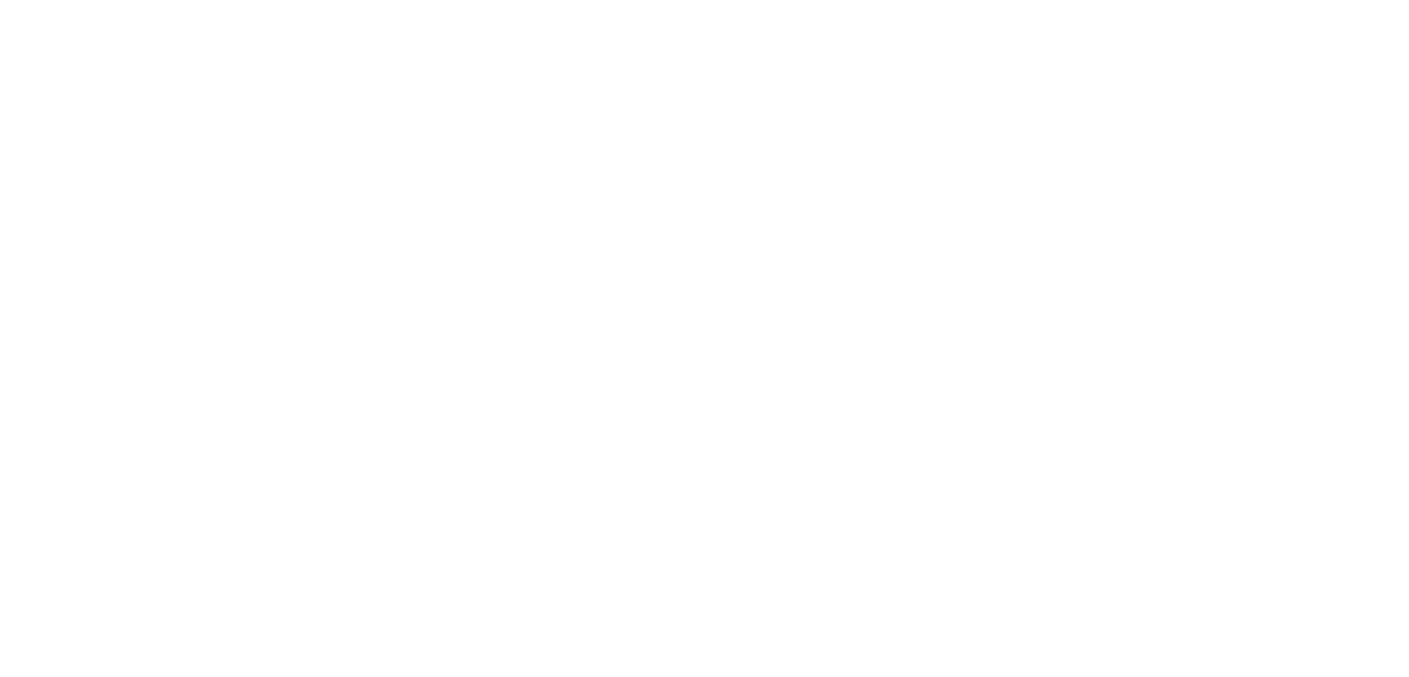 scroll, scrollTop: 0, scrollLeft: 0, axis: both 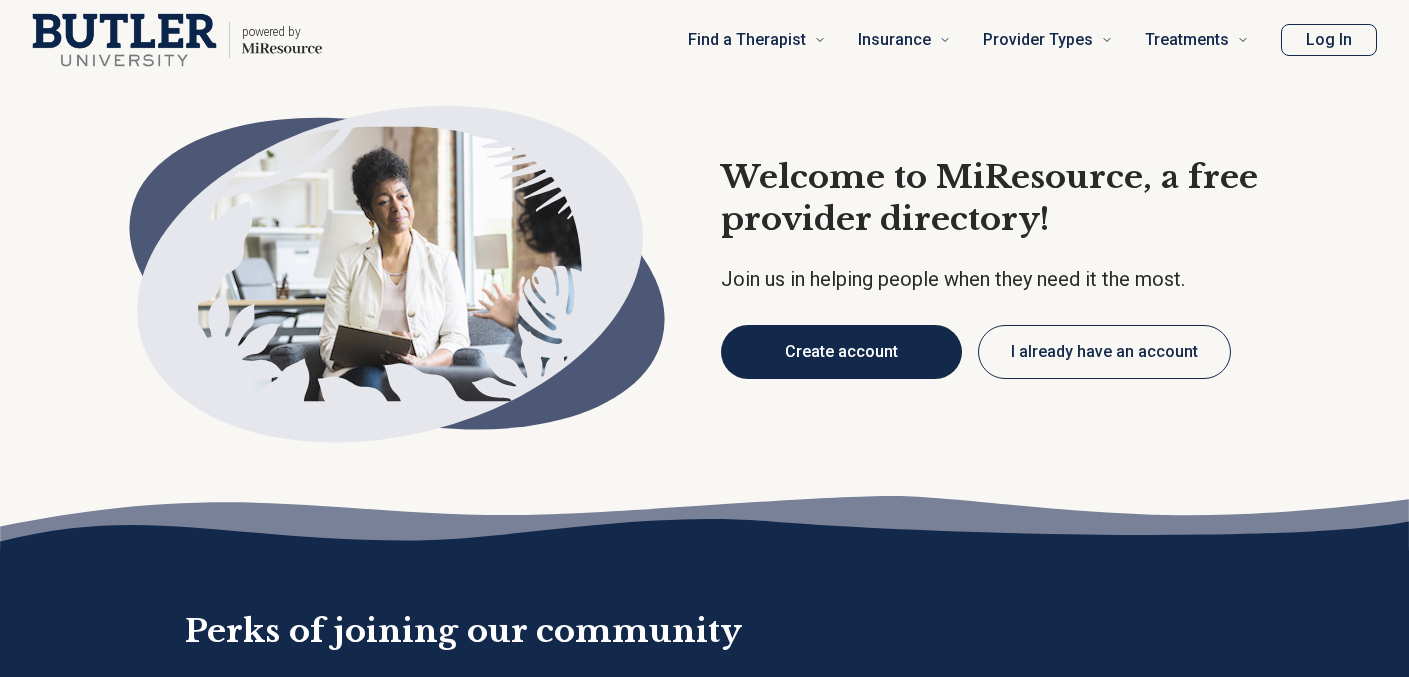 type on "*" 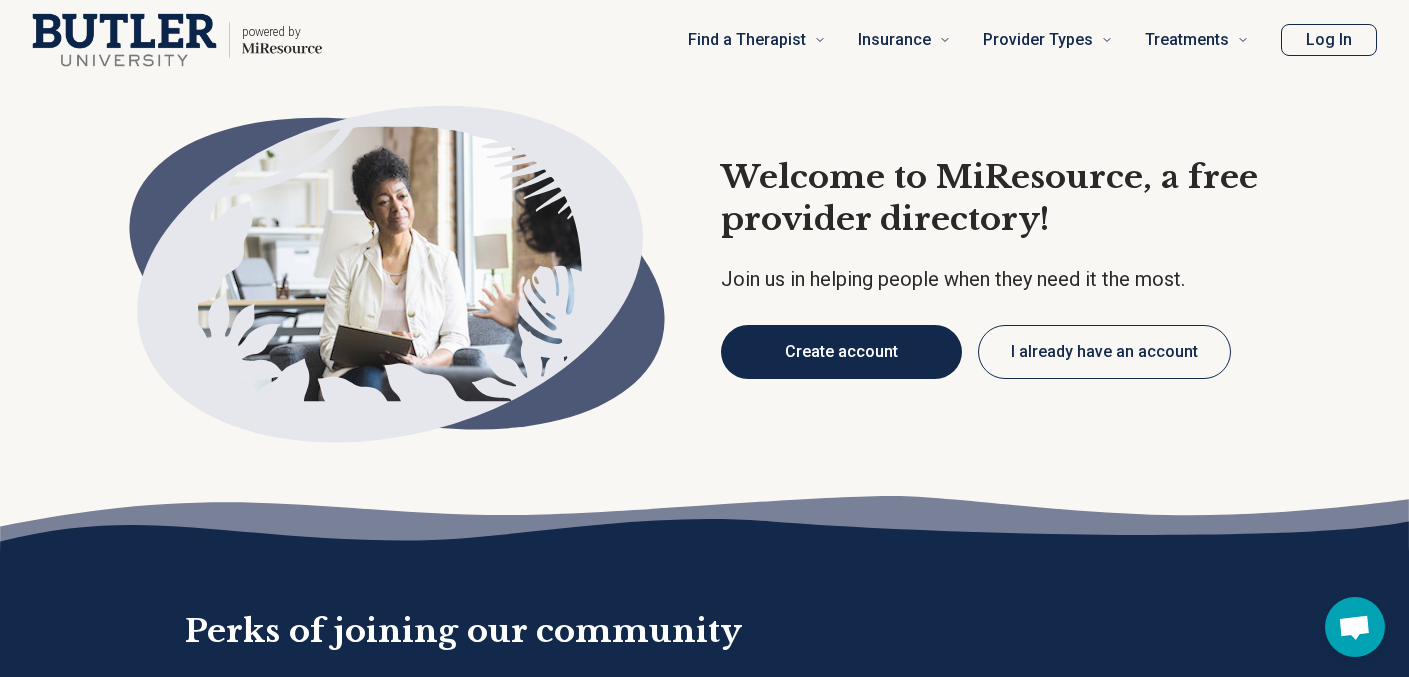 click on "Create account" at bounding box center (841, 352) 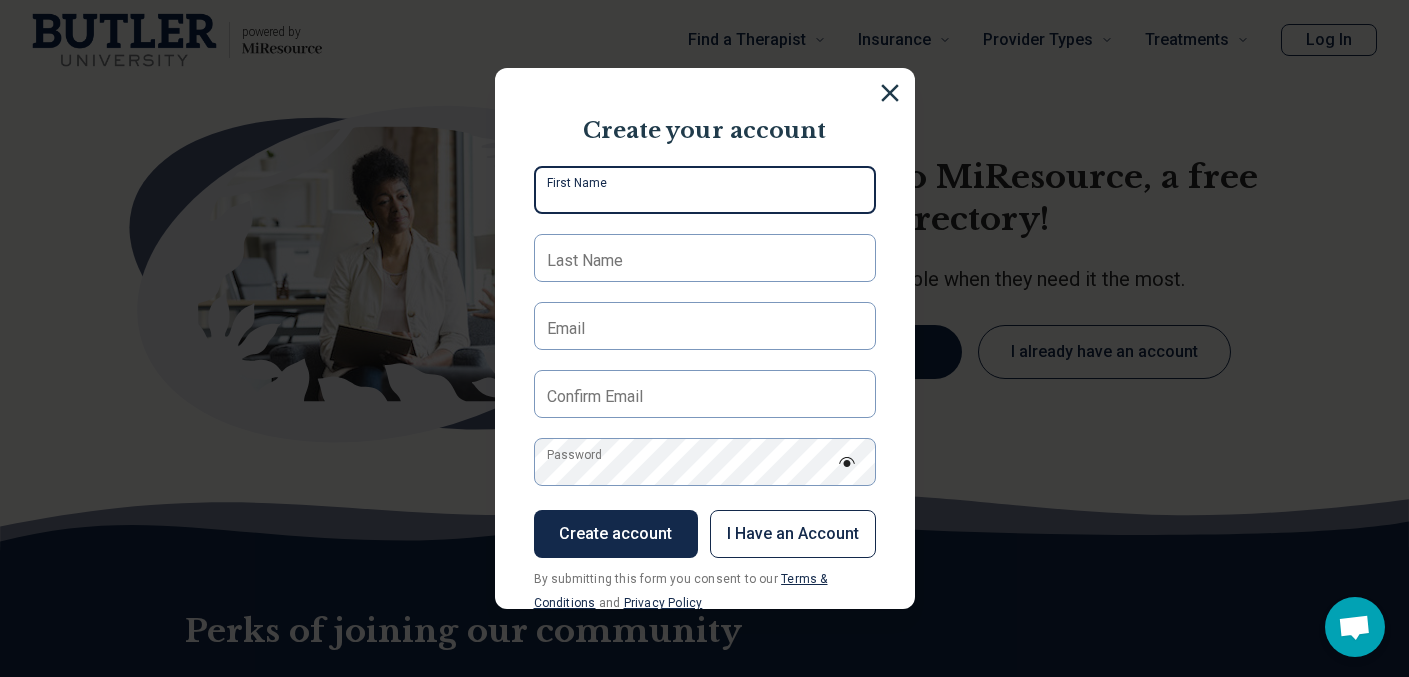 click on "First Name" at bounding box center (705, 190) 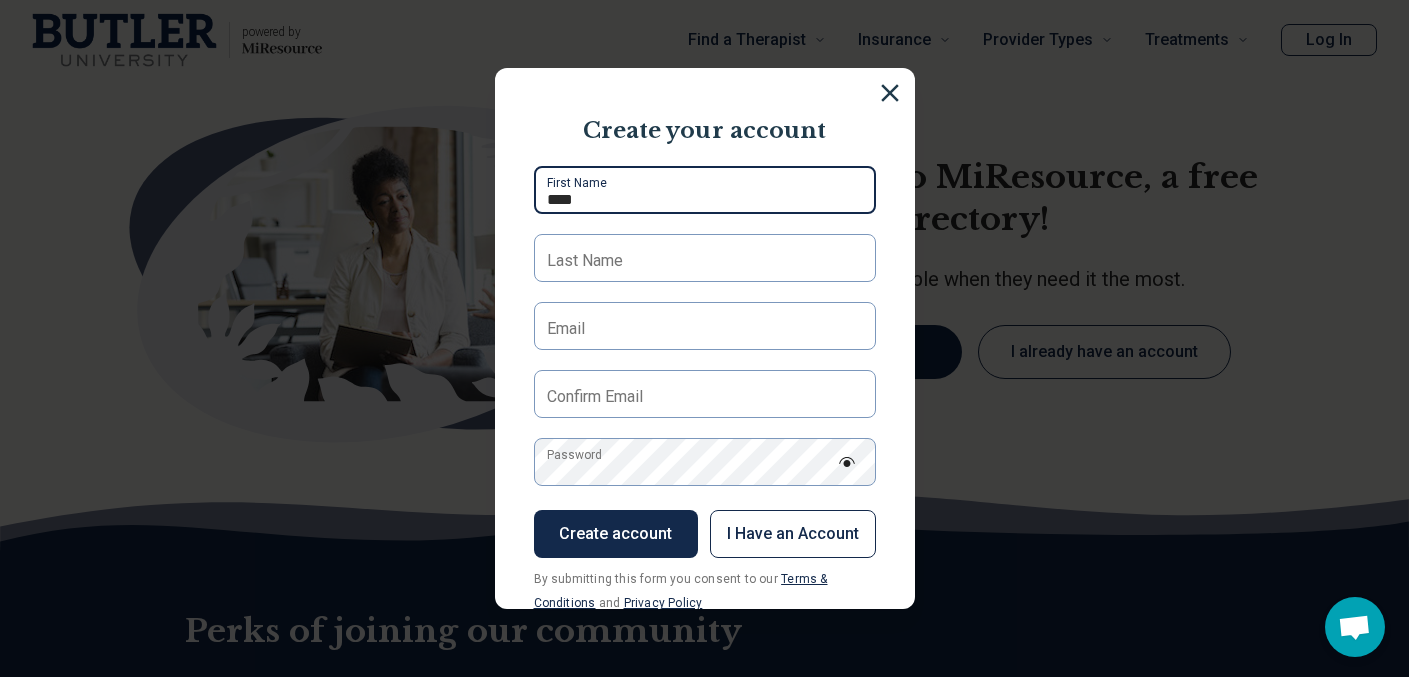 type on "****" 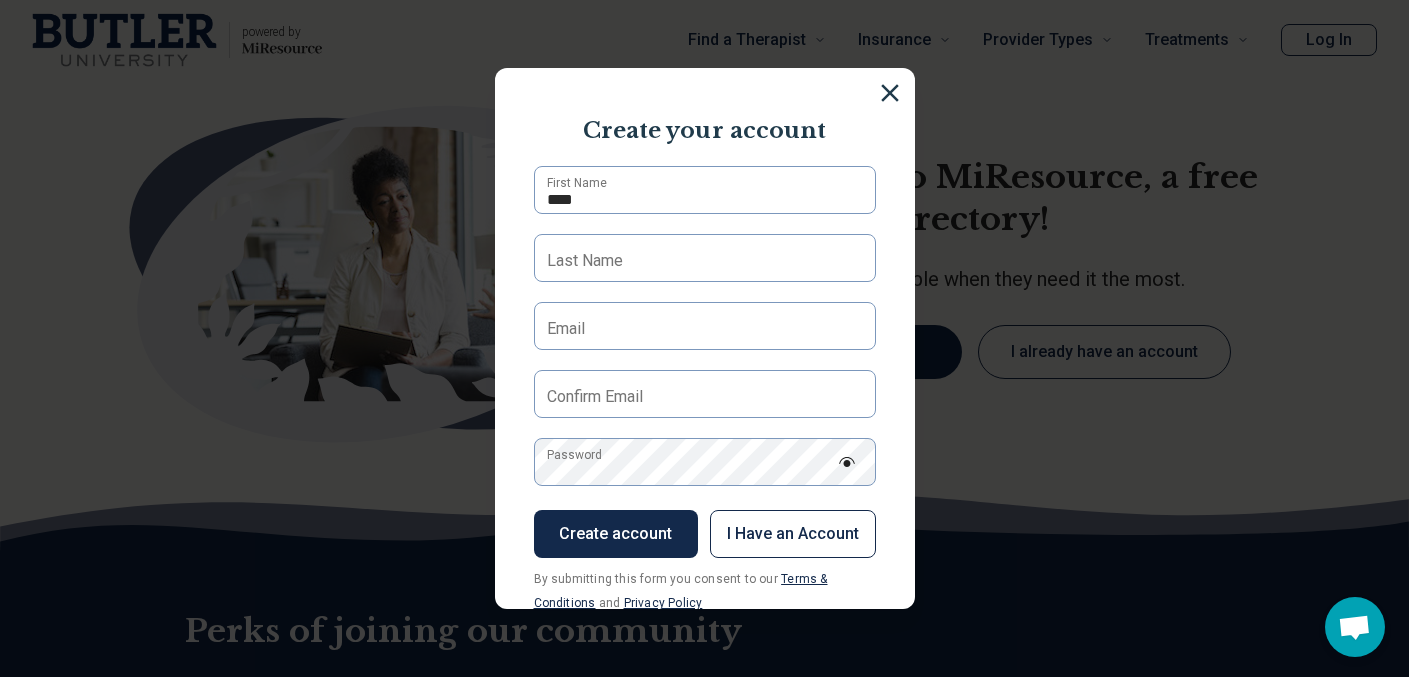 click on "Last Name" at bounding box center (585, 261) 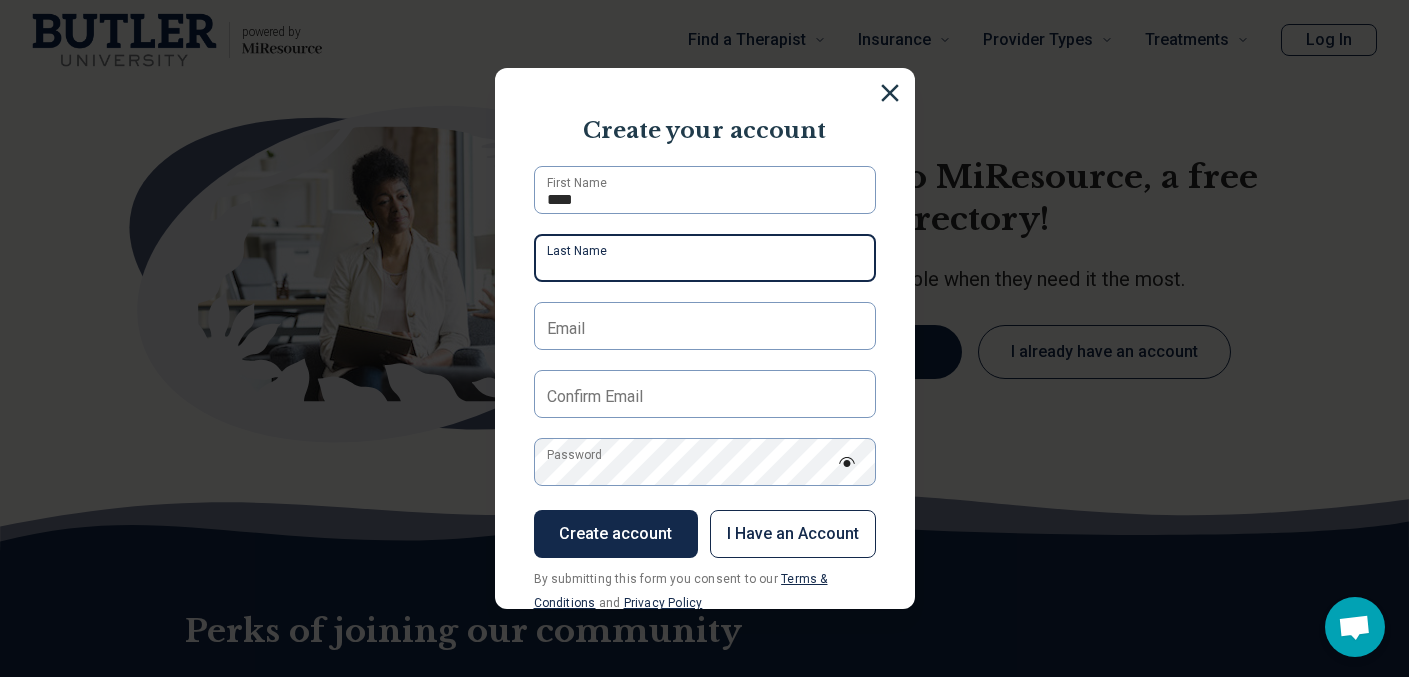 click on "Last Name" at bounding box center (705, 258) 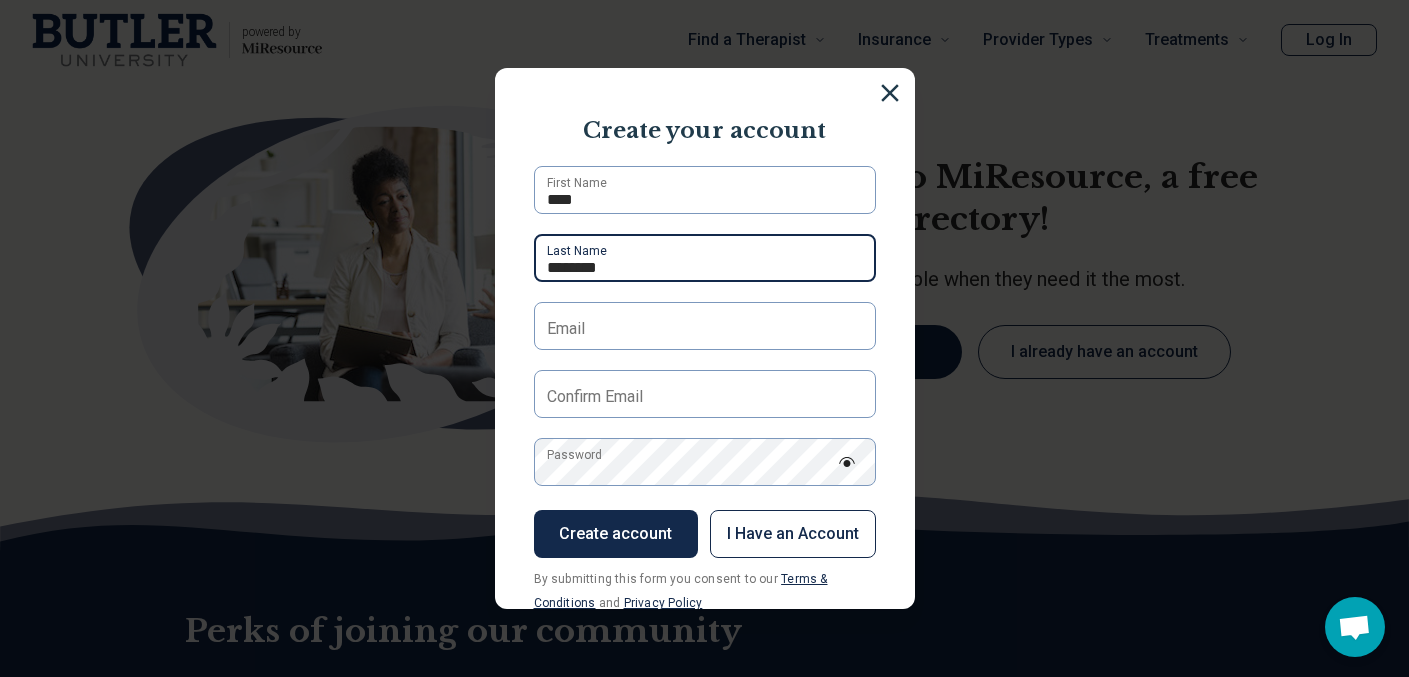 type on "********" 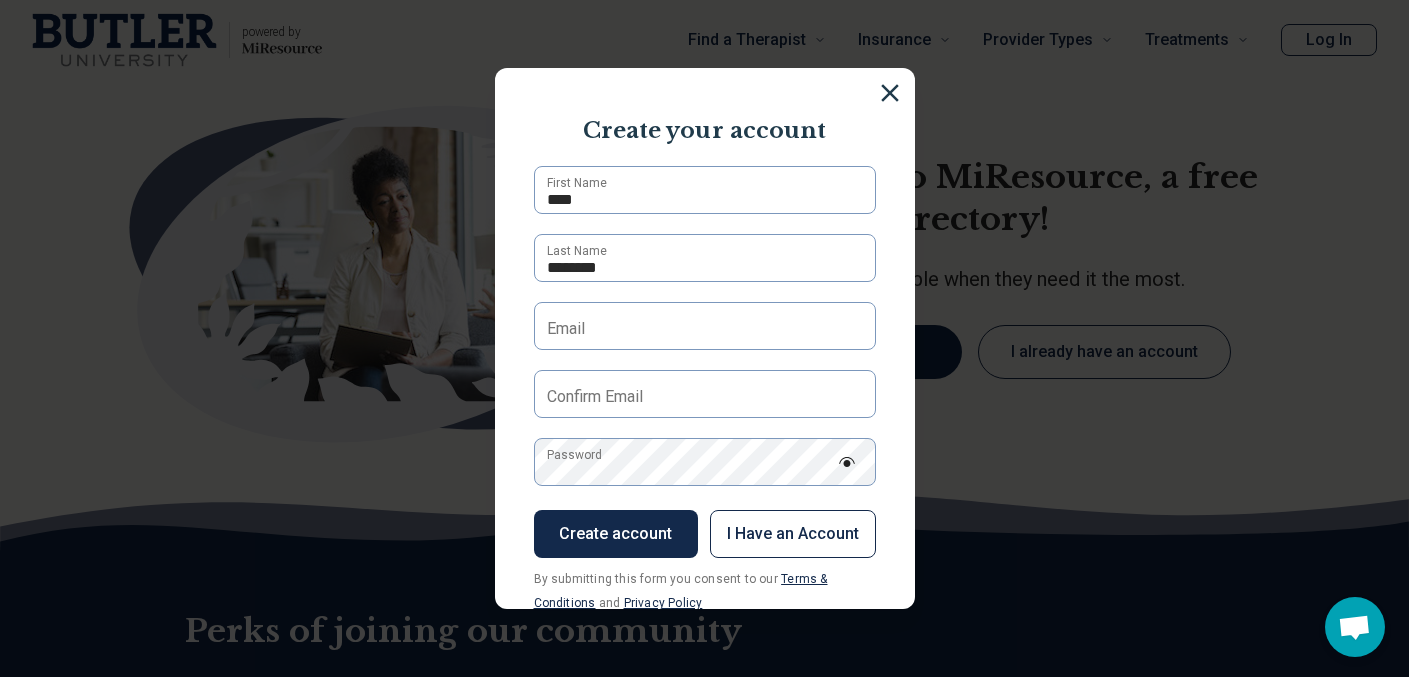 click on "Email" at bounding box center [566, 329] 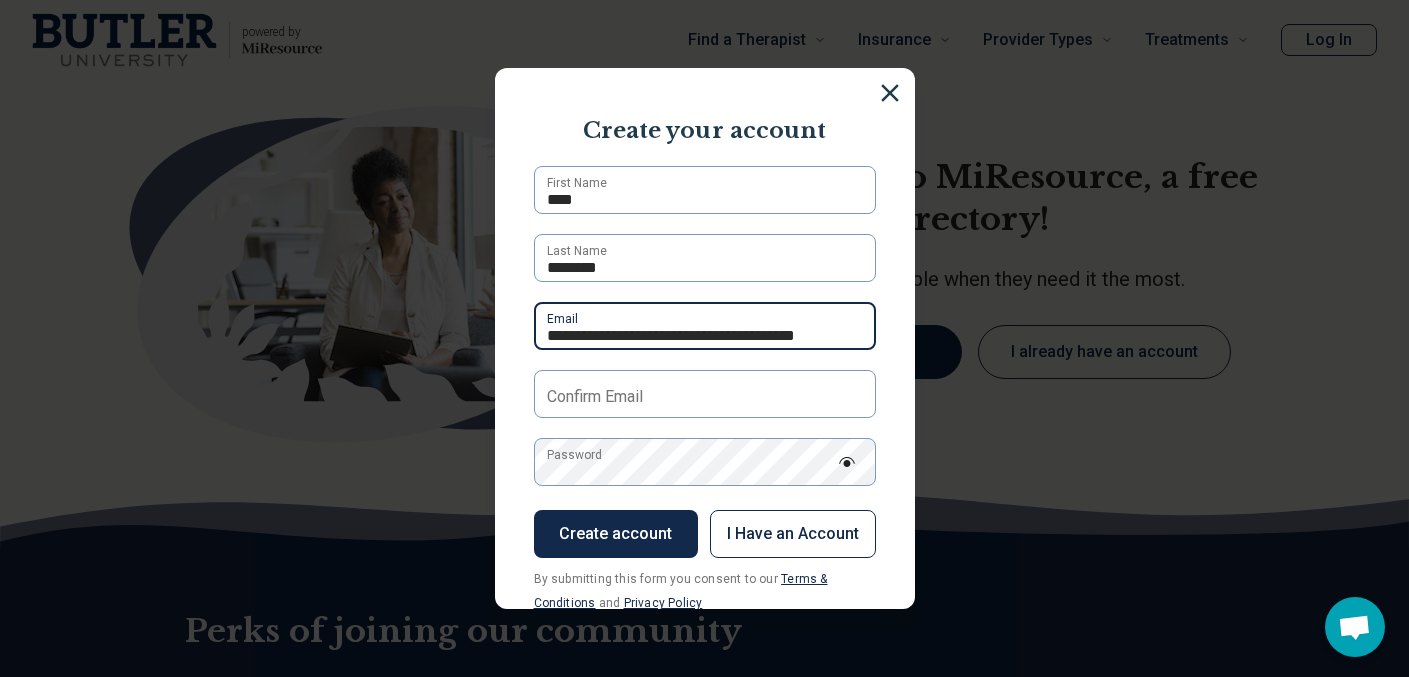 scroll, scrollTop: 0, scrollLeft: 0, axis: both 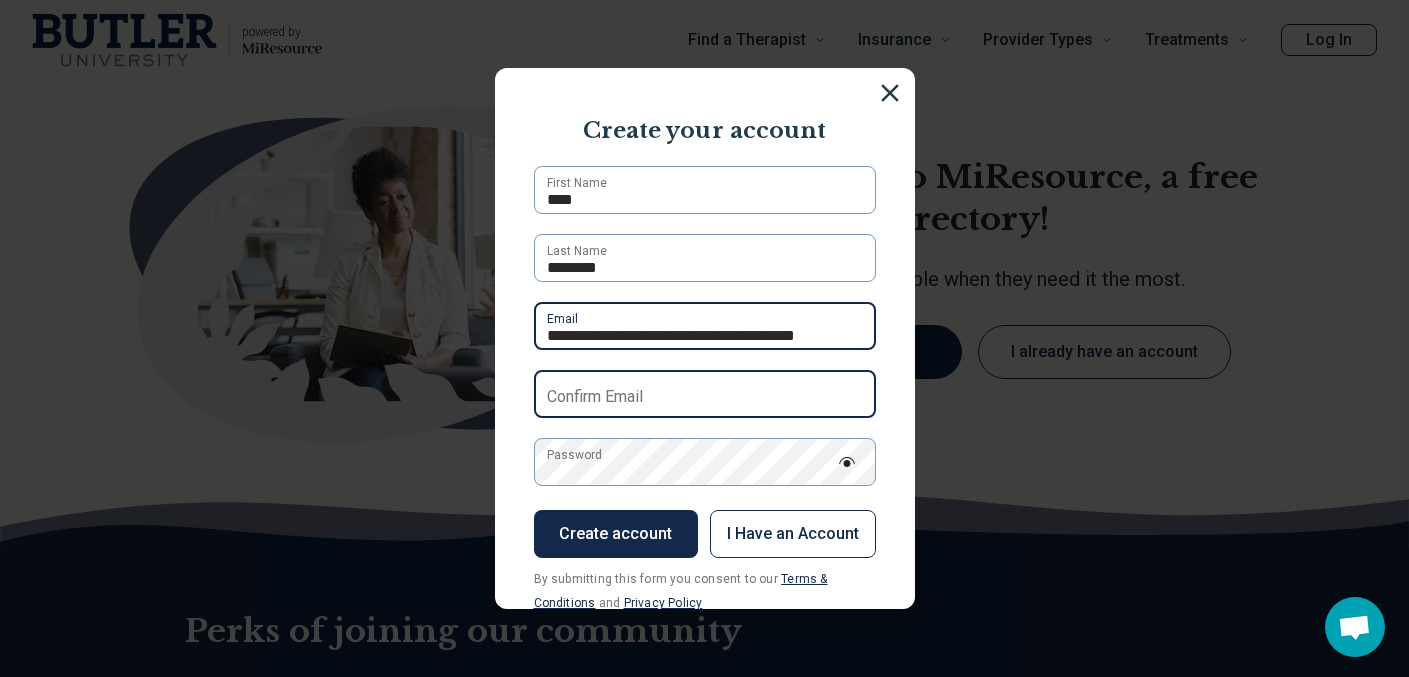 type on "**********" 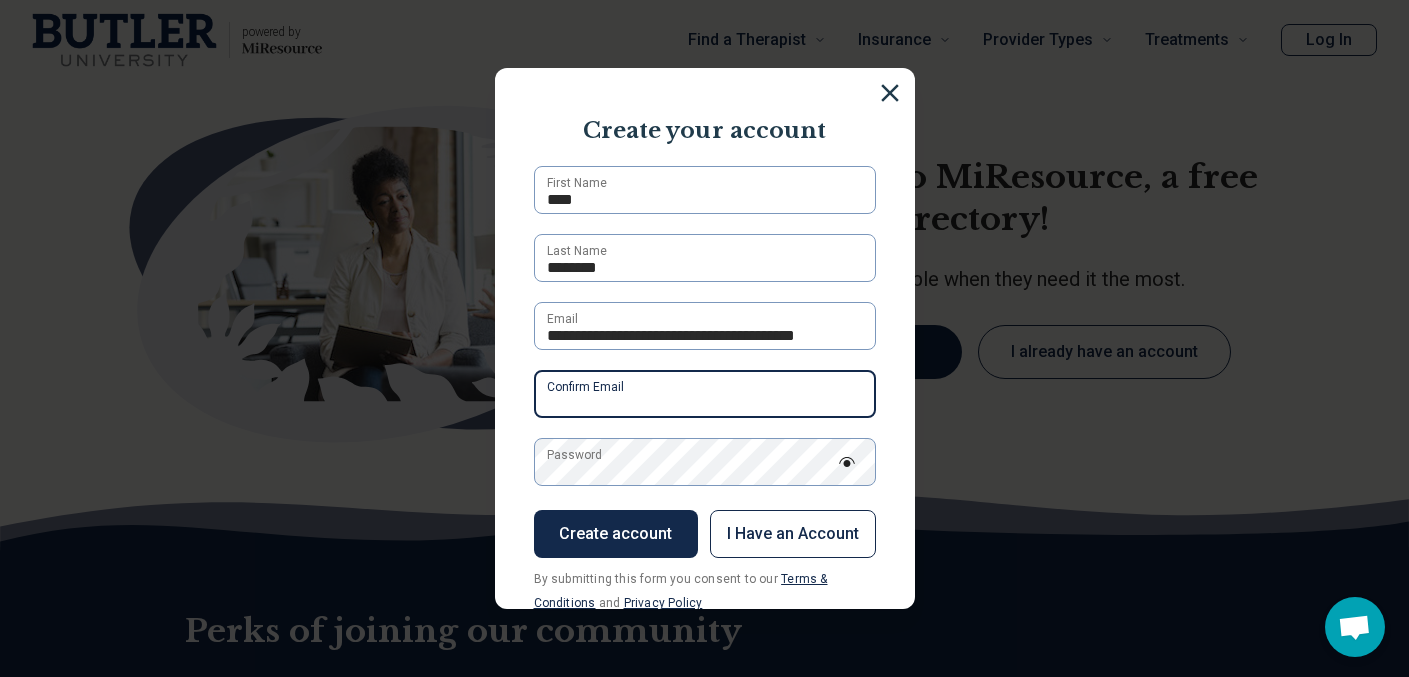 click on "Confirm Email" at bounding box center (705, 394) 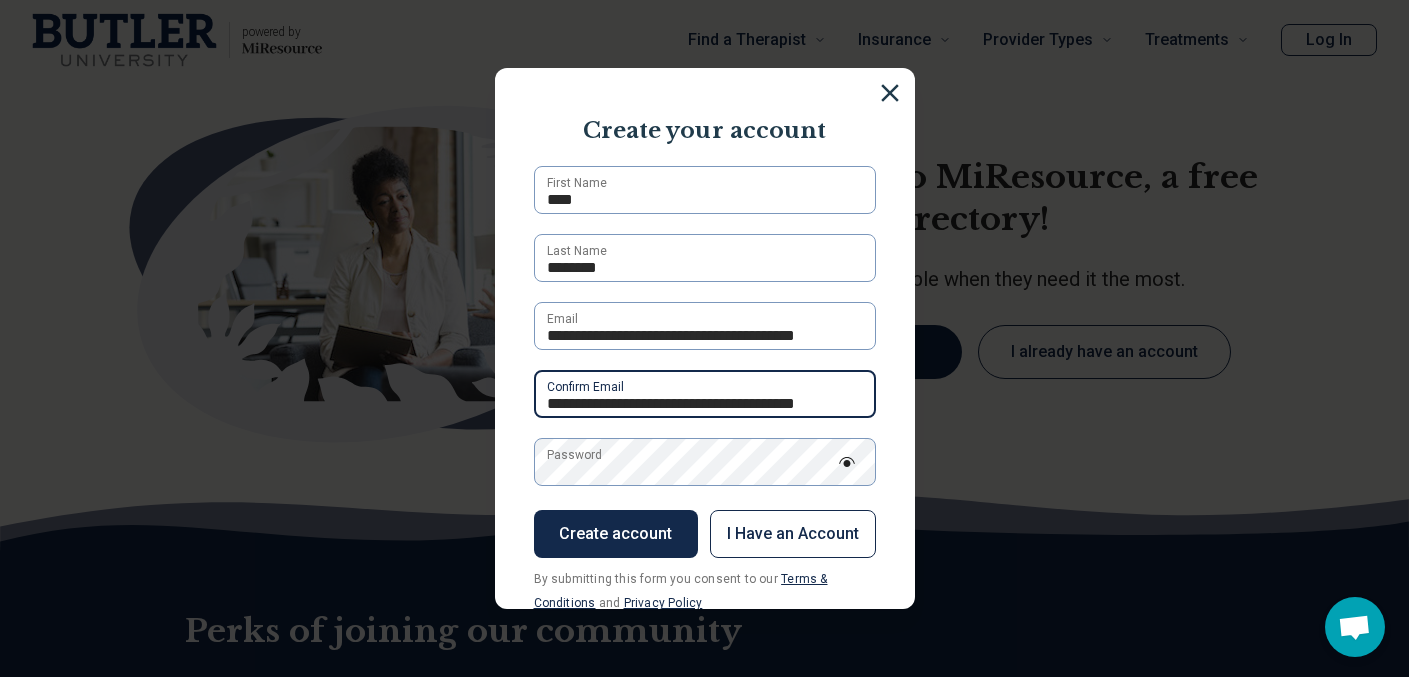 scroll, scrollTop: 0, scrollLeft: 0, axis: both 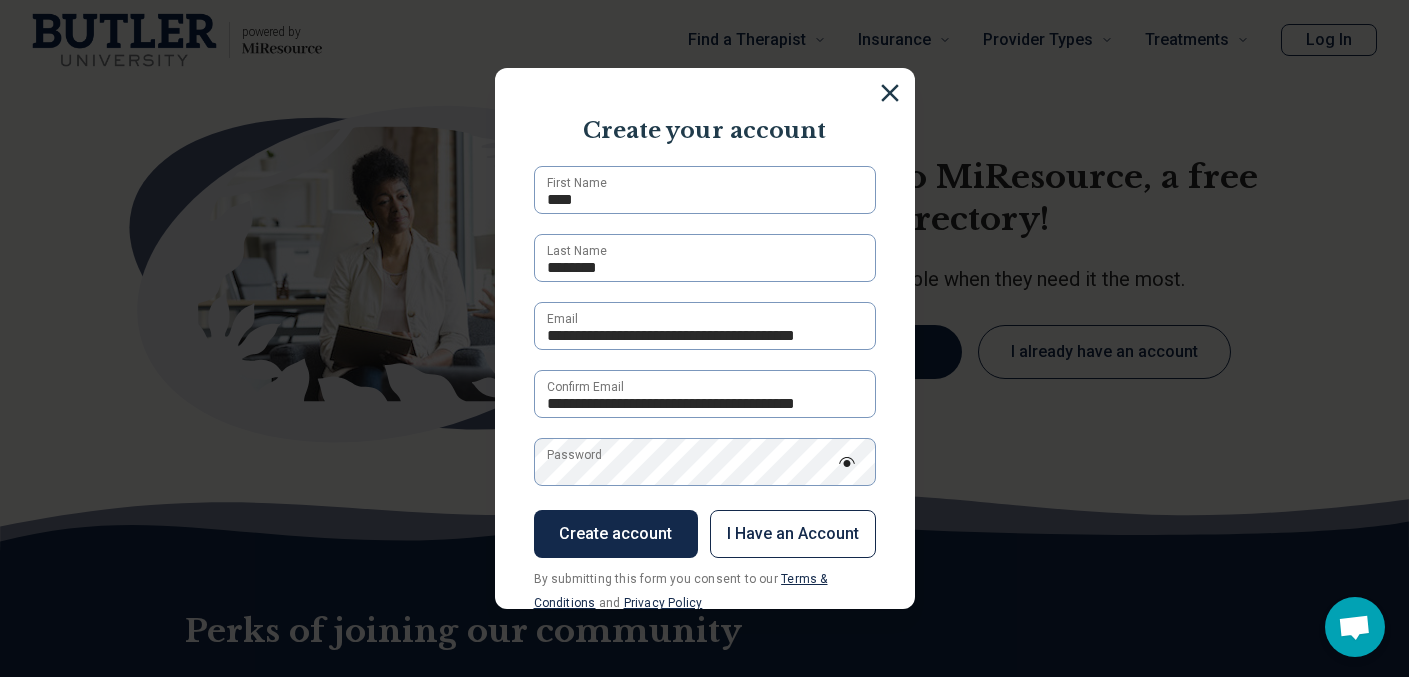 click on "Password" at bounding box center [574, 455] 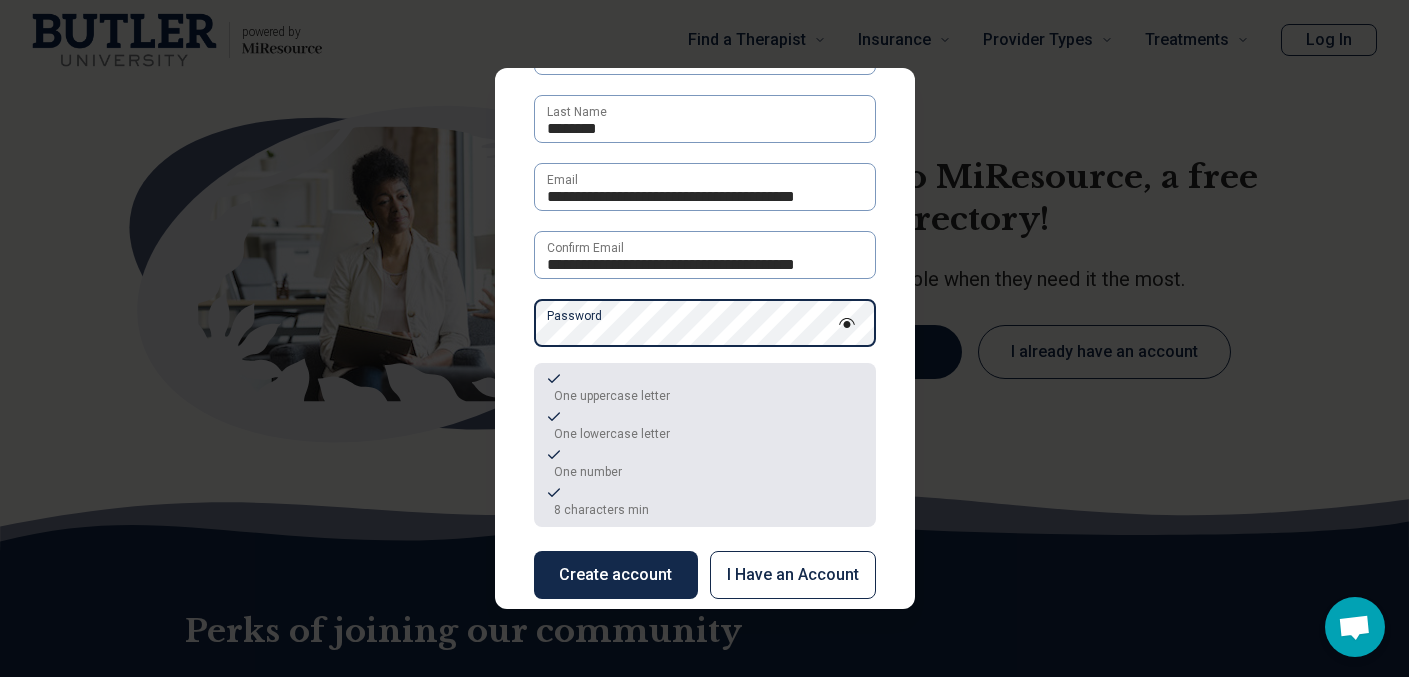 scroll, scrollTop: 225, scrollLeft: 0, axis: vertical 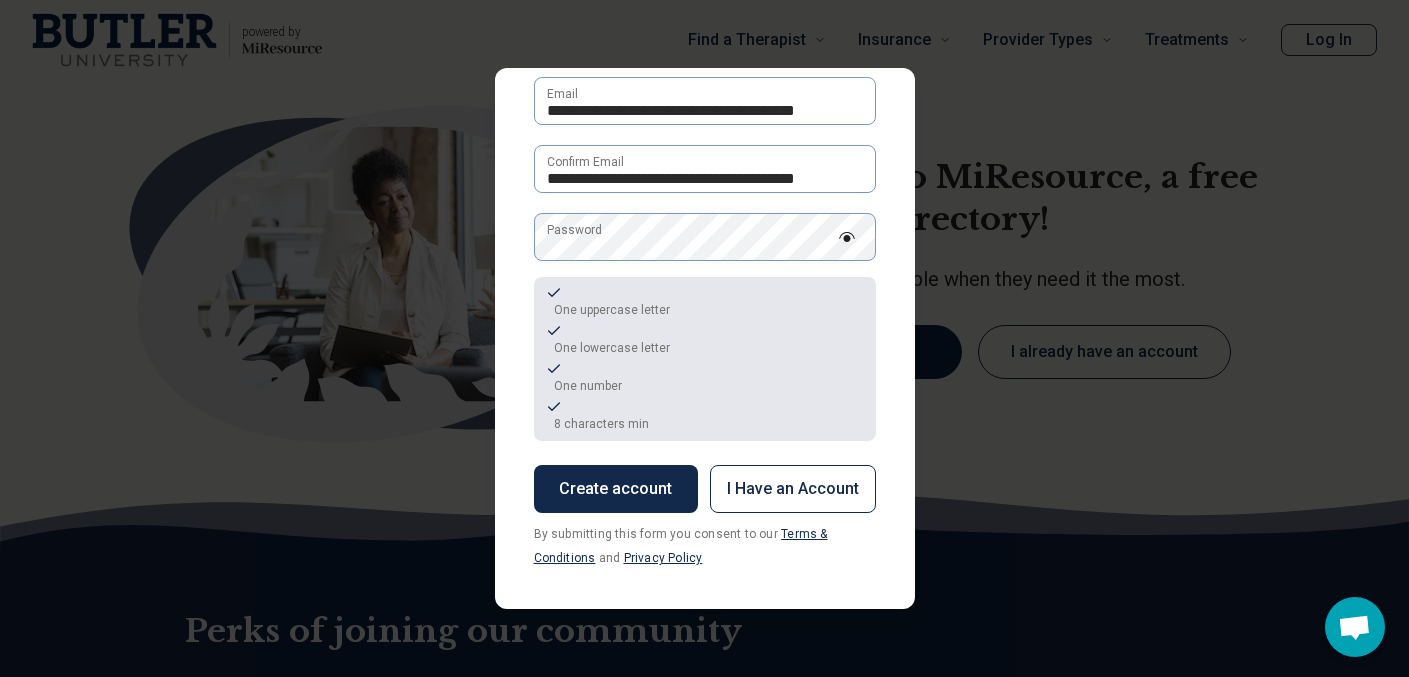 click on "Create account" at bounding box center [616, 489] 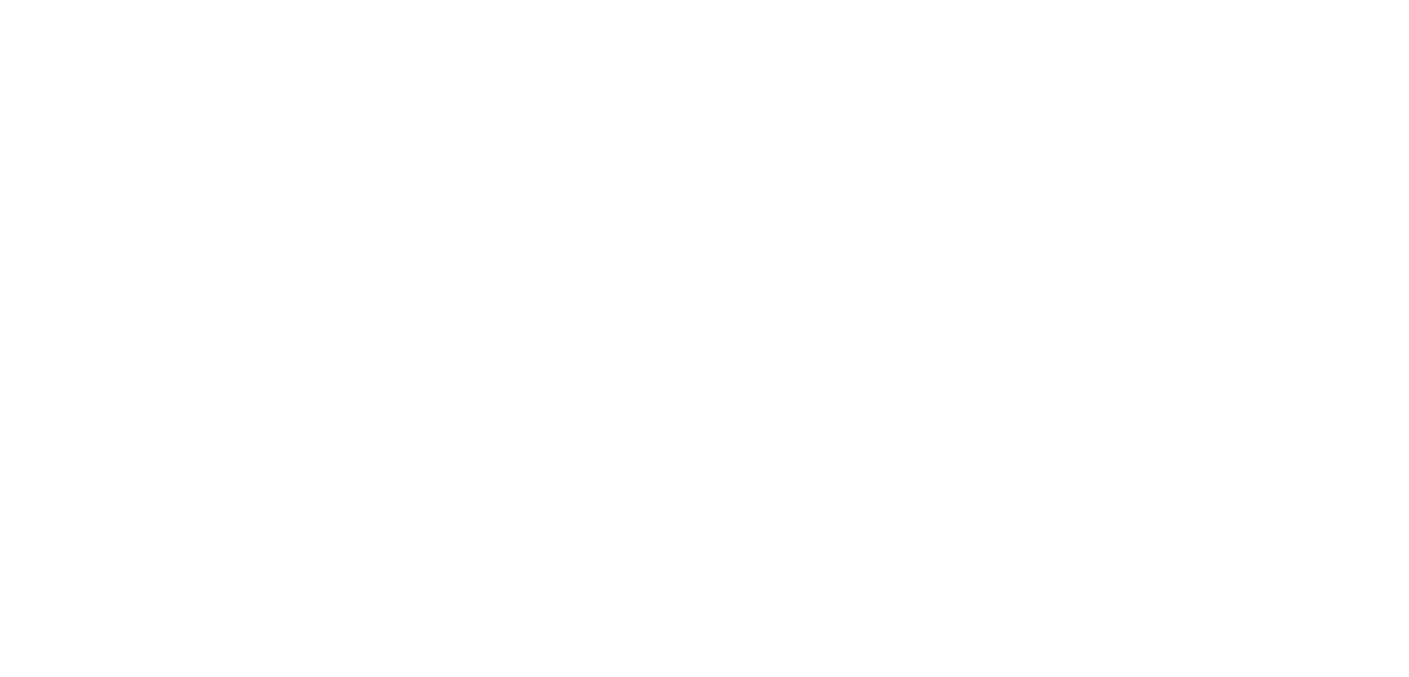 scroll, scrollTop: 0, scrollLeft: 0, axis: both 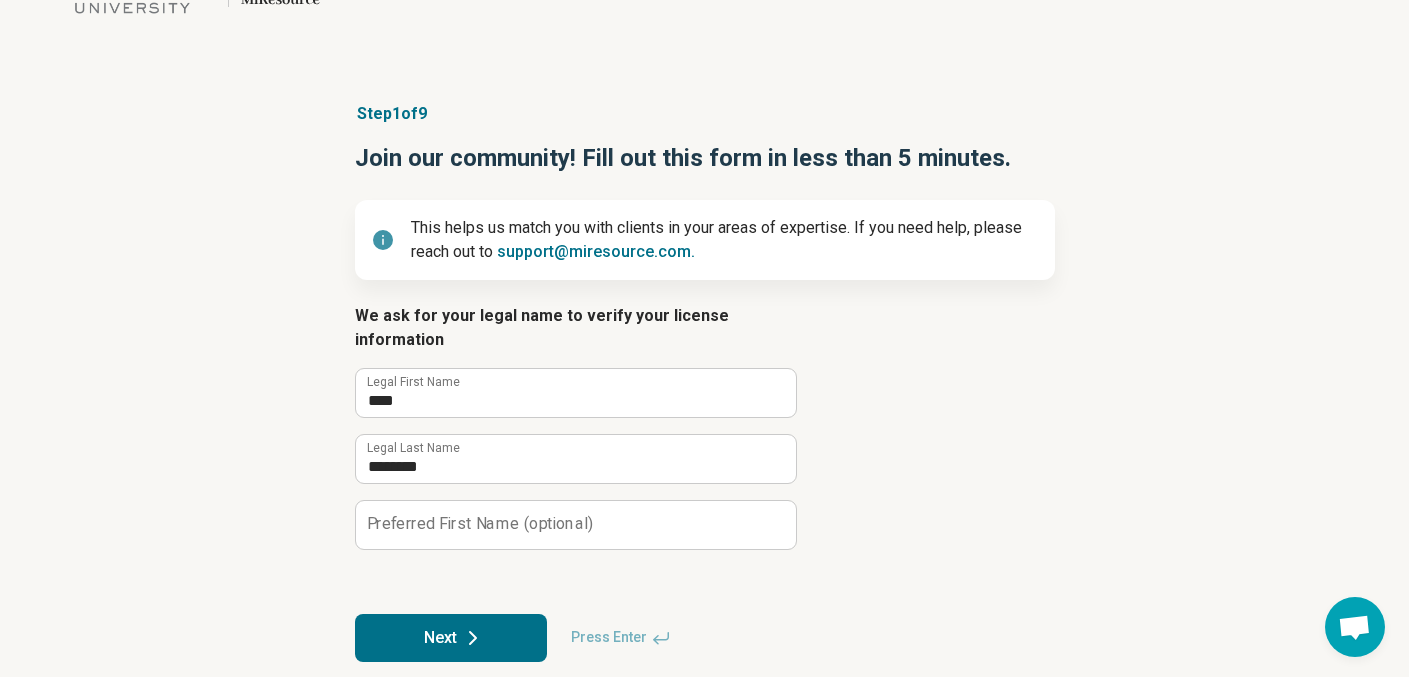 click on "Next" at bounding box center (451, 638) 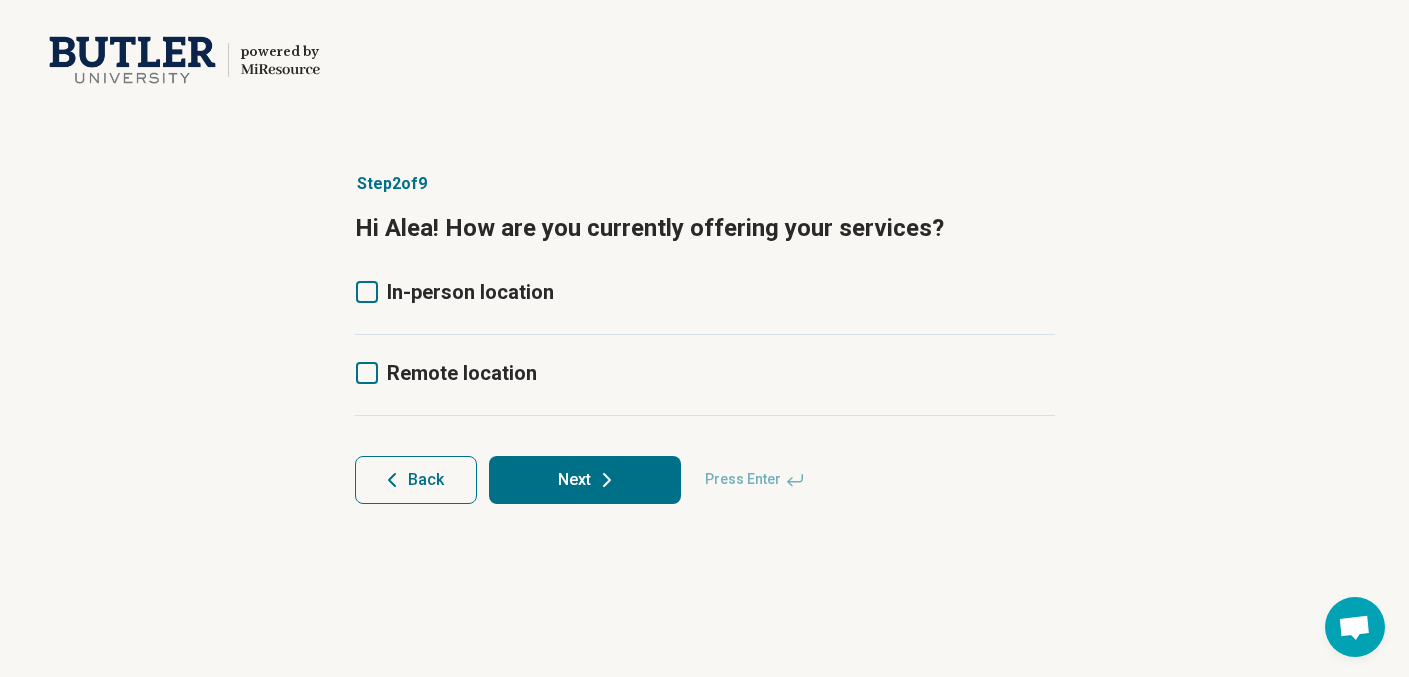 click on "In-person location" at bounding box center [470, 292] 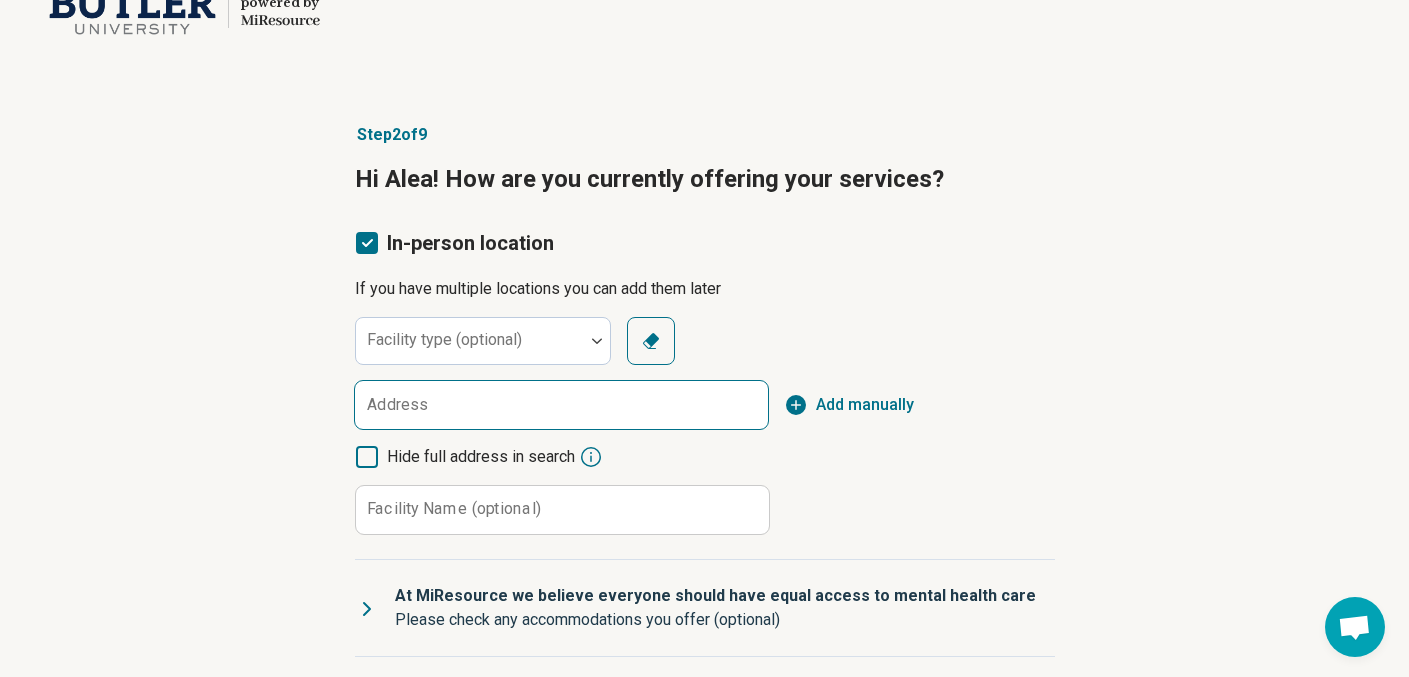 scroll, scrollTop: 63, scrollLeft: 0, axis: vertical 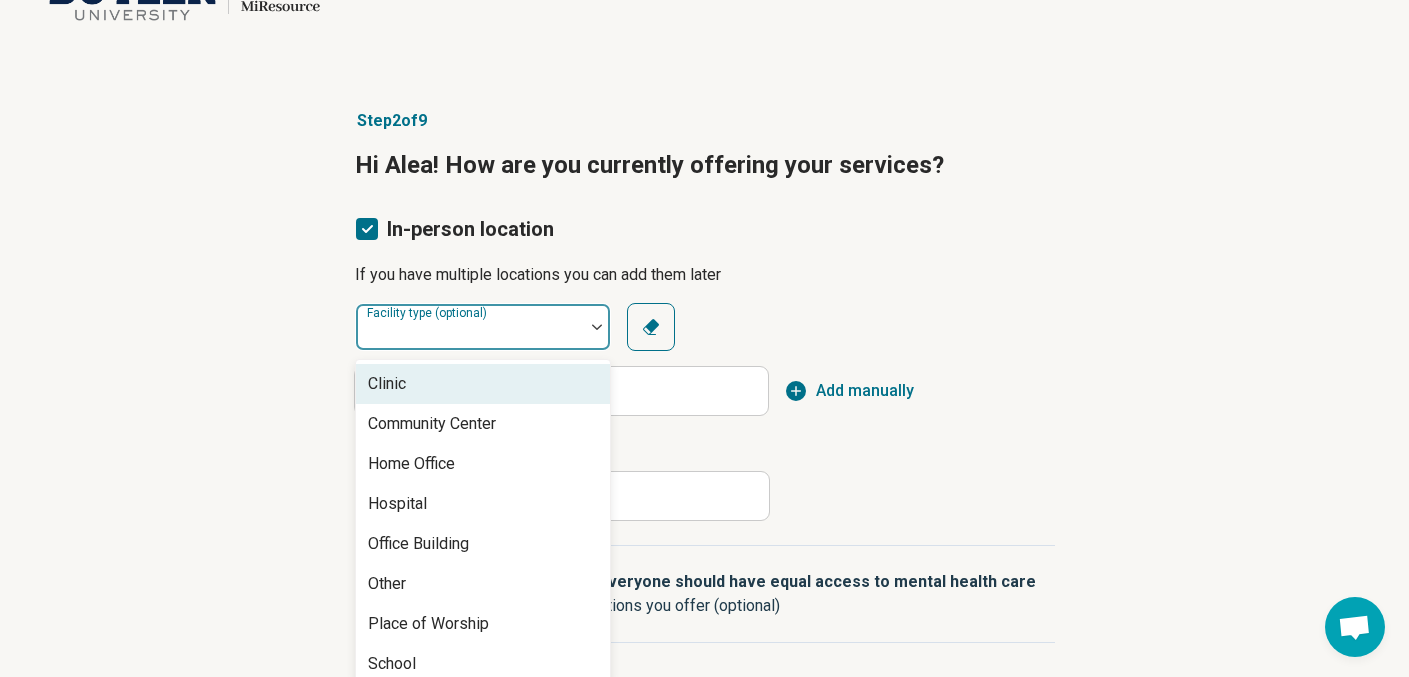 click at bounding box center (597, 327) 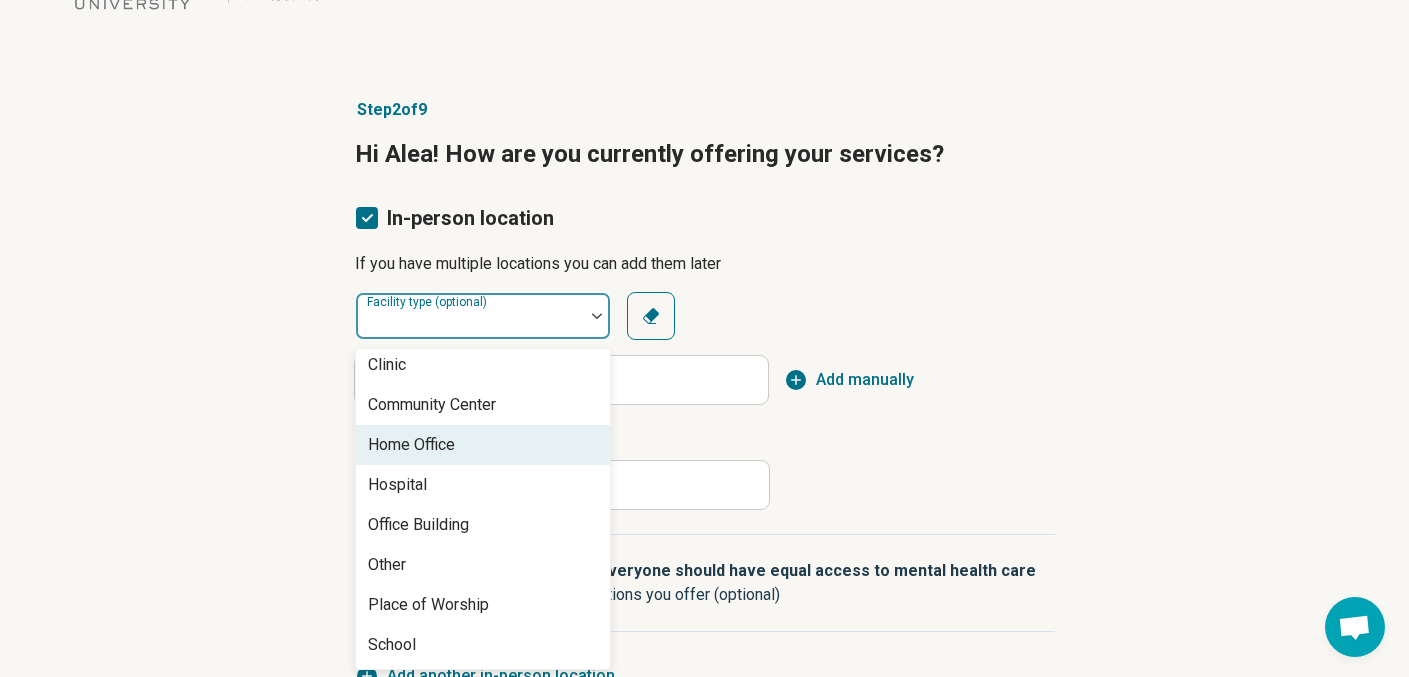 scroll, scrollTop: 0, scrollLeft: 0, axis: both 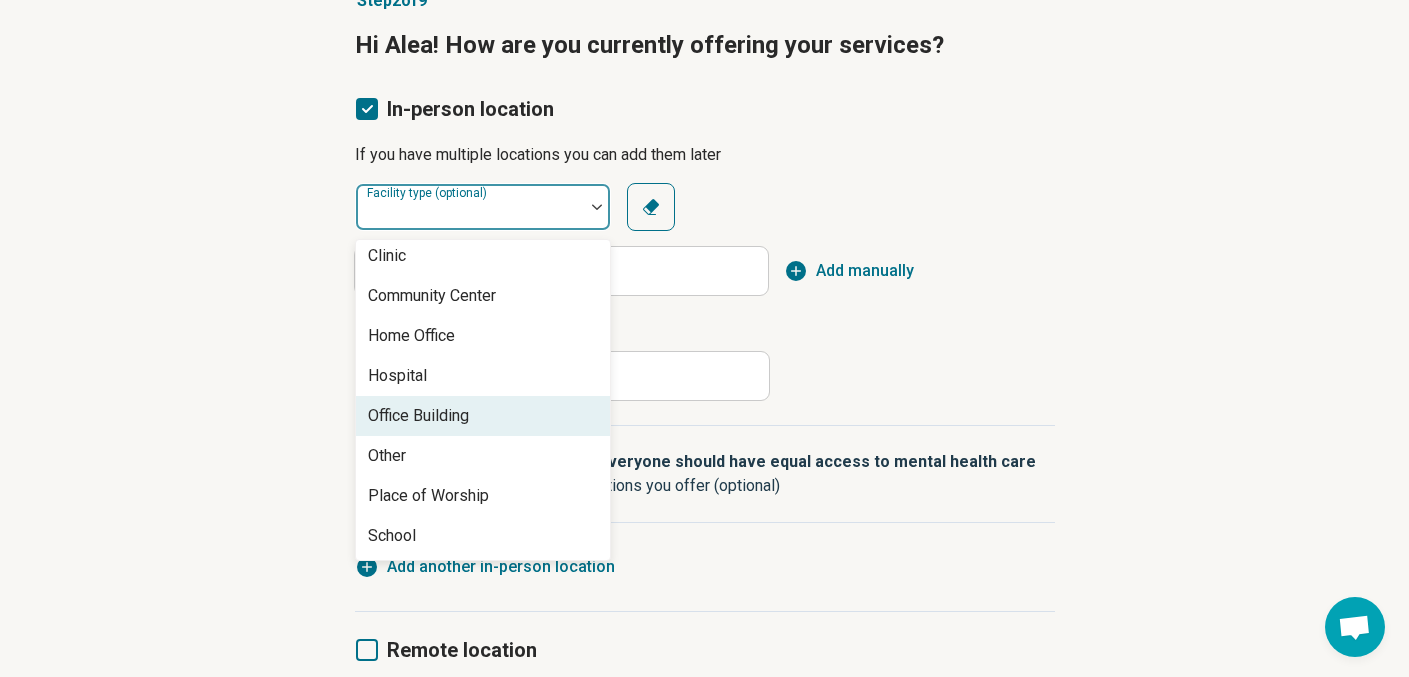 click on "Office Building" at bounding box center (483, 416) 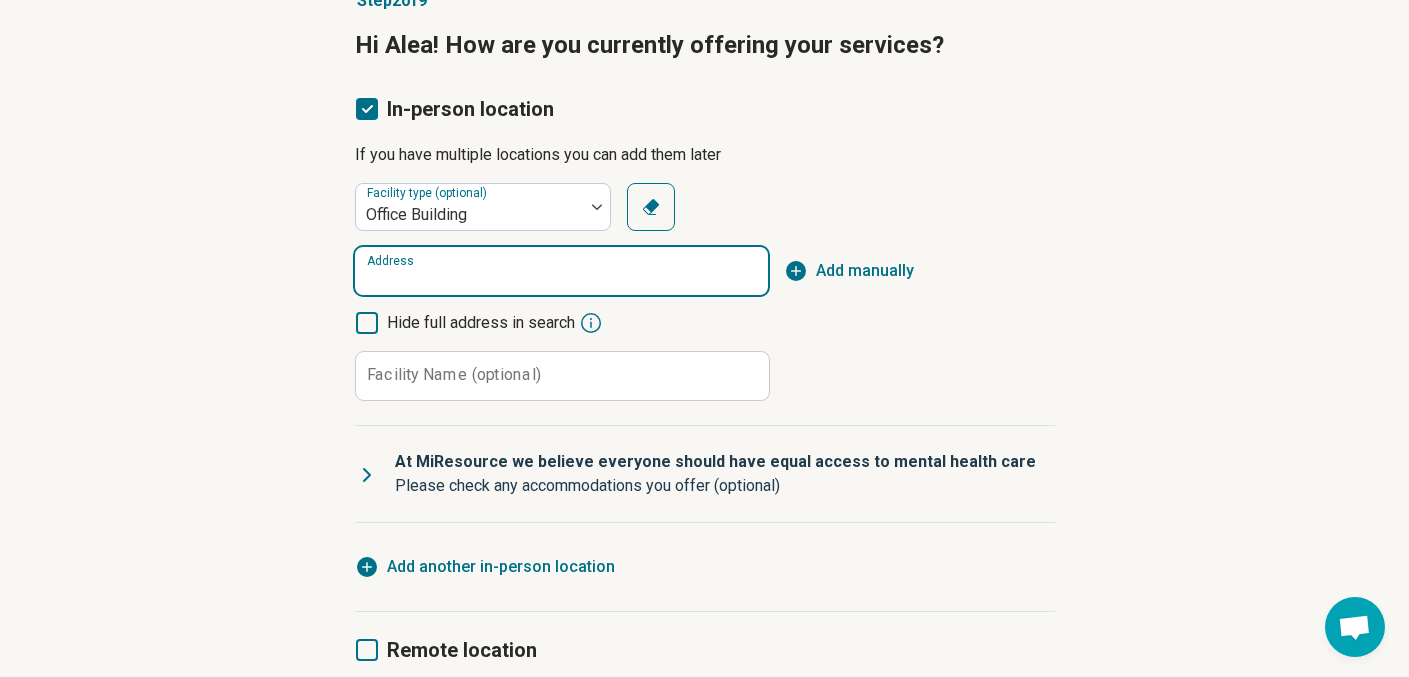 click on "Address" at bounding box center [561, 271] 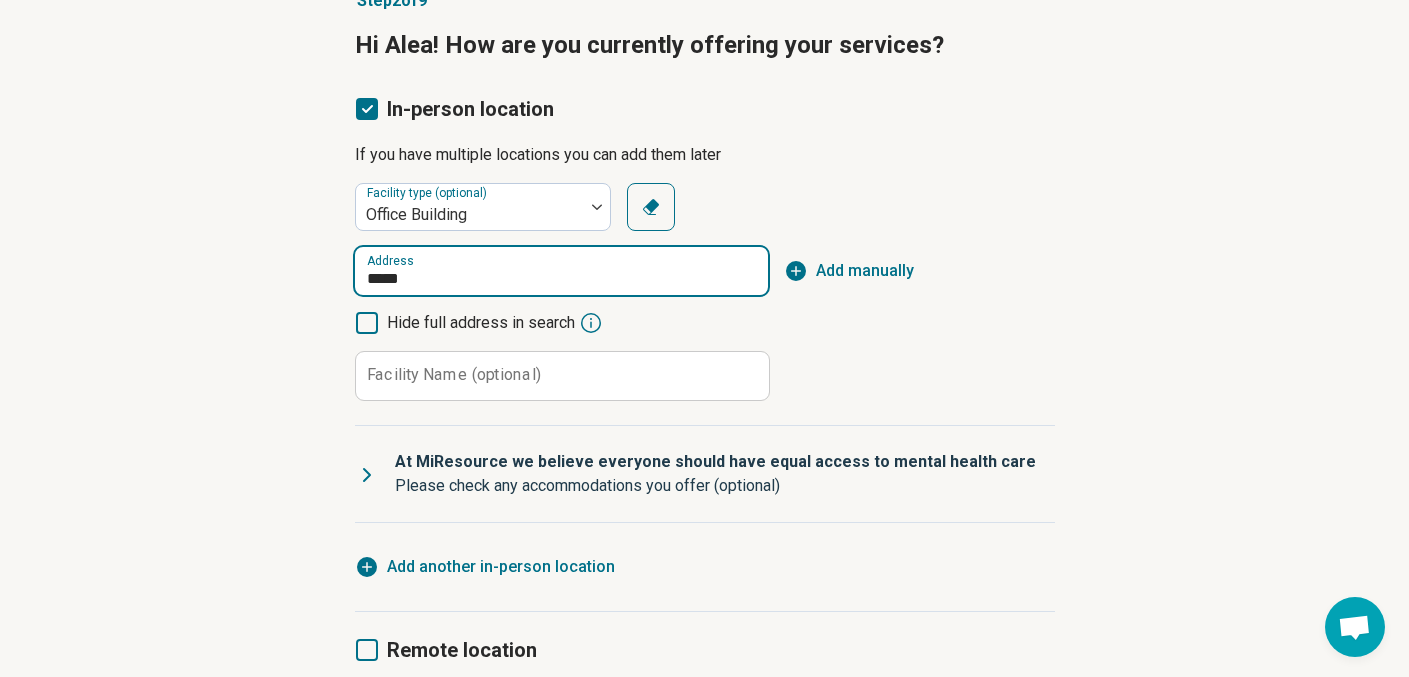 type on "****" 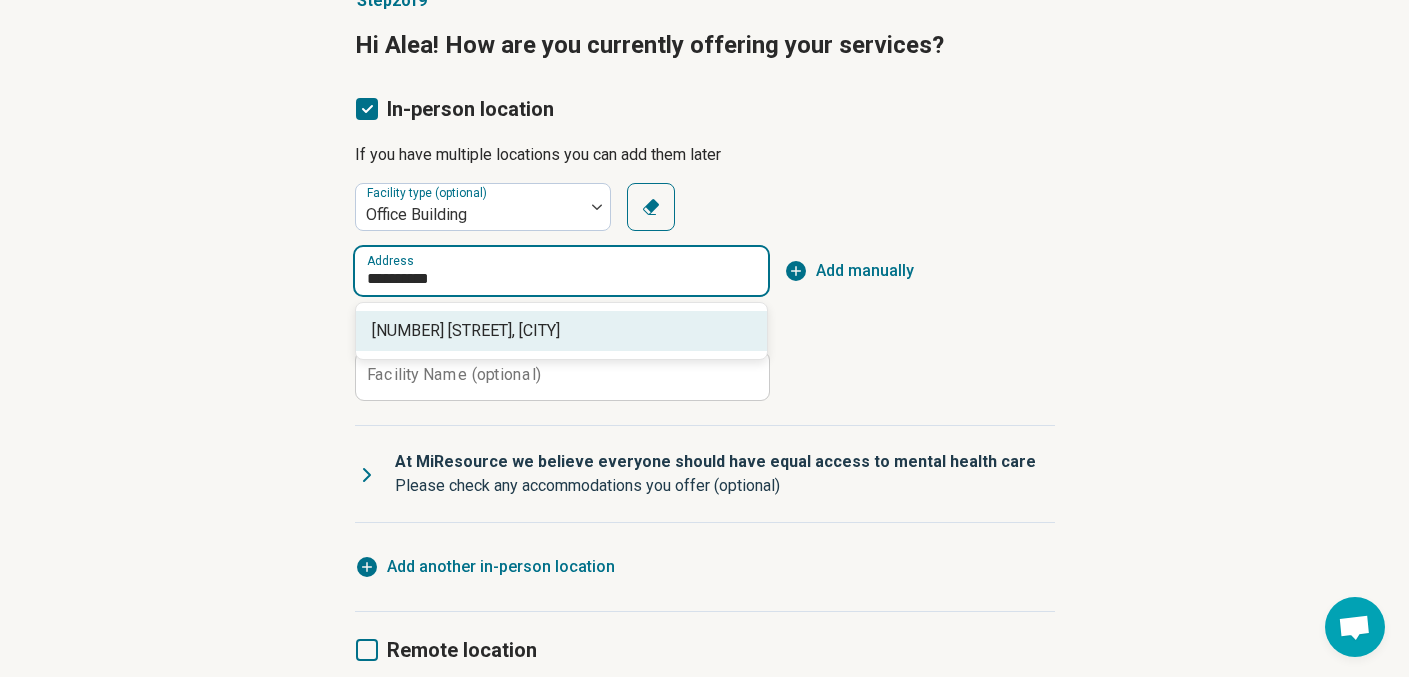 click on "[NUMBER] [STREET], [CITY]" at bounding box center [561, 331] 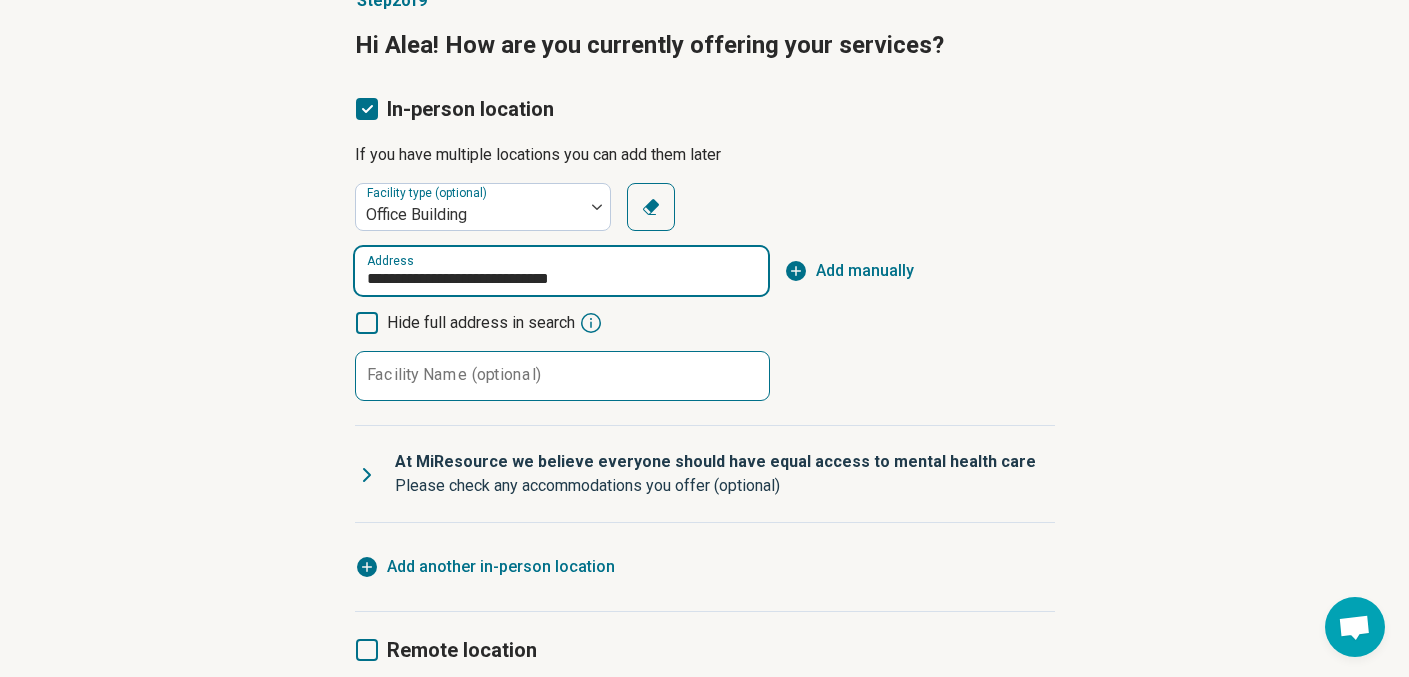type on "**********" 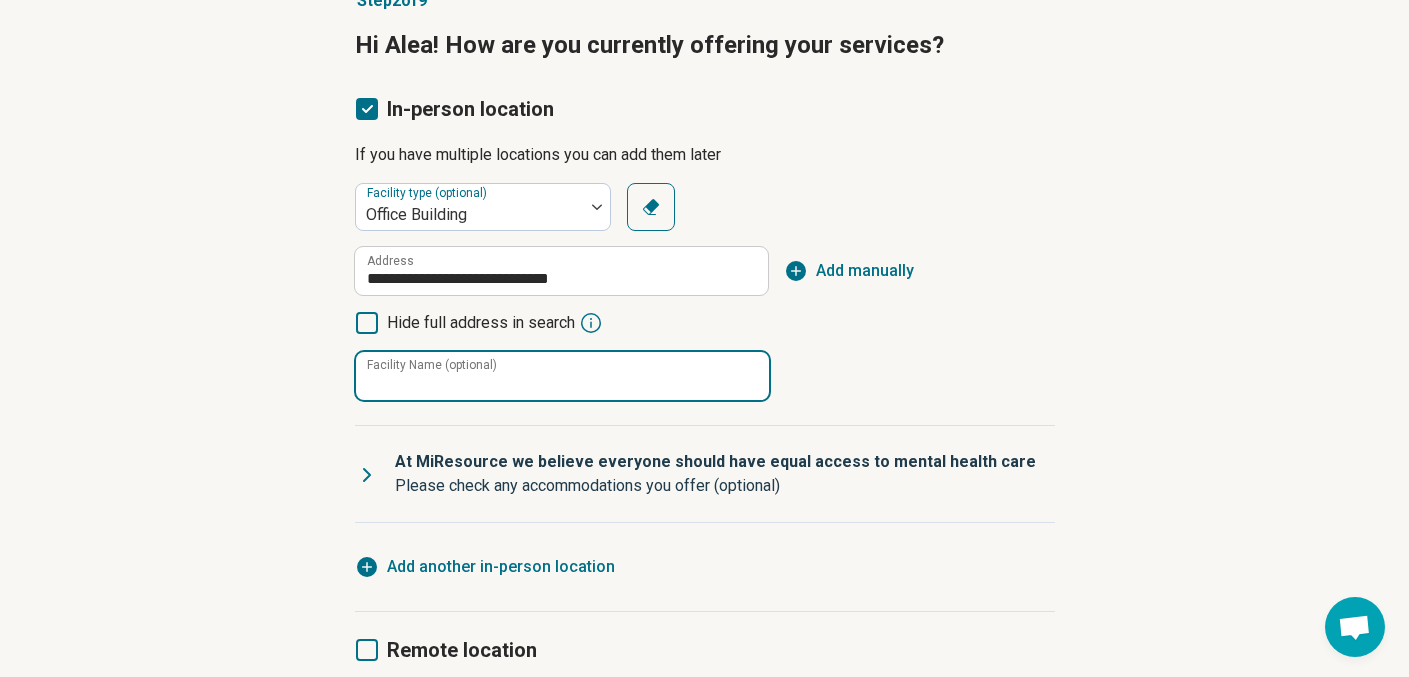 click on "Facility Name (optional)" at bounding box center [562, 376] 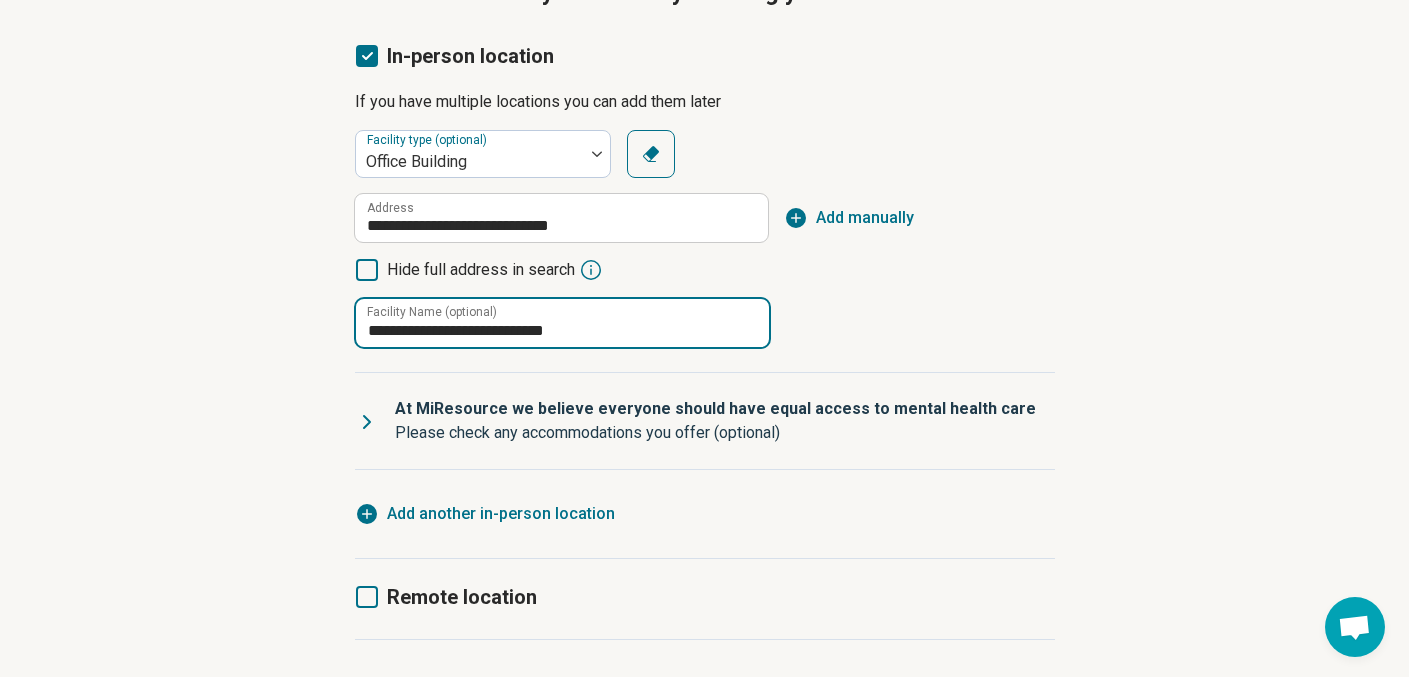 scroll, scrollTop: 238, scrollLeft: 0, axis: vertical 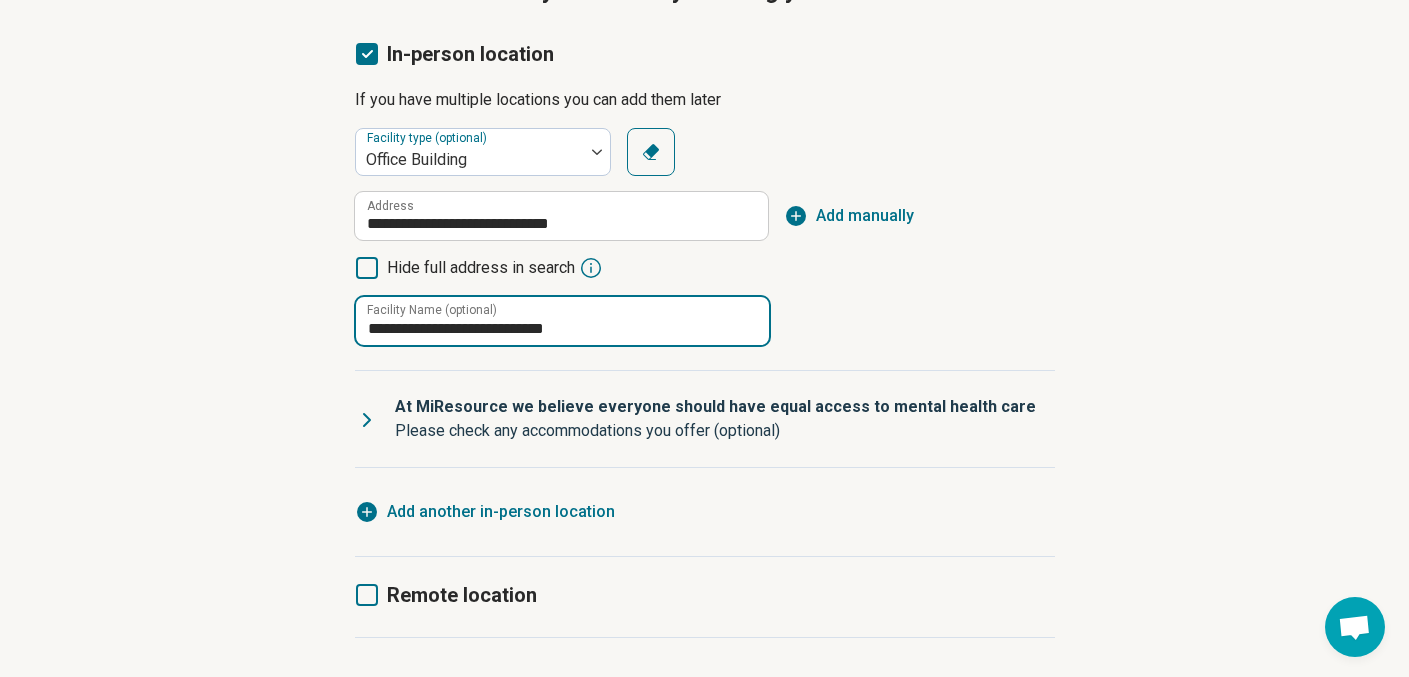 type on "**********" 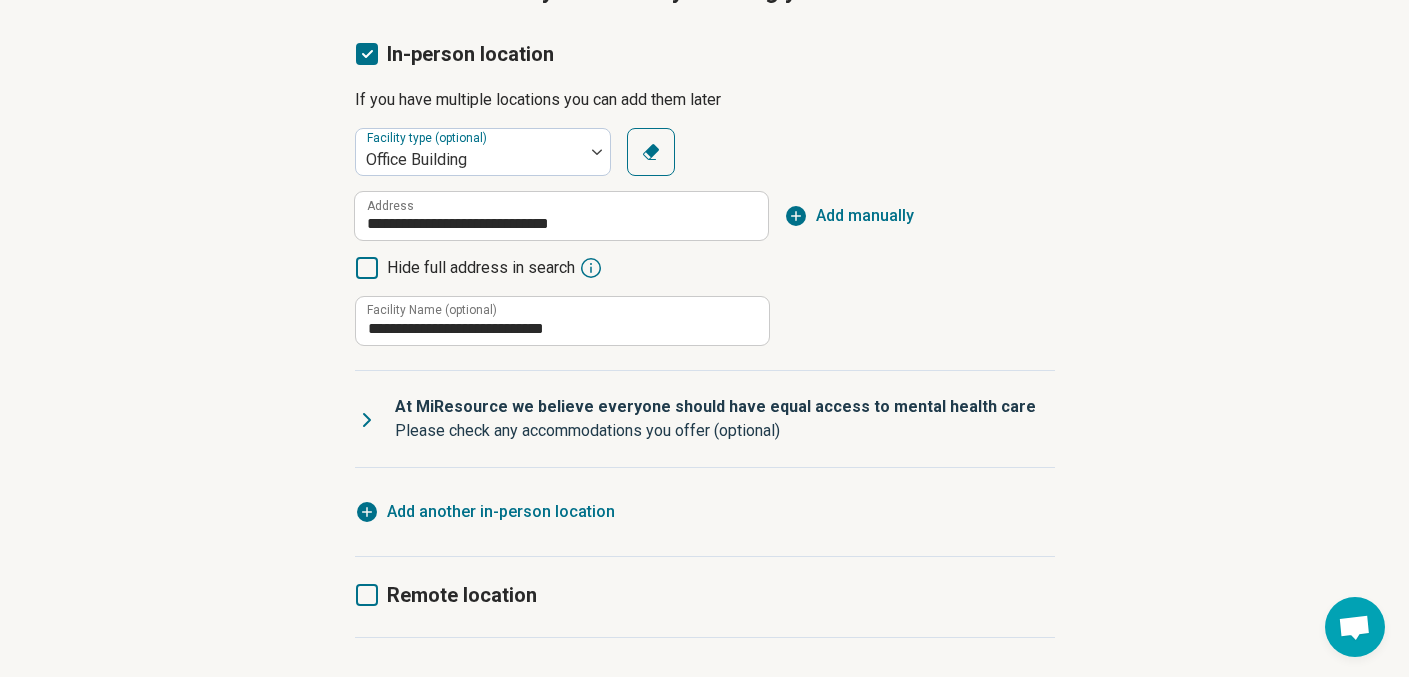 click on "Add manually" at bounding box center (865, 216) 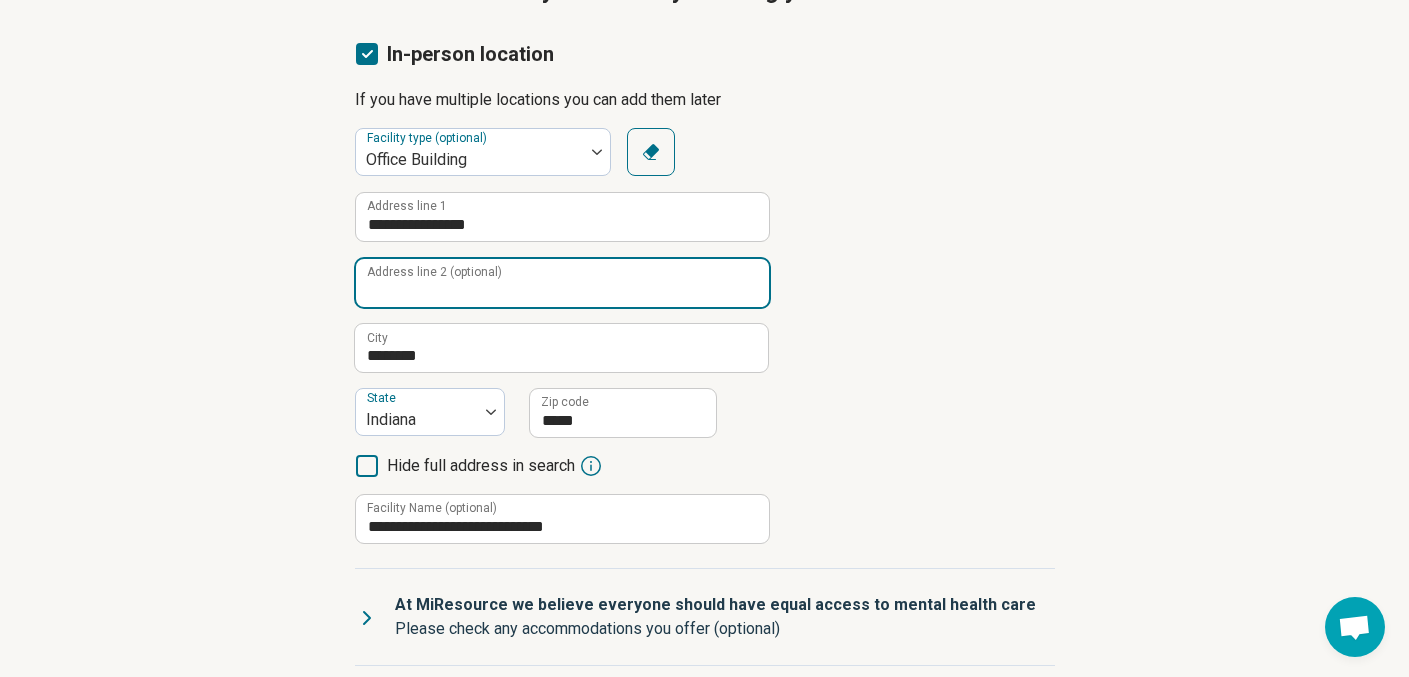click on "Address line 2 (optional)" at bounding box center (562, 283) 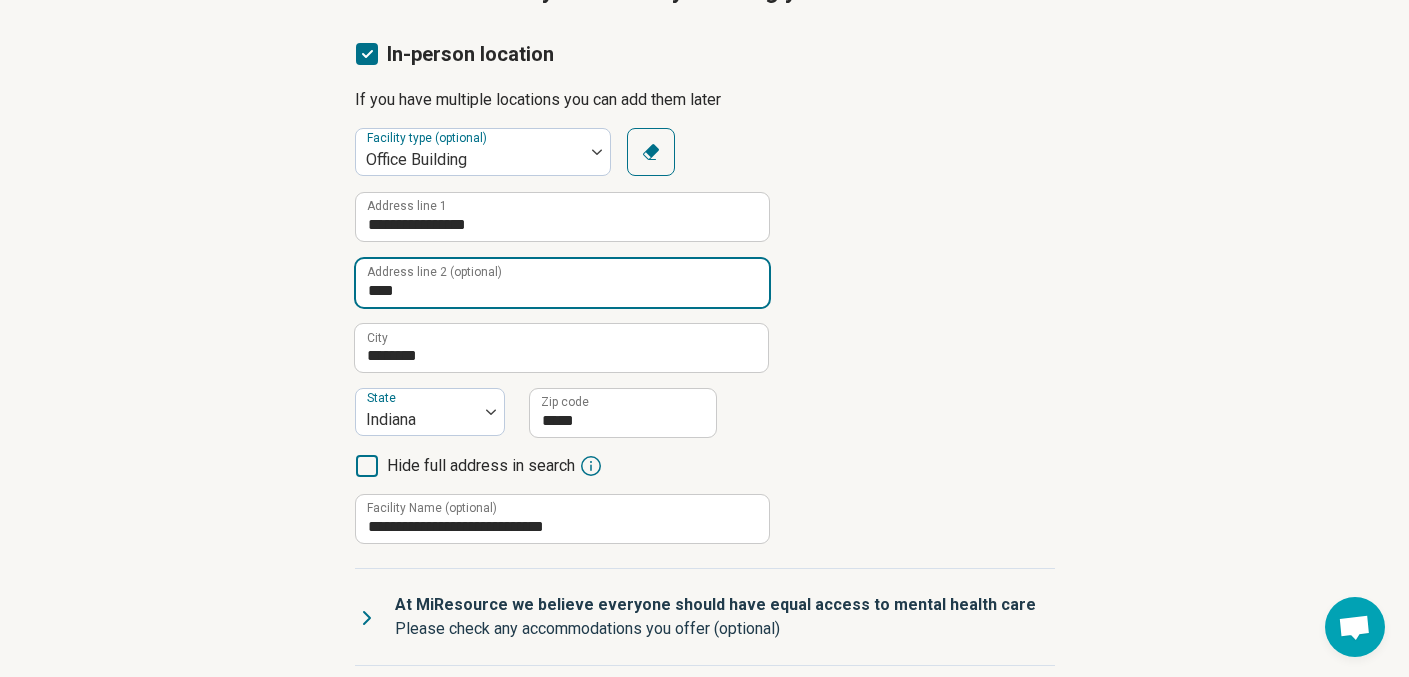 type on "****" 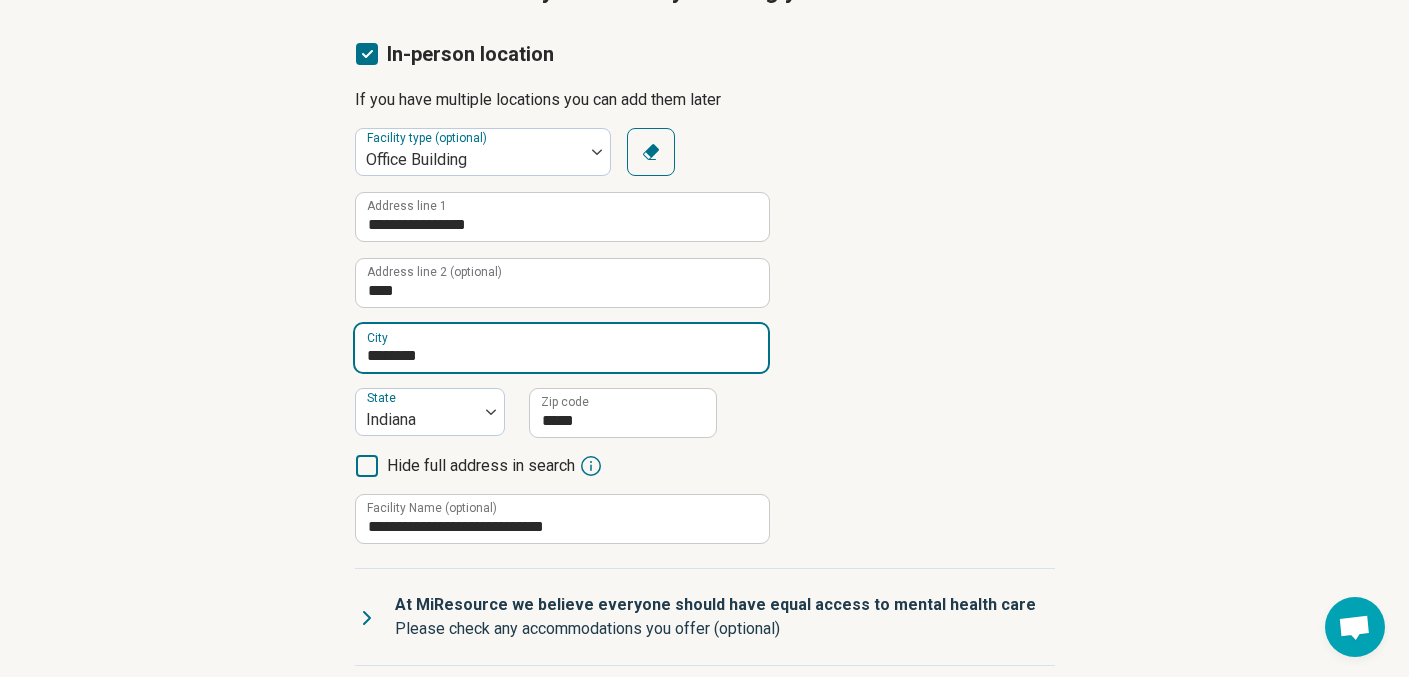 drag, startPoint x: 460, startPoint y: 361, endPoint x: 310, endPoint y: 360, distance: 150.00333 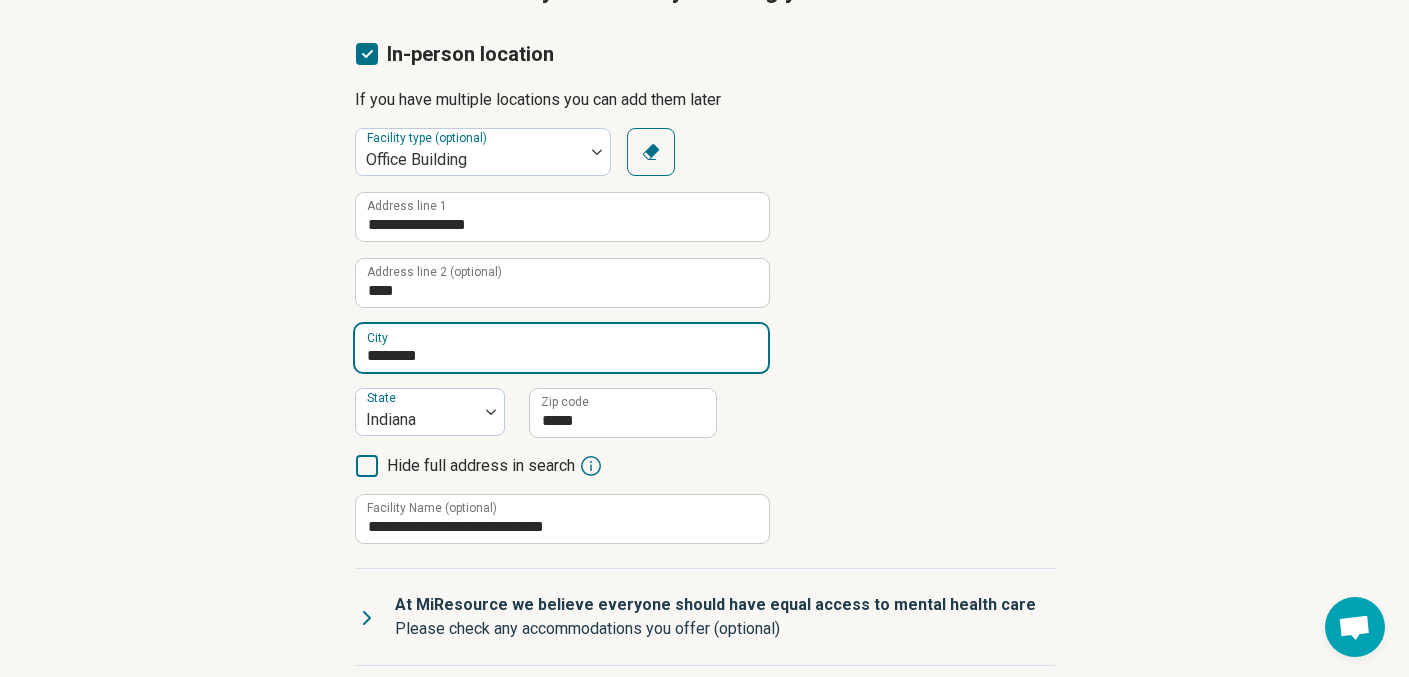 click on "**********" at bounding box center (704, 429) 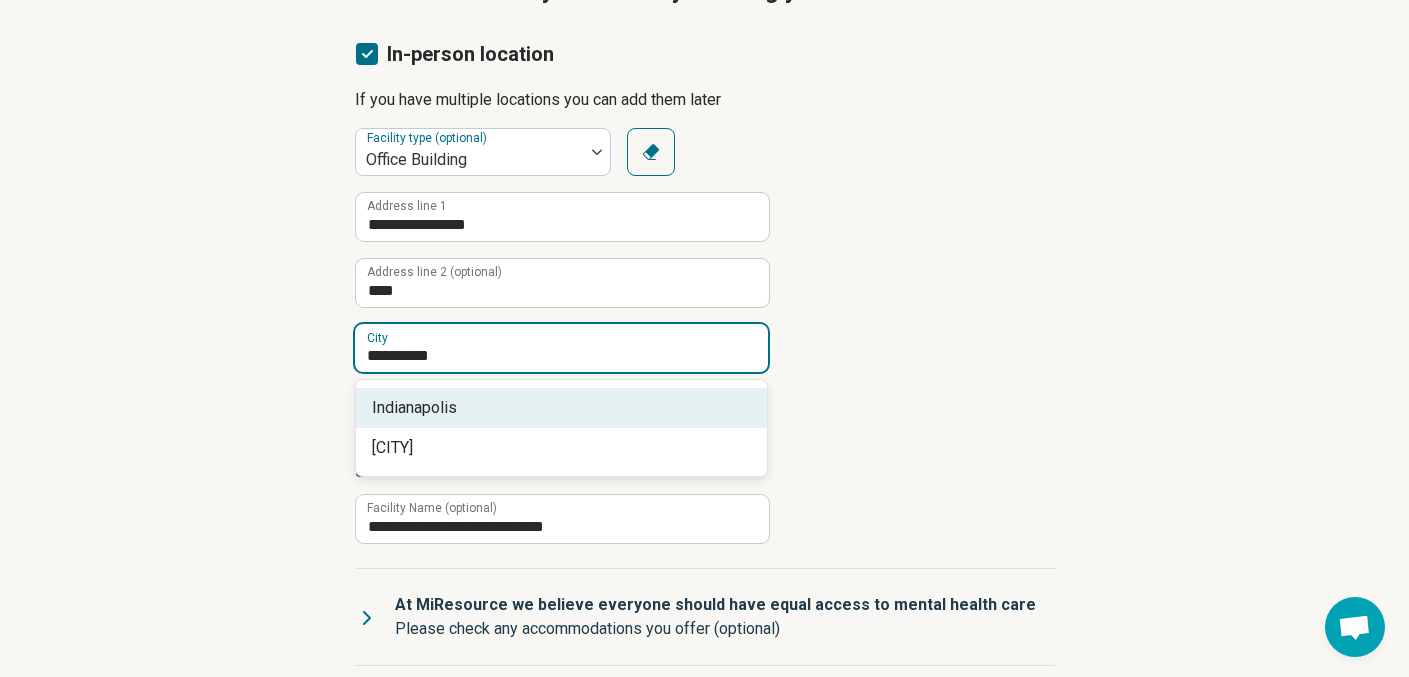 click on "Indianapolis" at bounding box center (565, 408) 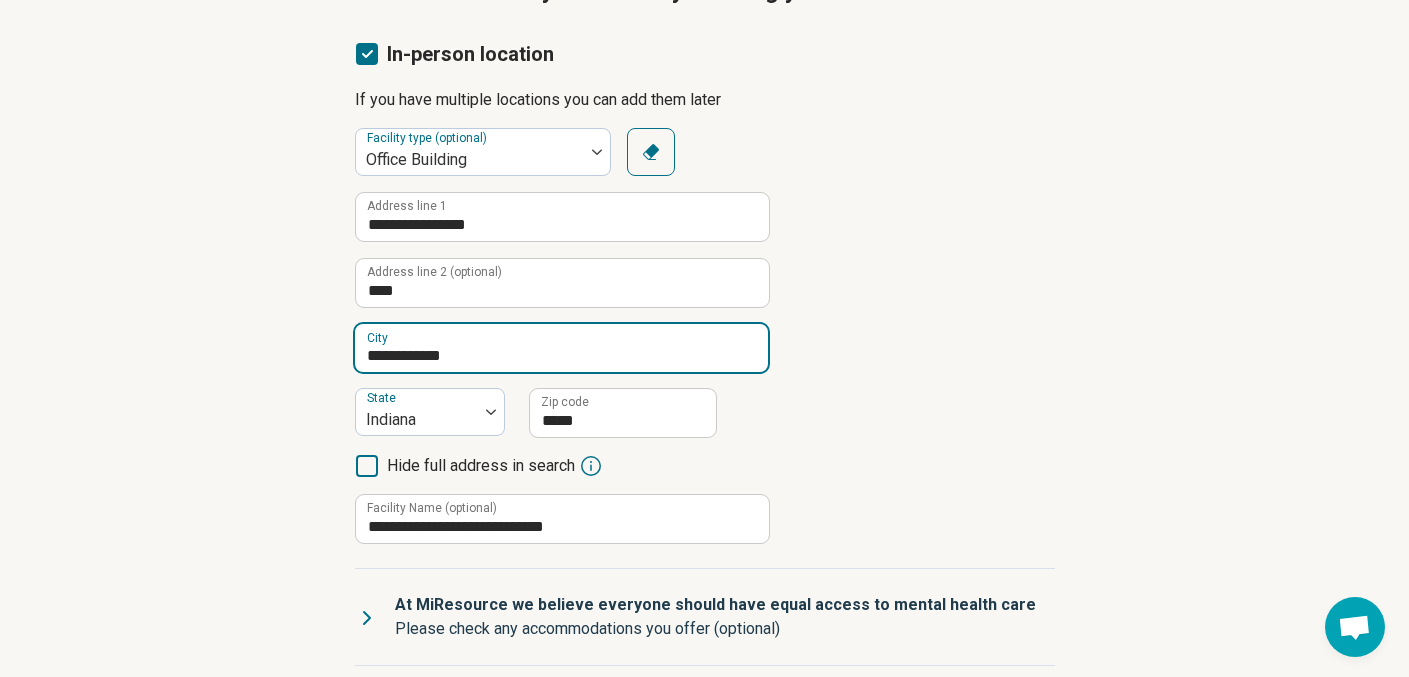 type on "**********" 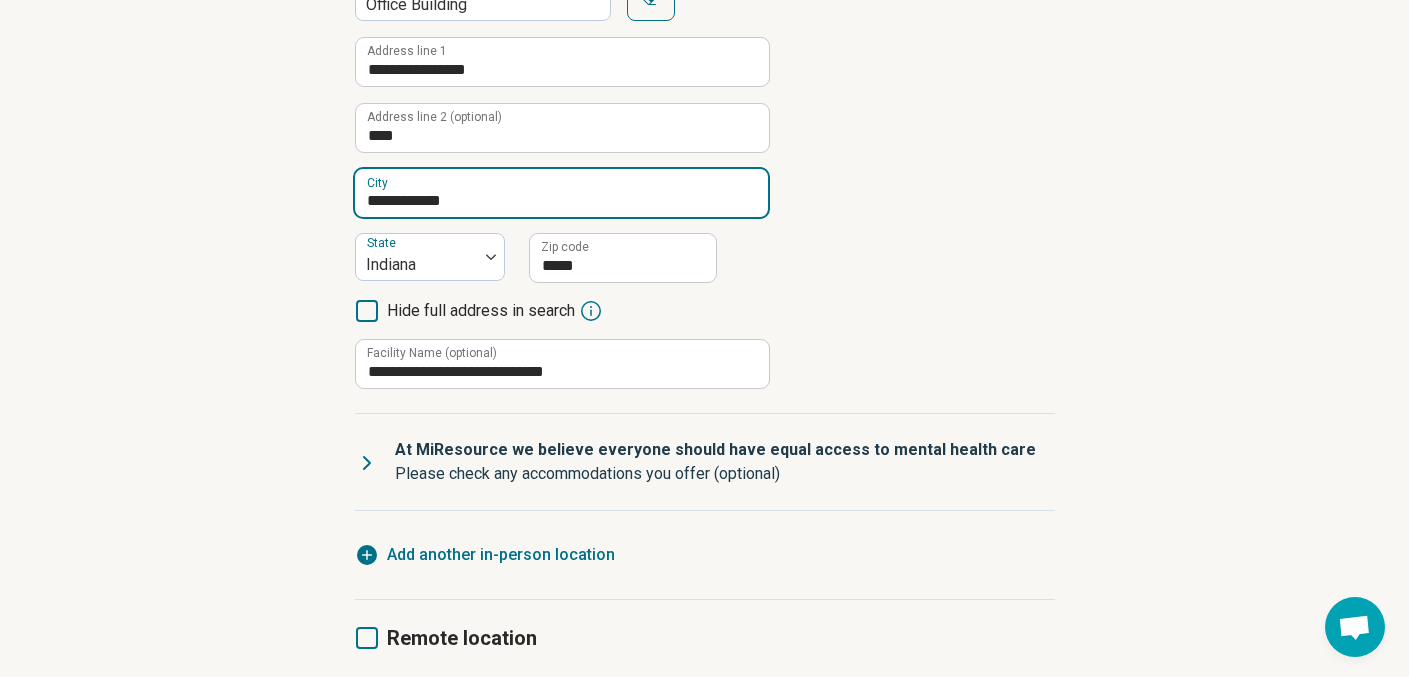 scroll, scrollTop: 523, scrollLeft: 0, axis: vertical 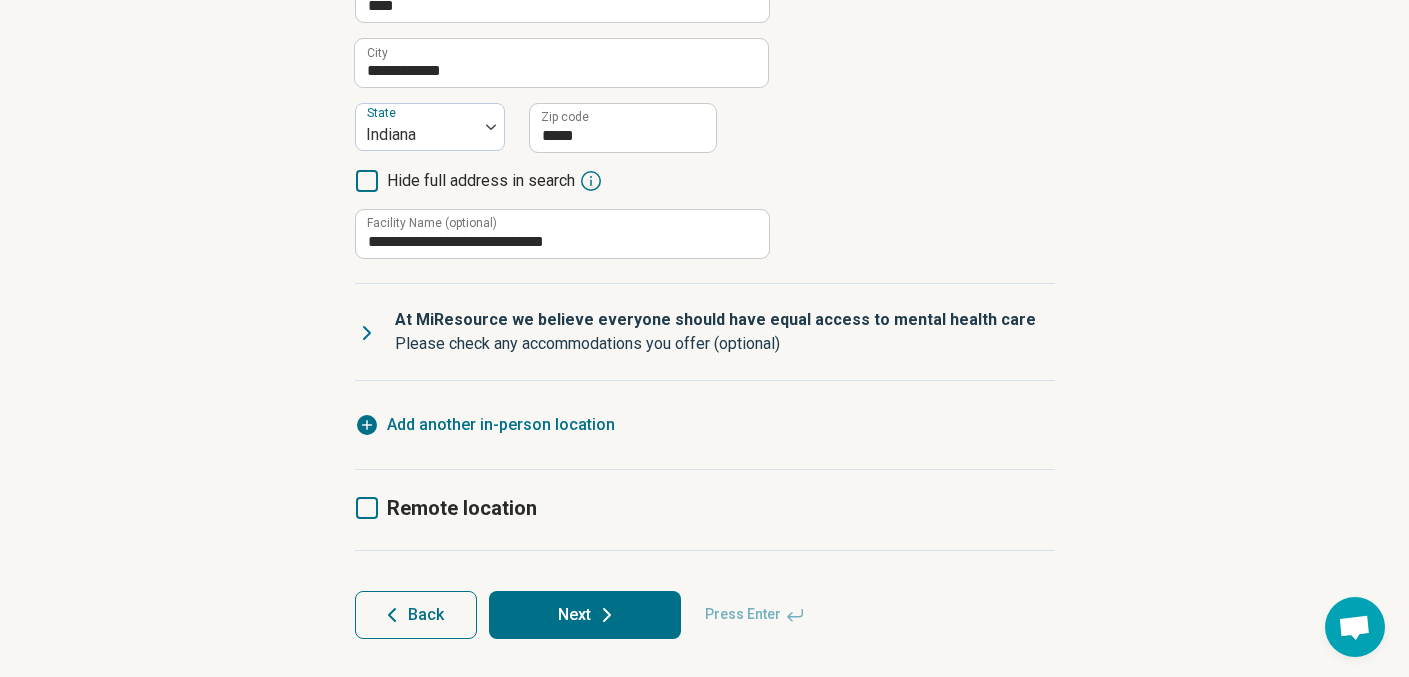 click on "Remote location" at bounding box center [462, 508] 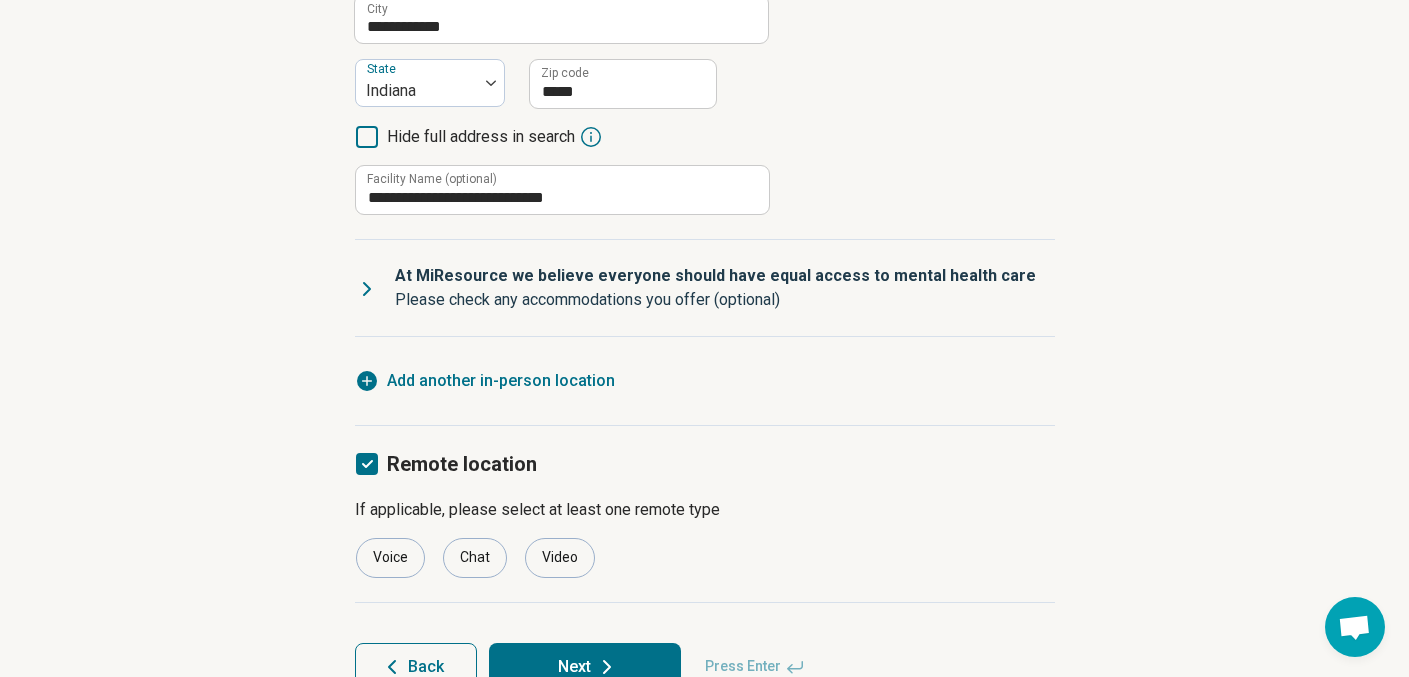 scroll, scrollTop: 577, scrollLeft: 0, axis: vertical 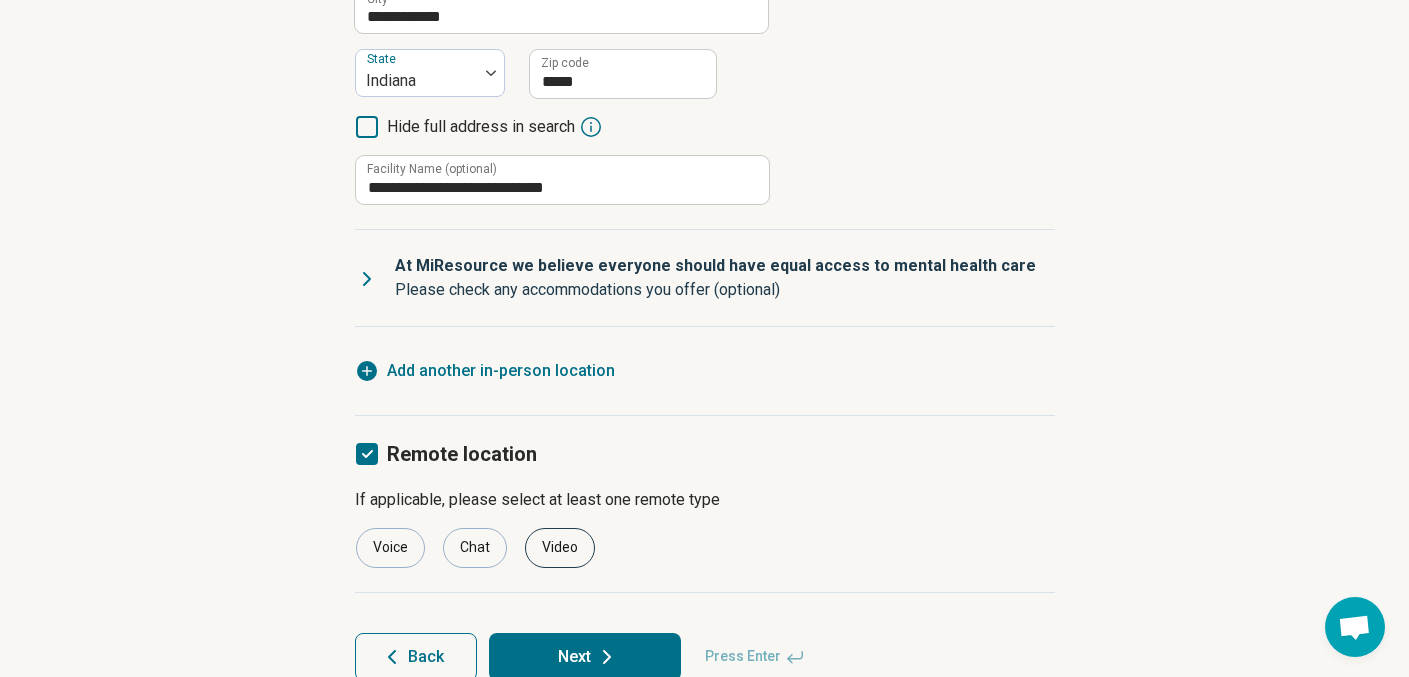 click on "Video" at bounding box center (560, 548) 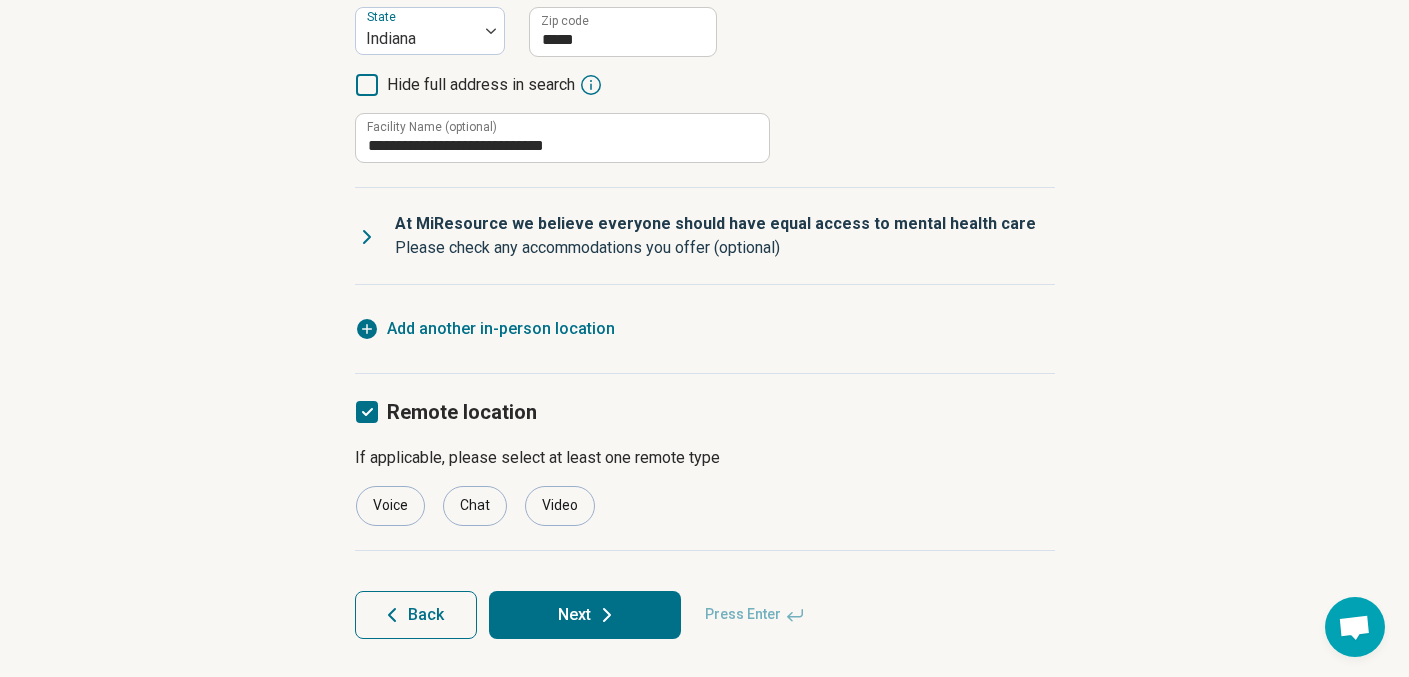 click on "Next" at bounding box center [585, 615] 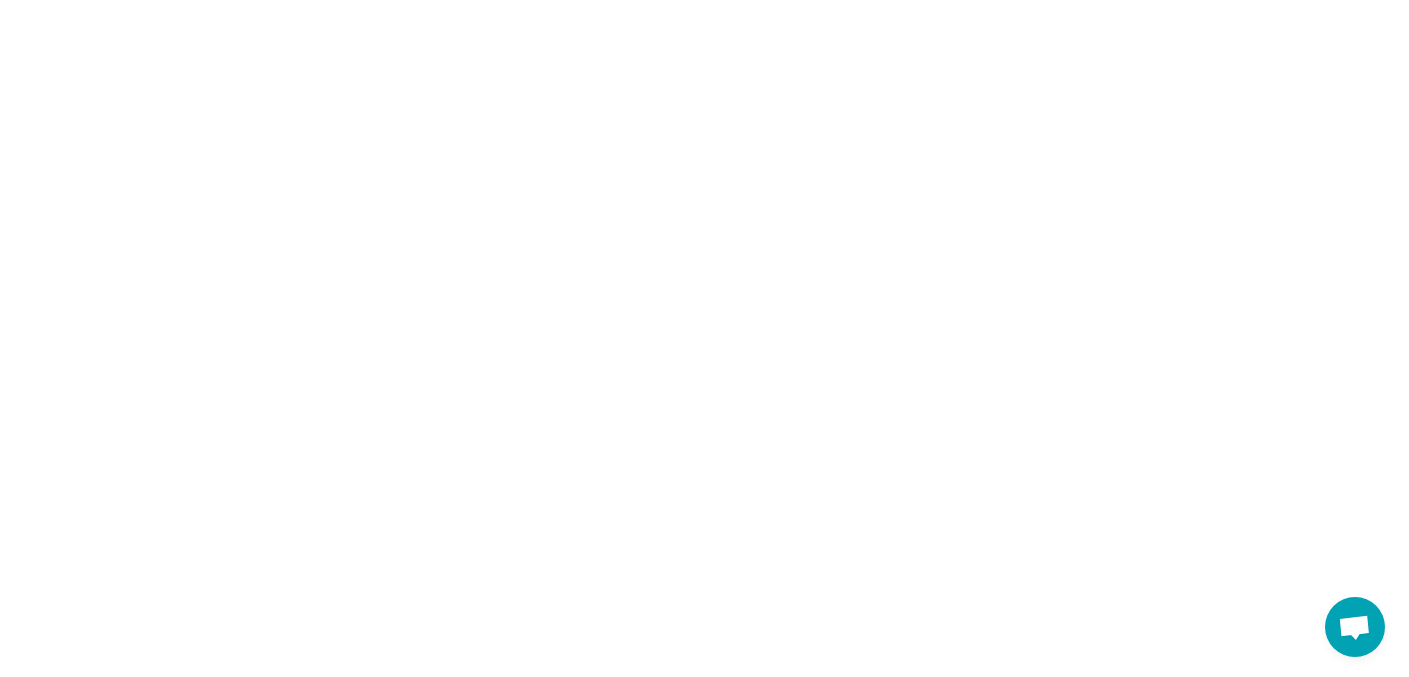 scroll, scrollTop: 0, scrollLeft: 0, axis: both 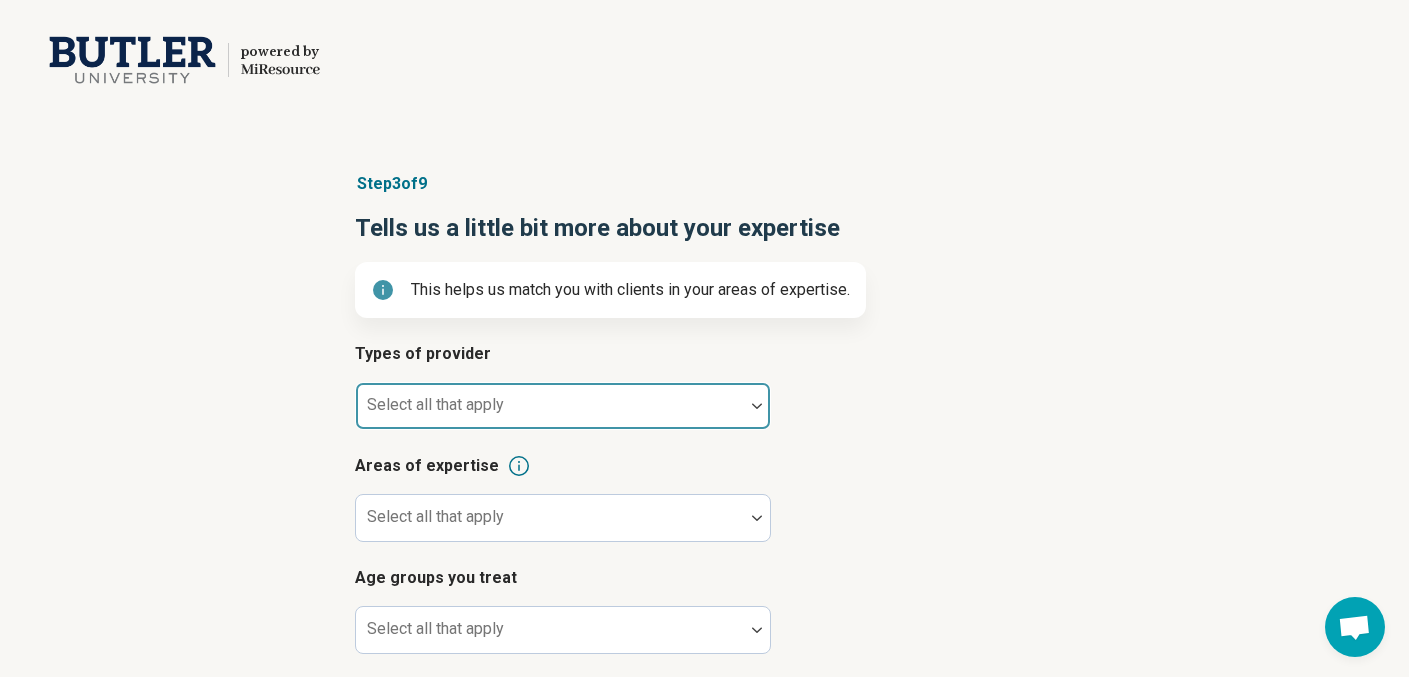 click at bounding box center (550, 414) 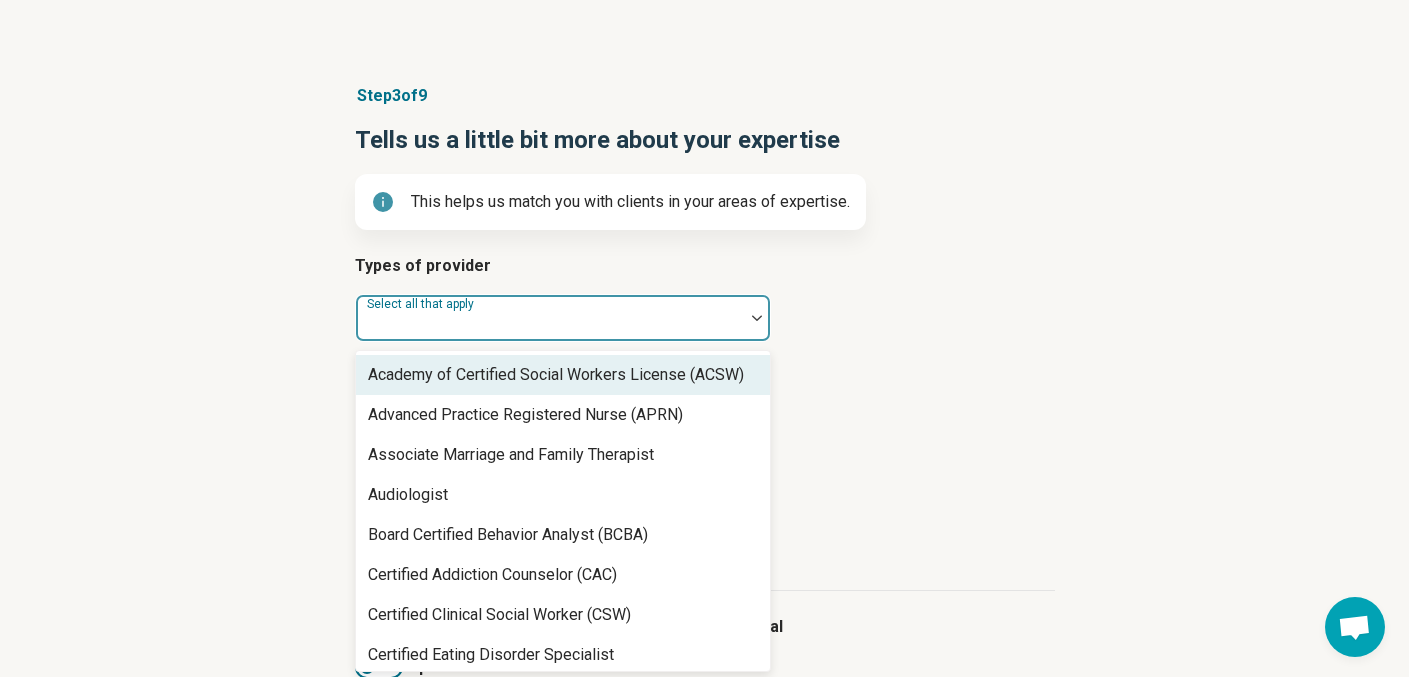 scroll, scrollTop: 90, scrollLeft: 0, axis: vertical 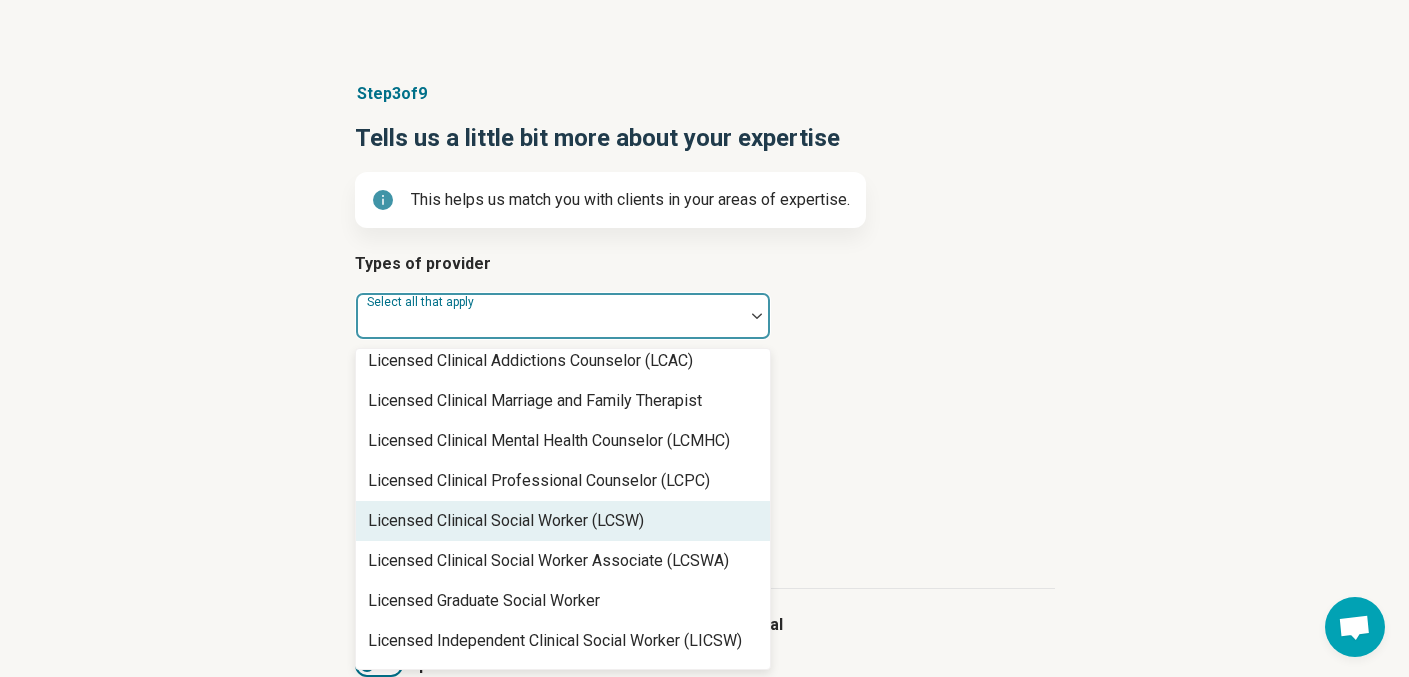 click on "Licensed Clinical Social Worker (LCSW)" at bounding box center (506, 521) 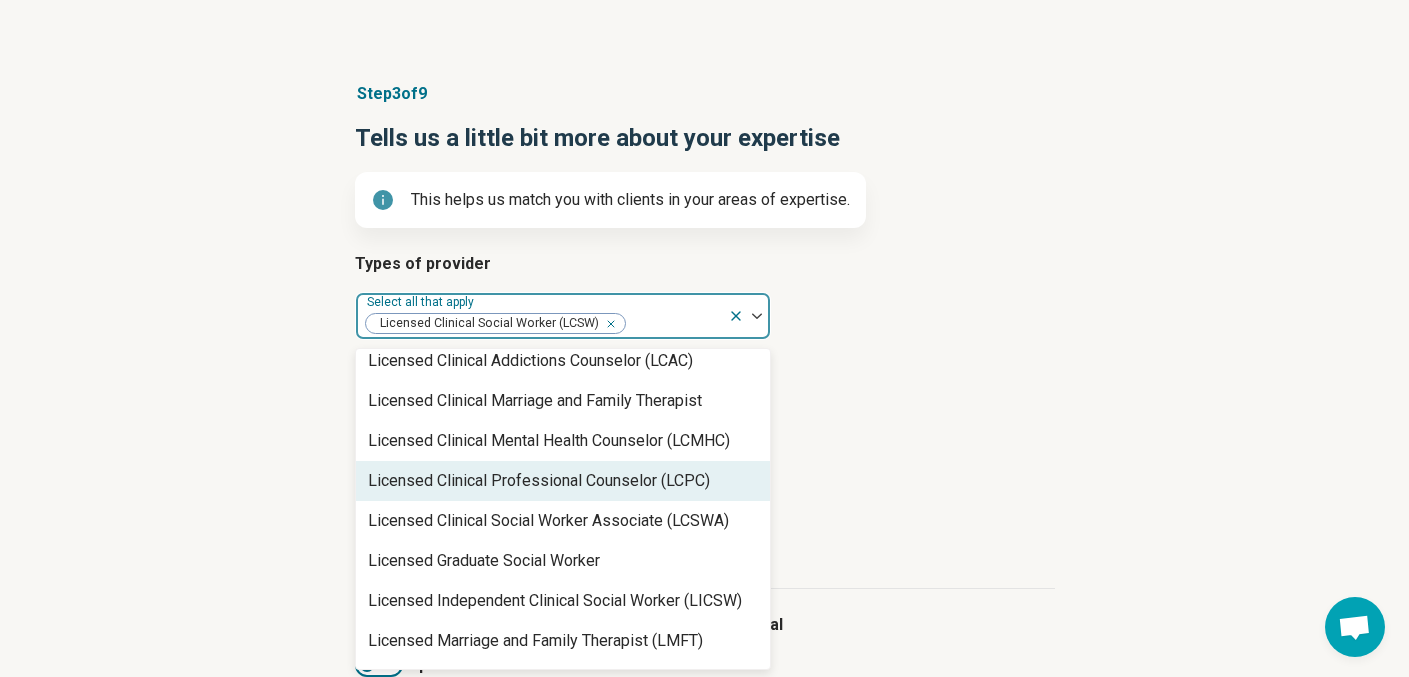 click on "Areas of expertise" at bounding box center [705, 376] 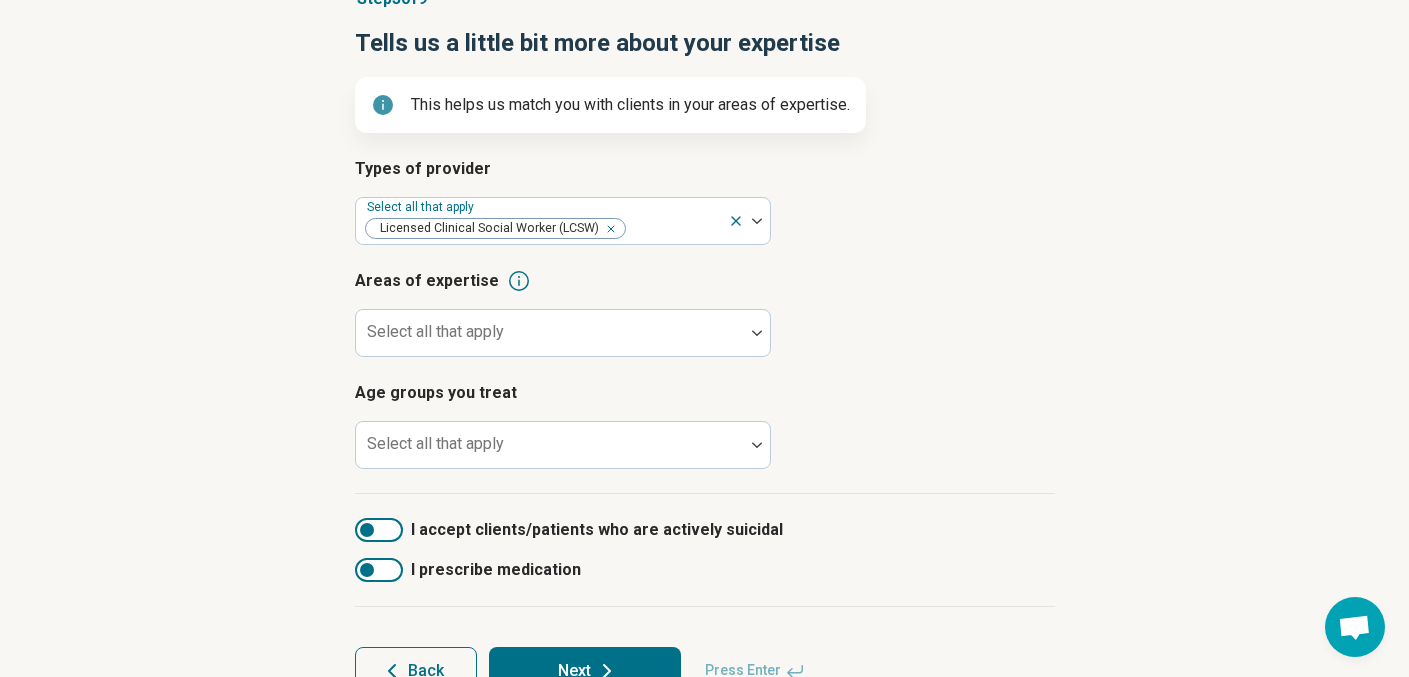 scroll, scrollTop: 207, scrollLeft: 0, axis: vertical 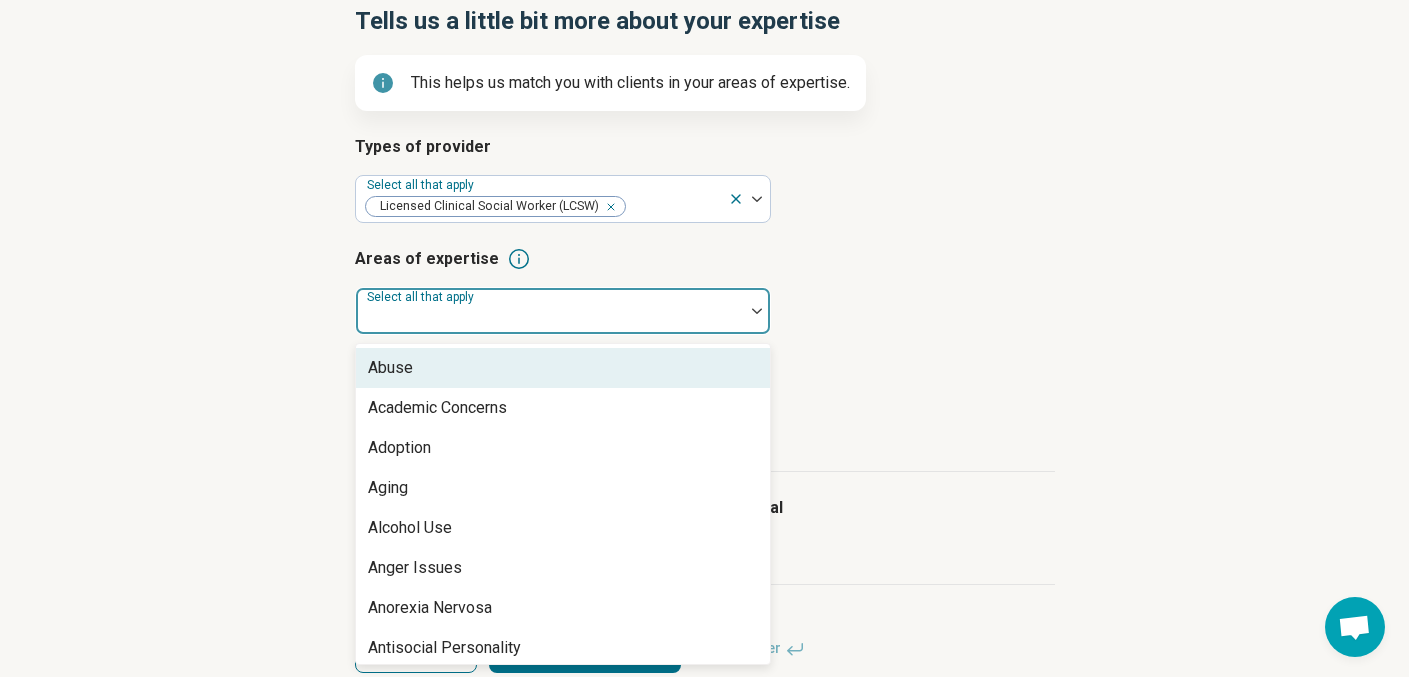 click at bounding box center [757, 311] 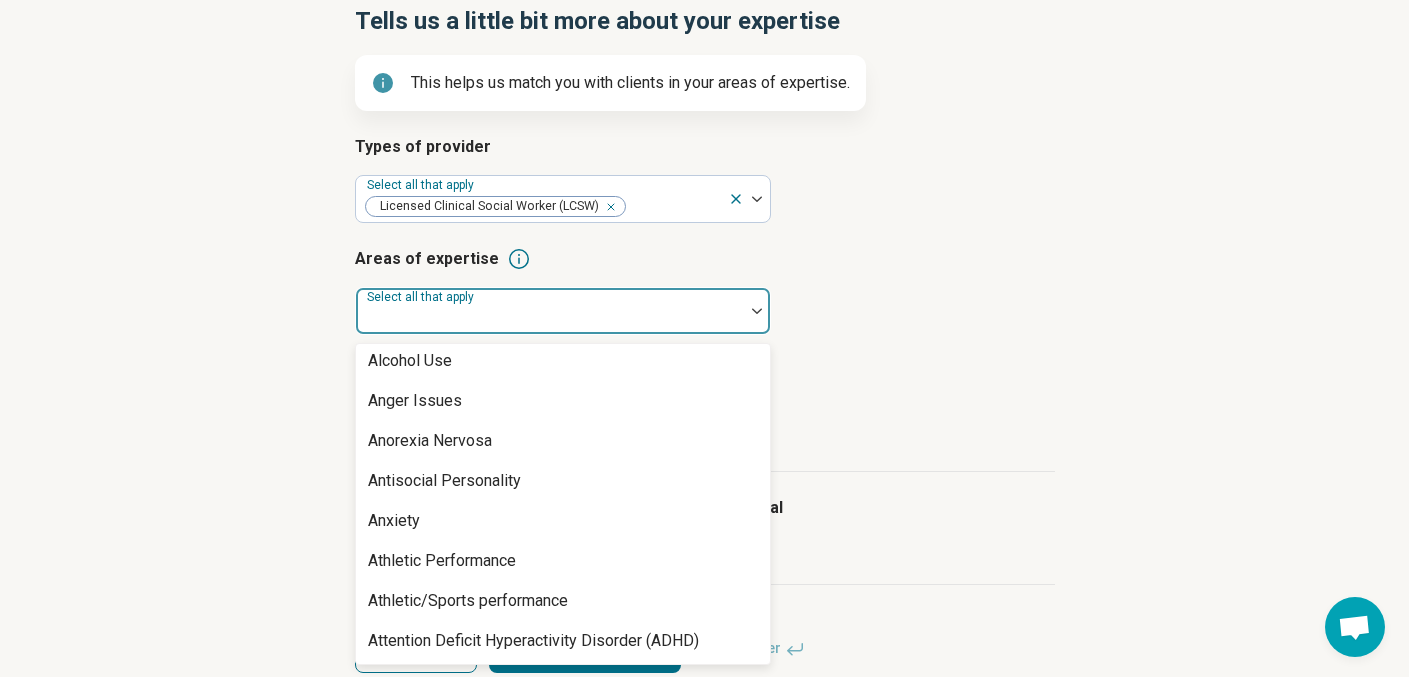 scroll, scrollTop: 178, scrollLeft: 0, axis: vertical 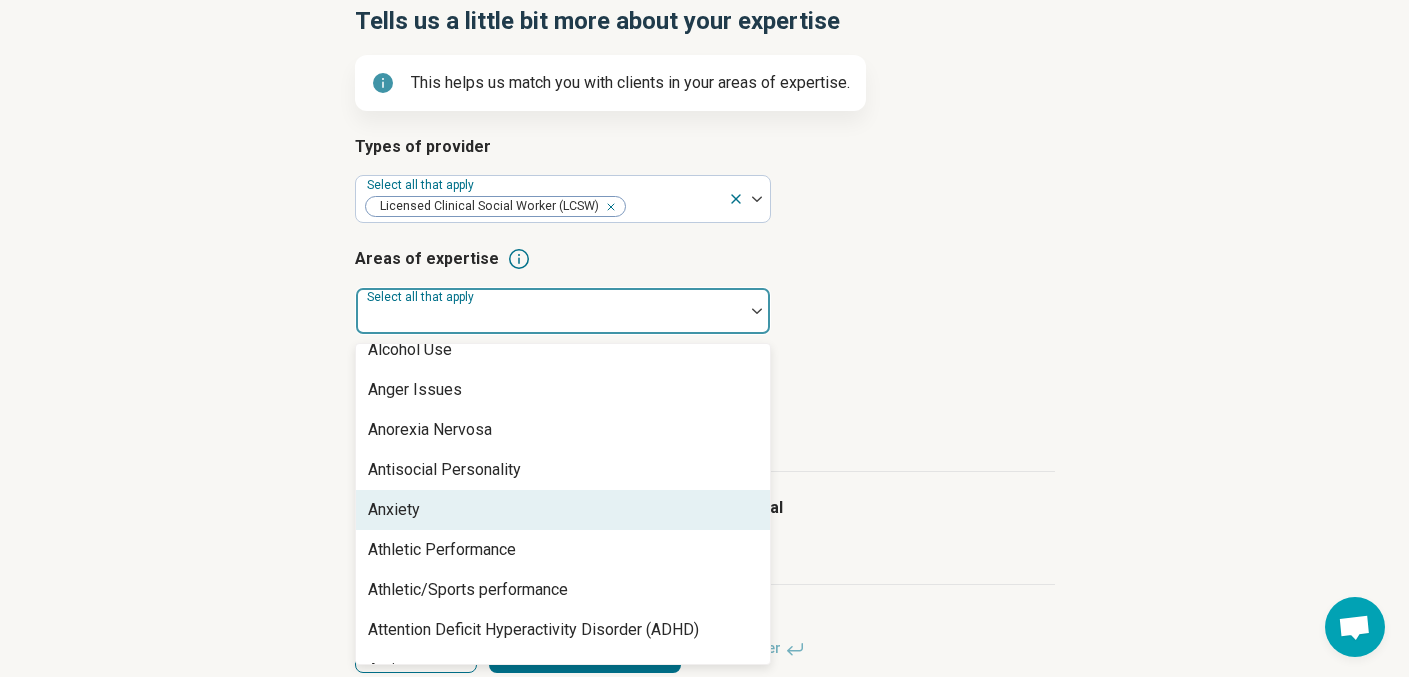 click on "Anxiety" at bounding box center [563, 510] 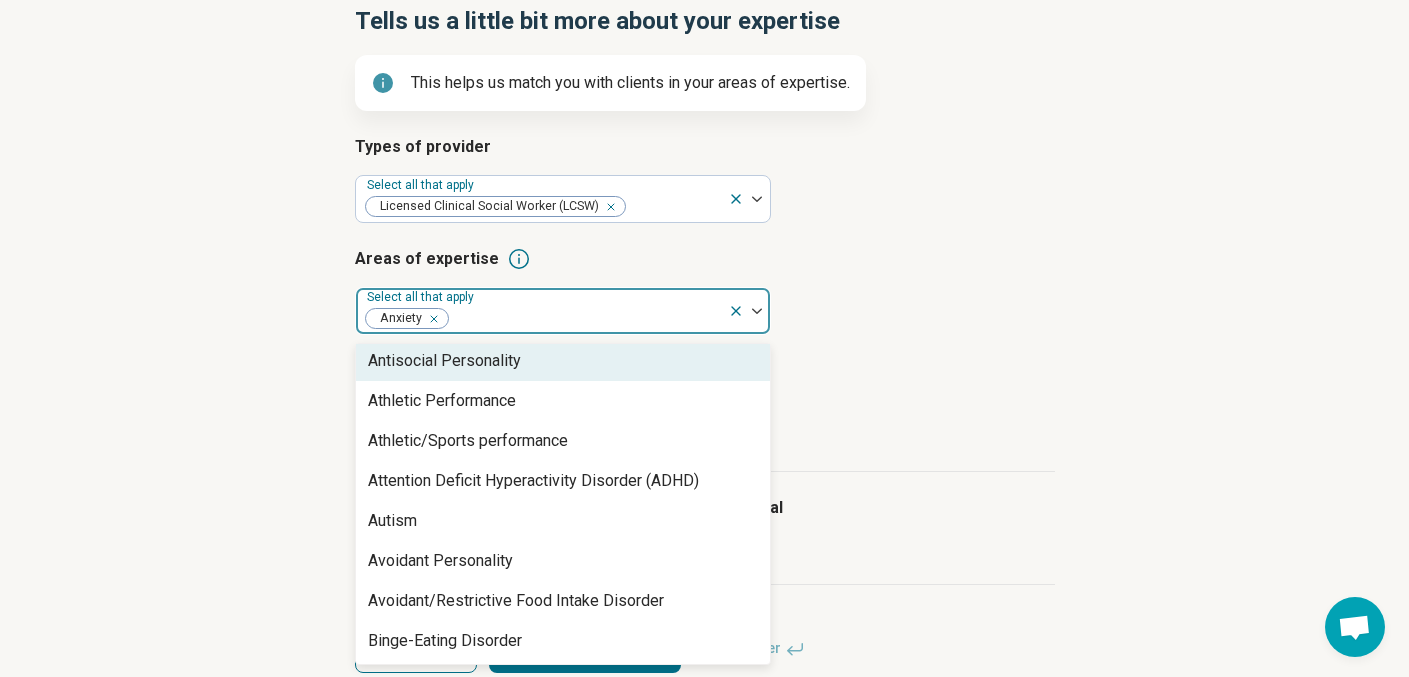 scroll, scrollTop: 298, scrollLeft: 0, axis: vertical 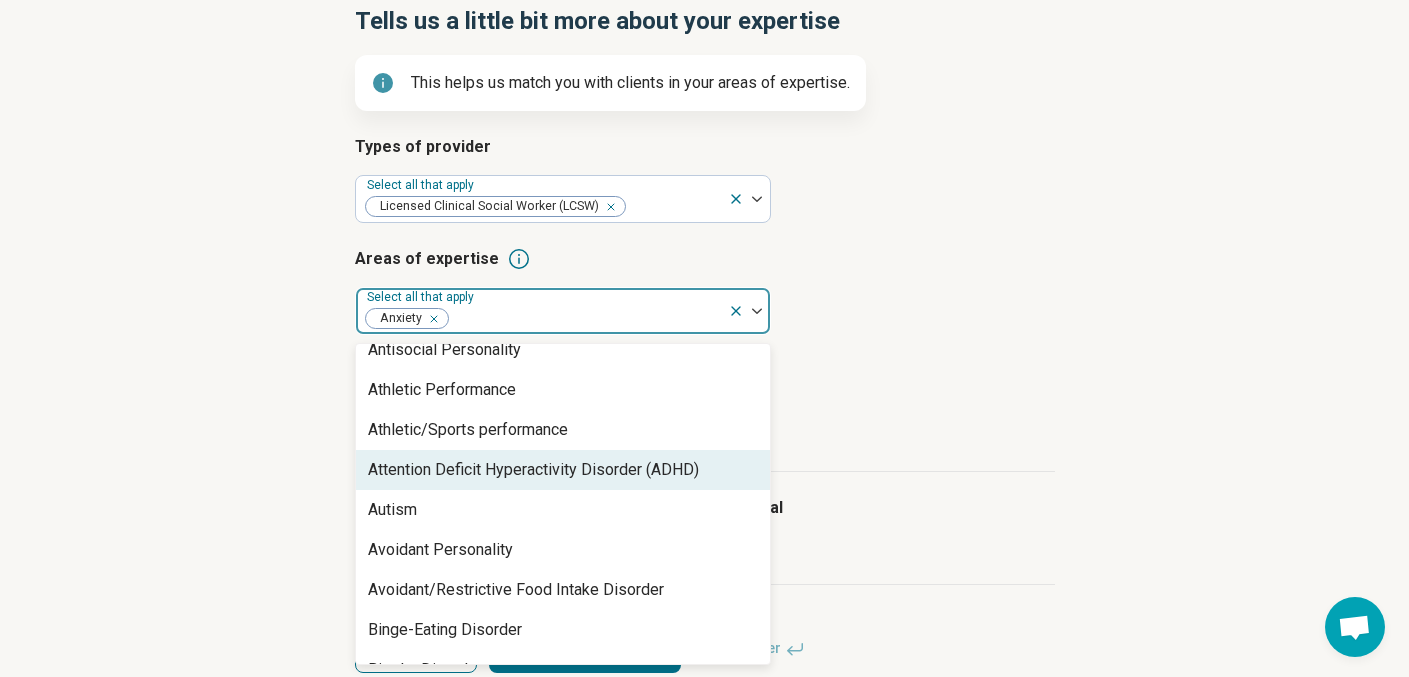 click on "Attention Deficit Hyperactivity Disorder (ADHD)" at bounding box center [533, 470] 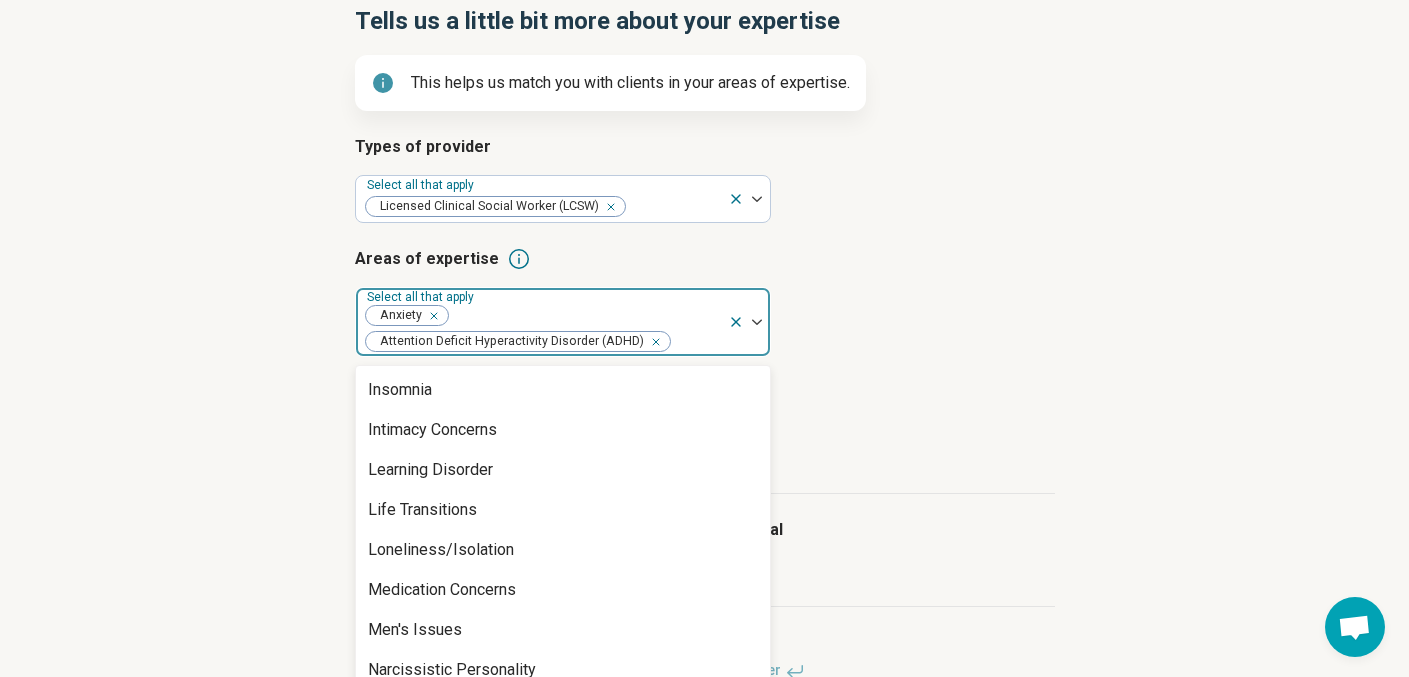 scroll, scrollTop: 1885, scrollLeft: 0, axis: vertical 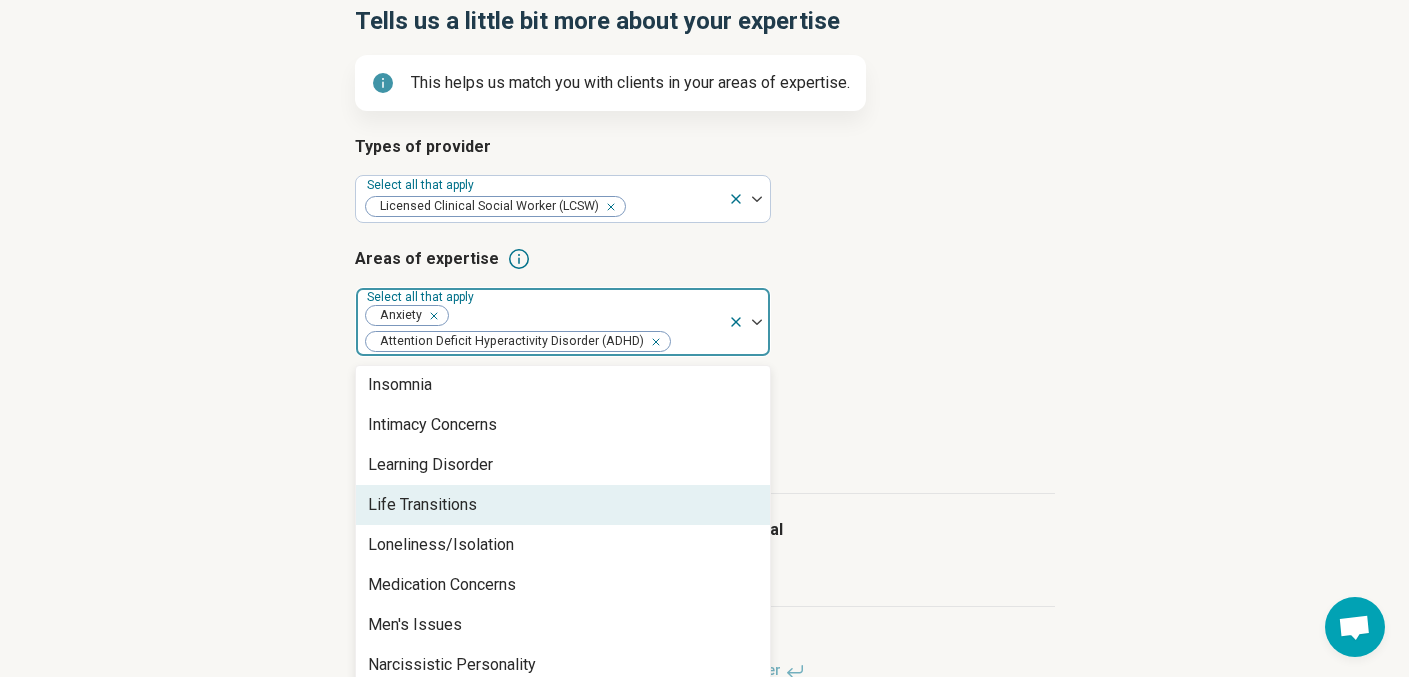 click on "Life Transitions" at bounding box center [563, 505] 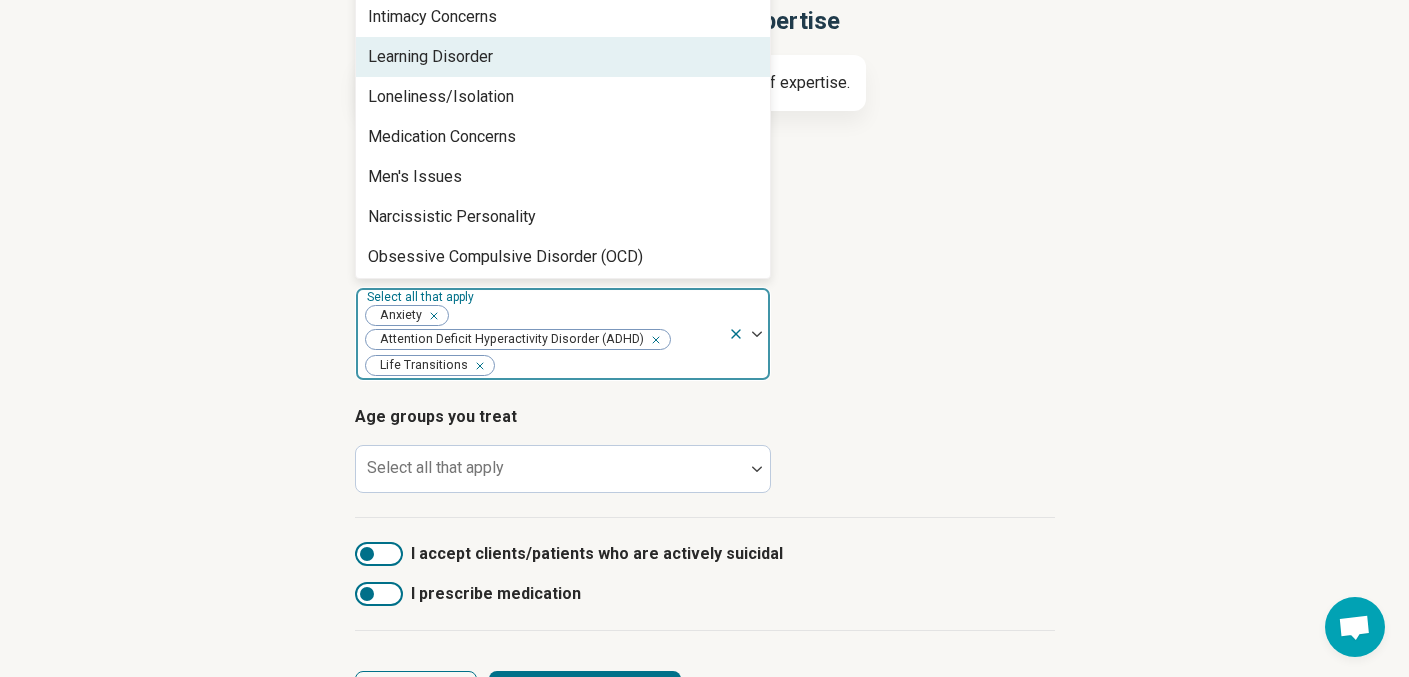 scroll, scrollTop: 254, scrollLeft: 0, axis: vertical 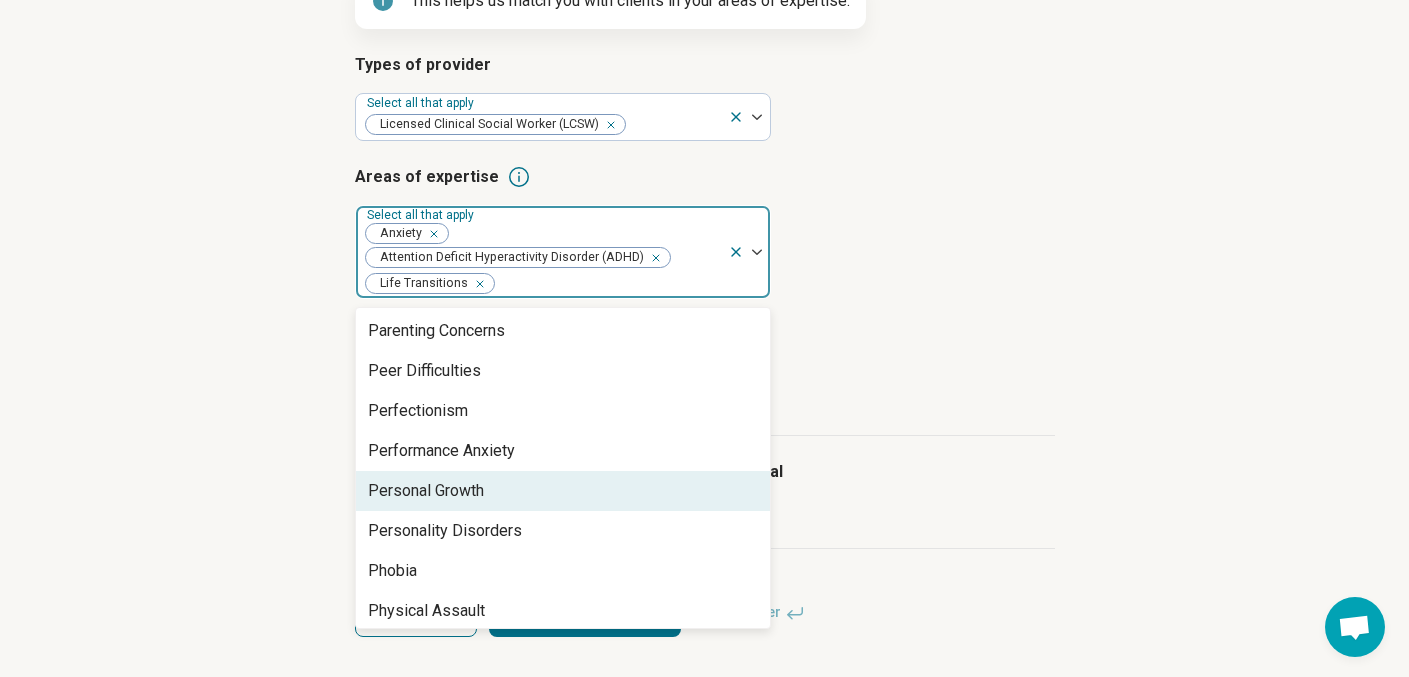 click on "Personal Growth" at bounding box center (563, 491) 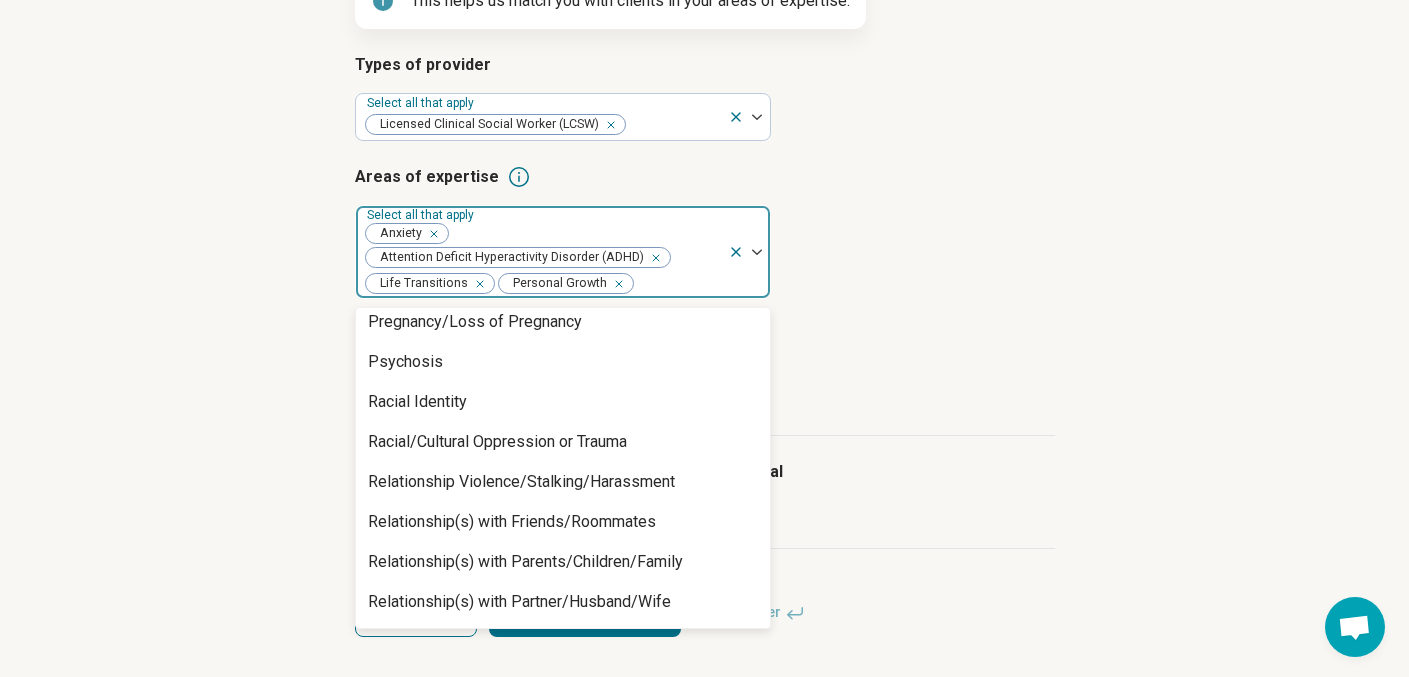 scroll, scrollTop: 2812, scrollLeft: 0, axis: vertical 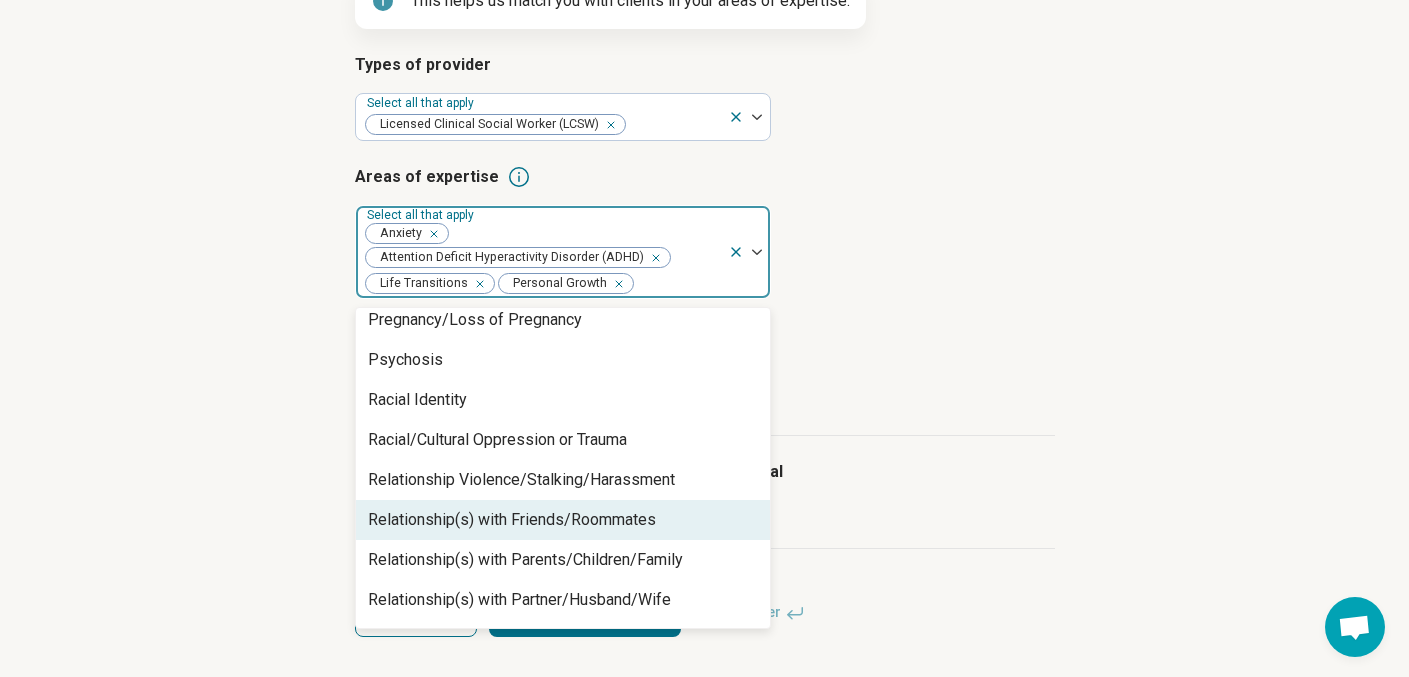 click on "Relationship(s) with Friends/Roommates" at bounding box center [512, 520] 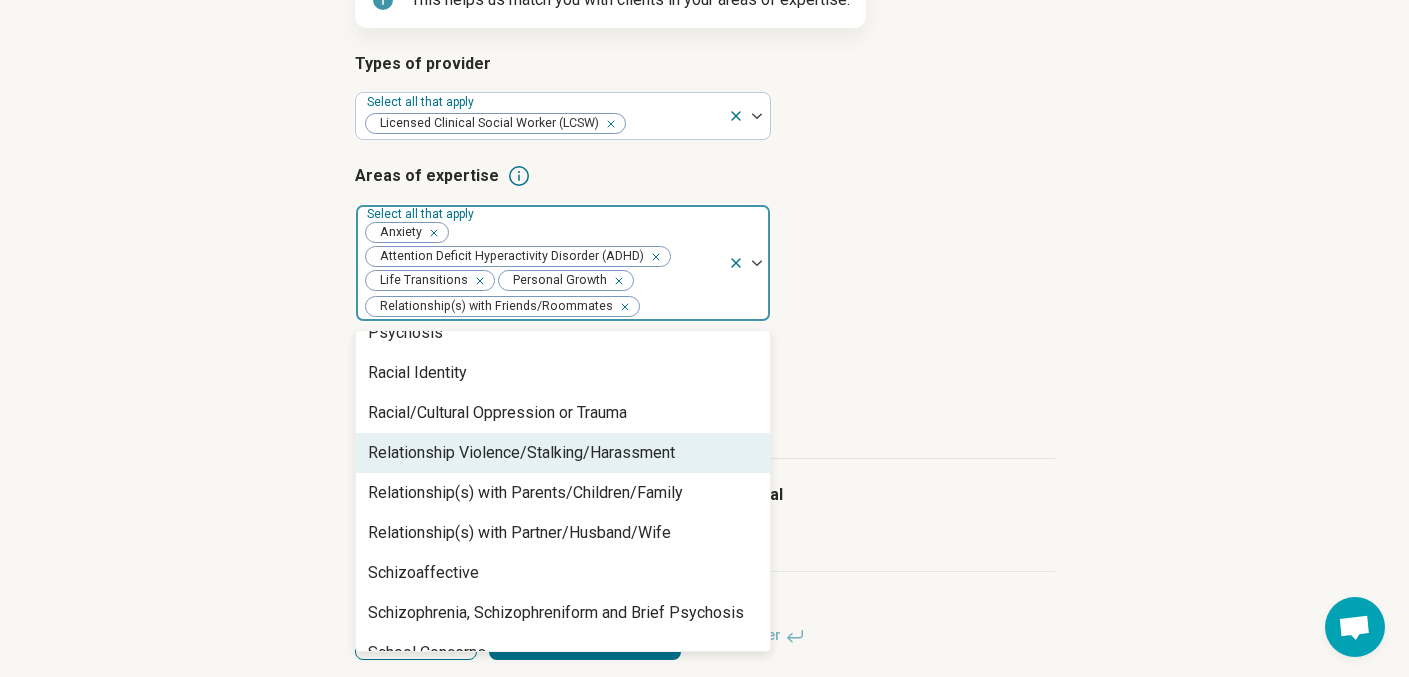 scroll, scrollTop: 2866, scrollLeft: 0, axis: vertical 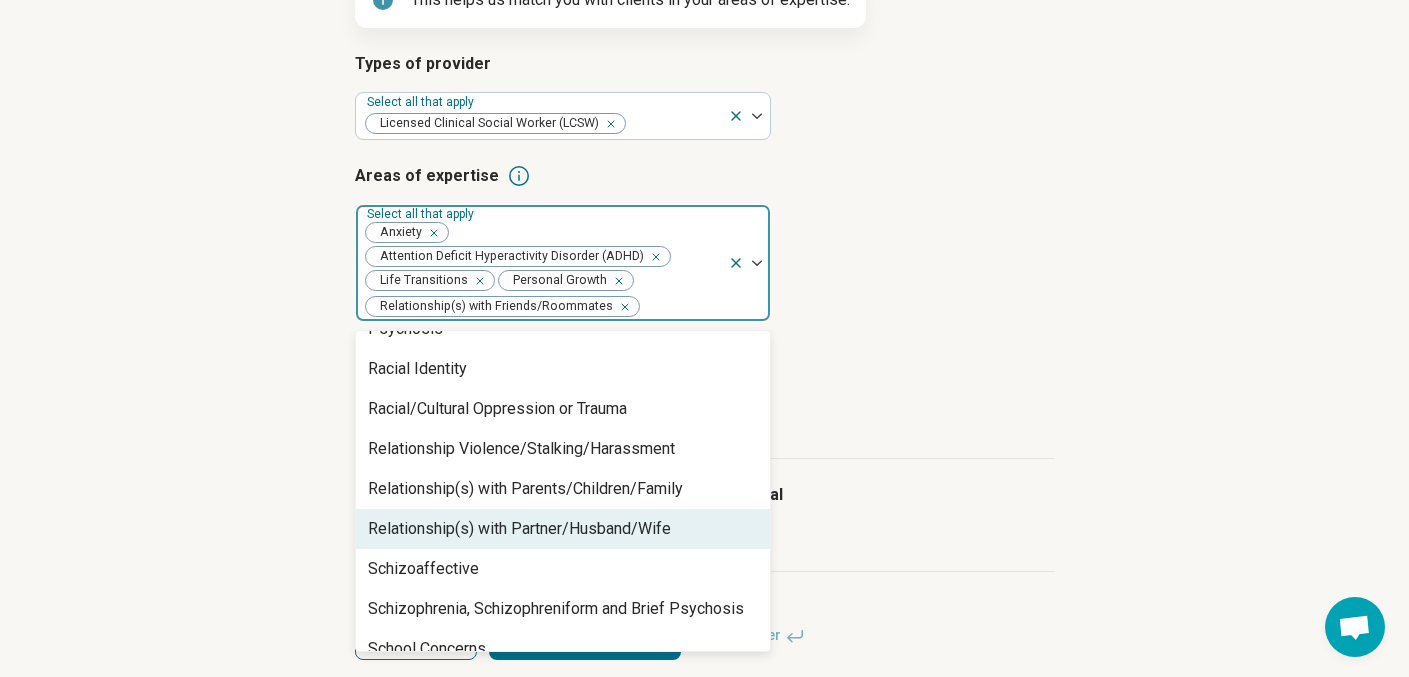 click on "Relationship(s) with Partner/Husband/Wife" at bounding box center (519, 529) 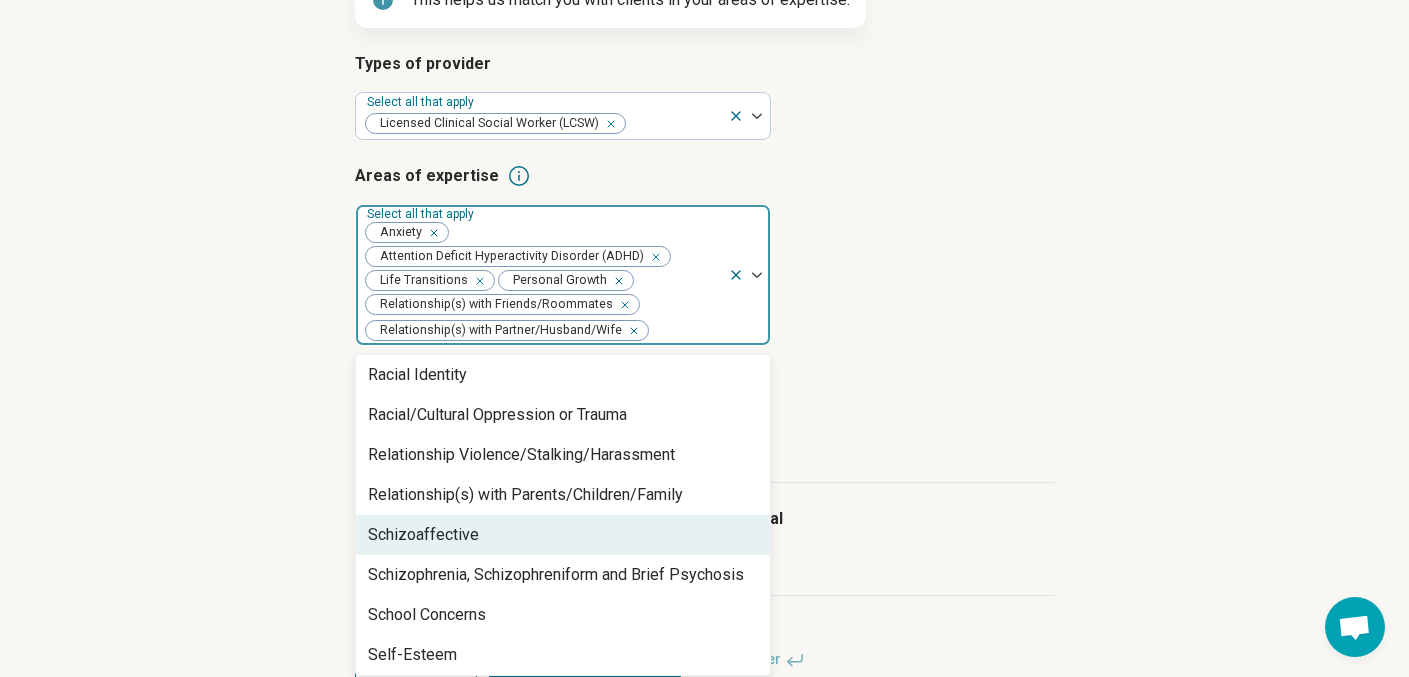 scroll, scrollTop: 2883, scrollLeft: 0, axis: vertical 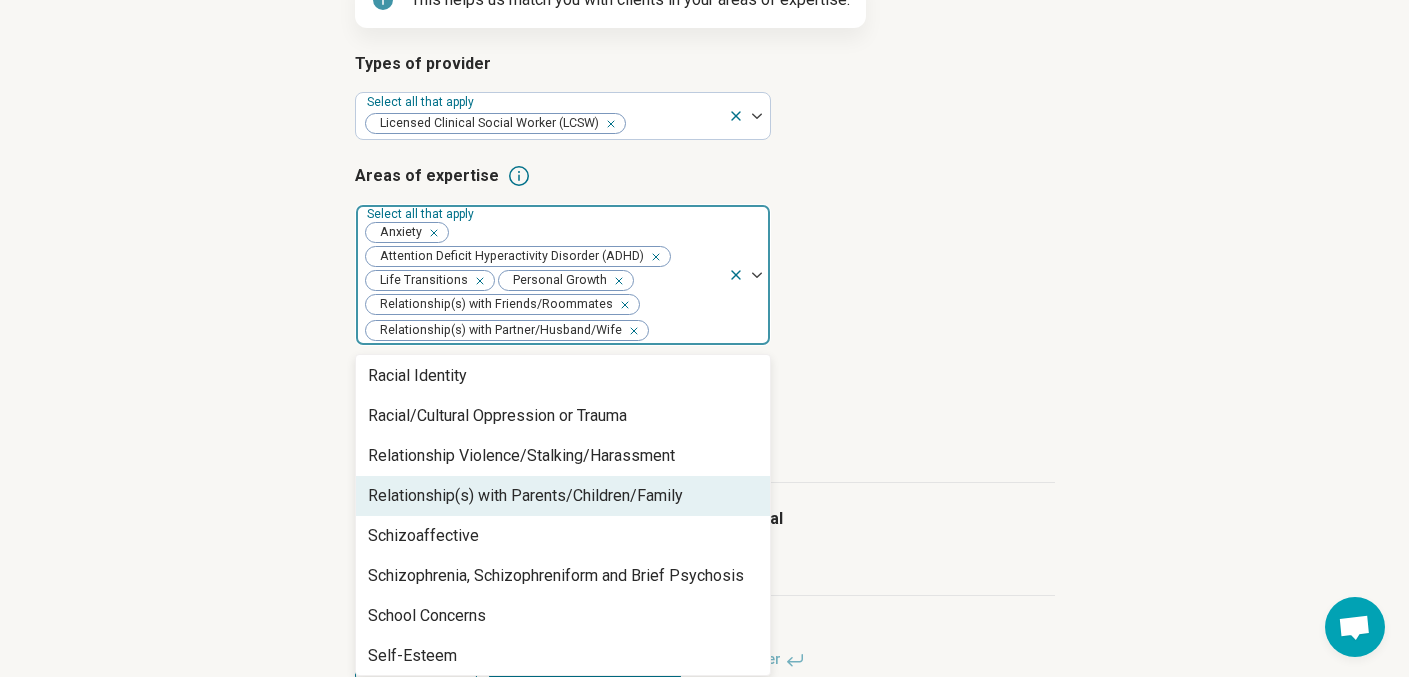 click on "Relationship(s) with Parents/Children/Family" at bounding box center (525, 496) 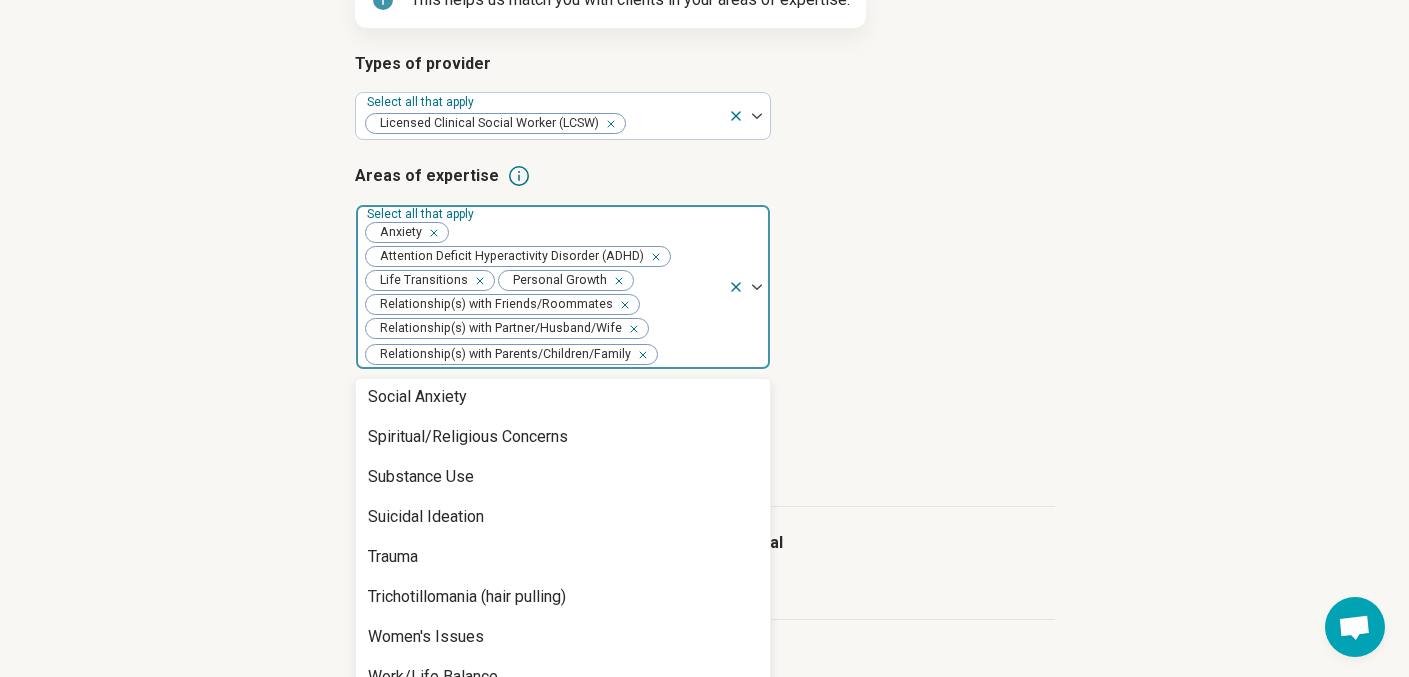scroll, scrollTop: 3408, scrollLeft: 0, axis: vertical 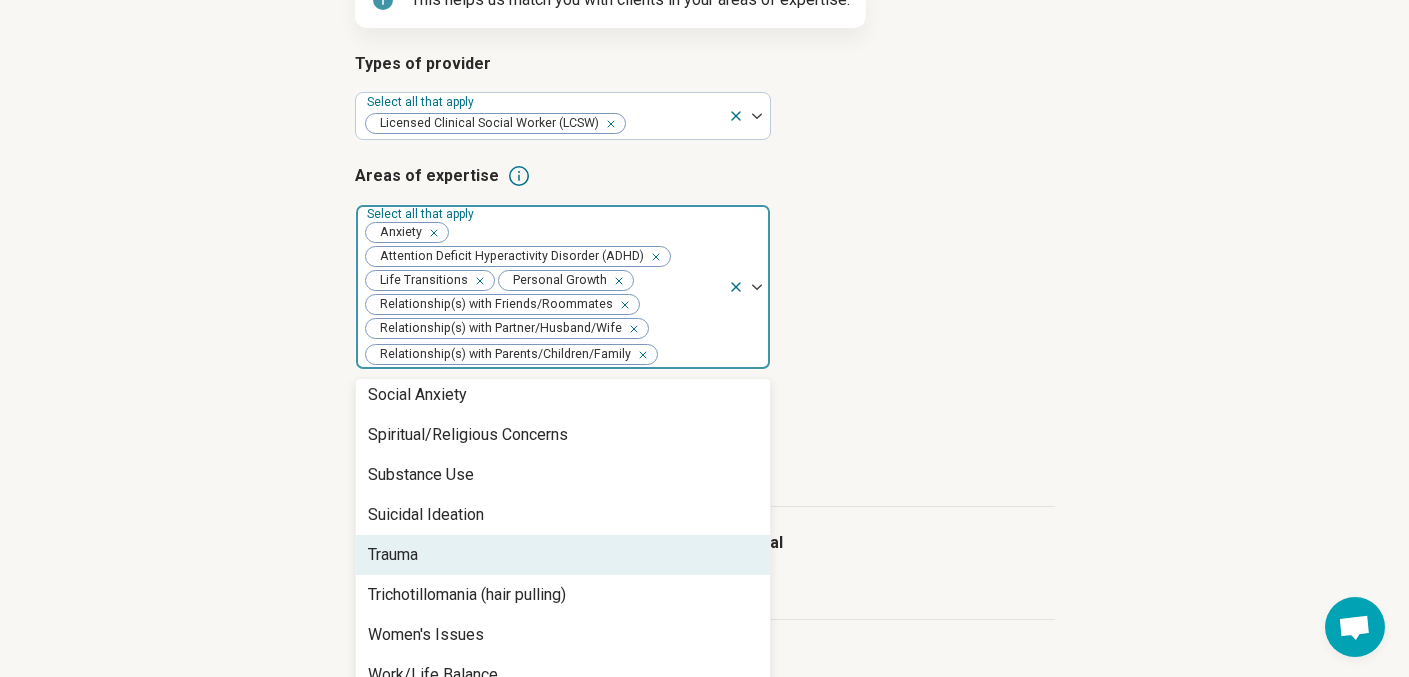 click on "Trauma" at bounding box center (563, 555) 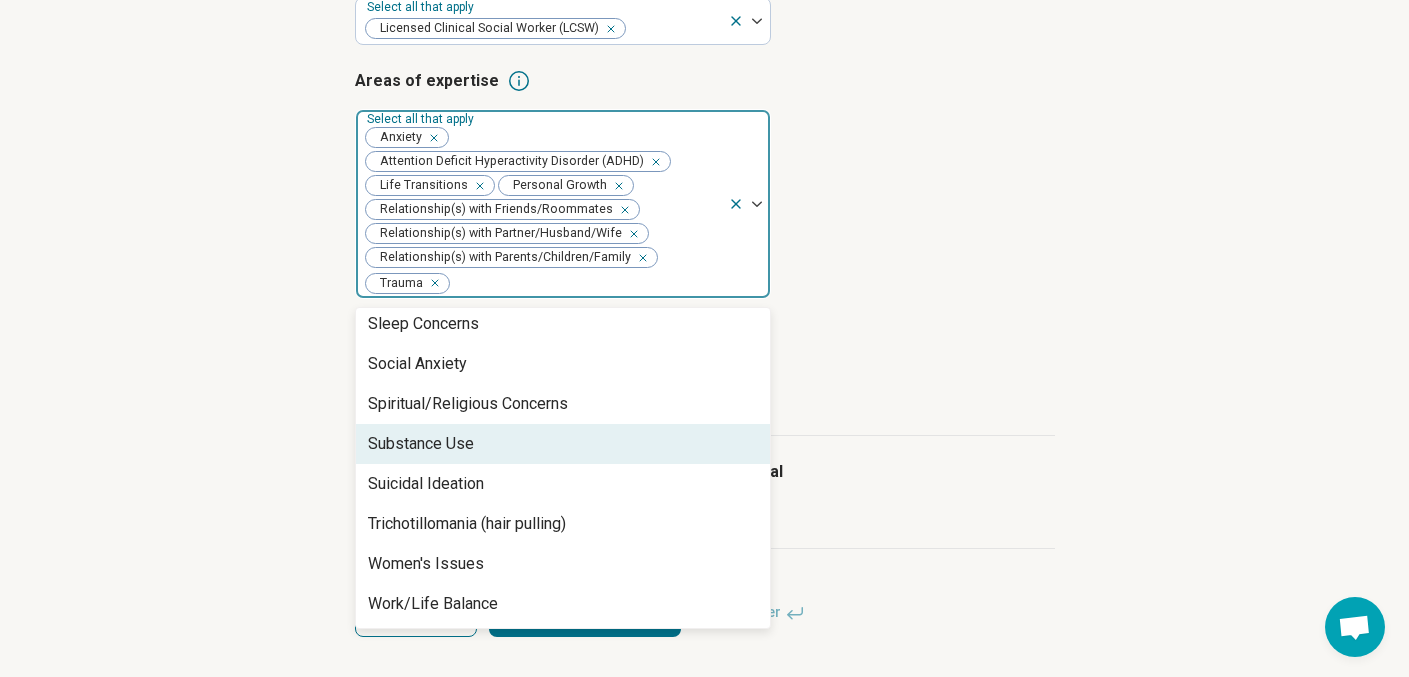 scroll, scrollTop: 389, scrollLeft: 0, axis: vertical 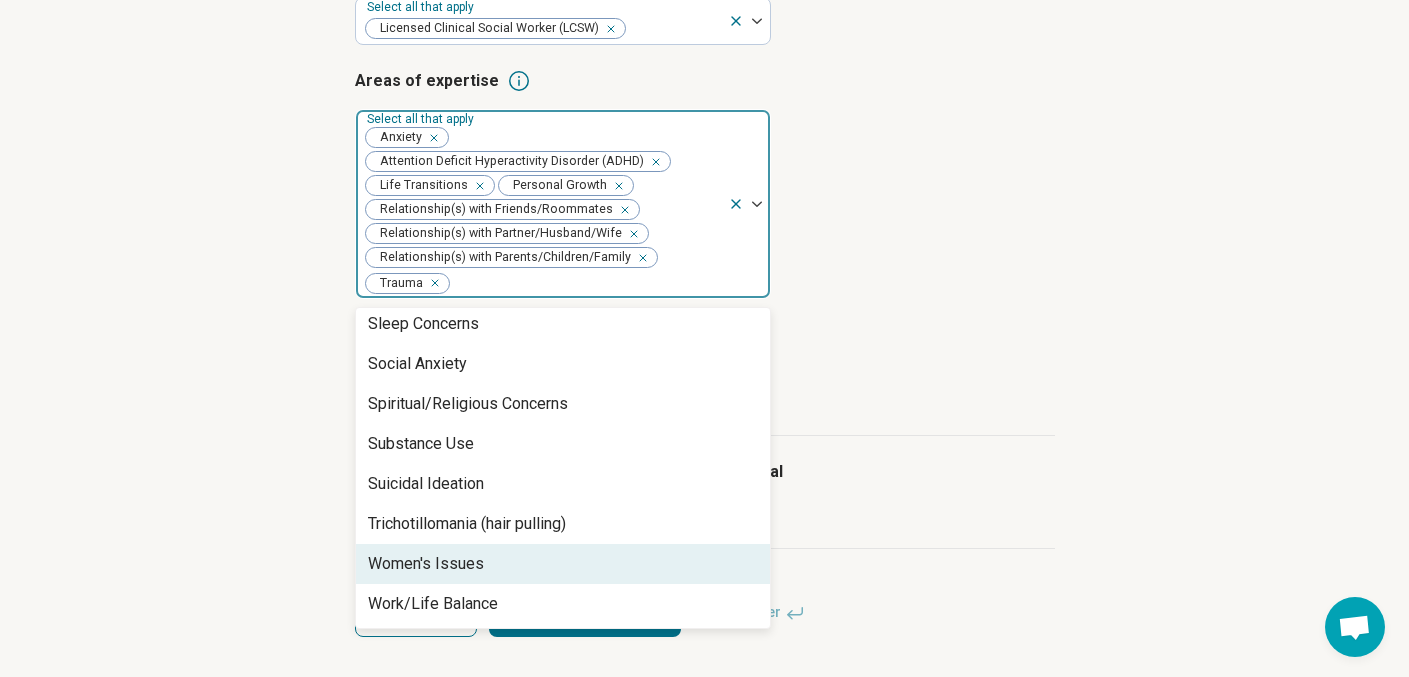 click on "Women's Issues" at bounding box center [563, 564] 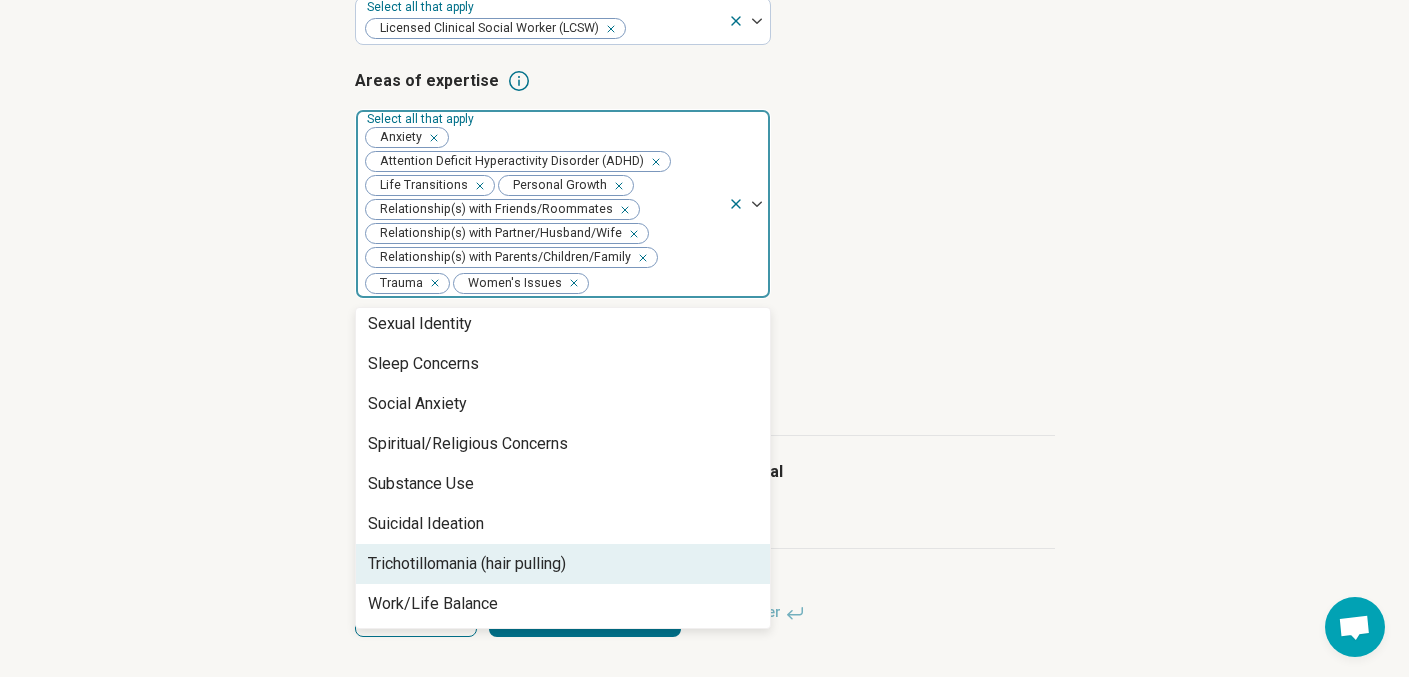 scroll, scrollTop: 3328, scrollLeft: 0, axis: vertical 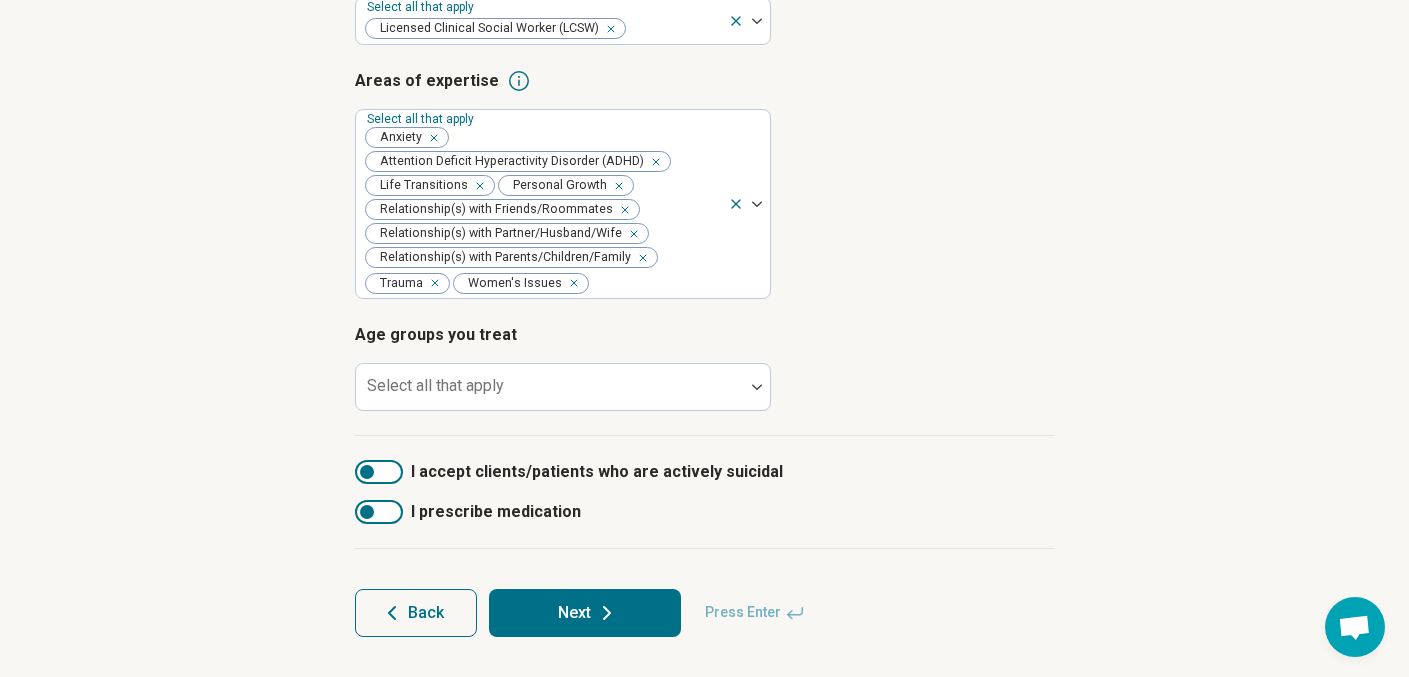 click on "Age groups you treat Select all that apply" at bounding box center [705, 367] 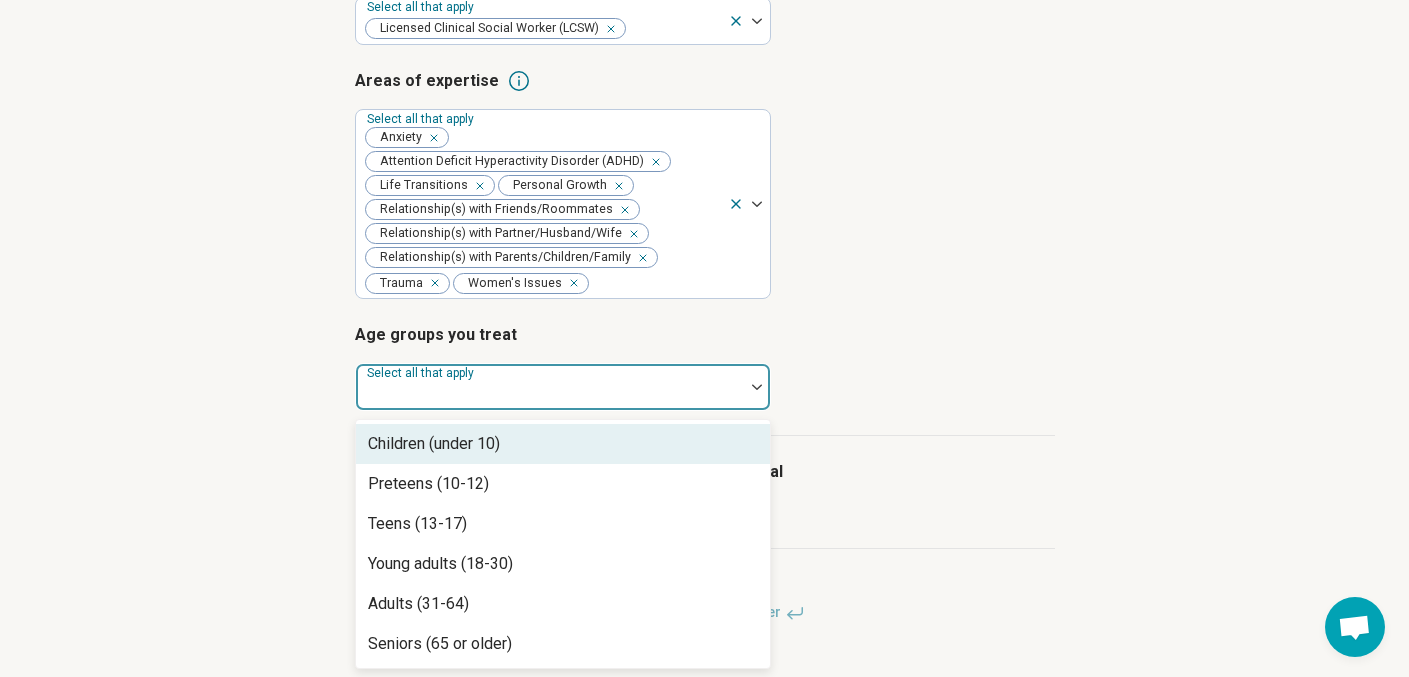 click at bounding box center (550, 395) 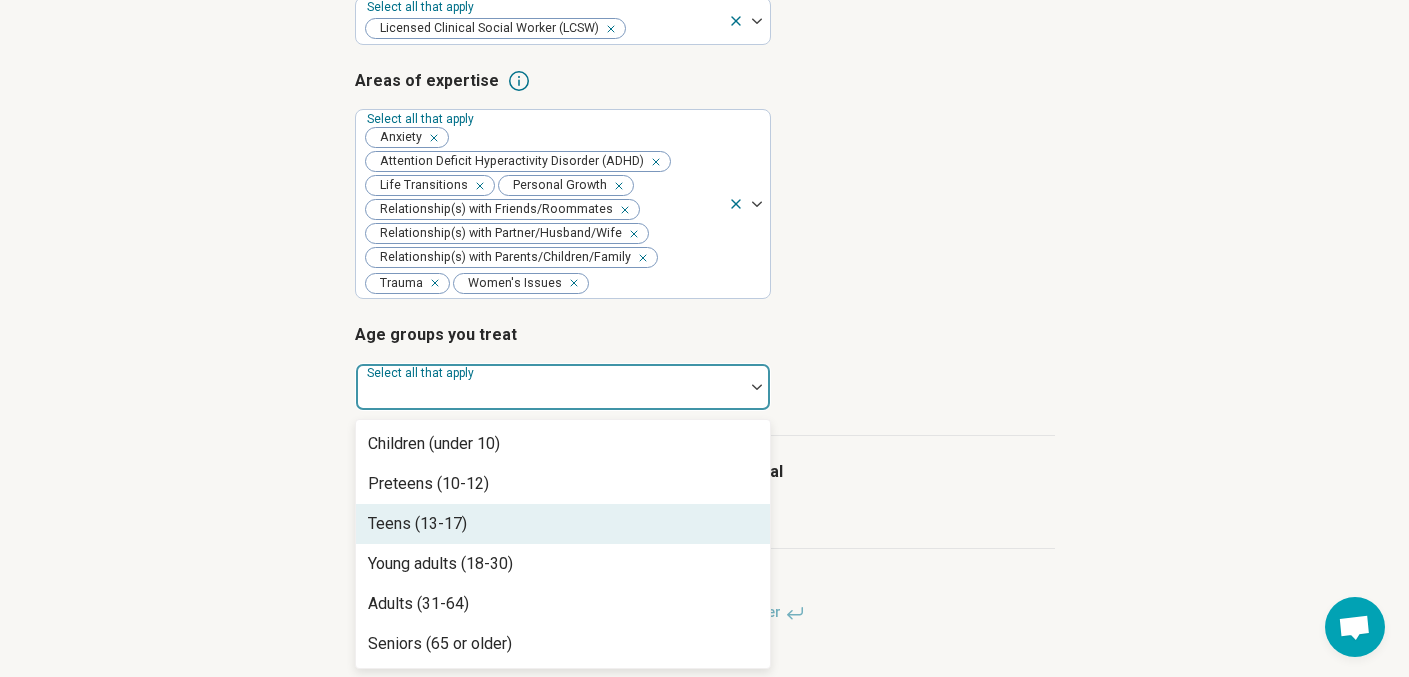 click on "Teens (13-17)" at bounding box center [563, 524] 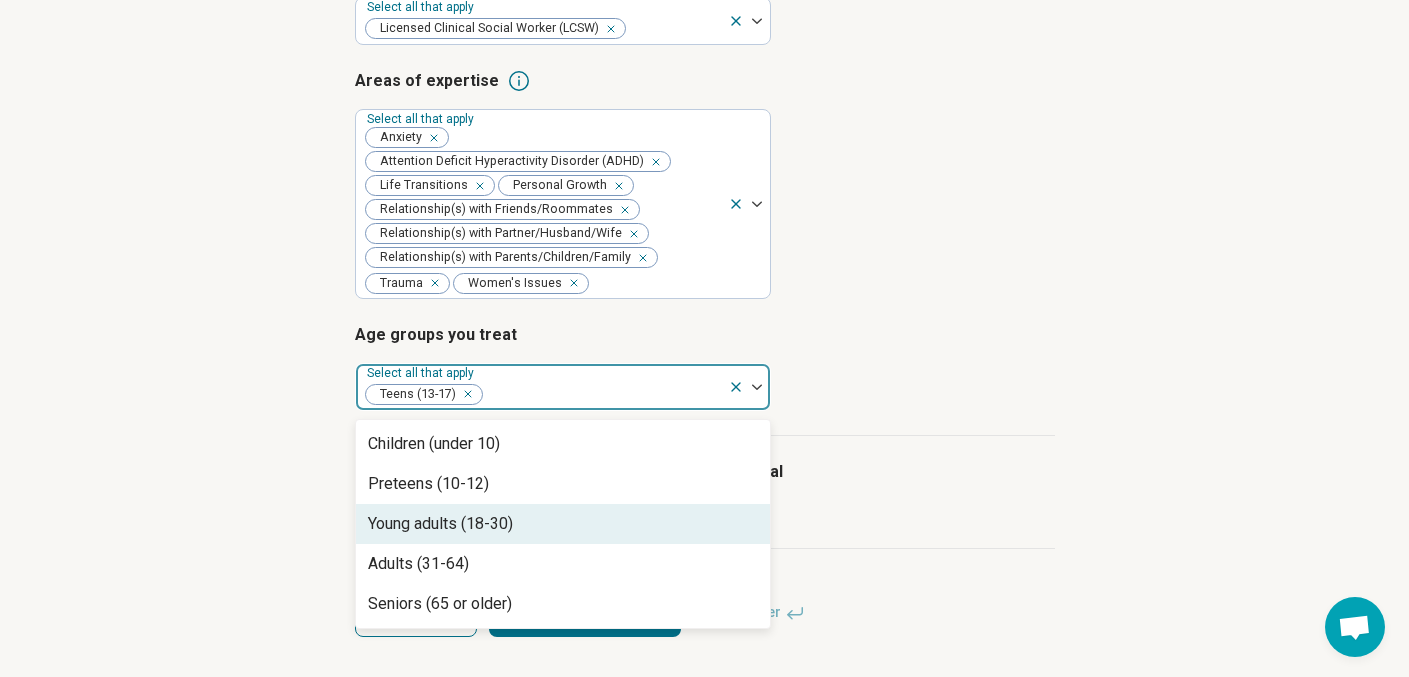 click on "Young adults (18-30)" at bounding box center [563, 524] 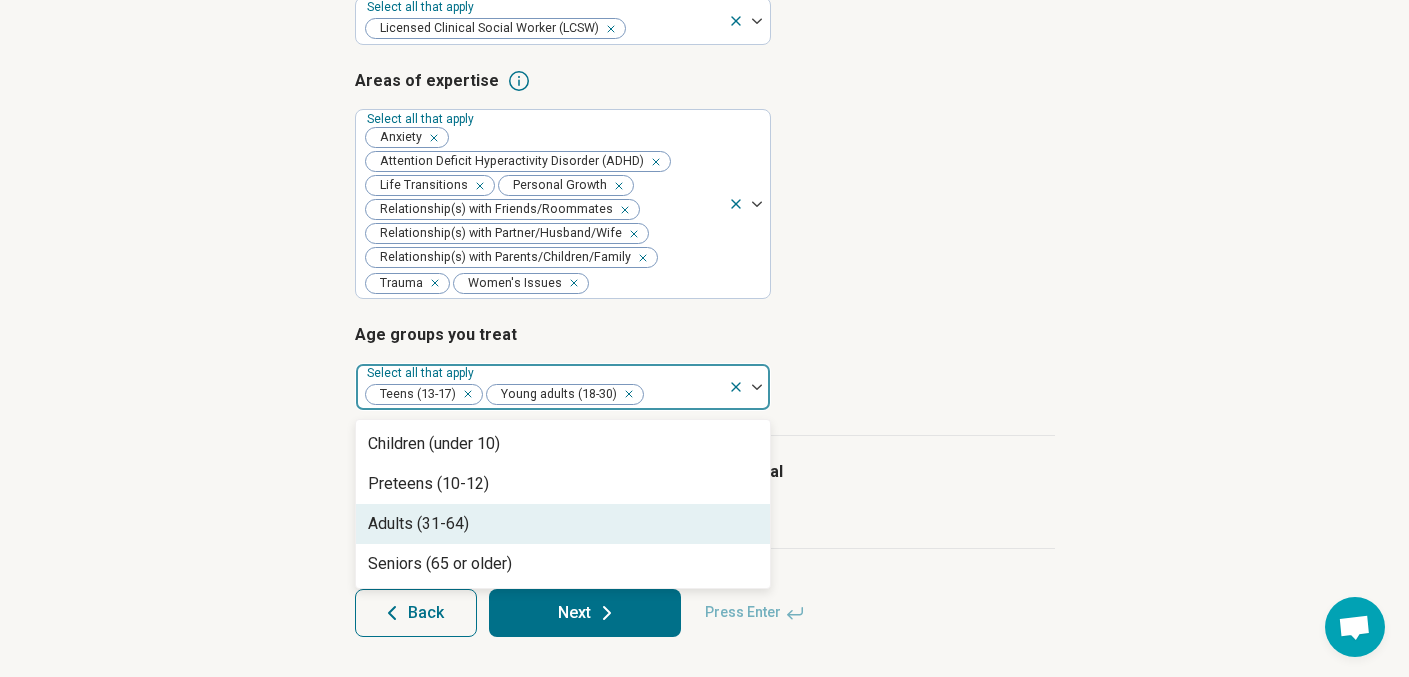 click on "Adults (31-64)" at bounding box center (563, 524) 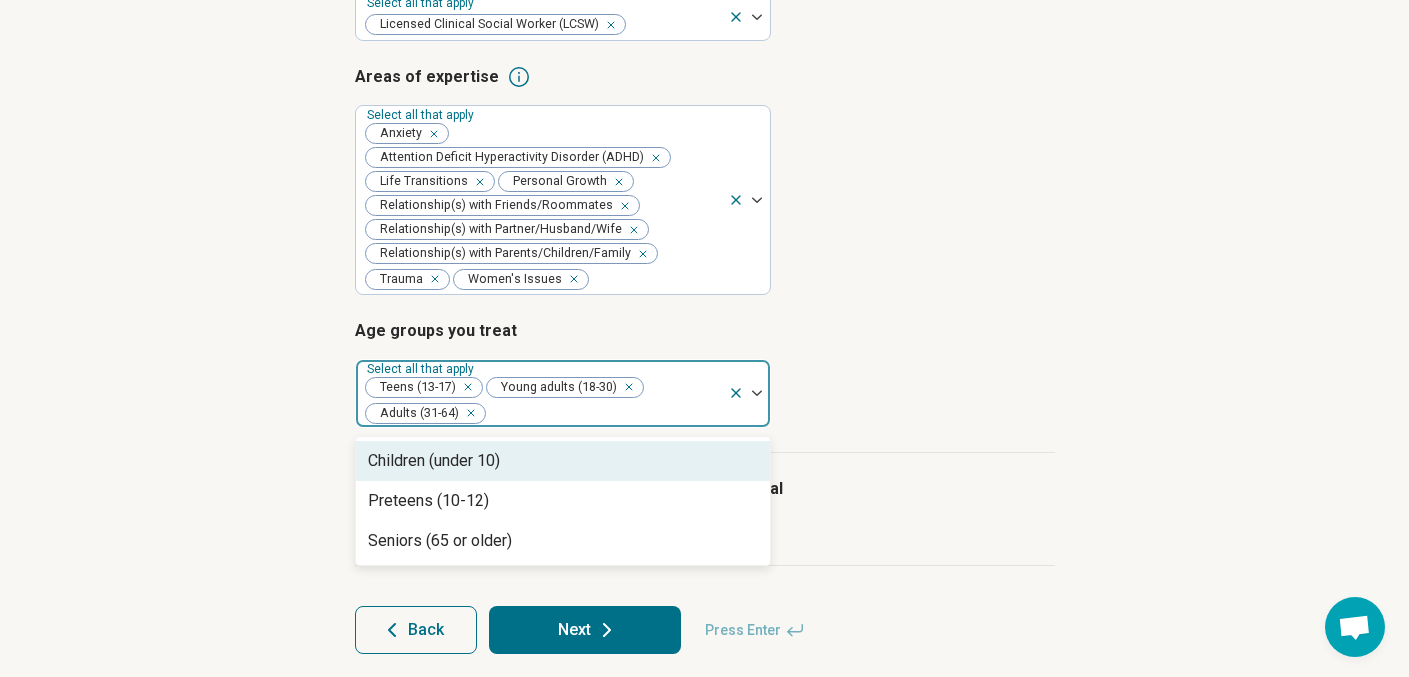 click on "Types of provider Select all that apply Licensed Clinical Social Worker (LCSW) Areas of expertise Select all that apply Anxiety Attention Deficit Hyperactivity Disorder (ADHD) Life Transitions Personal Growth Relationship(s) with Friends/Roommates Relationship(s) with Partner/Husband/Wife Relationship(s) with Parents/Children/Family Trauma Women's Issues Age groups you treat option Adults ([AGE]-[AGE]), selected. Children (under 10), 1 of 3. 3 results available. Use Up and Down to choose options, press Enter to select the currently focused option, press Escape to exit the menu, press Tab to select the option and exit the menu. Select all that apply Teens ([AGE]-[AGE]) Young adults ([AGE]-[AGE]) Adults ([AGE]-[AGE]) Children (under 10) Preteens ([AGE]-[AGE]) Seniors (65 or older)" at bounding box center [705, 203] 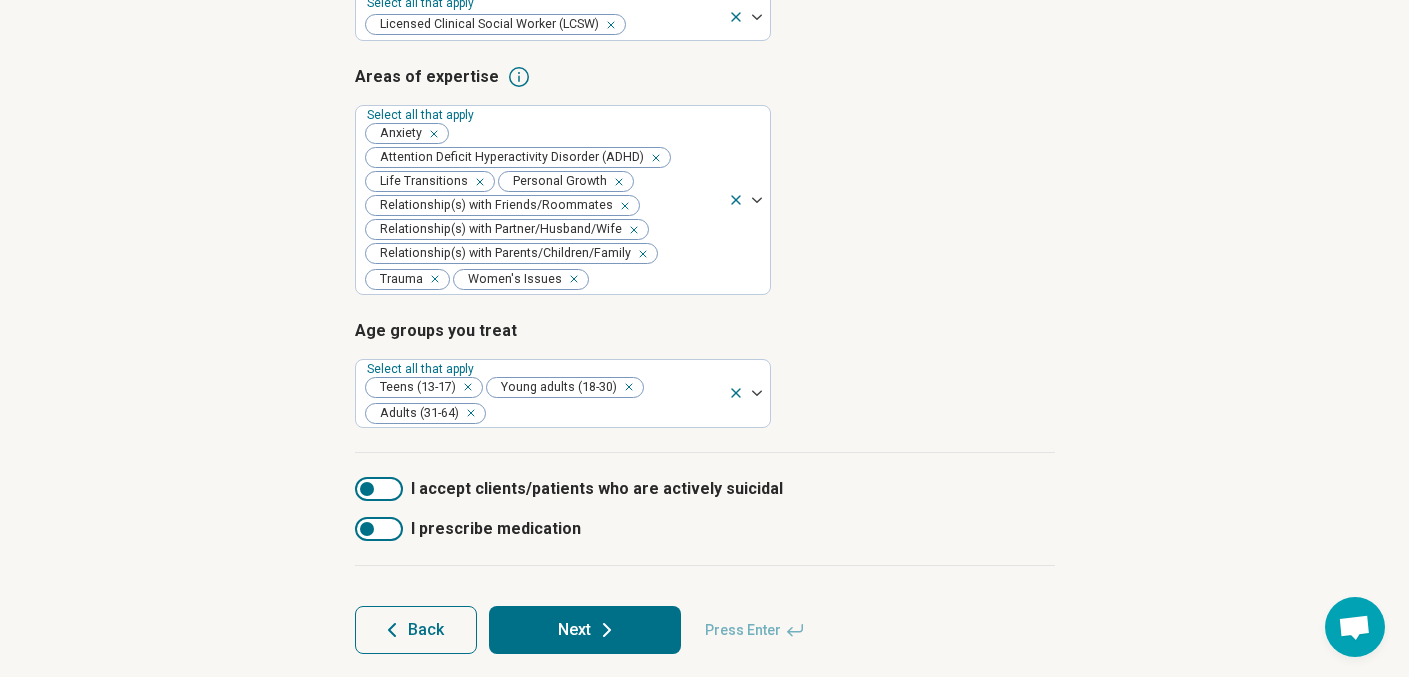 scroll, scrollTop: 412, scrollLeft: 0, axis: vertical 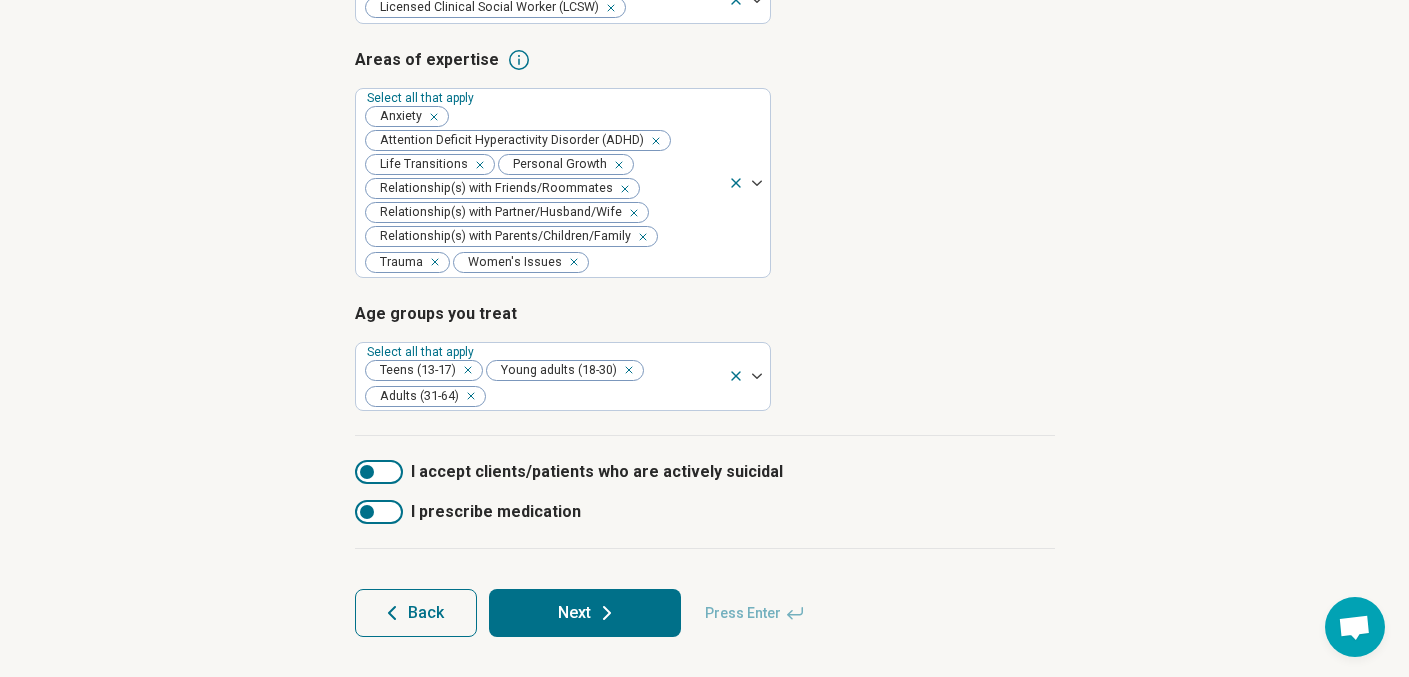 click on "Next" at bounding box center (585, 613) 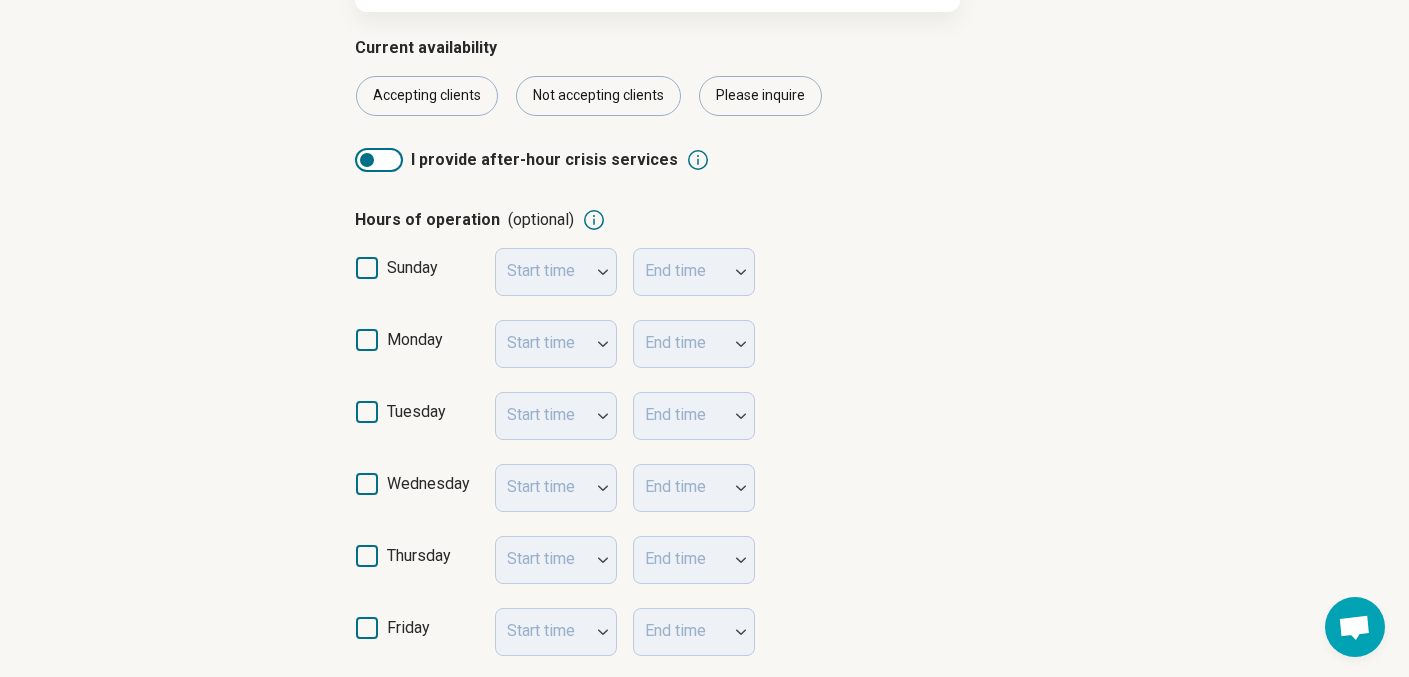 scroll, scrollTop: 353, scrollLeft: 0, axis: vertical 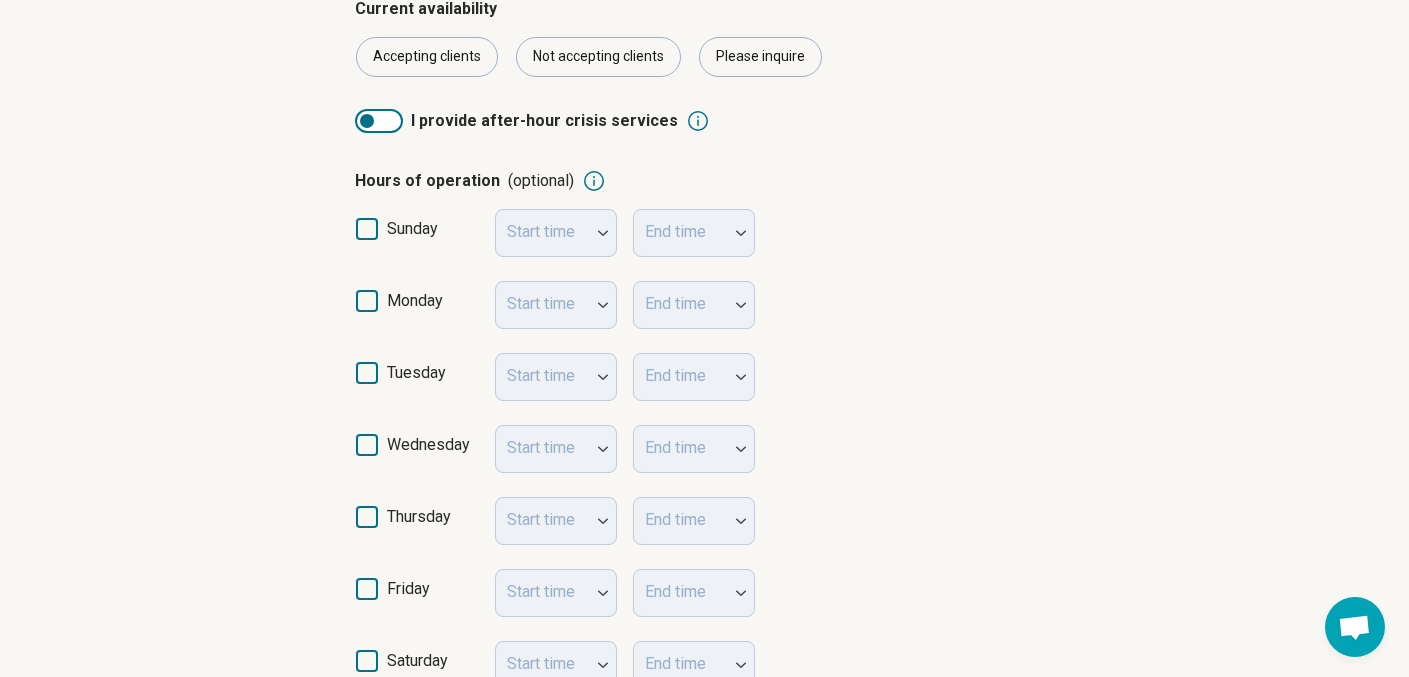 click on "Start time" at bounding box center (556, 305) 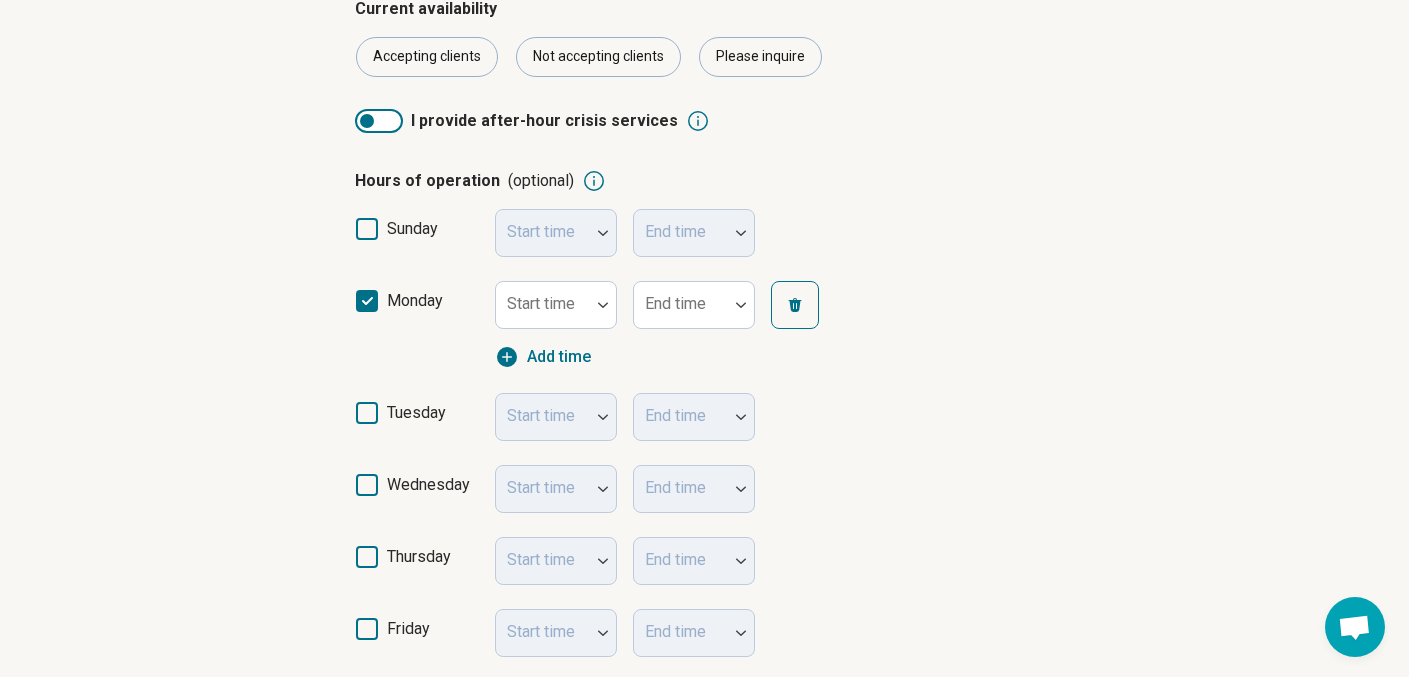 scroll, scrollTop: 10, scrollLeft: 0, axis: vertical 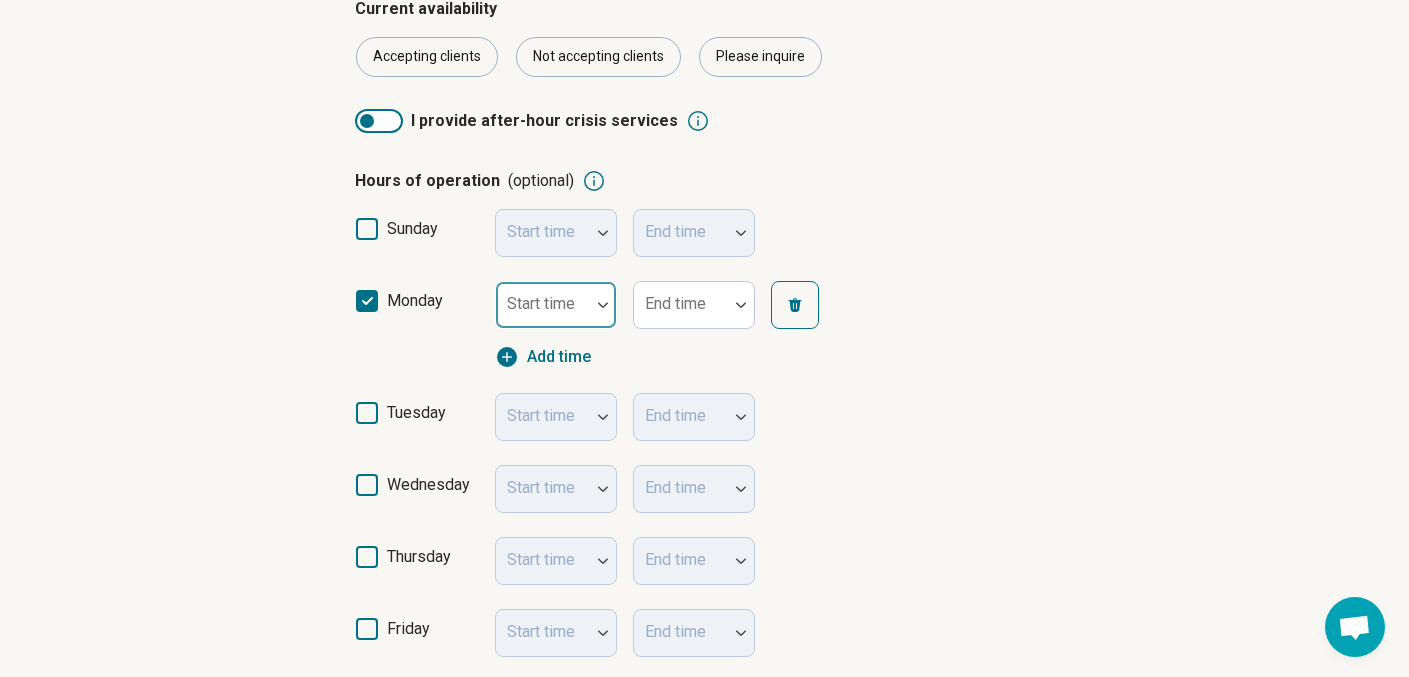 click at bounding box center (543, 305) 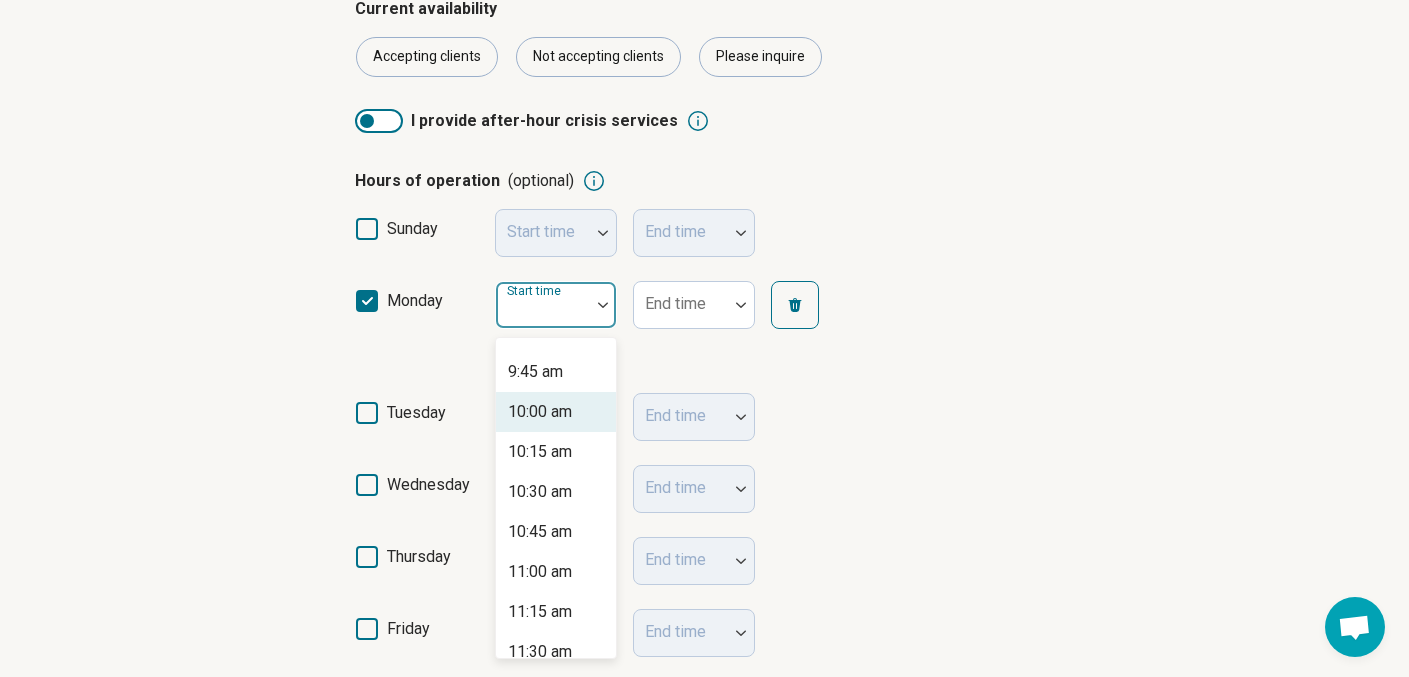 scroll, scrollTop: 1559, scrollLeft: 0, axis: vertical 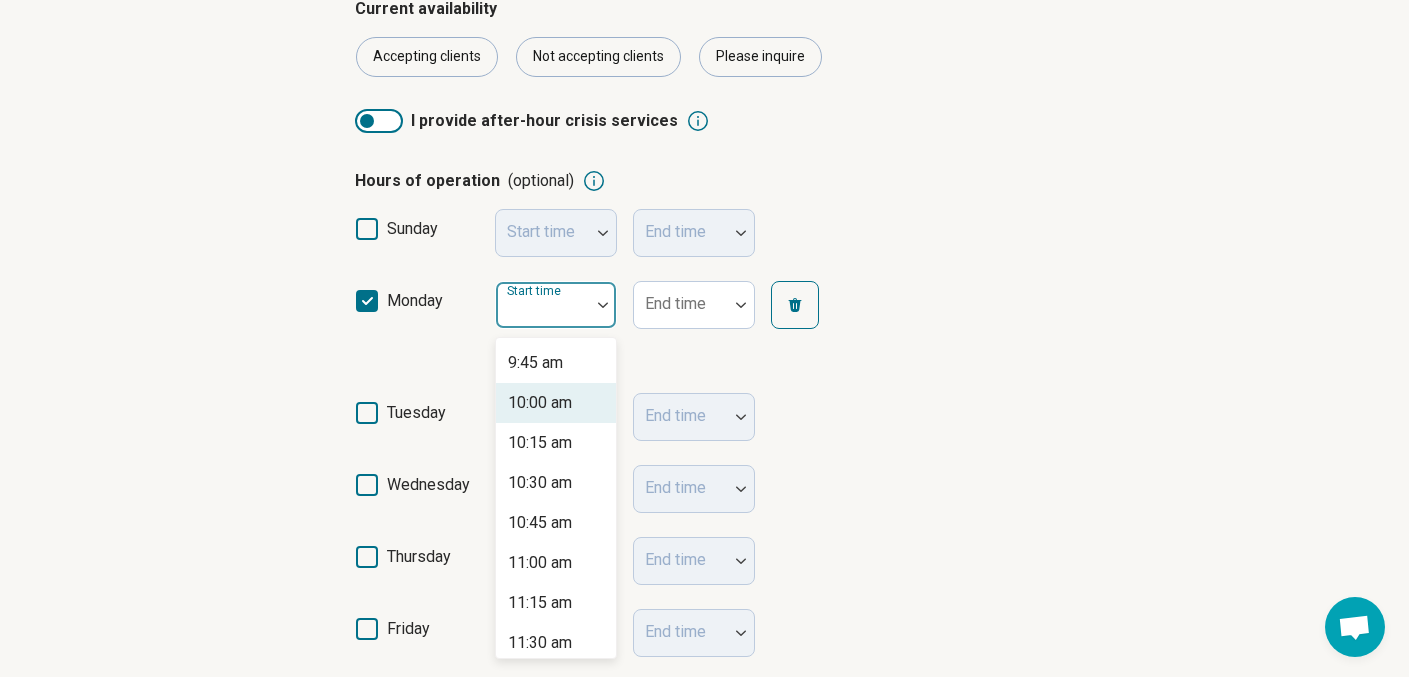 click on "10:00 am" at bounding box center (556, 403) 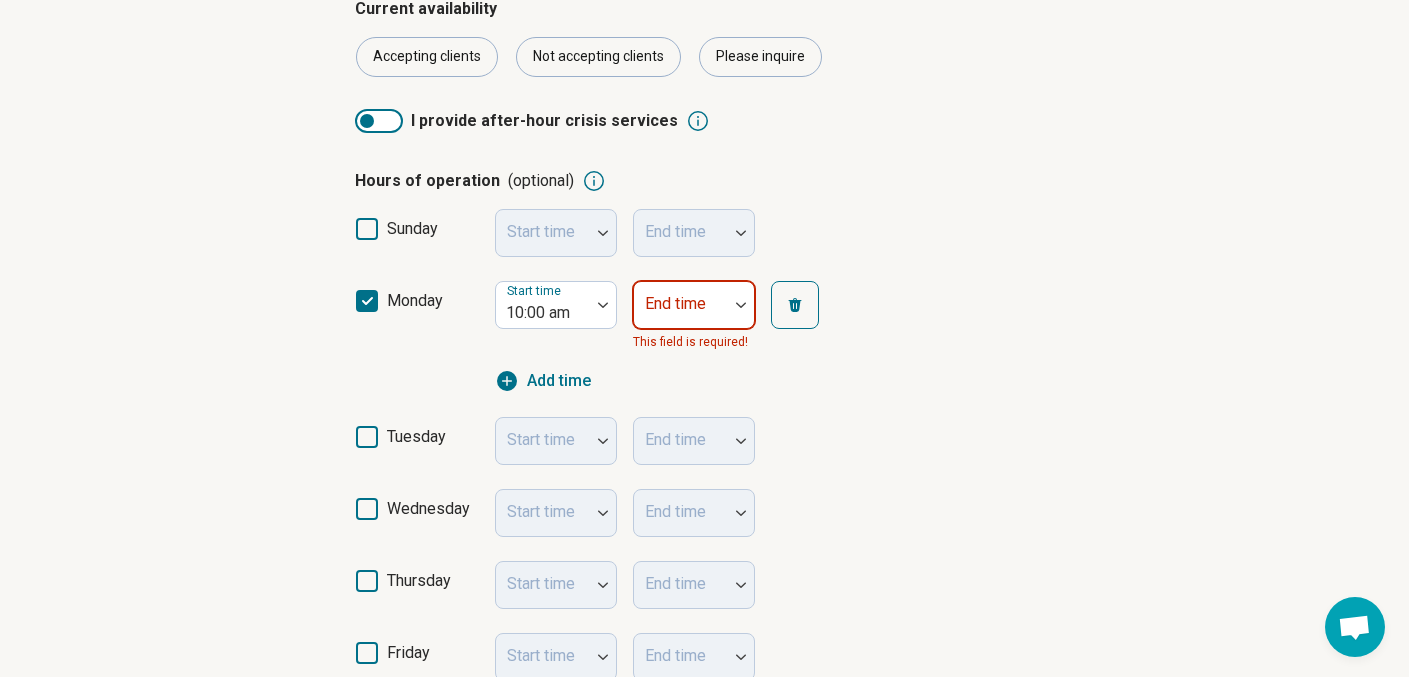 click at bounding box center [741, 305] 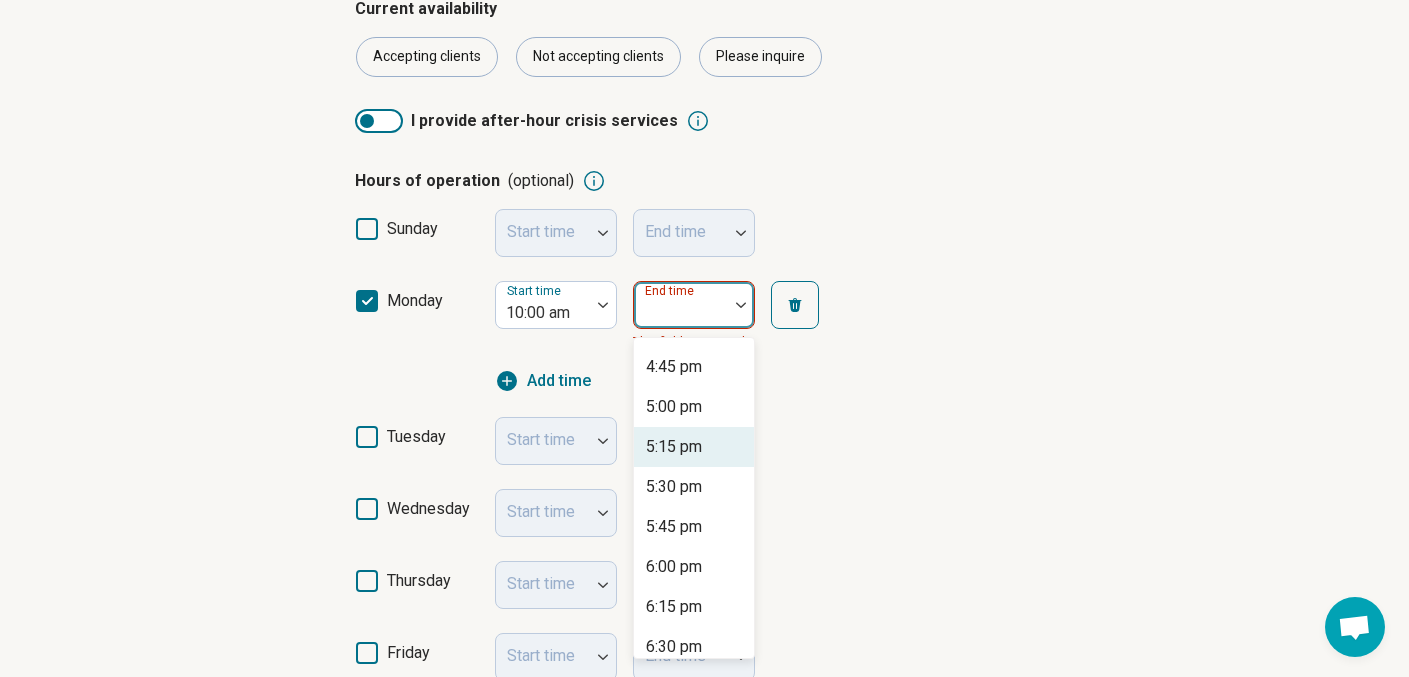 scroll, scrollTop: 1036, scrollLeft: 0, axis: vertical 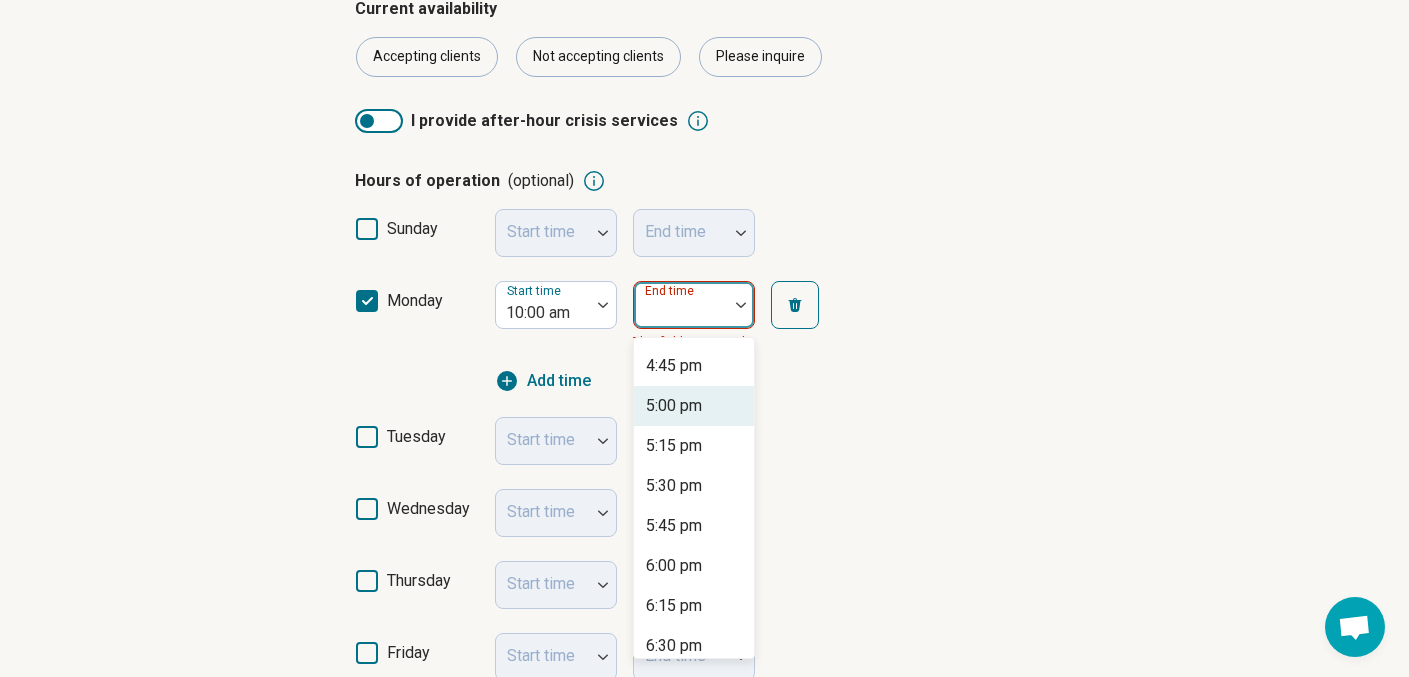 click on "5:00 pm" at bounding box center (694, 406) 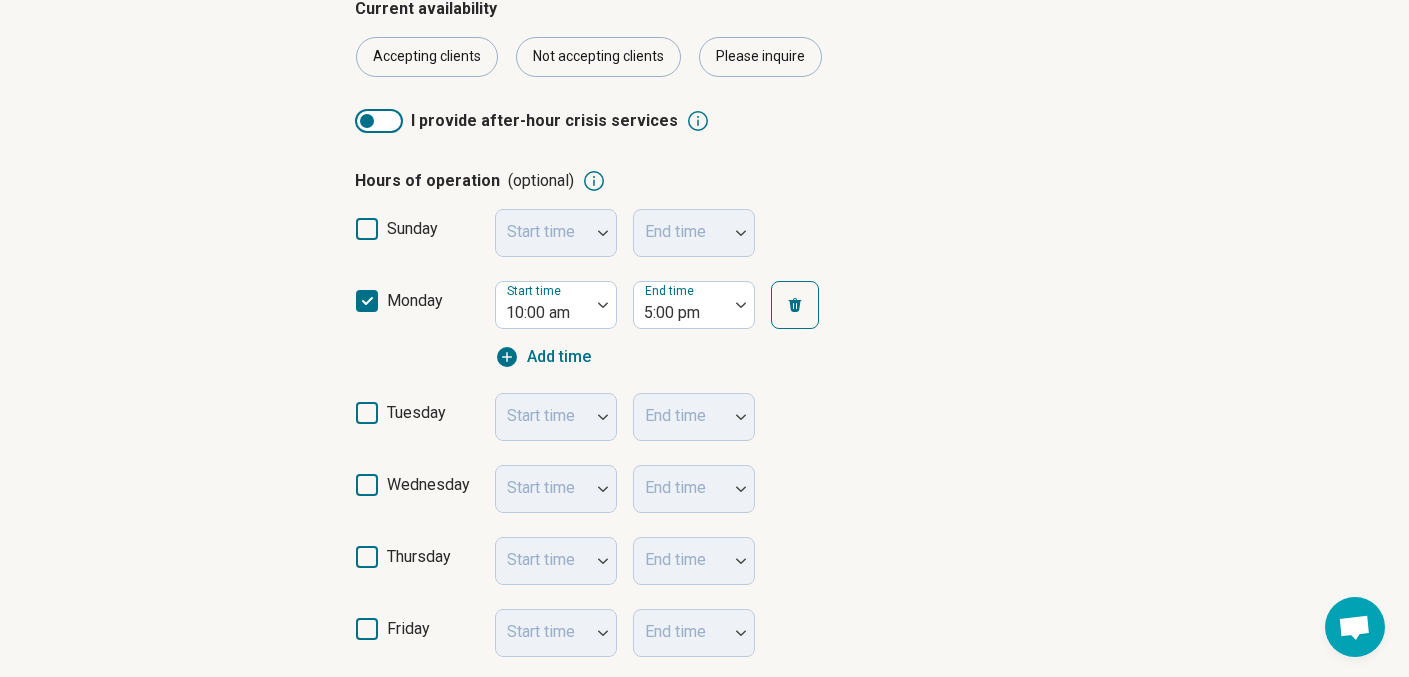 click 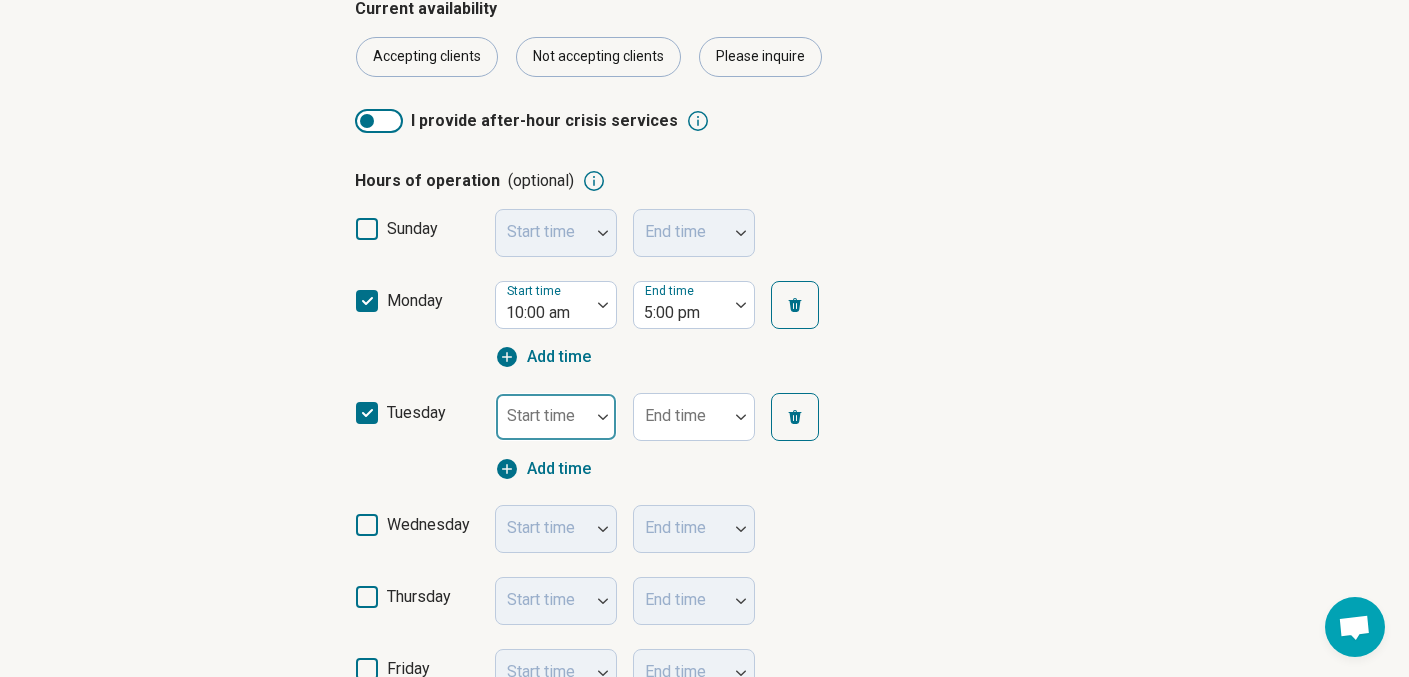 scroll, scrollTop: 10, scrollLeft: 0, axis: vertical 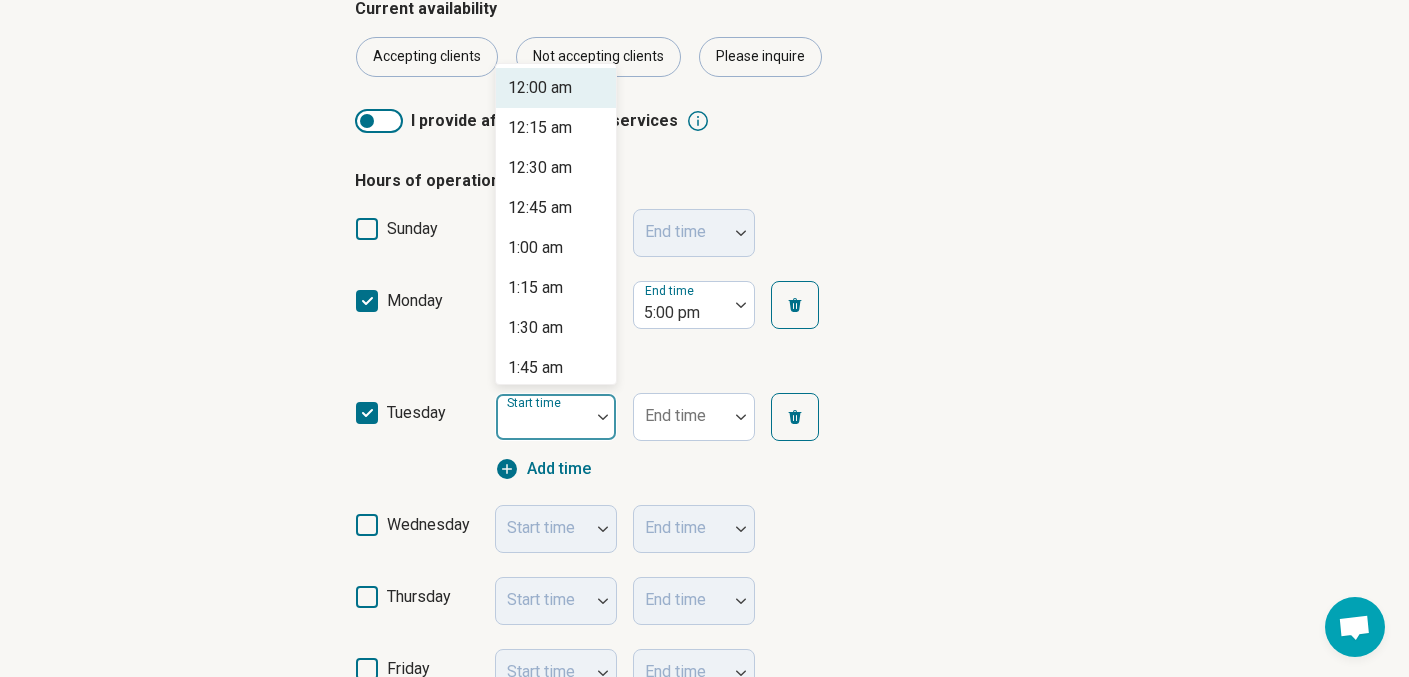 click at bounding box center [543, 425] 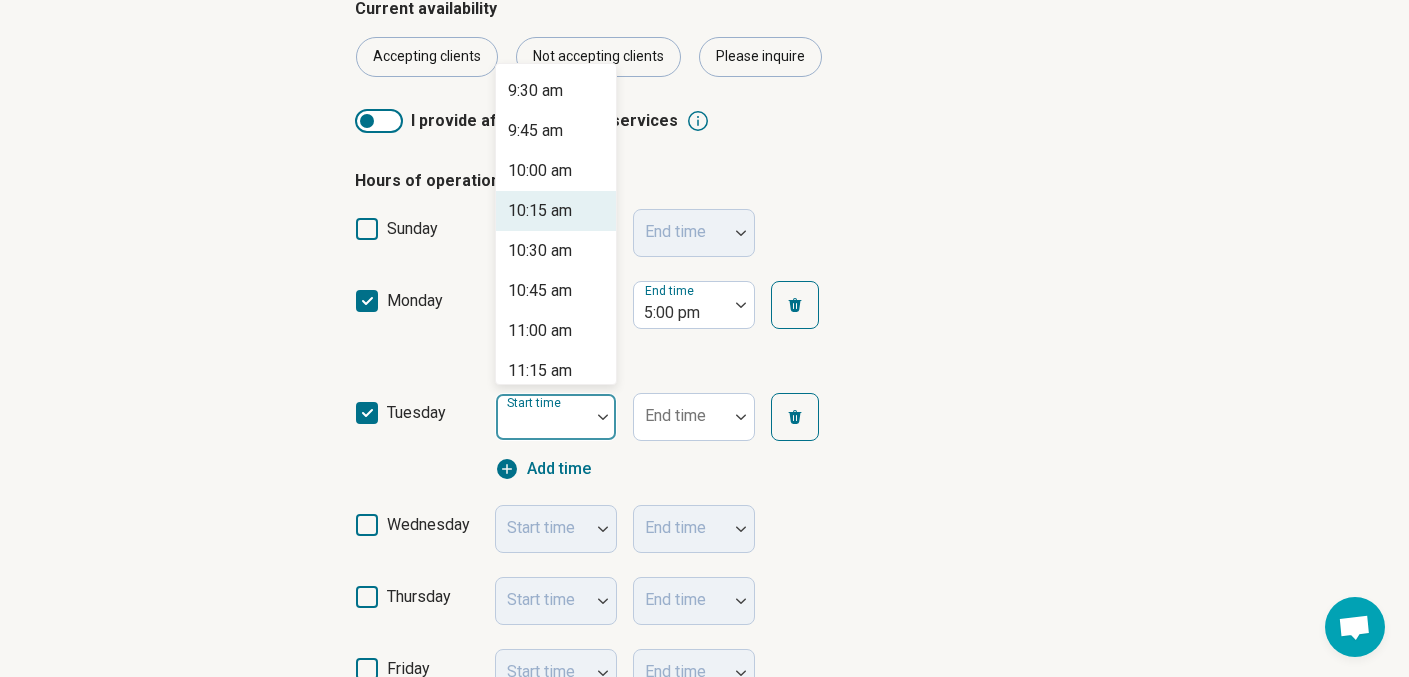 scroll, scrollTop: 1529, scrollLeft: 0, axis: vertical 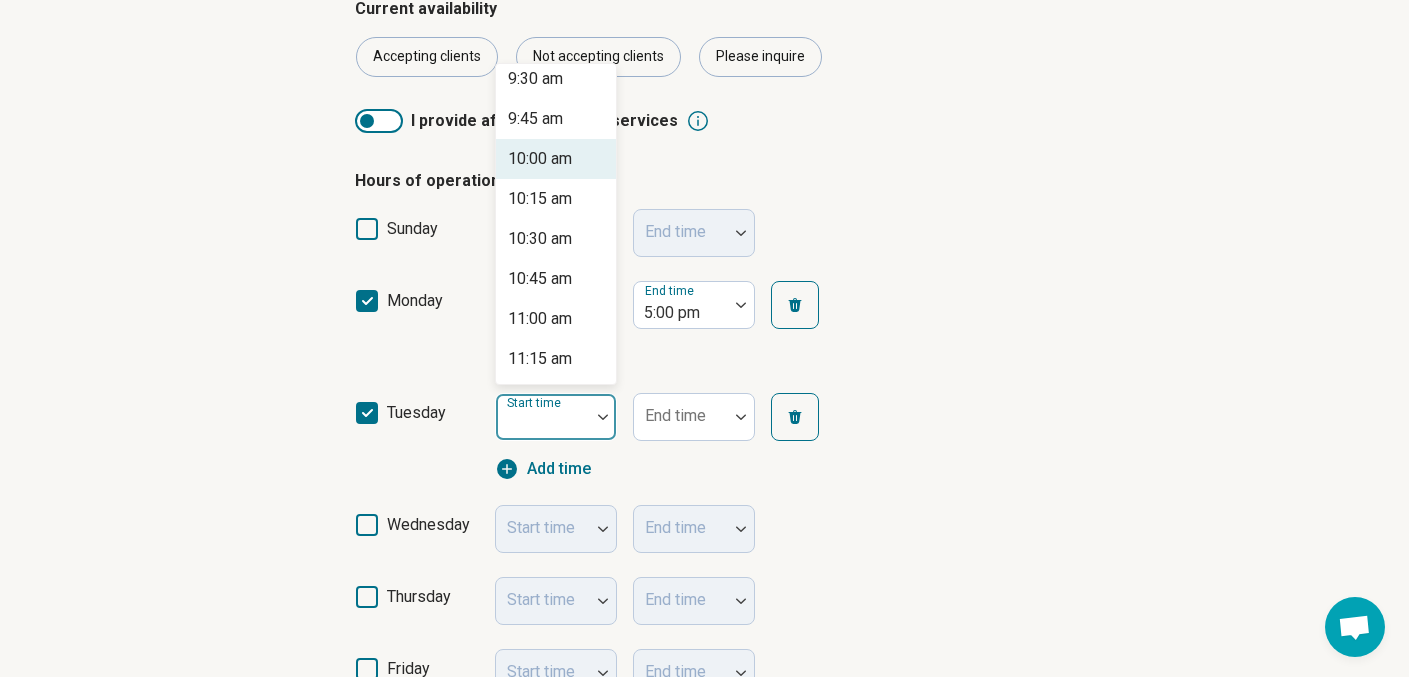 click on "10:00 am" at bounding box center [540, 159] 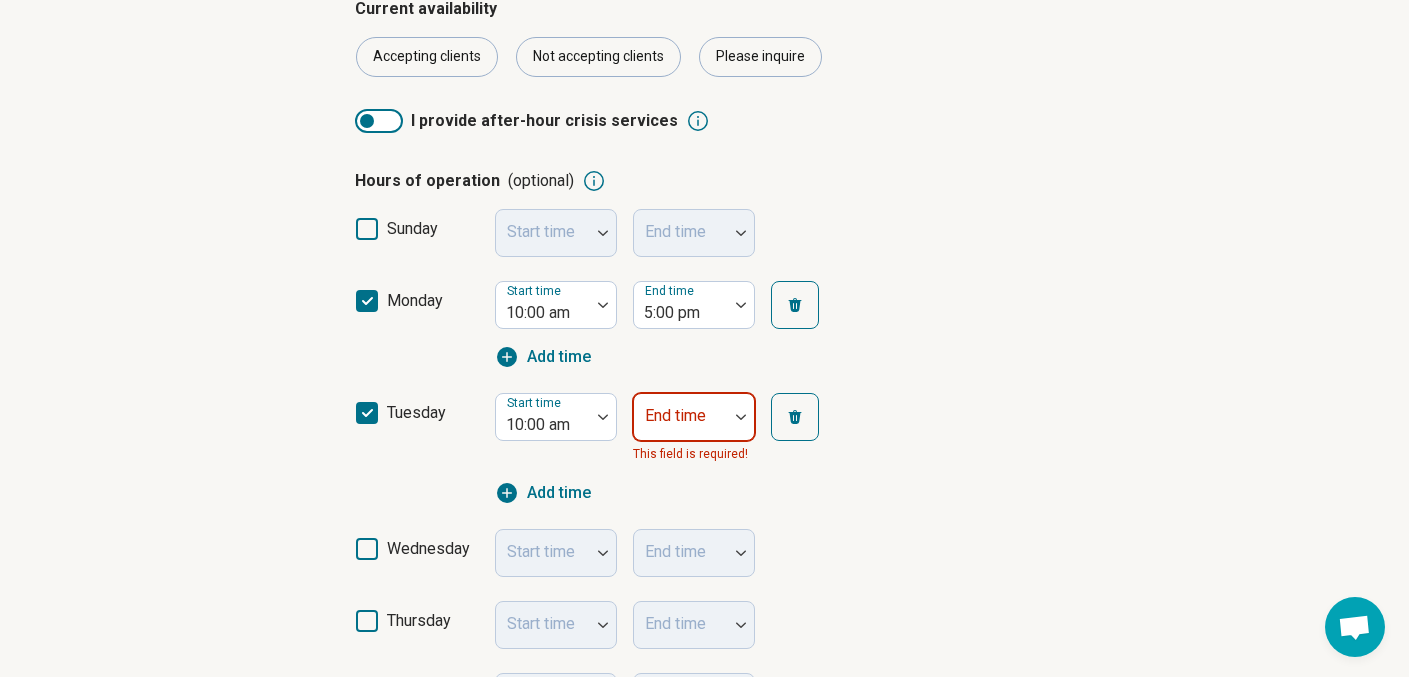 click at bounding box center [681, 417] 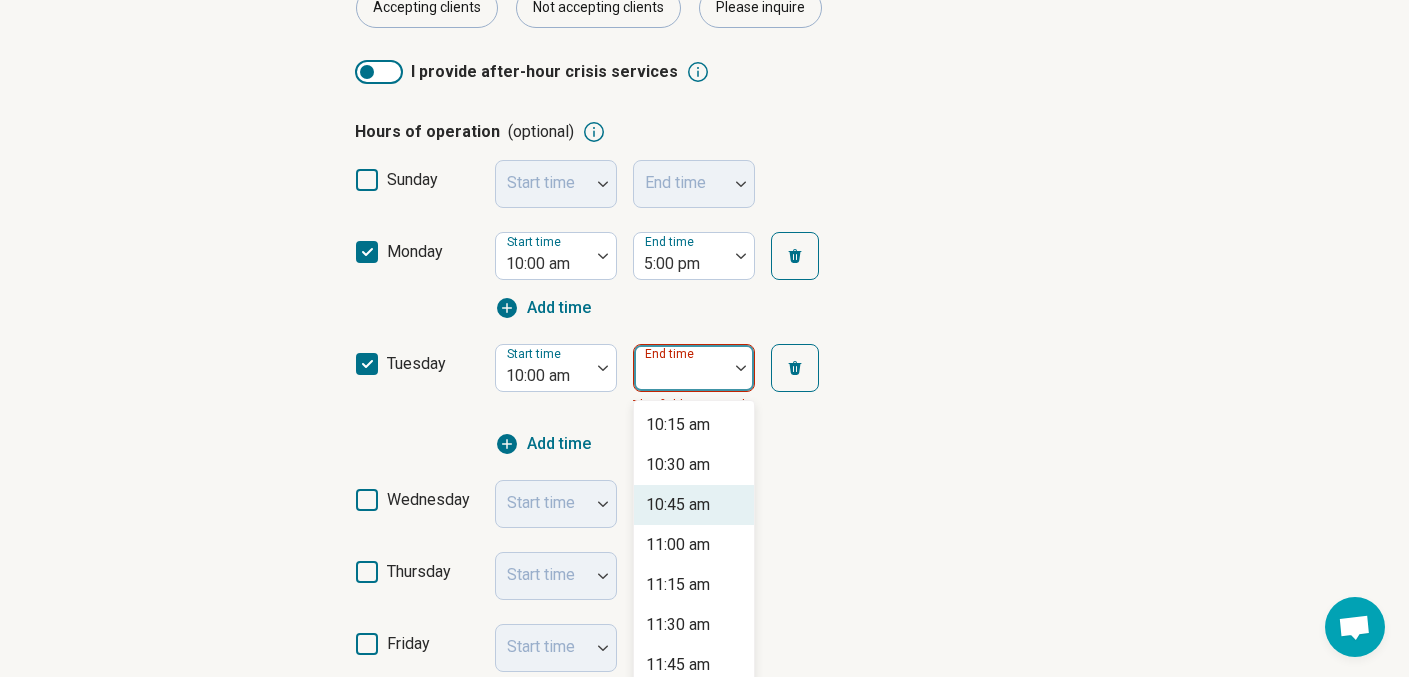 scroll, scrollTop: 454, scrollLeft: 0, axis: vertical 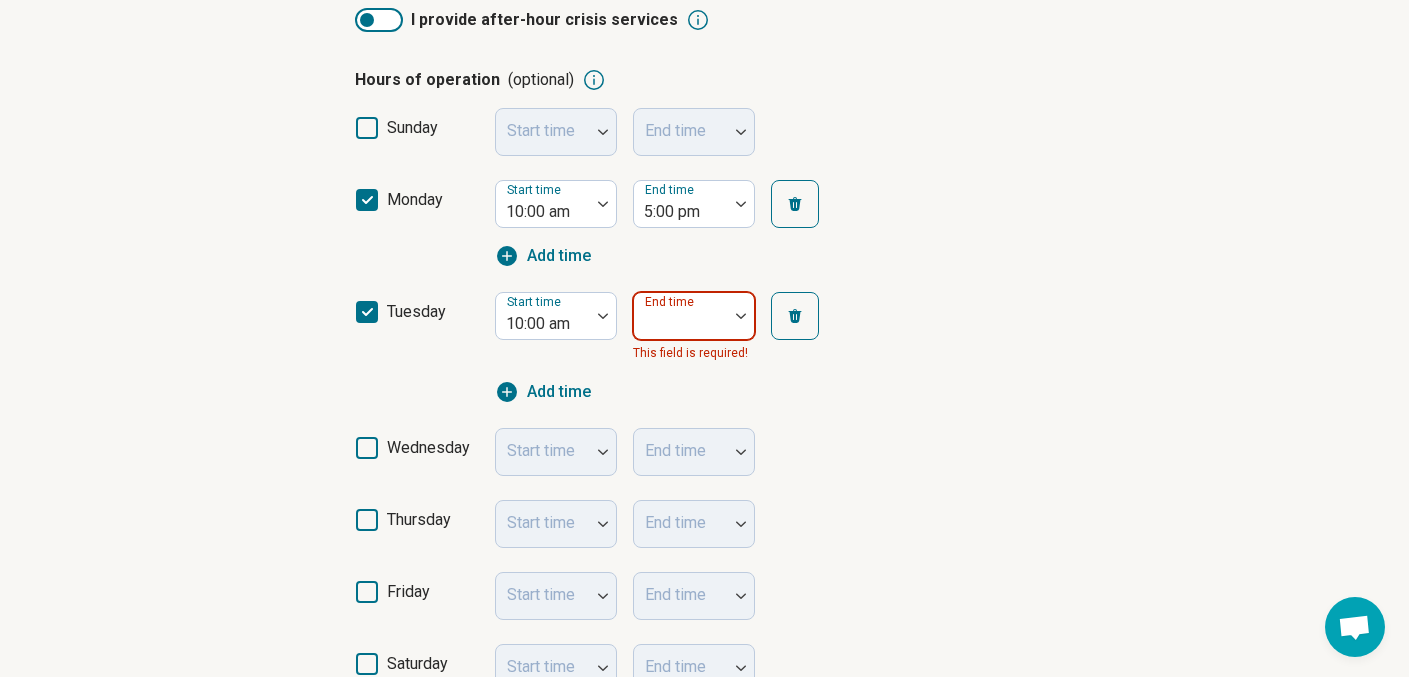 click at bounding box center [741, 316] 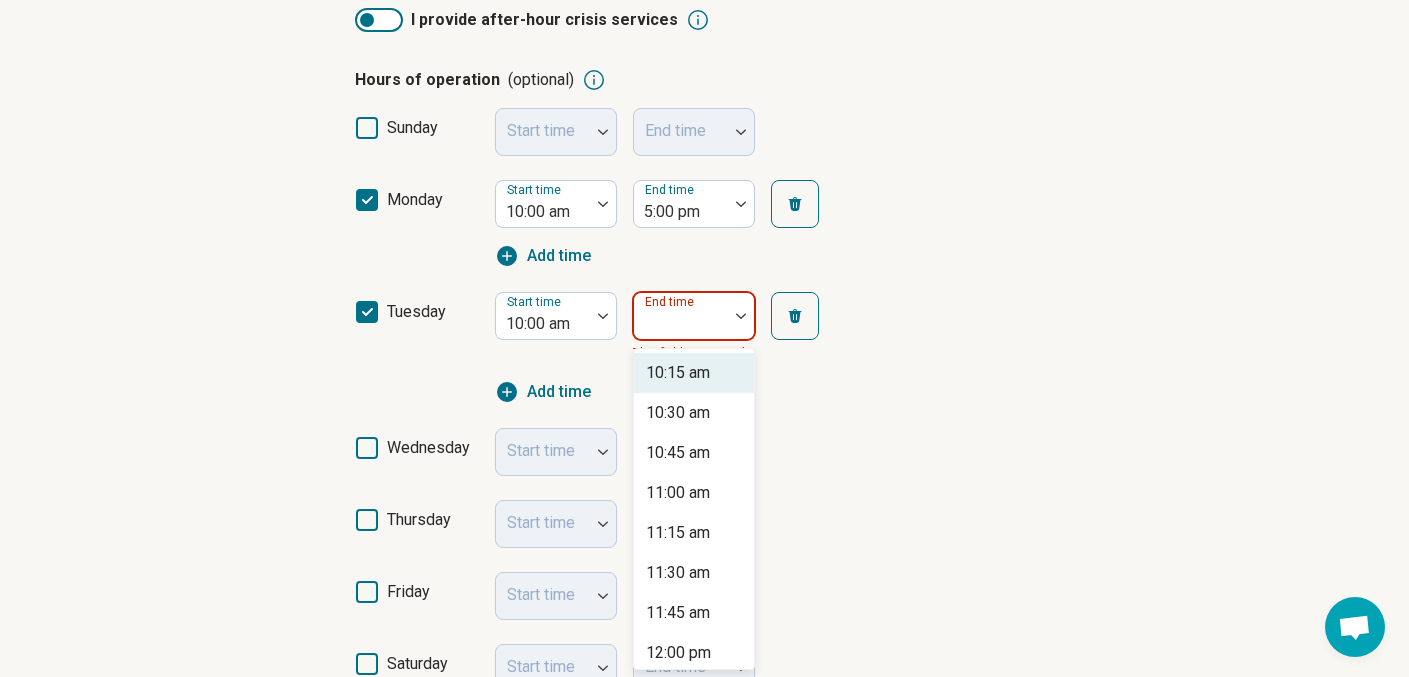 click at bounding box center [741, 316] 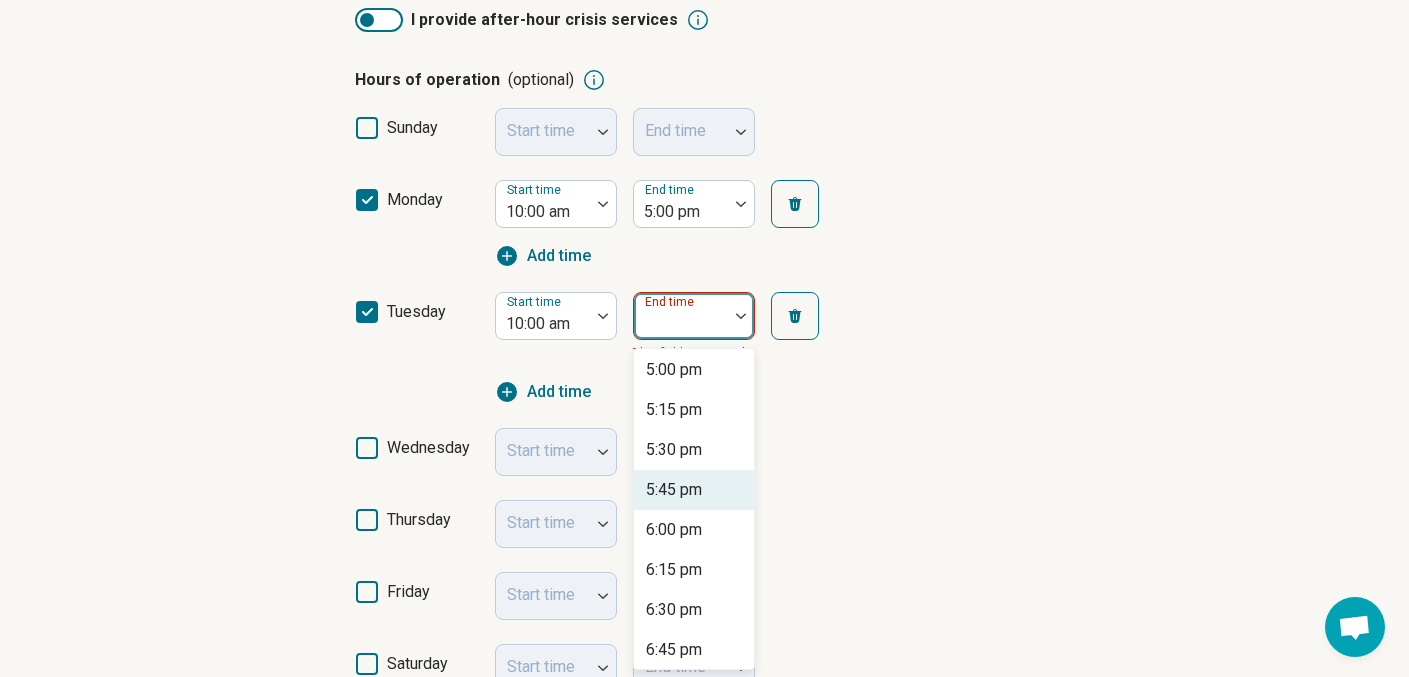 scroll, scrollTop: 1080, scrollLeft: 0, axis: vertical 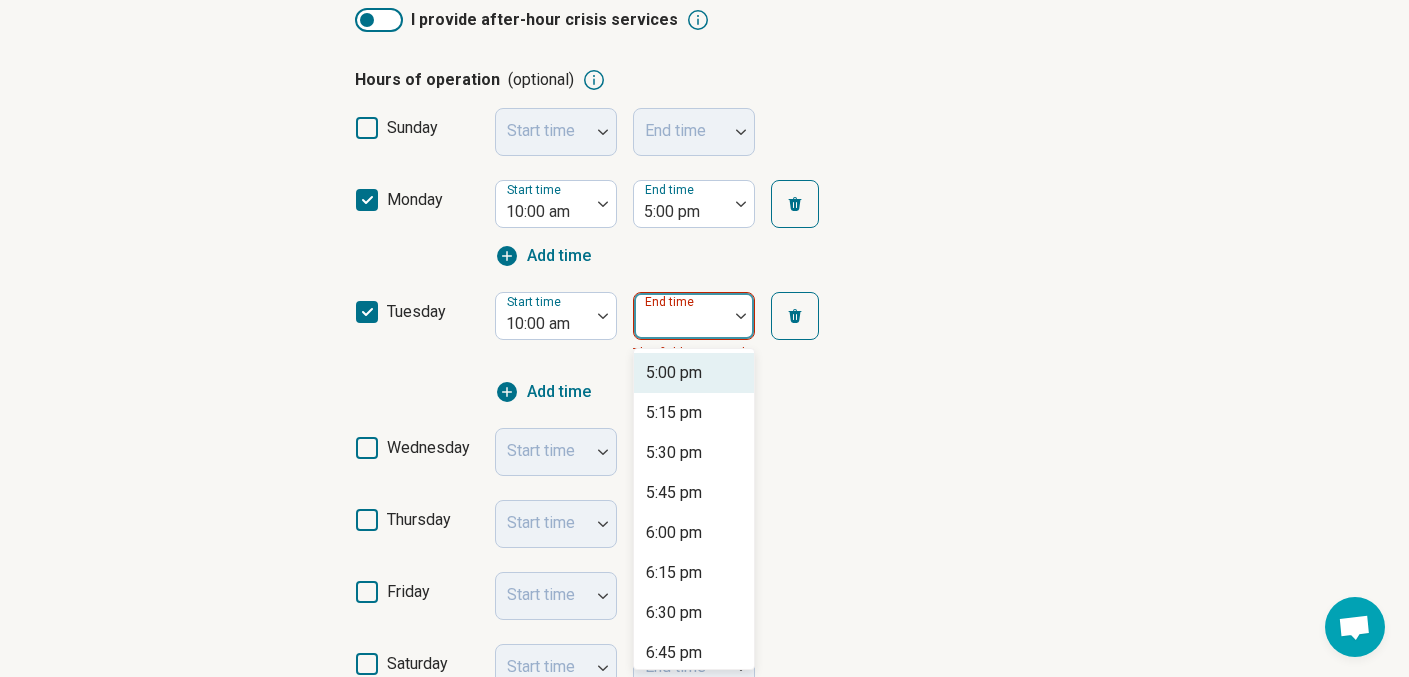 click on "5:00 pm" at bounding box center [674, 373] 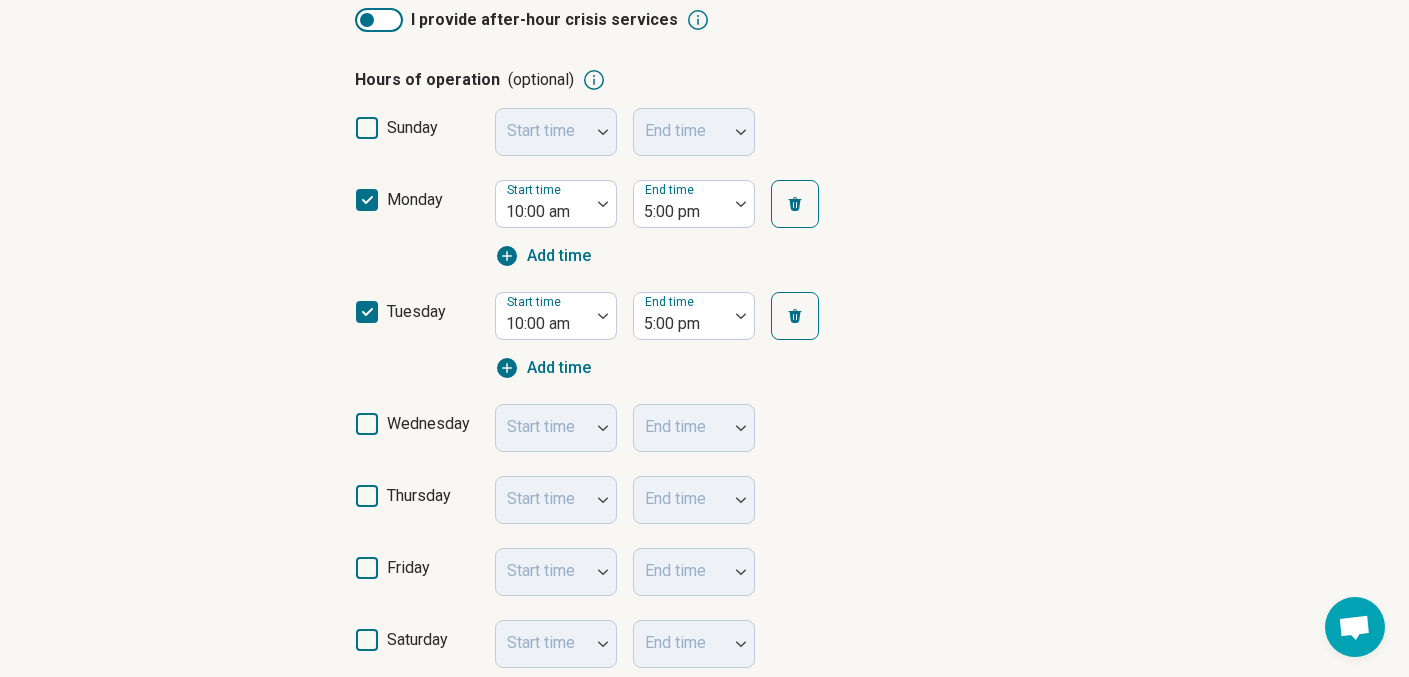 click 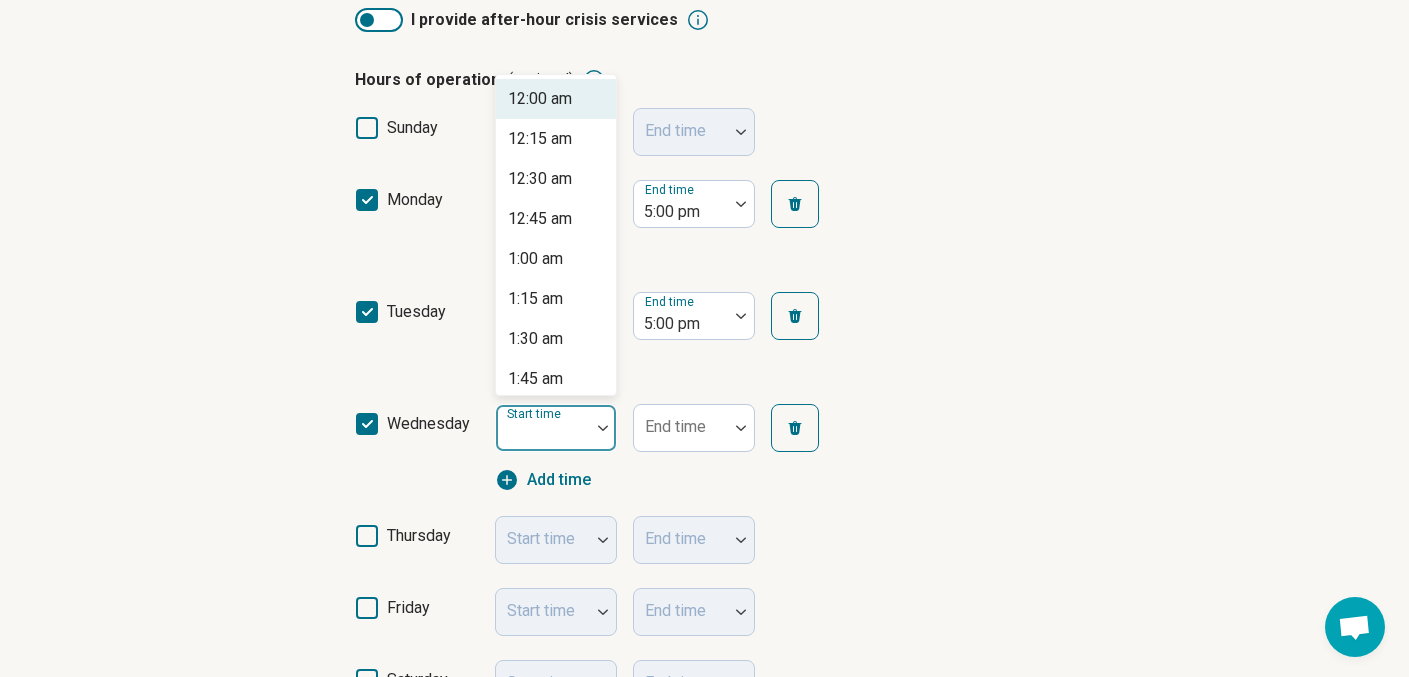 click at bounding box center (603, 428) 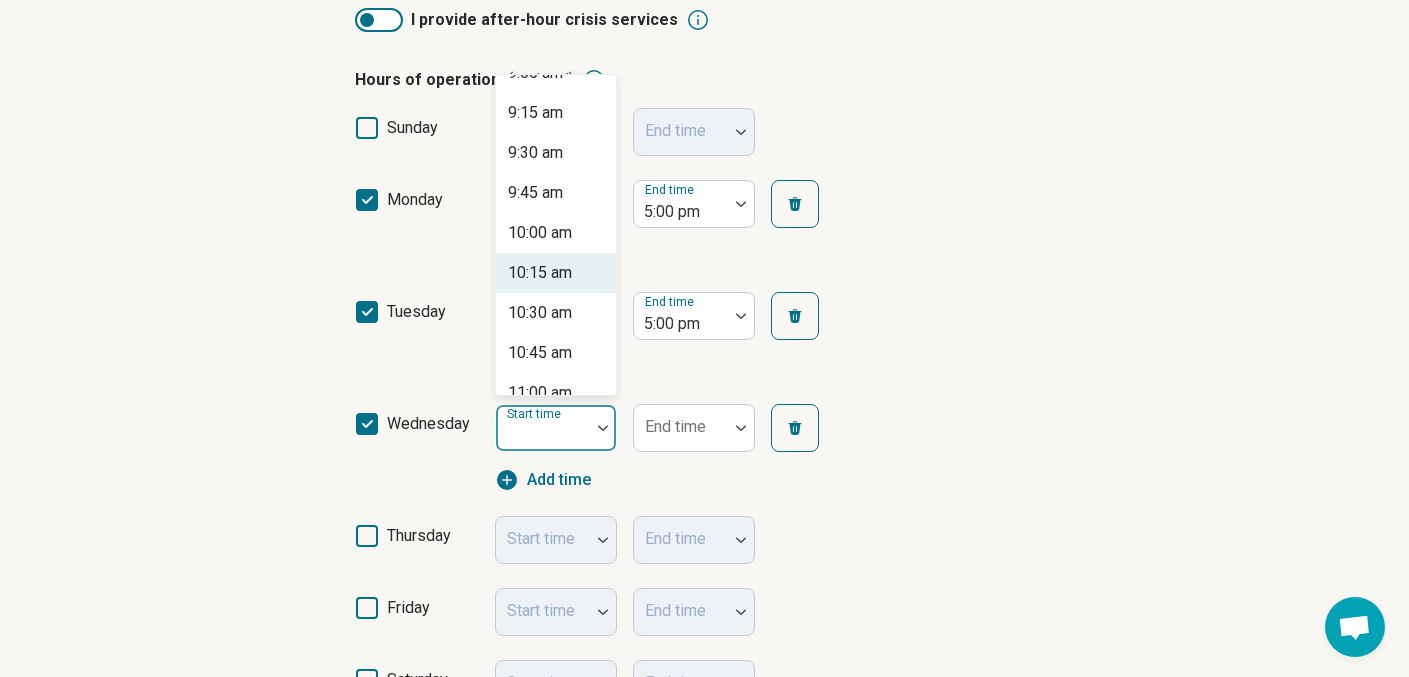 scroll, scrollTop: 1480, scrollLeft: 0, axis: vertical 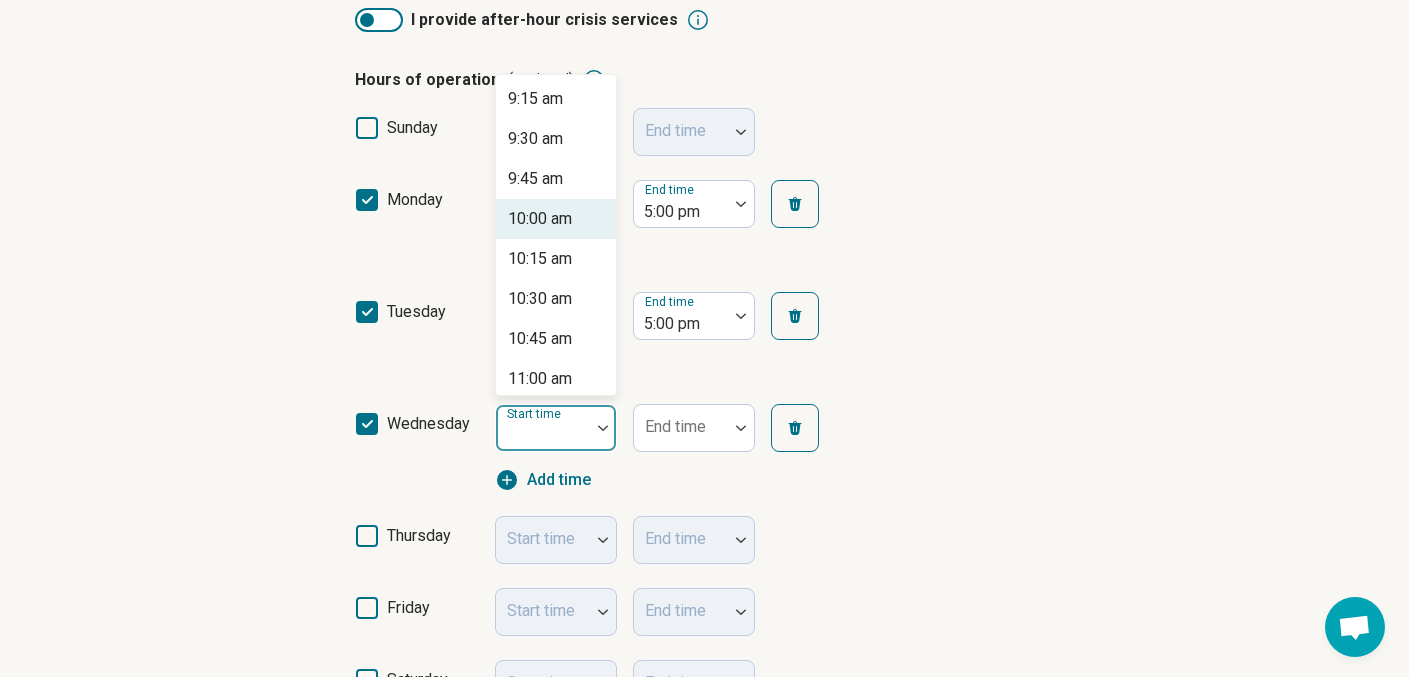 click on "10:00 am" at bounding box center (540, 219) 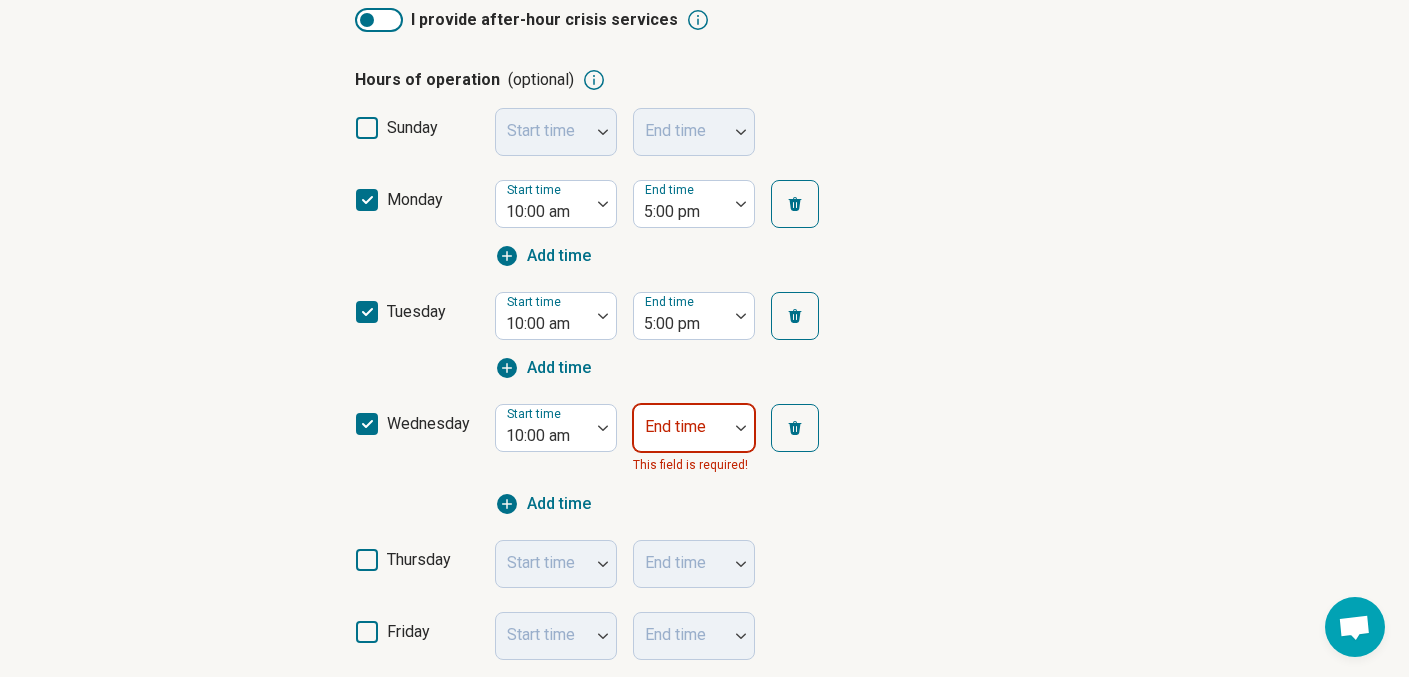 click at bounding box center (741, 428) 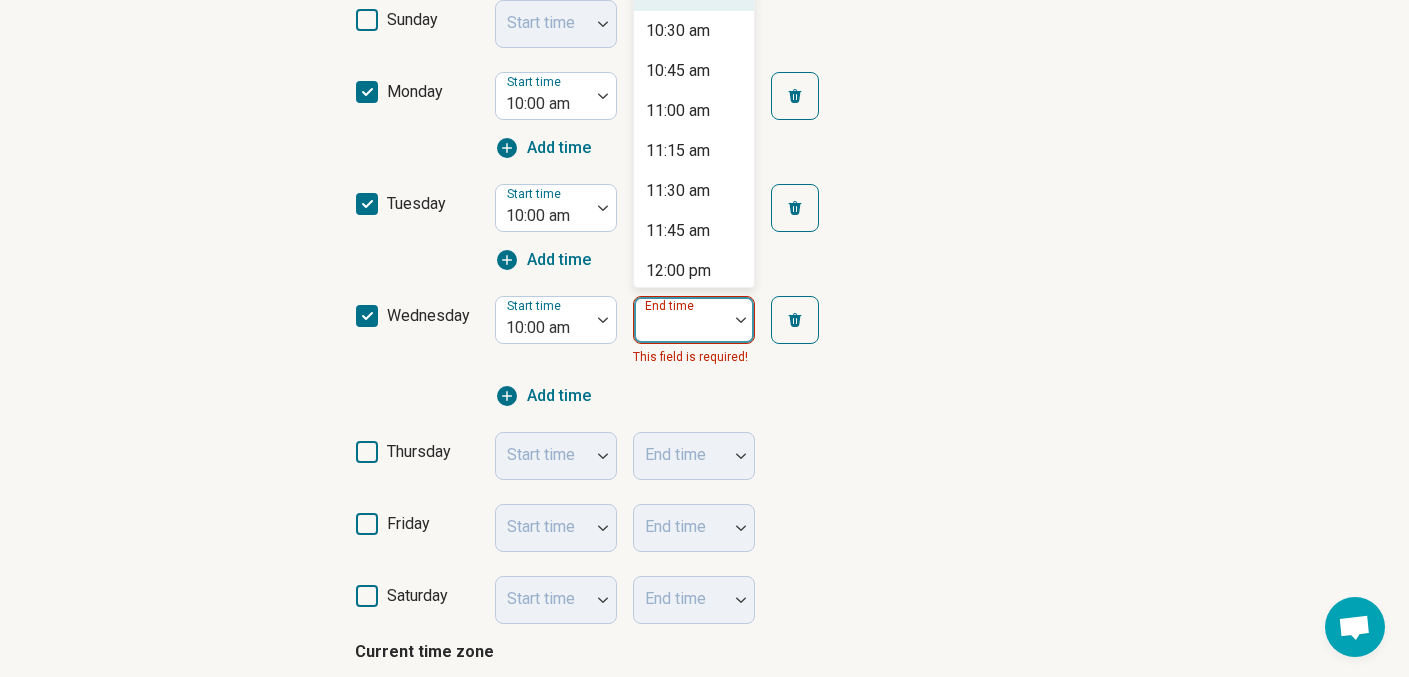 scroll, scrollTop: 566, scrollLeft: 0, axis: vertical 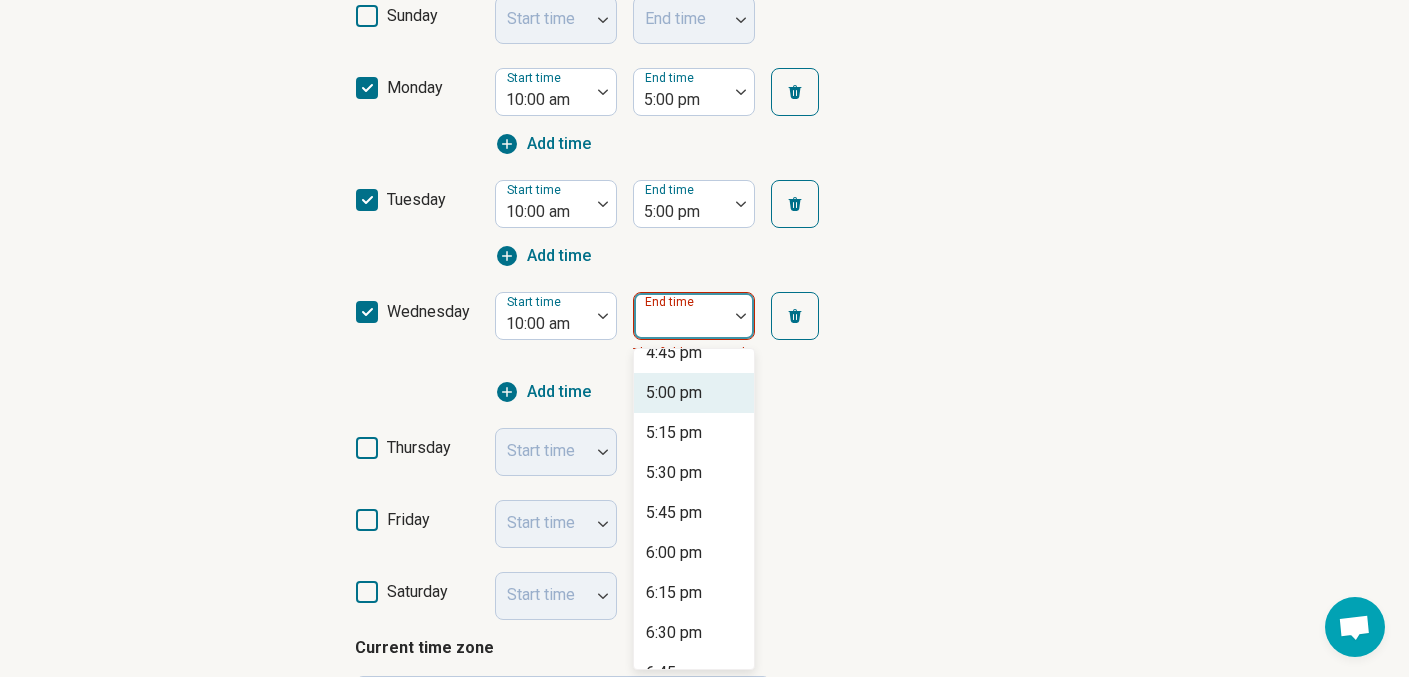 click on "5:00 pm" at bounding box center [674, 393] 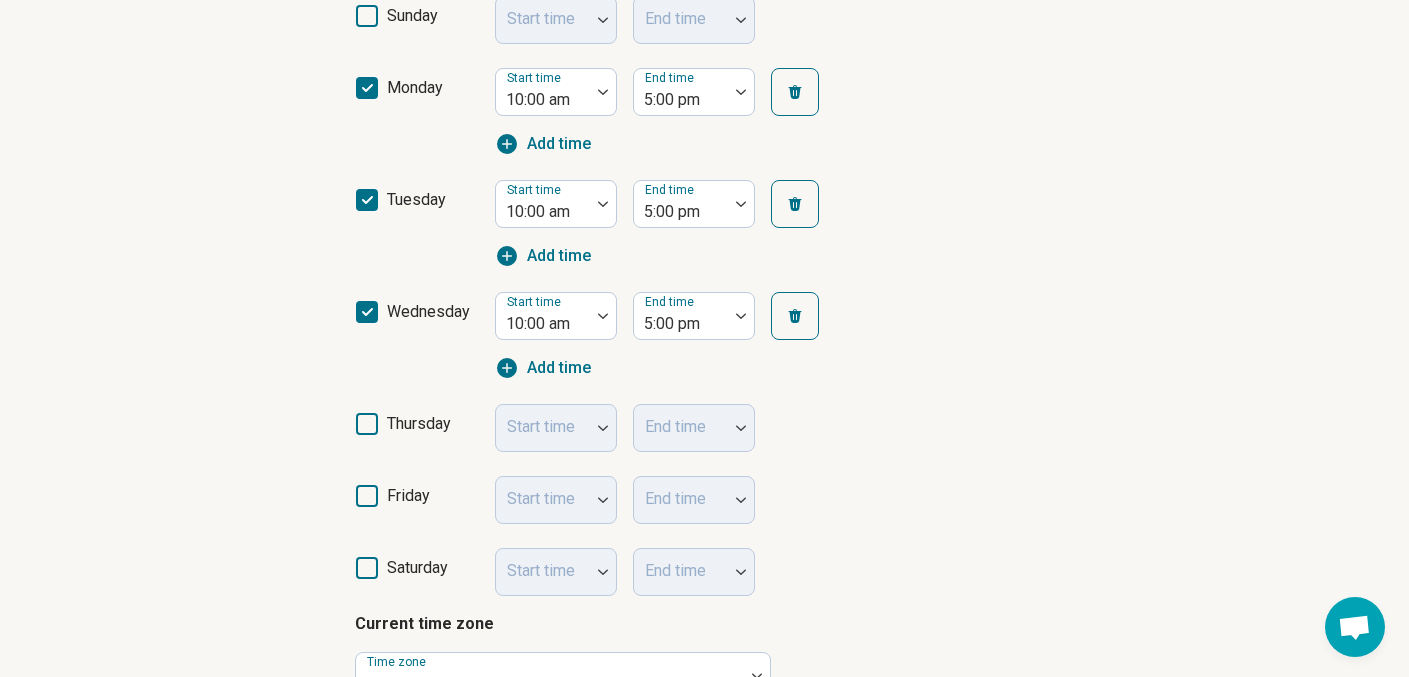 click 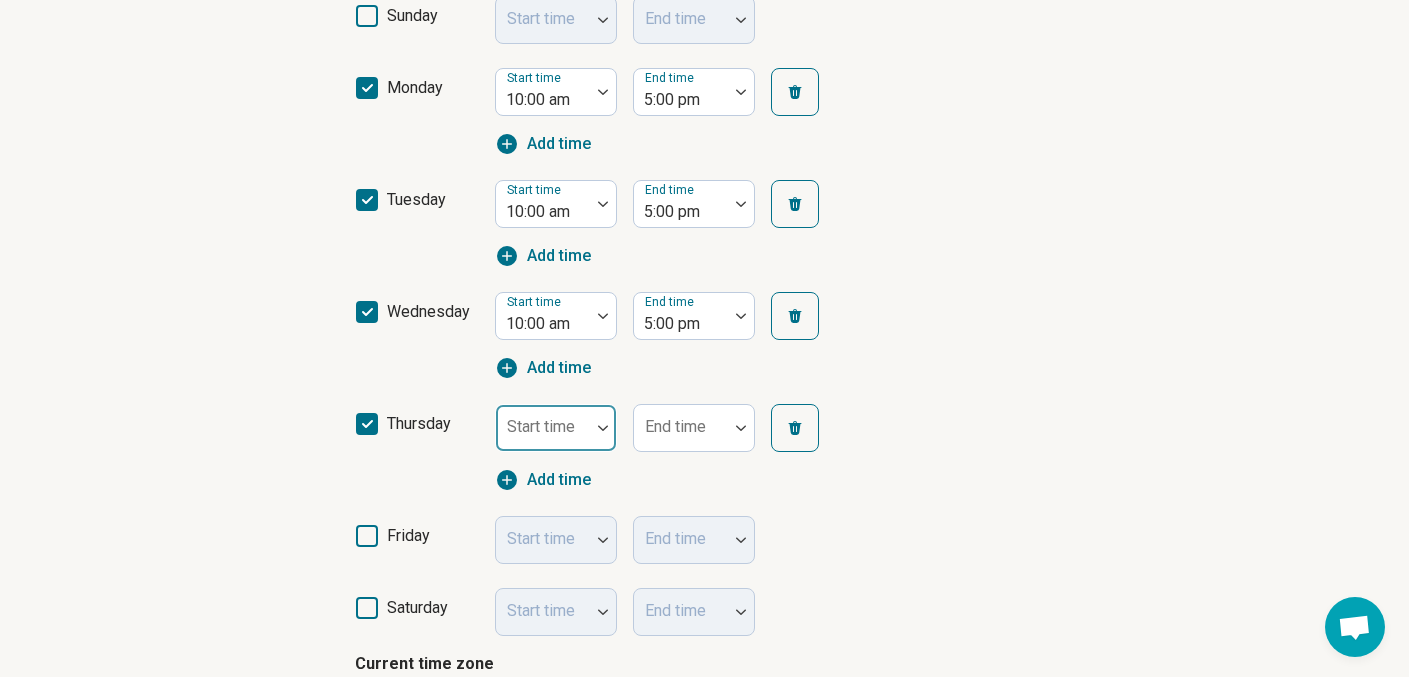scroll, scrollTop: 10, scrollLeft: 0, axis: vertical 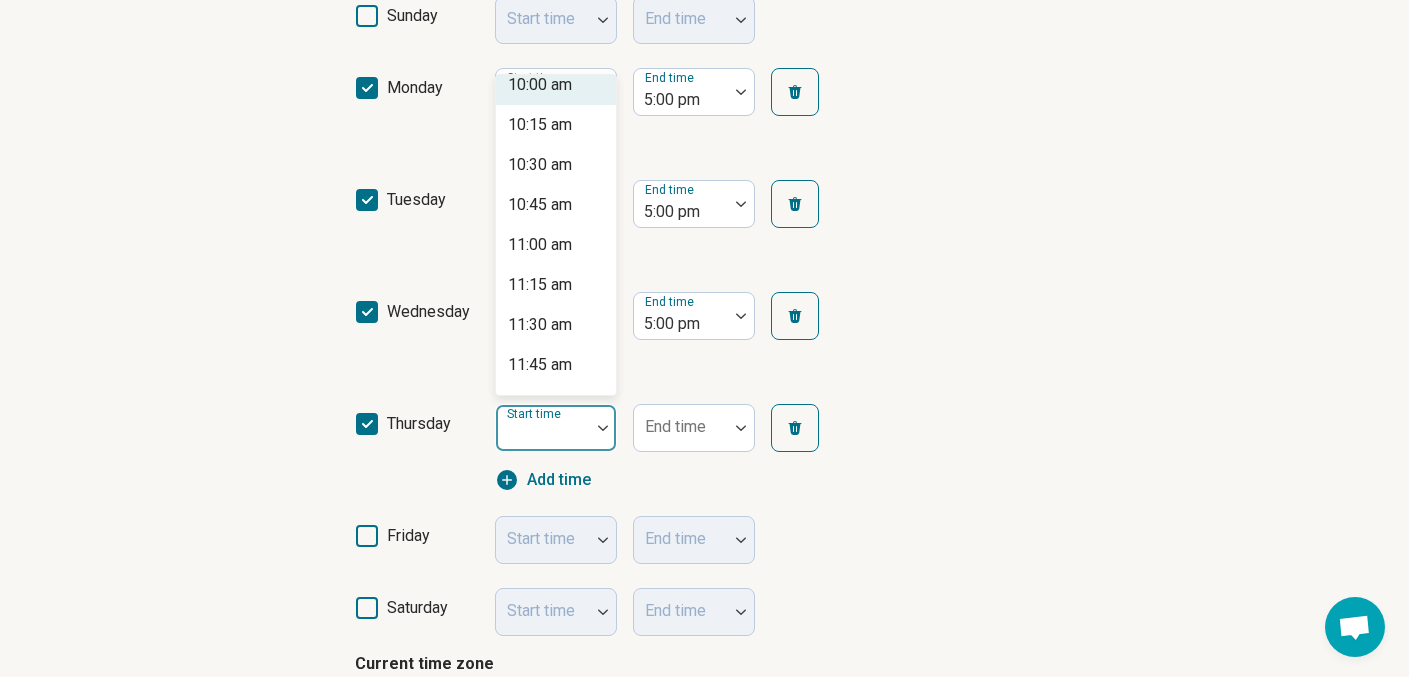 click on "10:00 am" at bounding box center [540, 85] 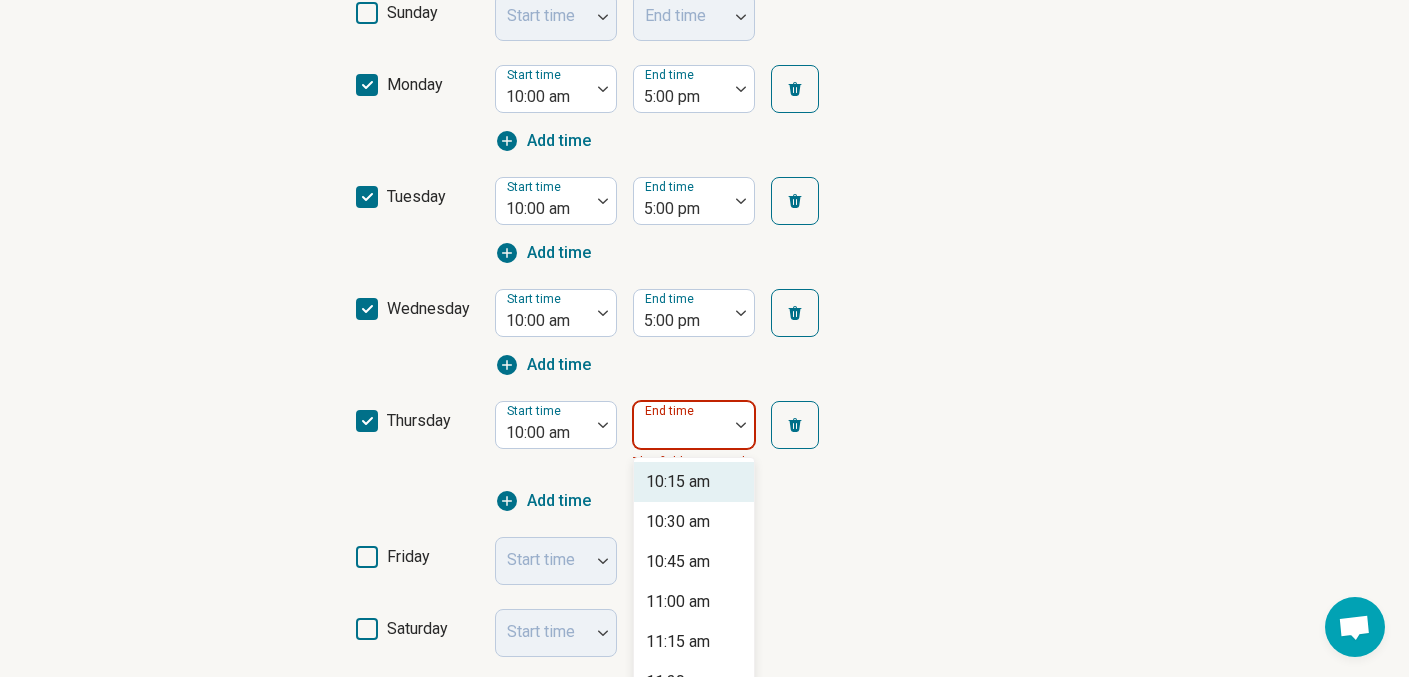 click at bounding box center (741, 425) 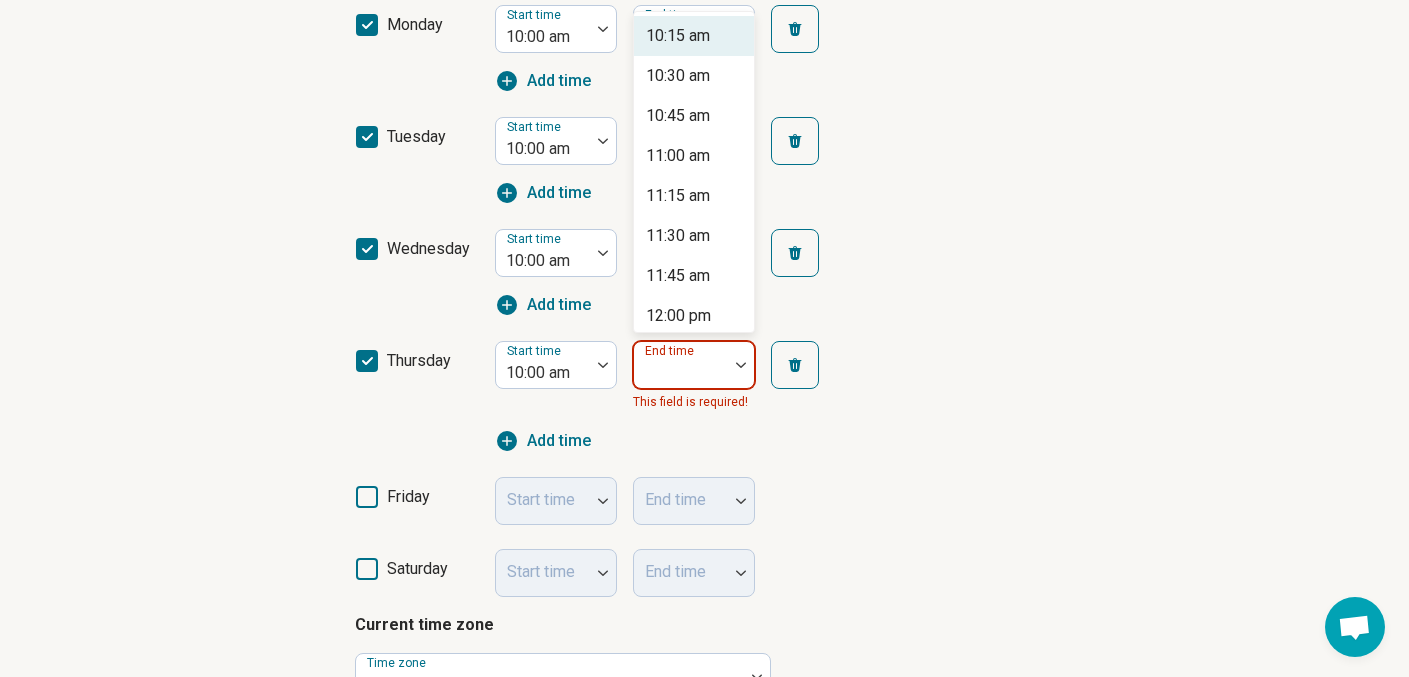 scroll, scrollTop: 678, scrollLeft: 0, axis: vertical 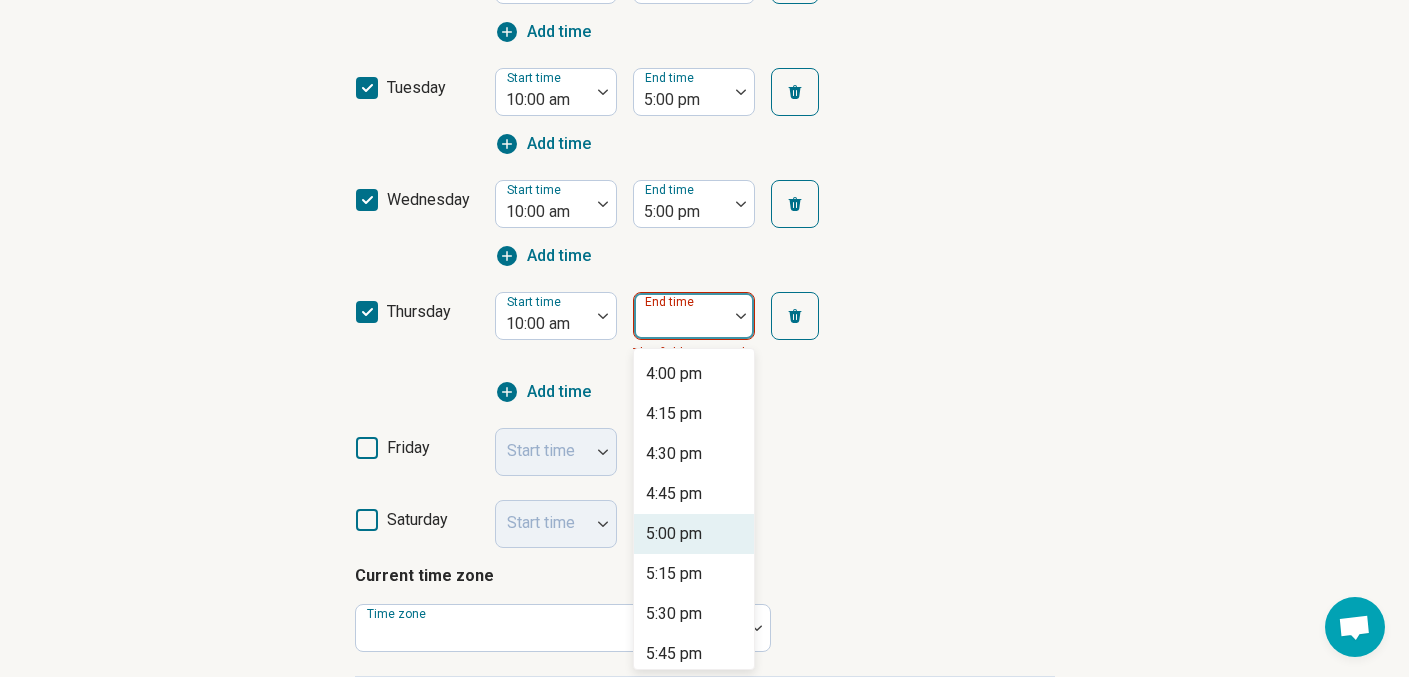 click on "5:00 pm" at bounding box center [674, 534] 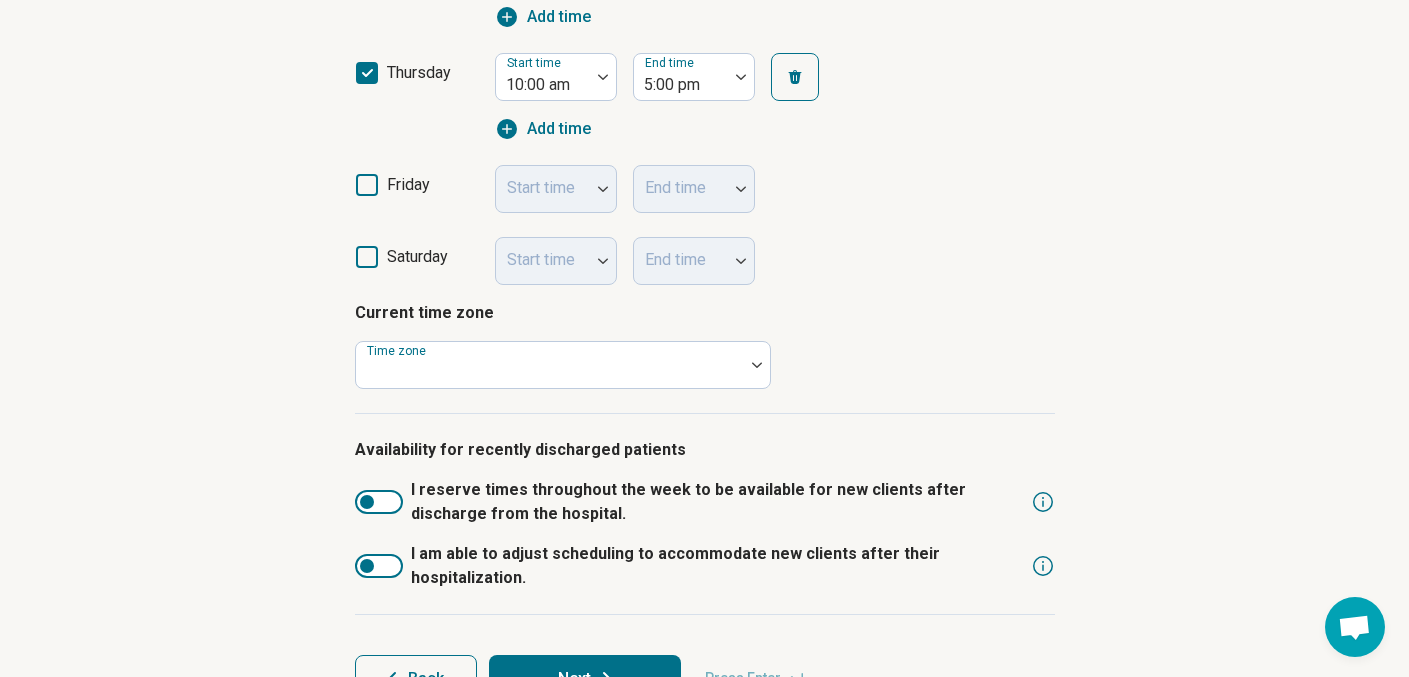 scroll, scrollTop: 918, scrollLeft: 0, axis: vertical 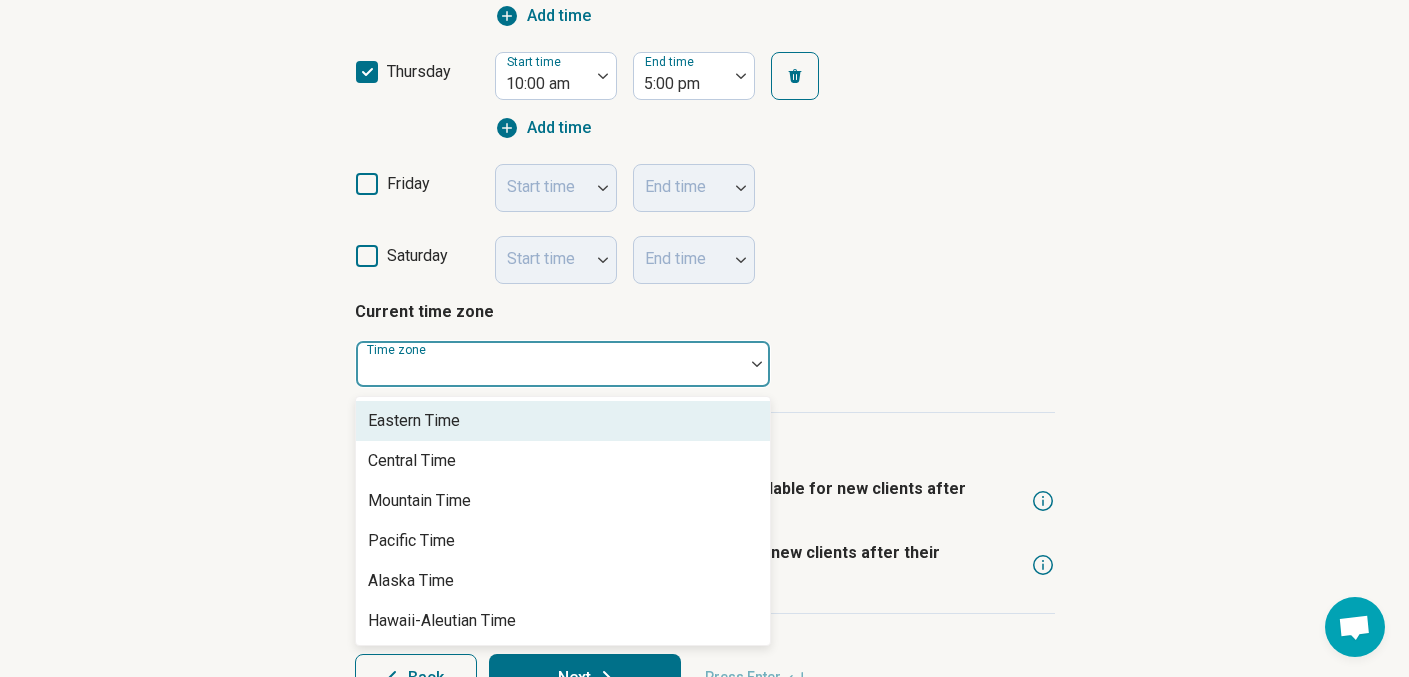 click at bounding box center [757, 364] 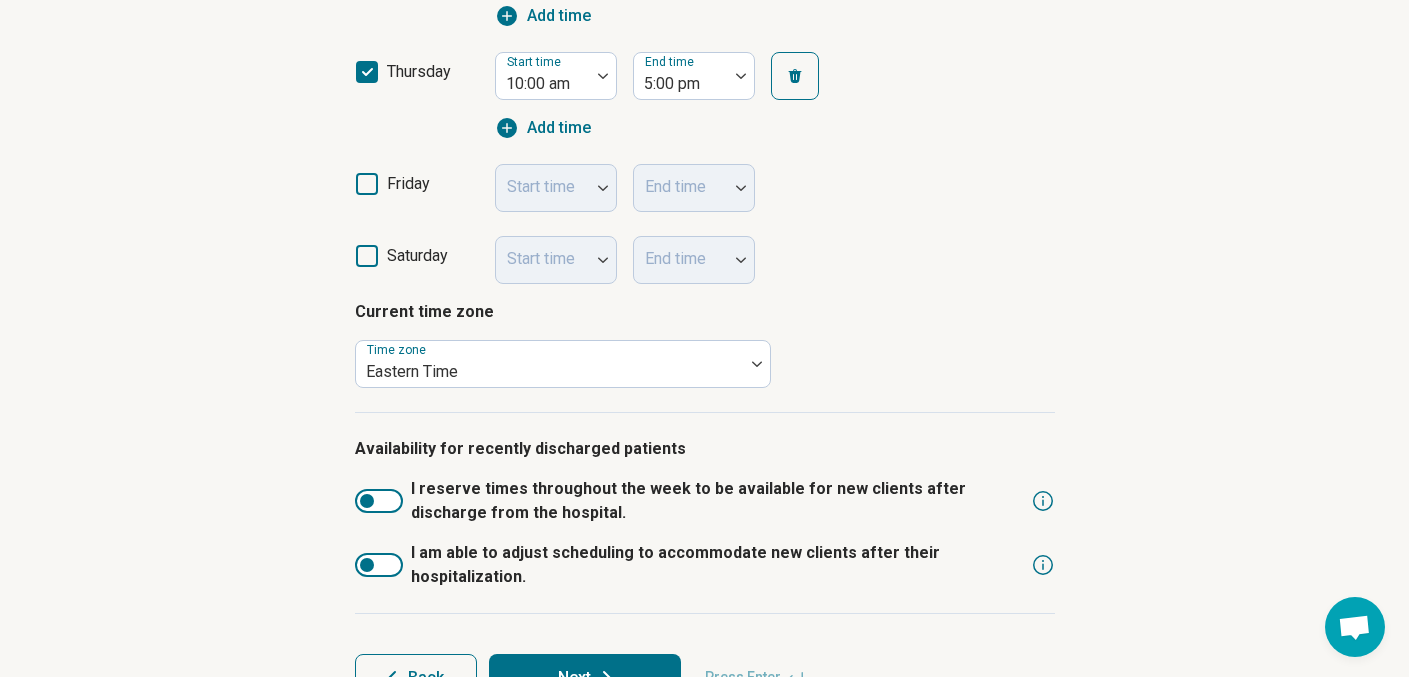 scroll, scrollTop: 982, scrollLeft: 0, axis: vertical 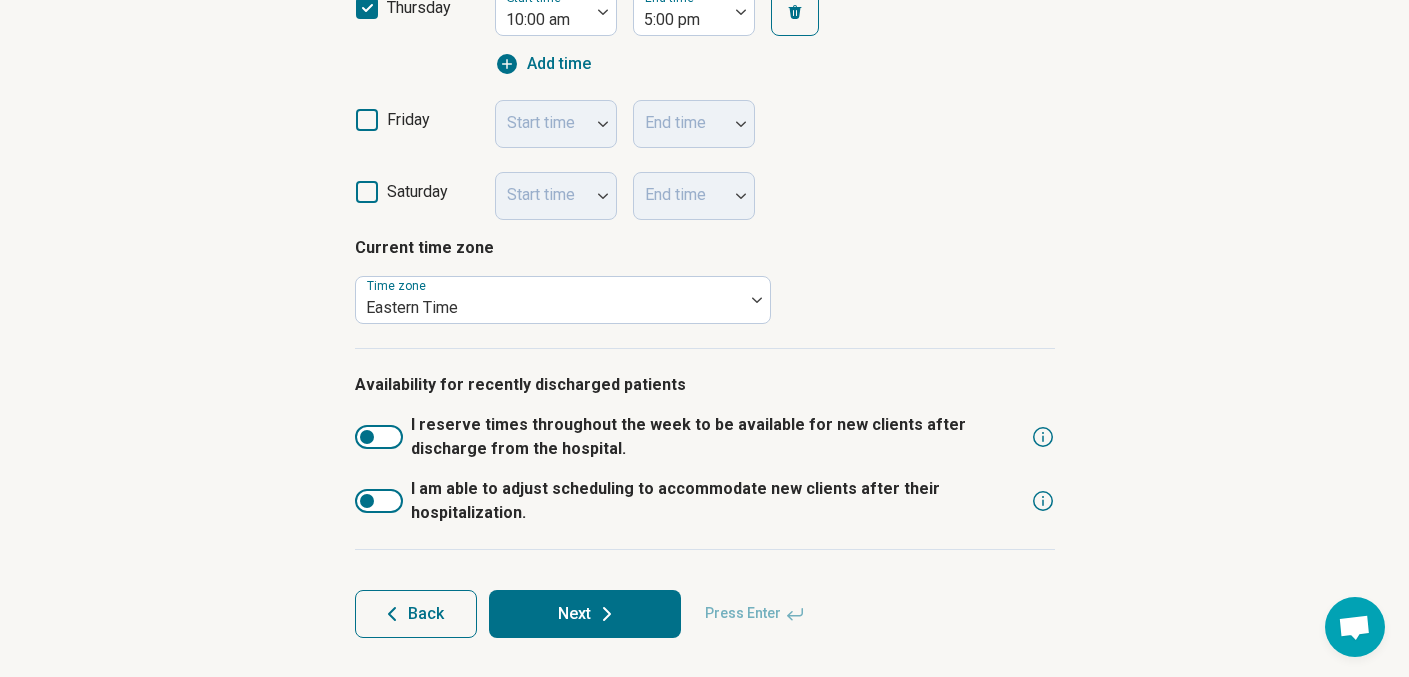 click on "Next" at bounding box center [585, 614] 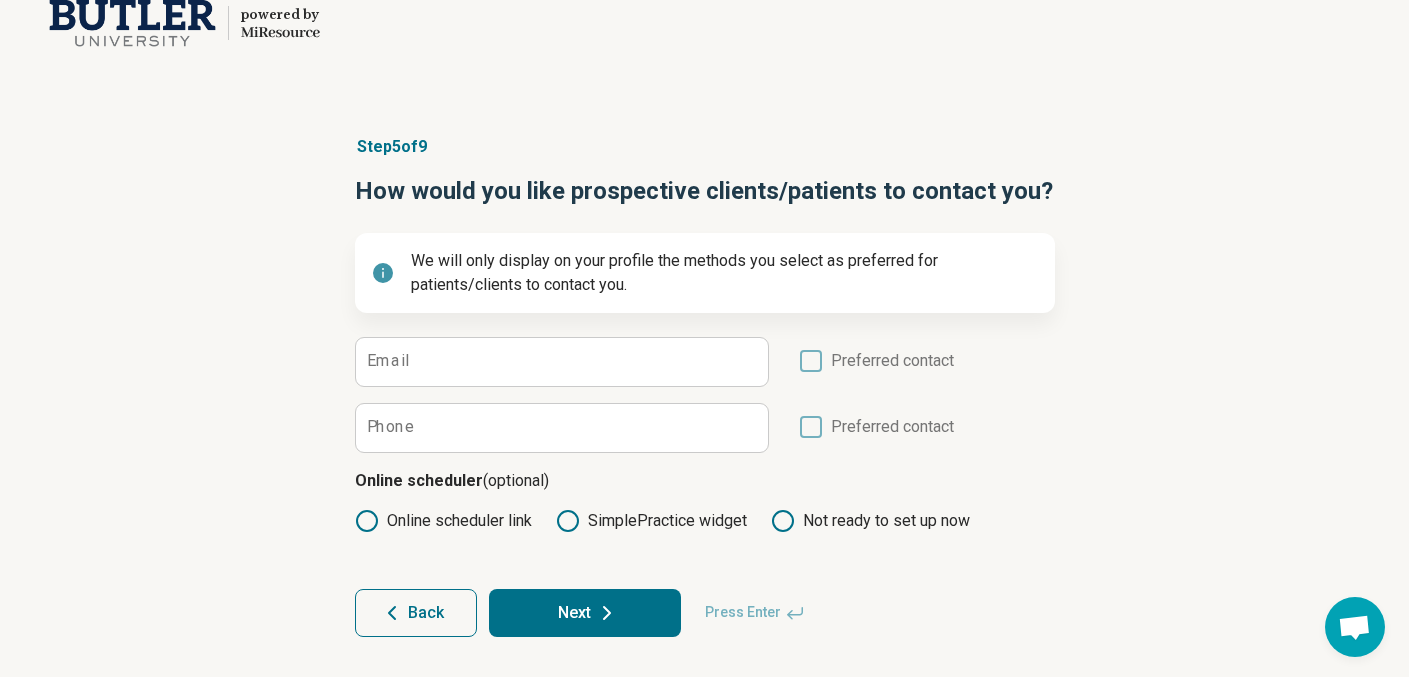 scroll, scrollTop: 36, scrollLeft: 0, axis: vertical 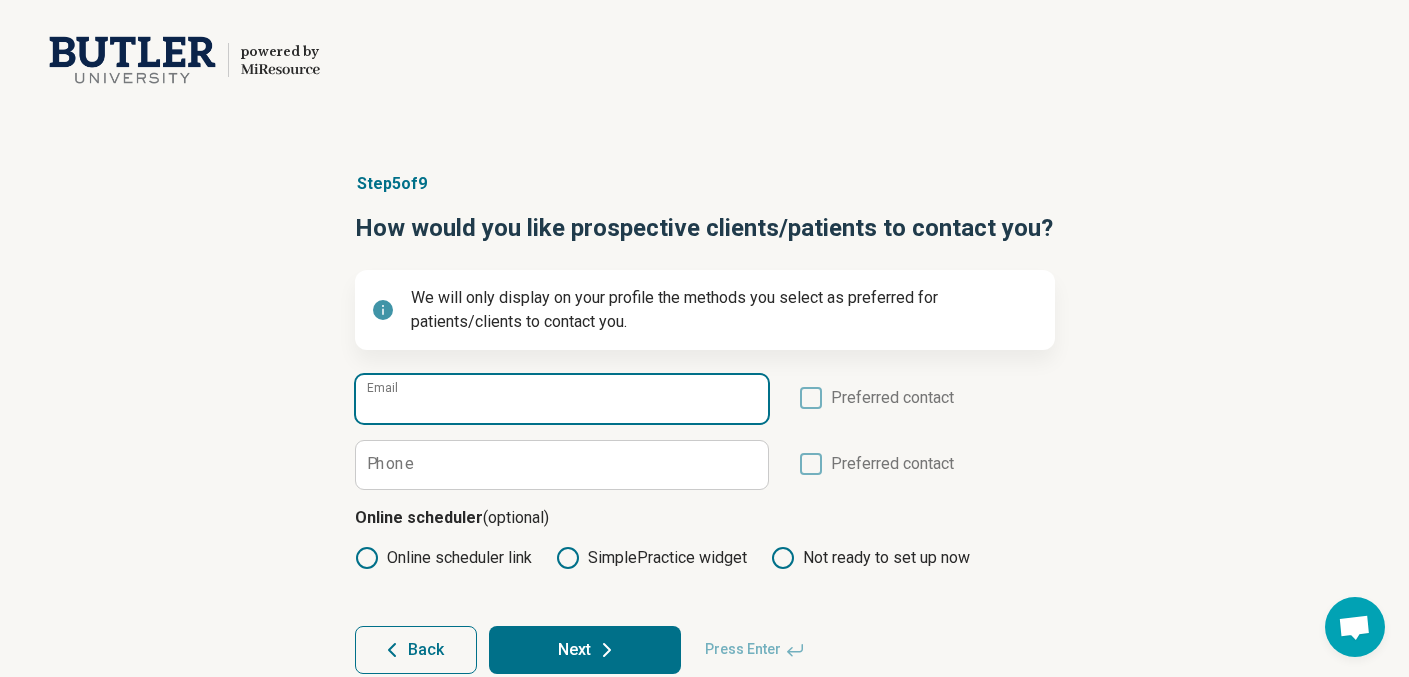 click on "Email" at bounding box center [562, 399] 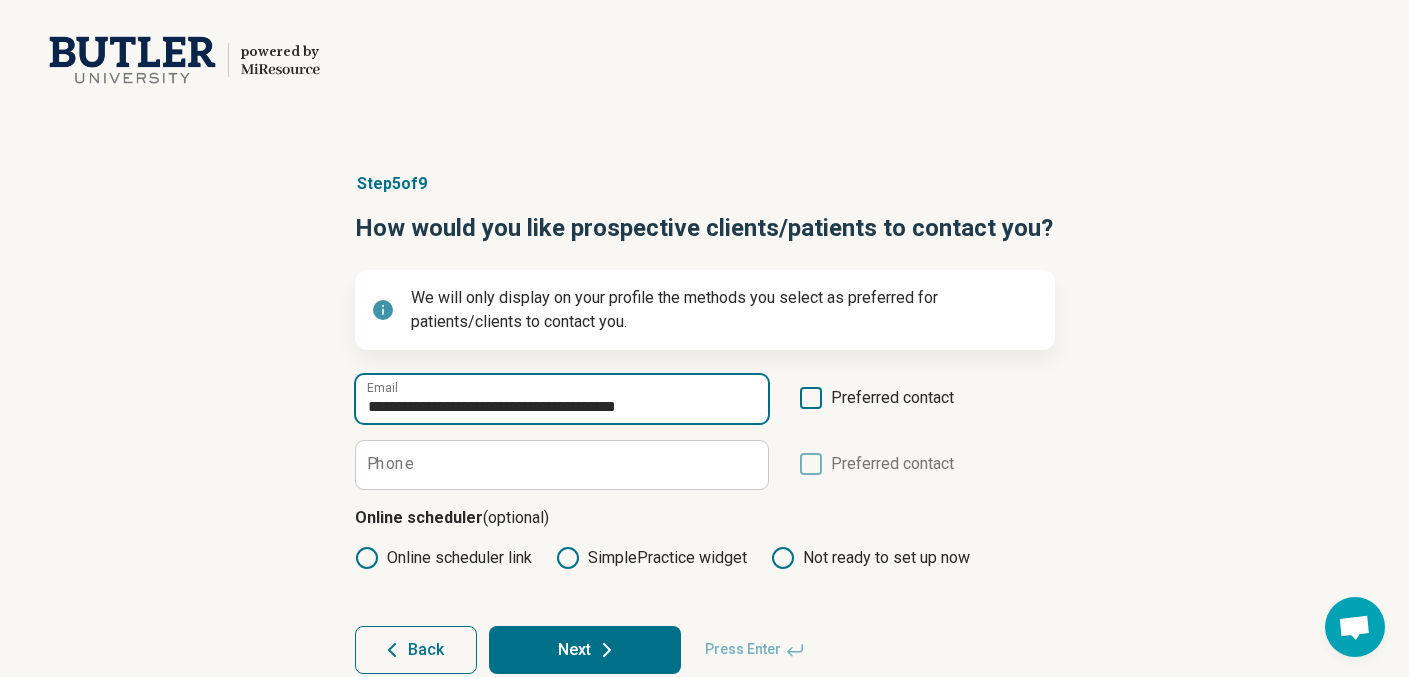 type on "**********" 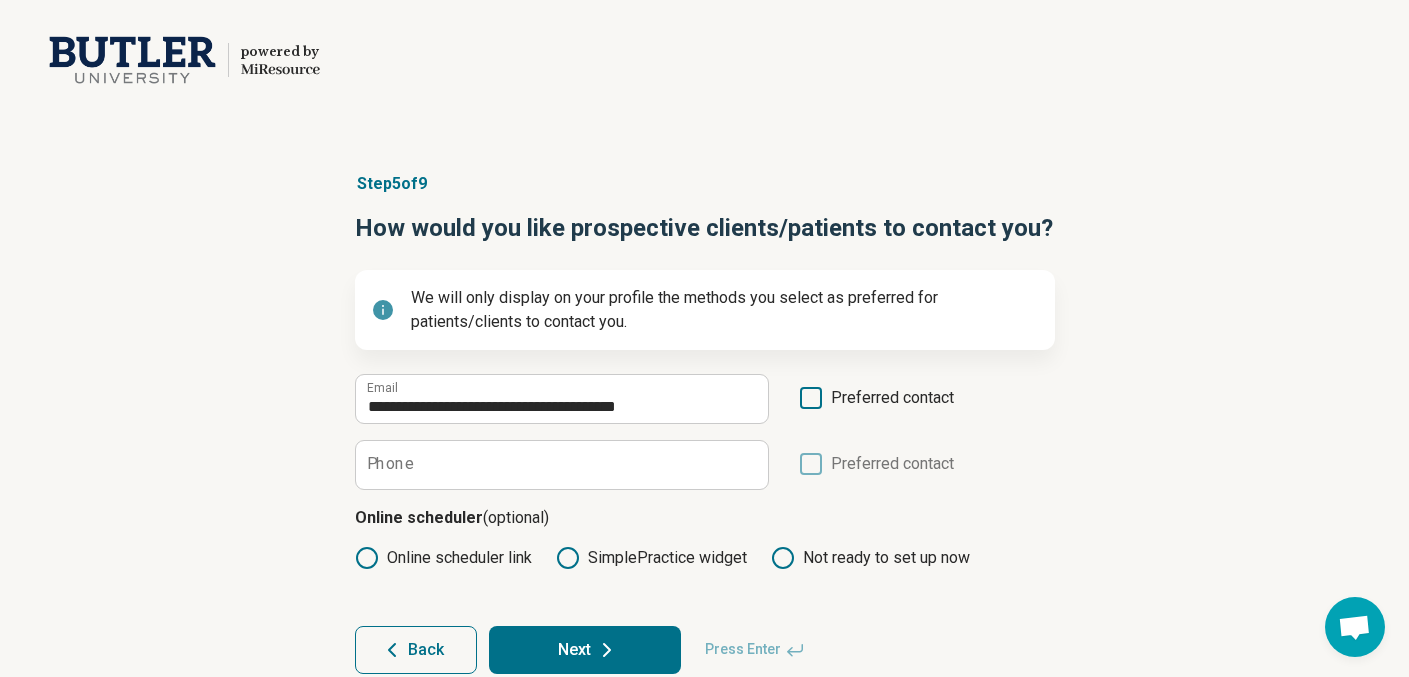 click 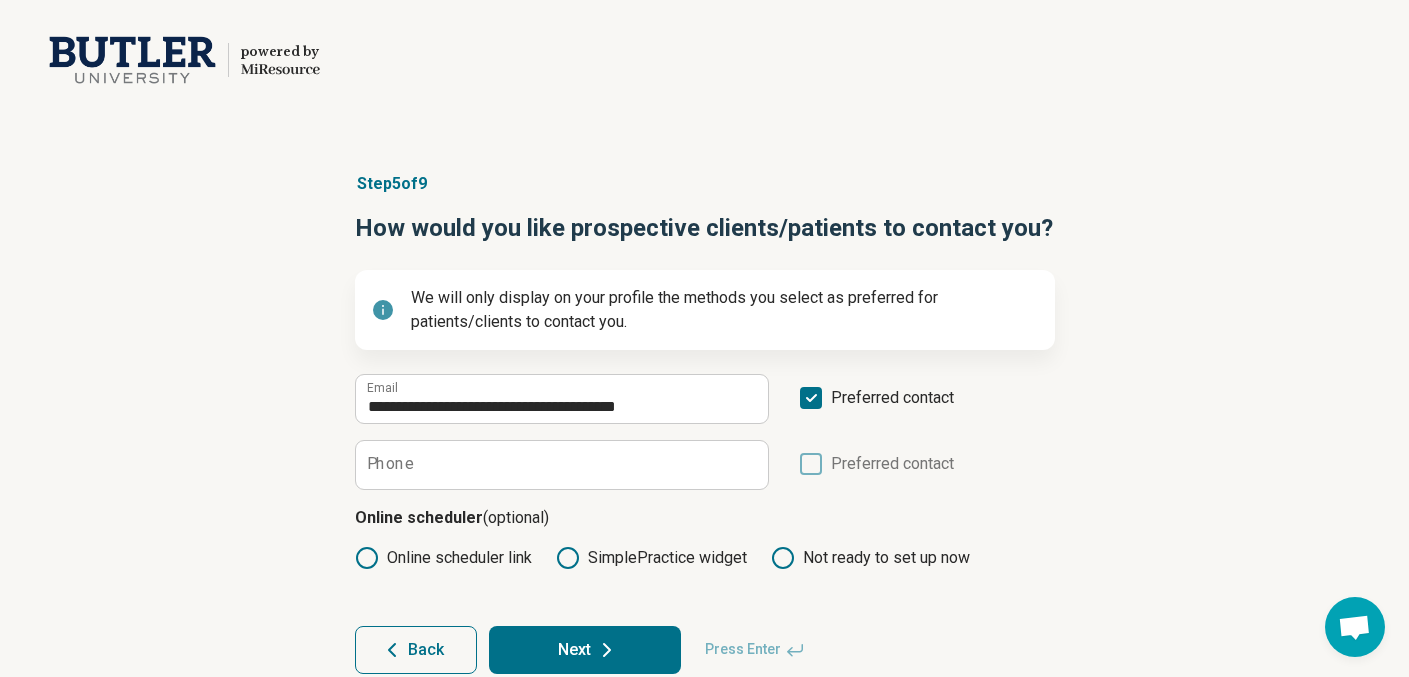 scroll, scrollTop: 10, scrollLeft: 0, axis: vertical 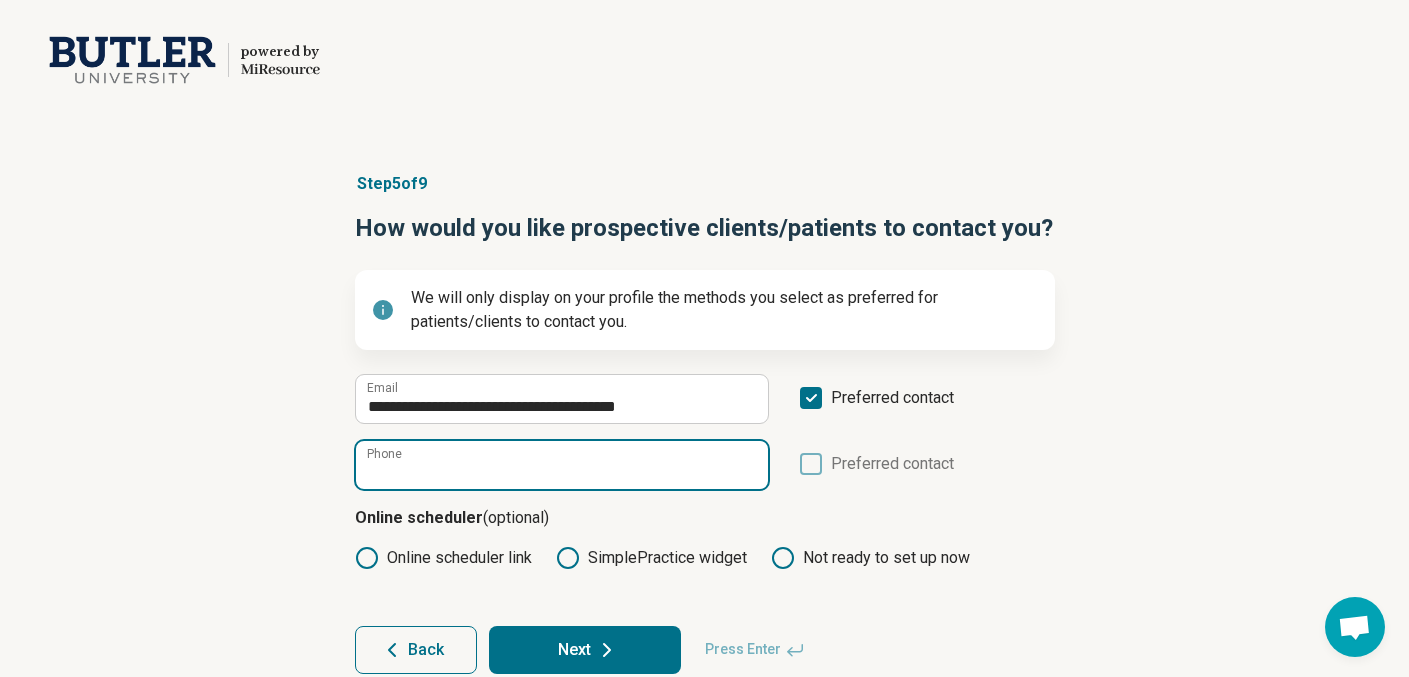 click on "Phone" at bounding box center [562, 465] 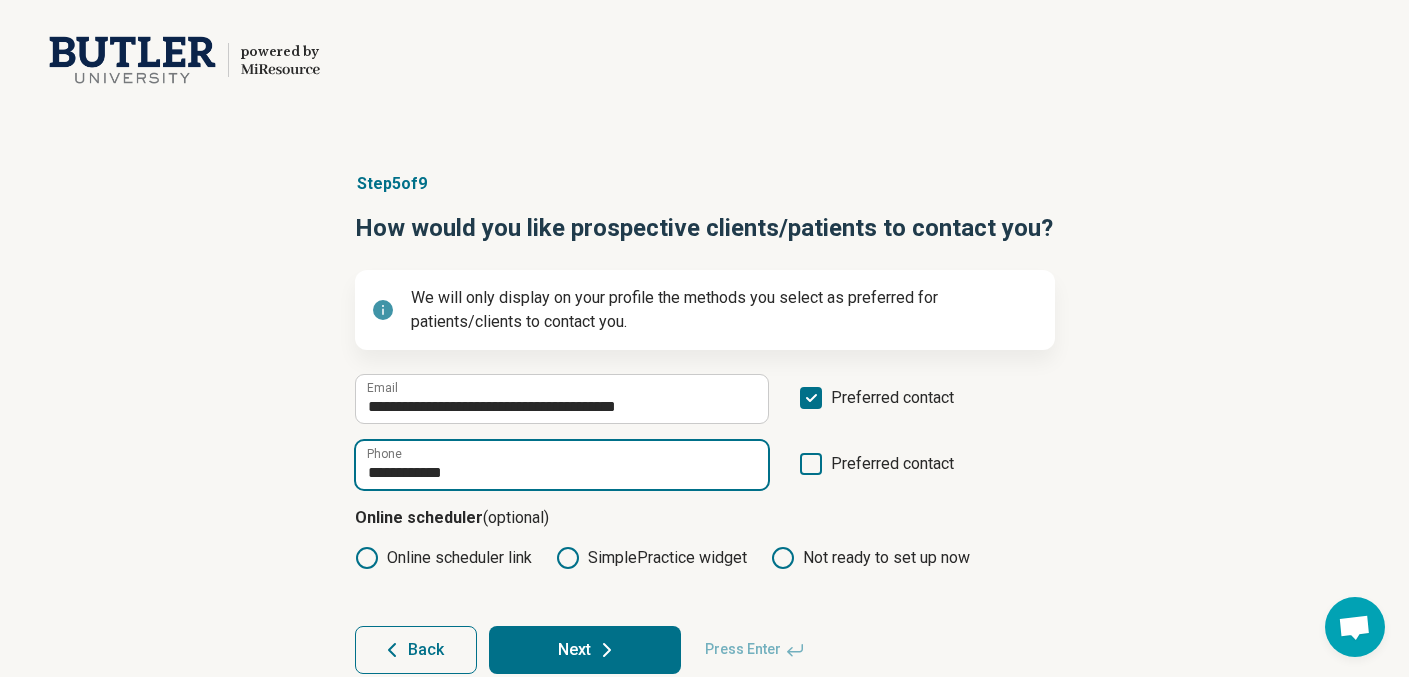 scroll, scrollTop: 36, scrollLeft: 0, axis: vertical 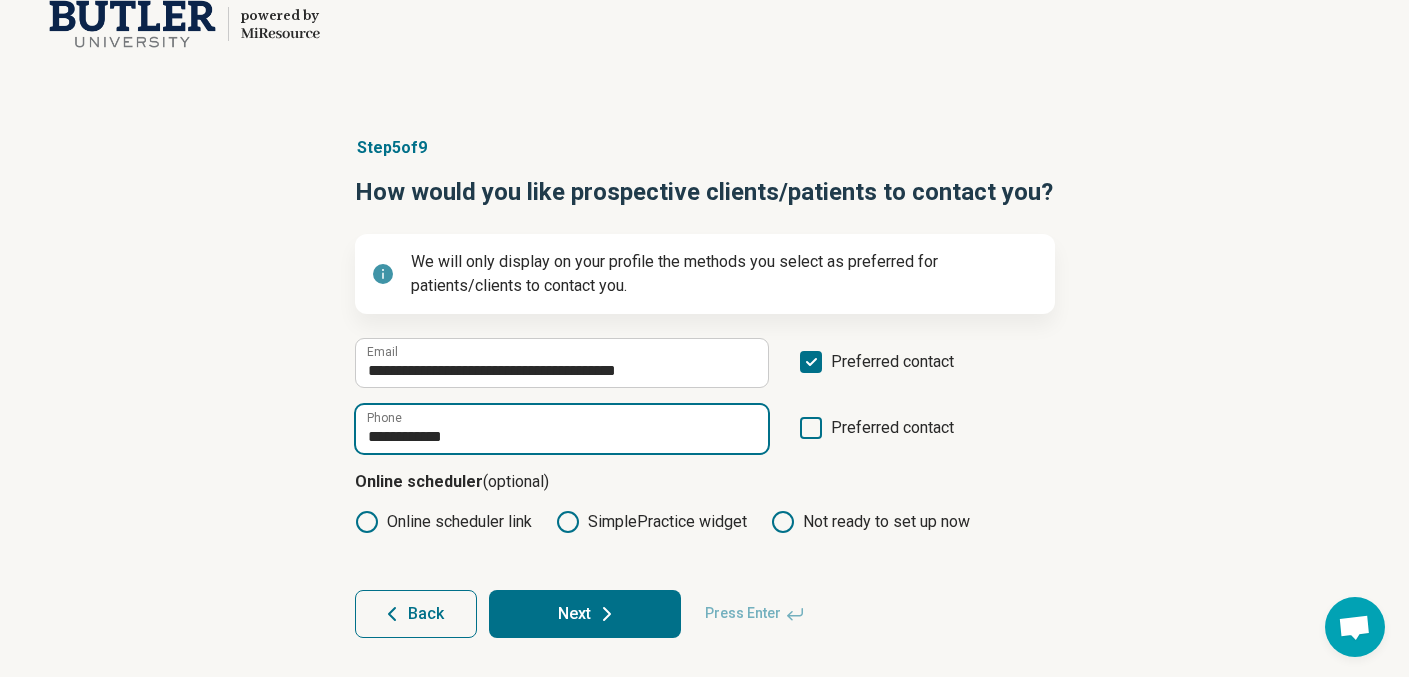 type on "**********" 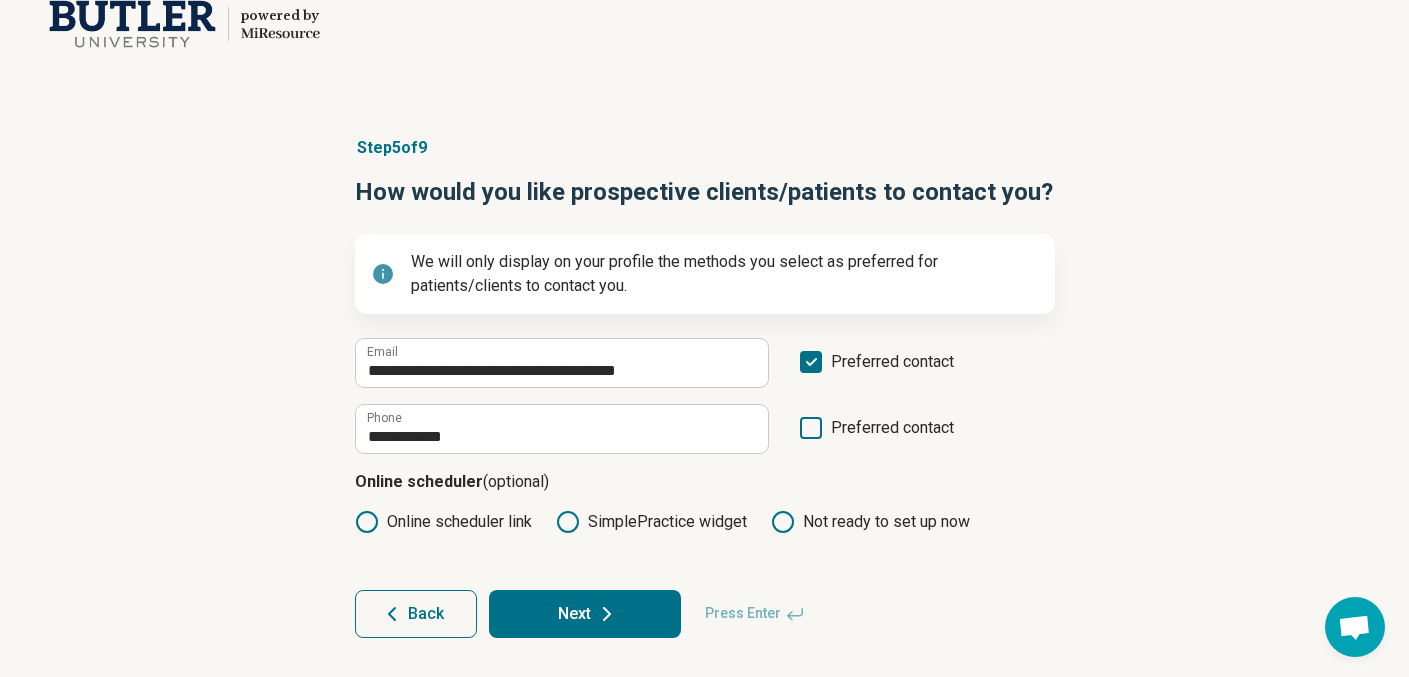 click 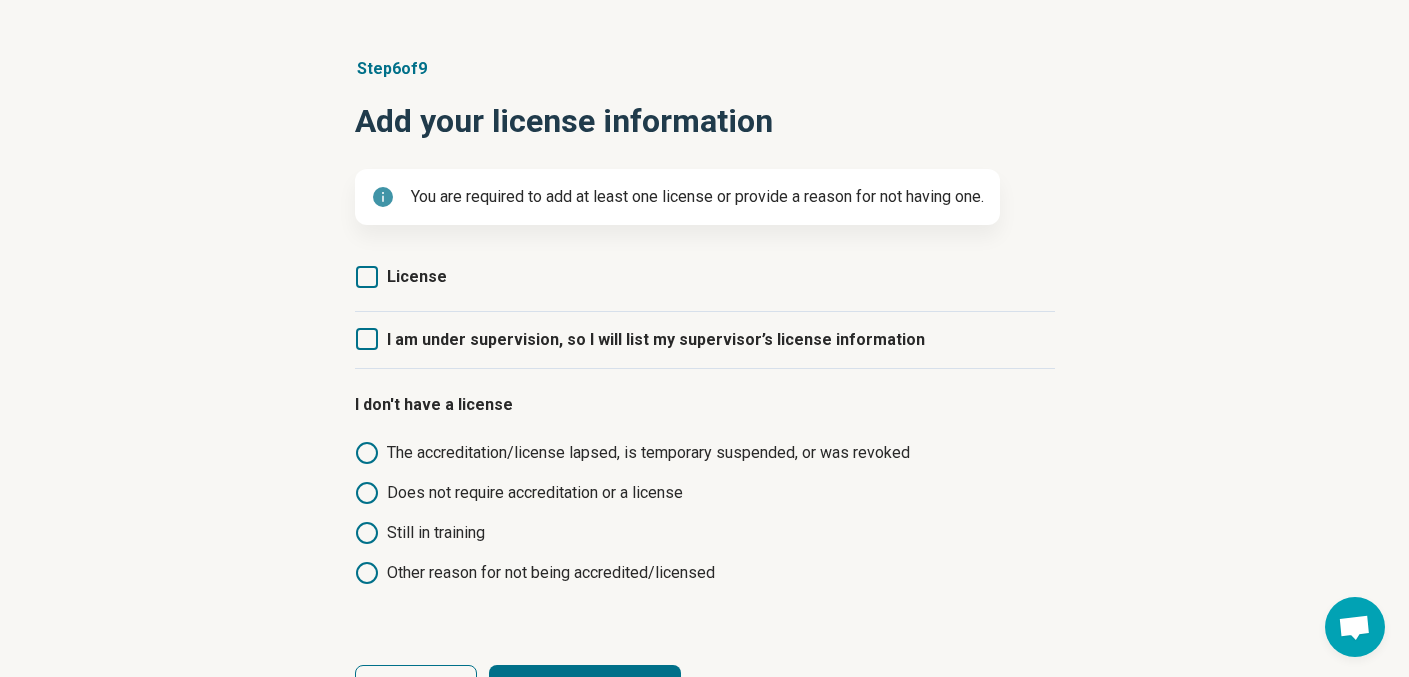 scroll, scrollTop: 116, scrollLeft: 0, axis: vertical 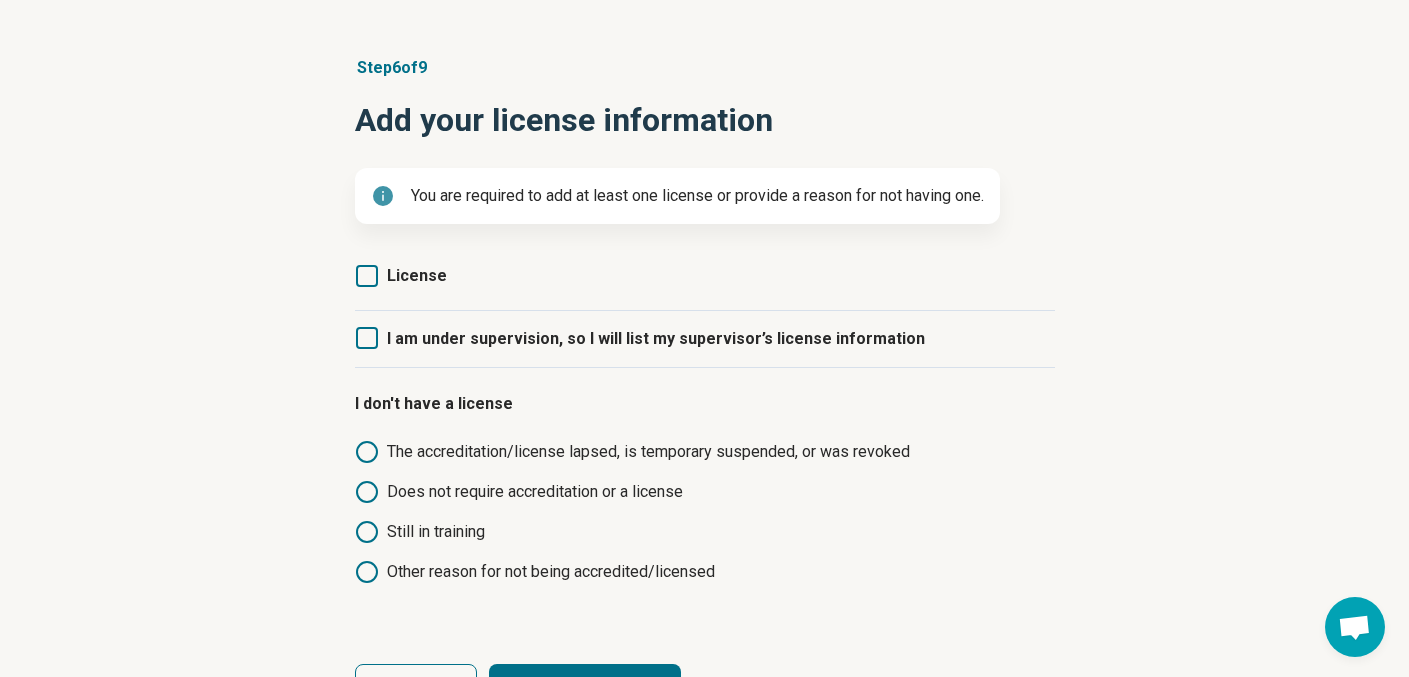 click 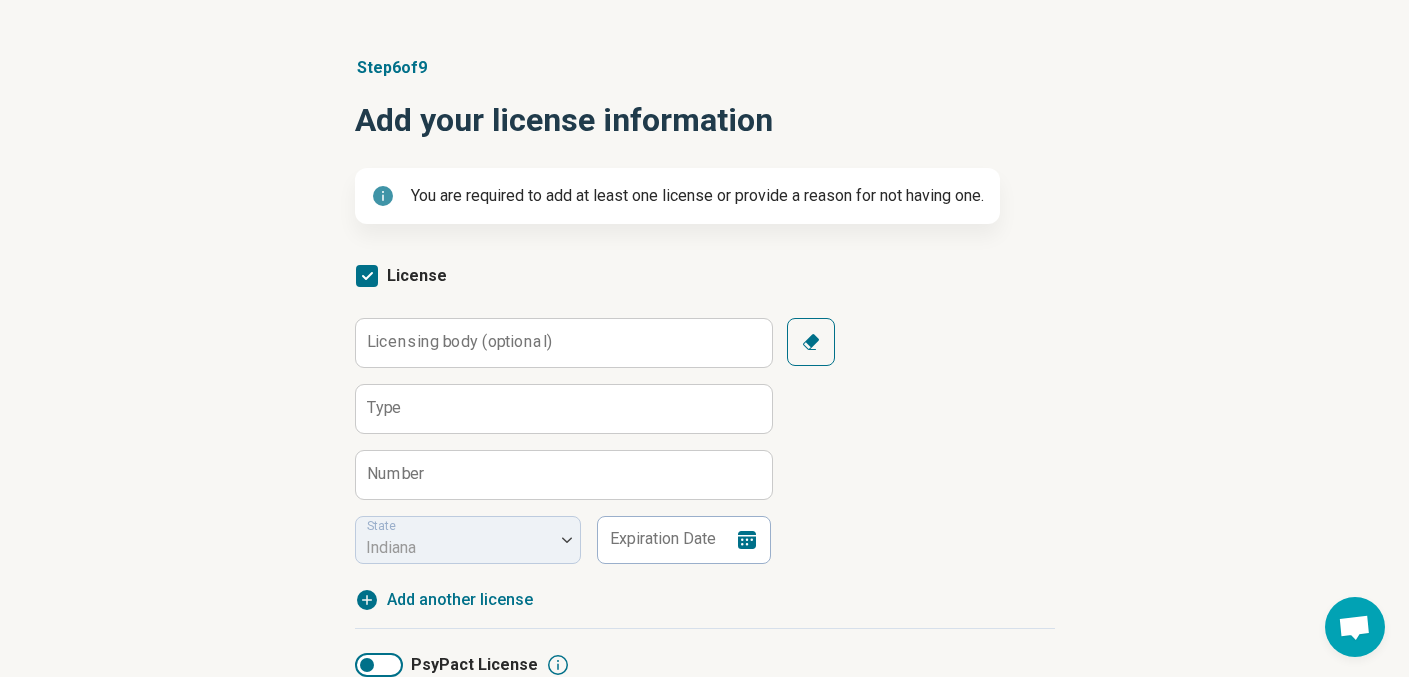 scroll, scrollTop: 10, scrollLeft: 0, axis: vertical 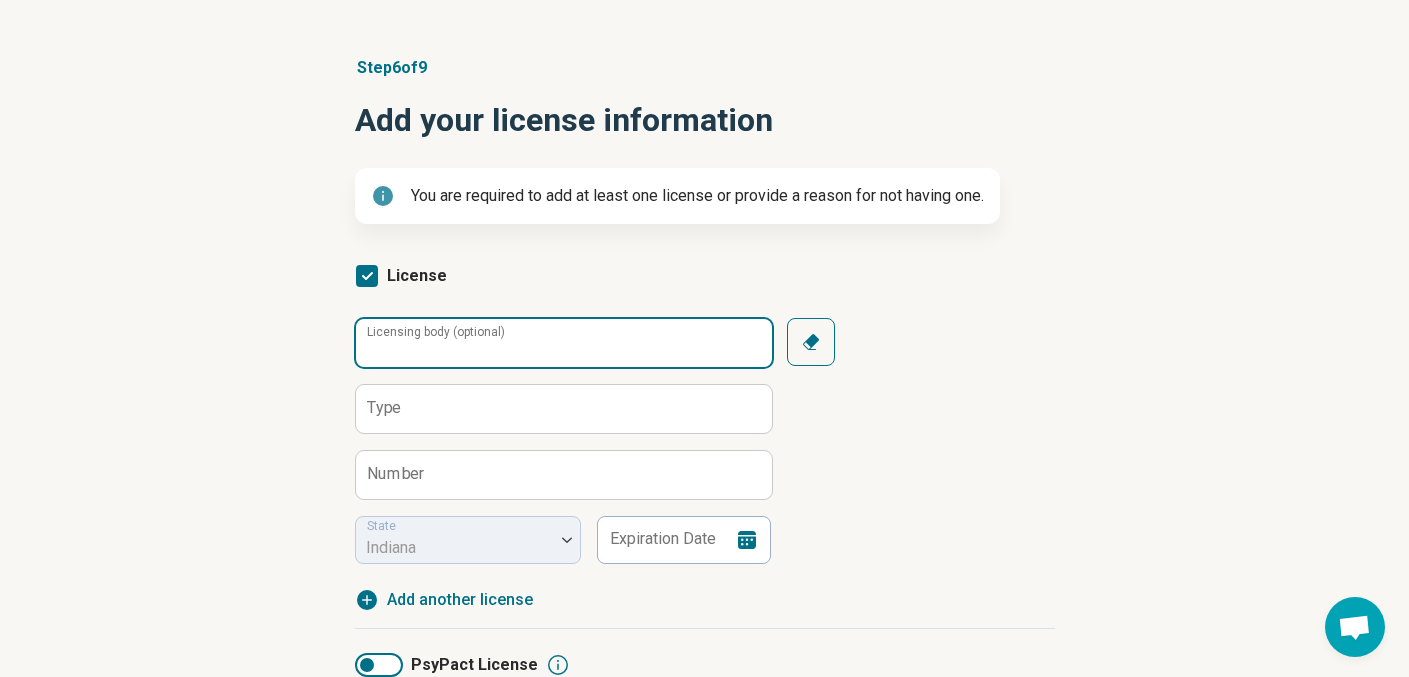 click on "Licensing body (optional)" at bounding box center (564, 343) 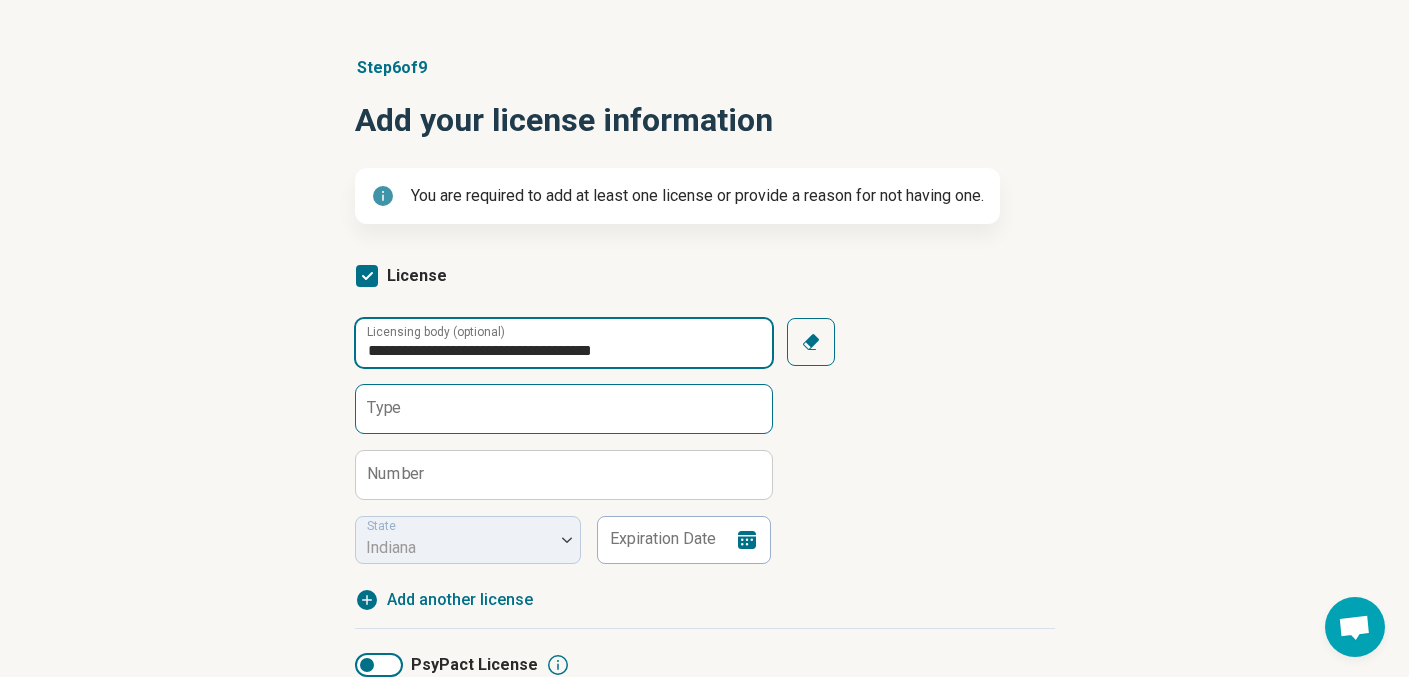 type on "**********" 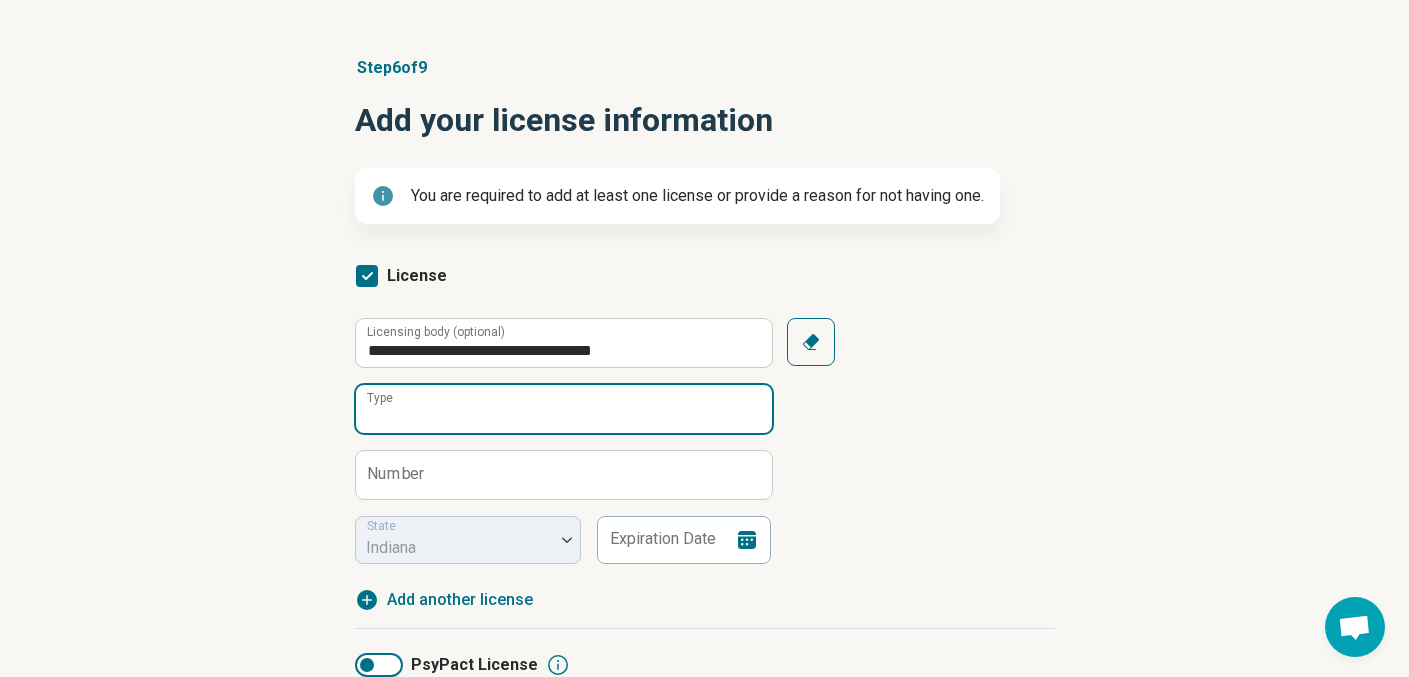 click on "Type" at bounding box center (564, 409) 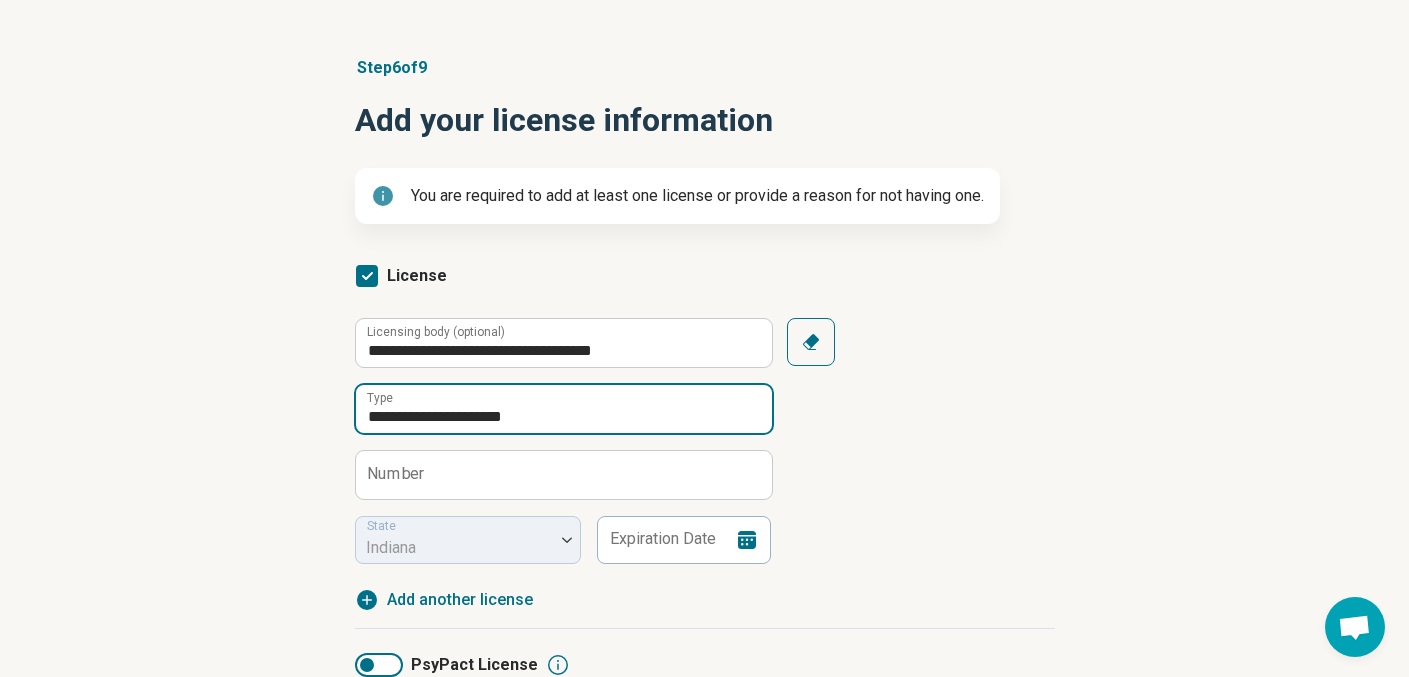 type on "**********" 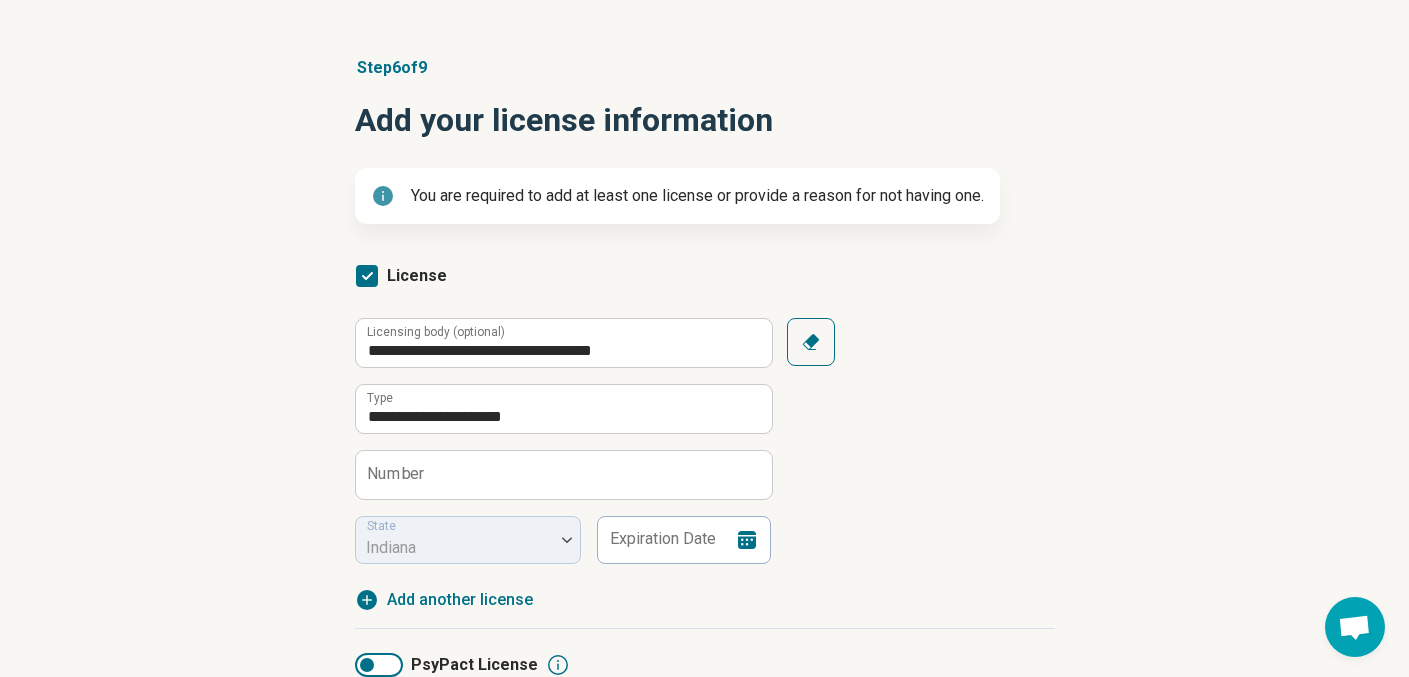 click on "Number" at bounding box center [396, 474] 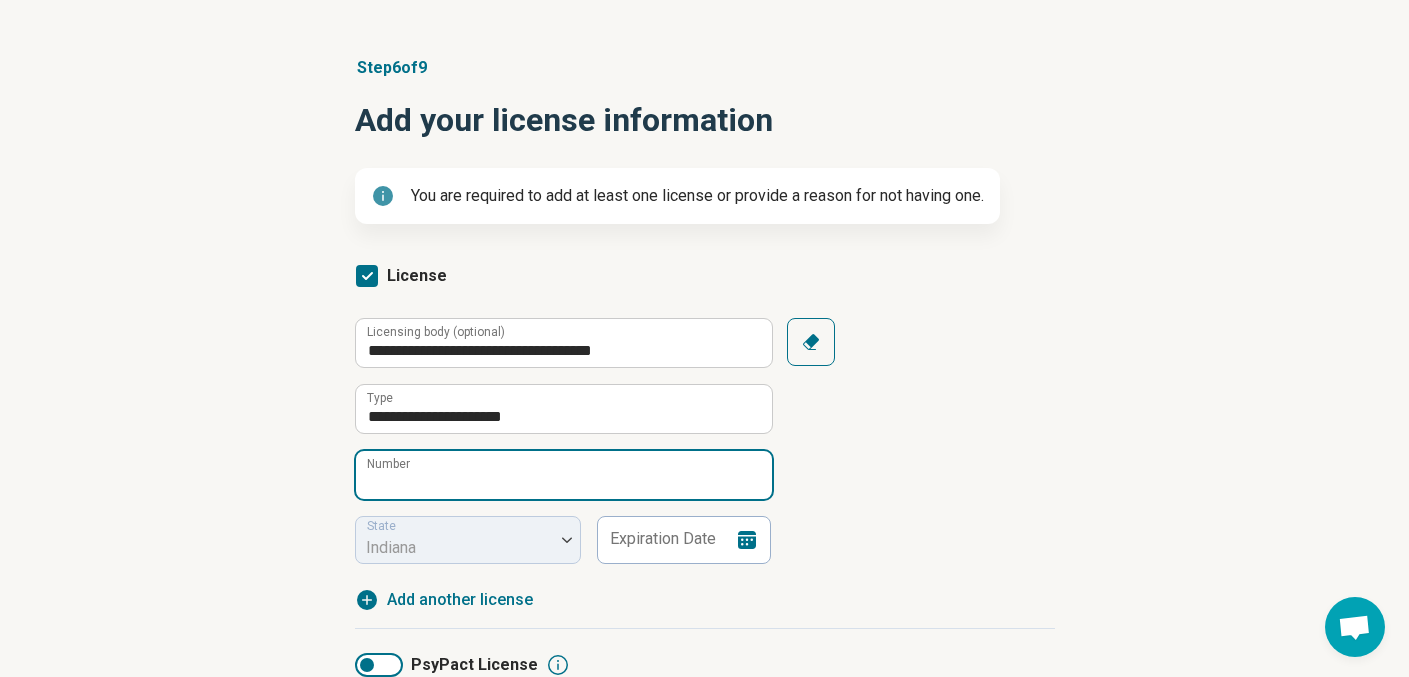 click on "Number" at bounding box center [564, 475] 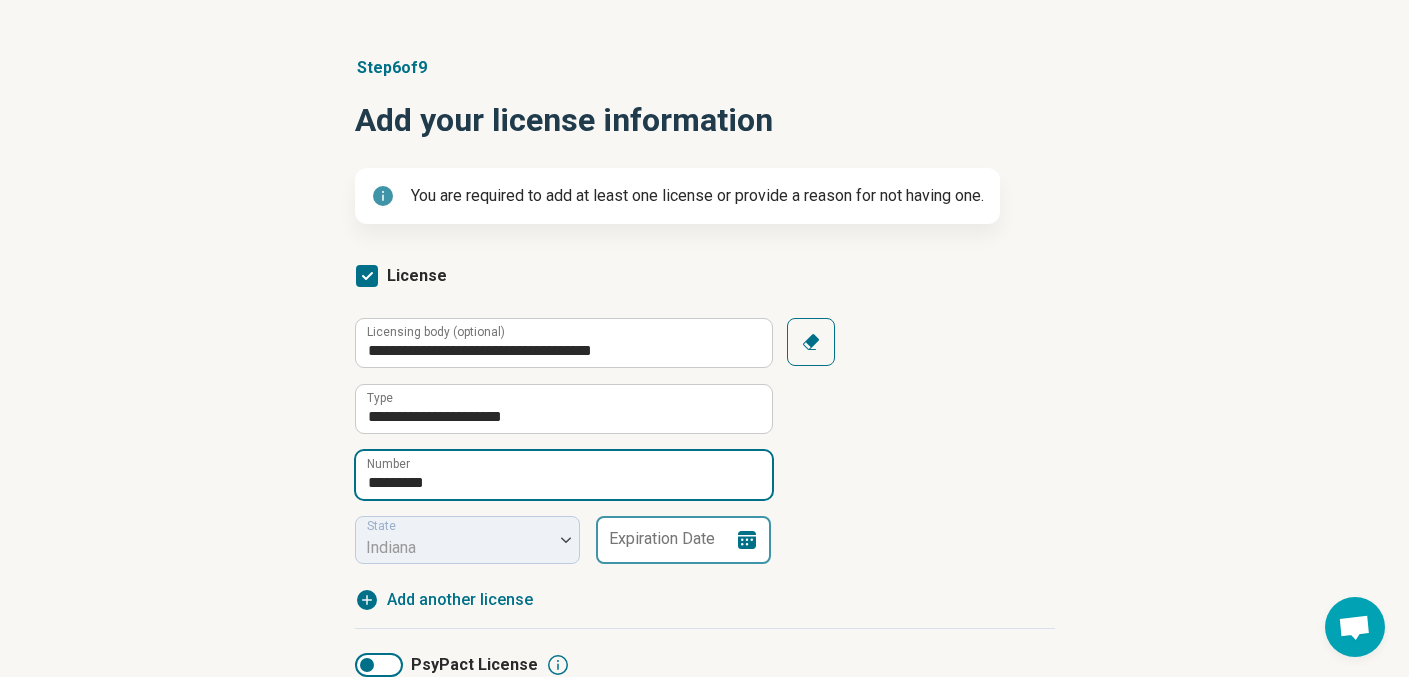 type on "*********" 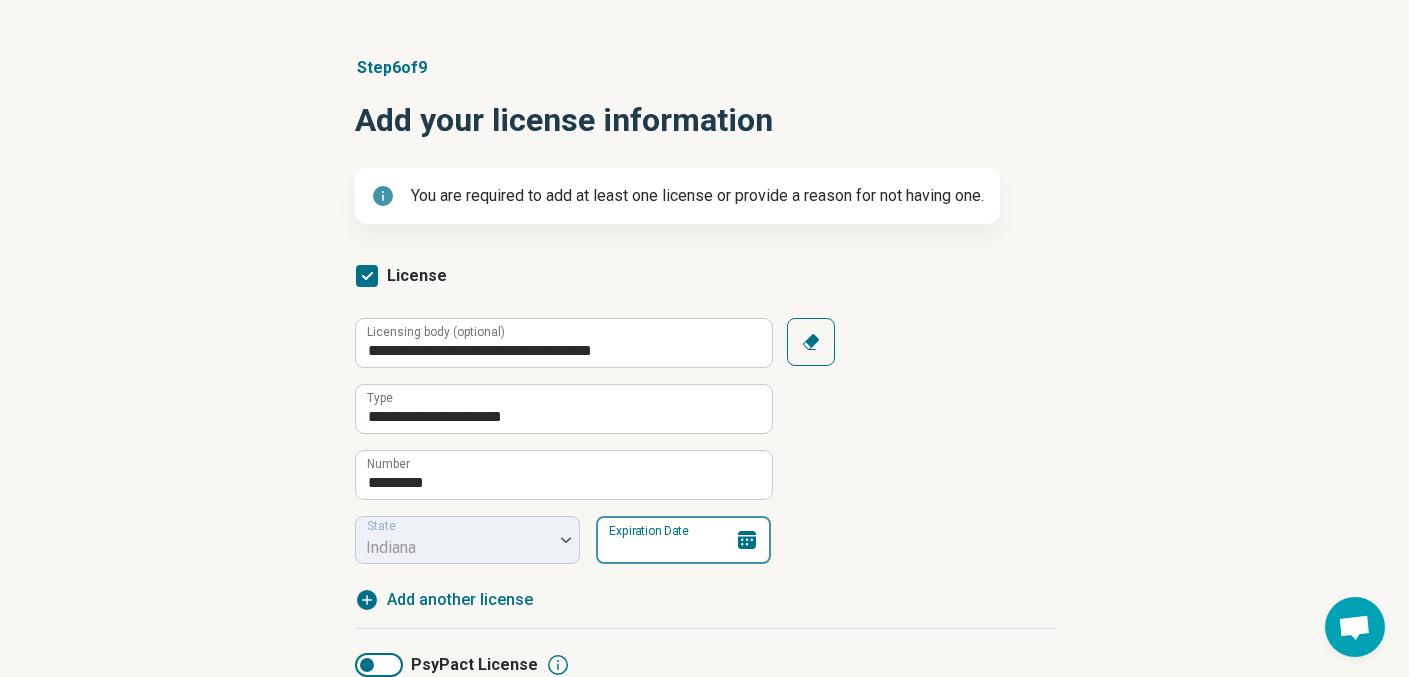 click on "Expiration Date" at bounding box center [683, 540] 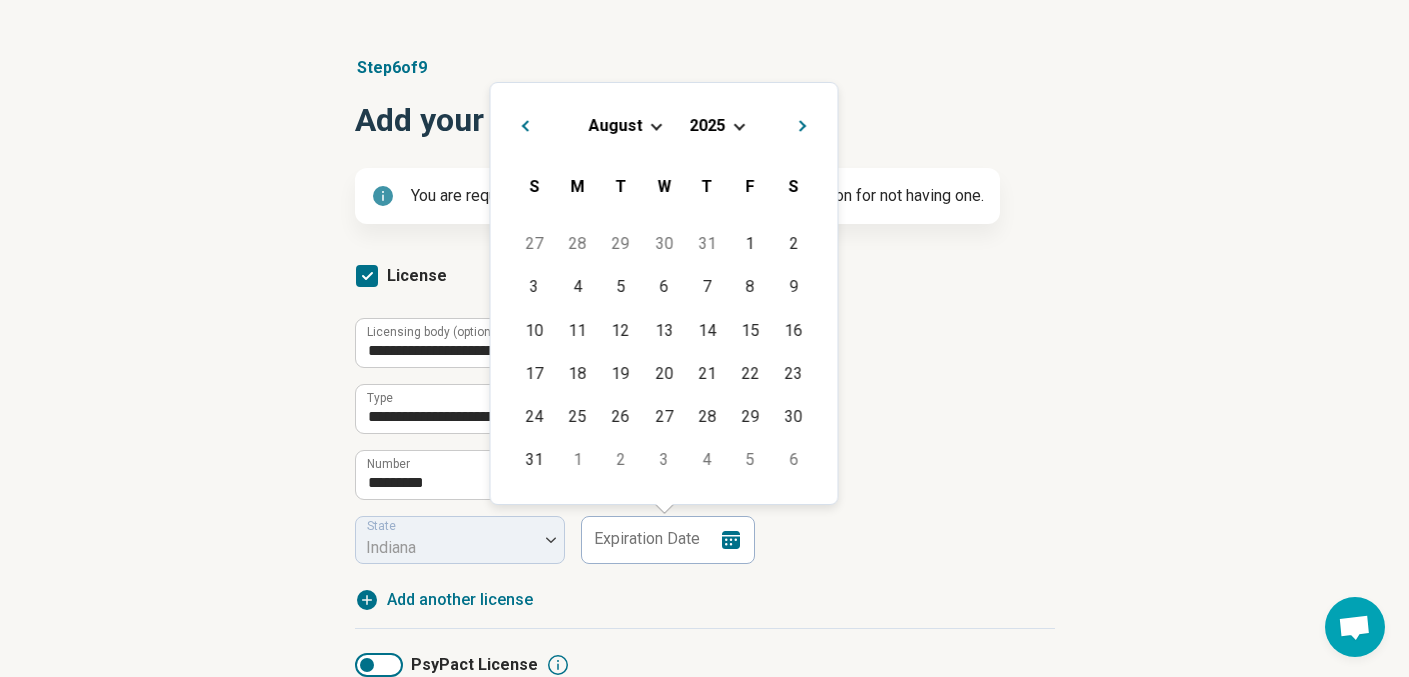 click on "2025" at bounding box center [707, 125] 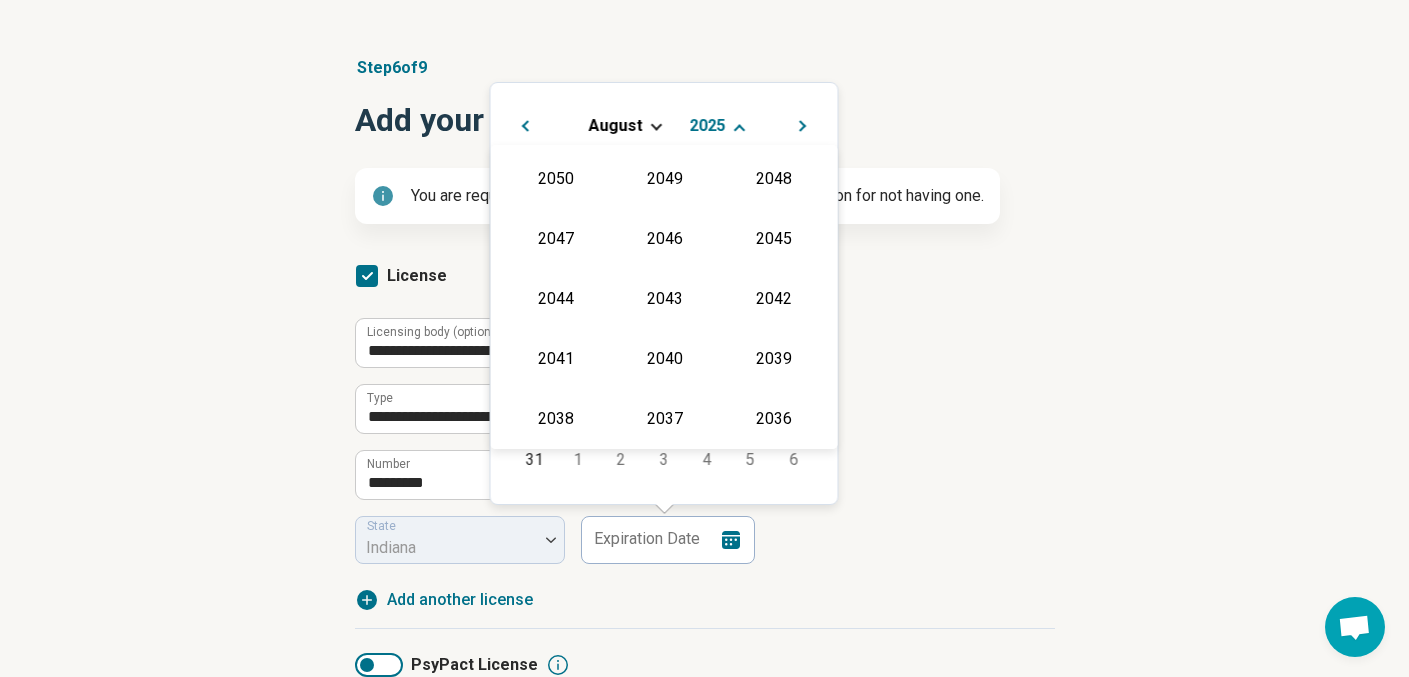 scroll, scrollTop: 362, scrollLeft: 0, axis: vertical 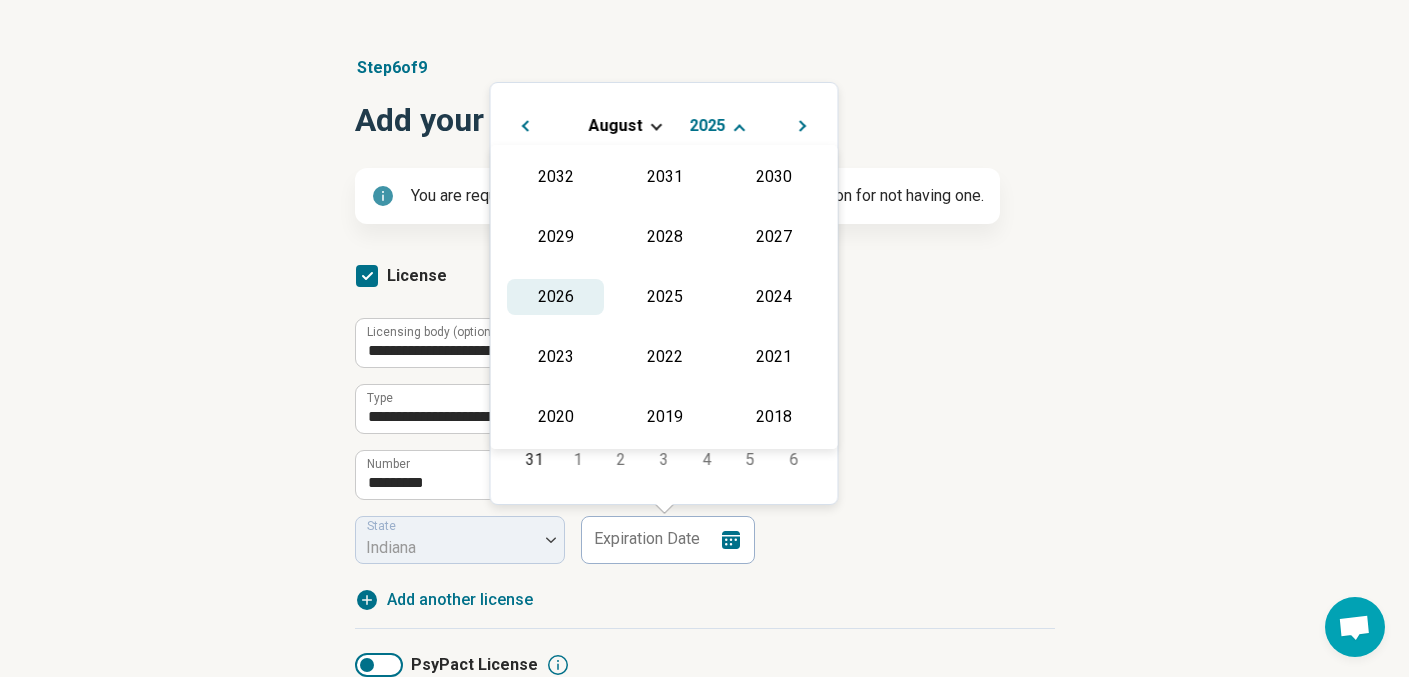 click on "2026" at bounding box center [555, 297] 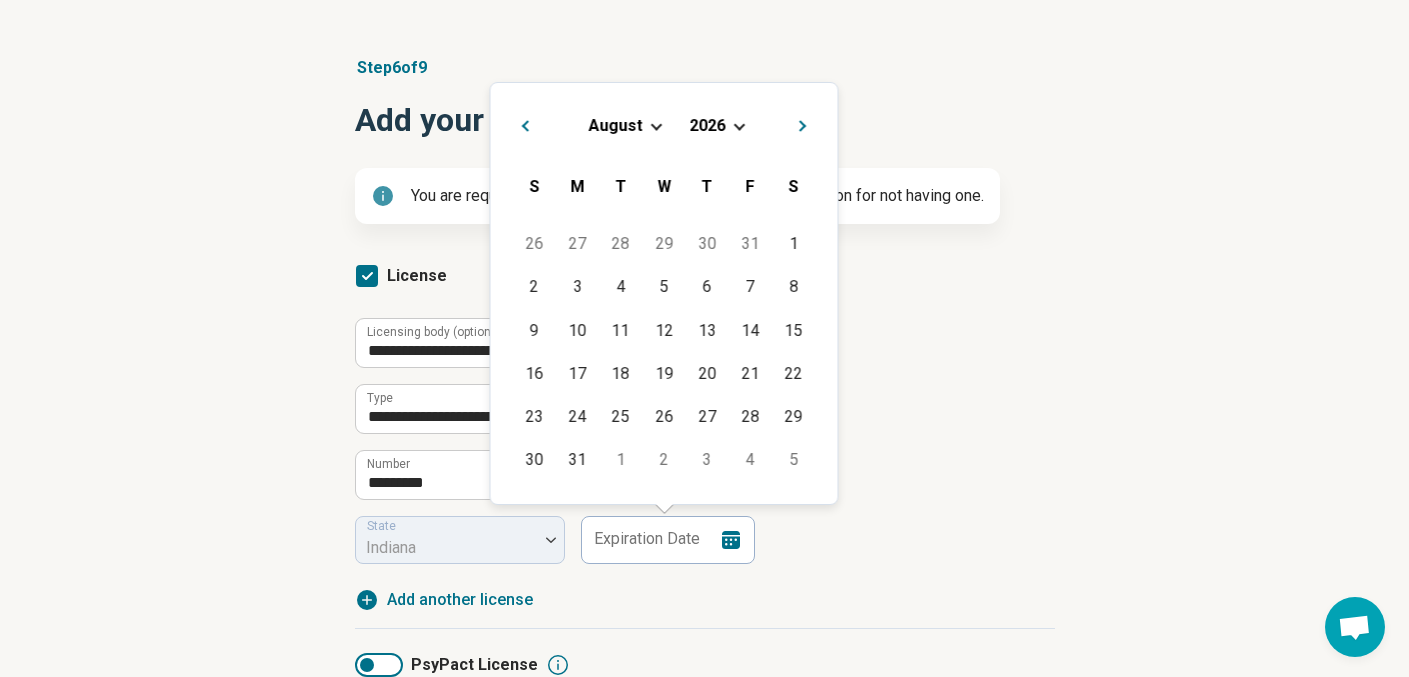 click at bounding box center (655, 124) 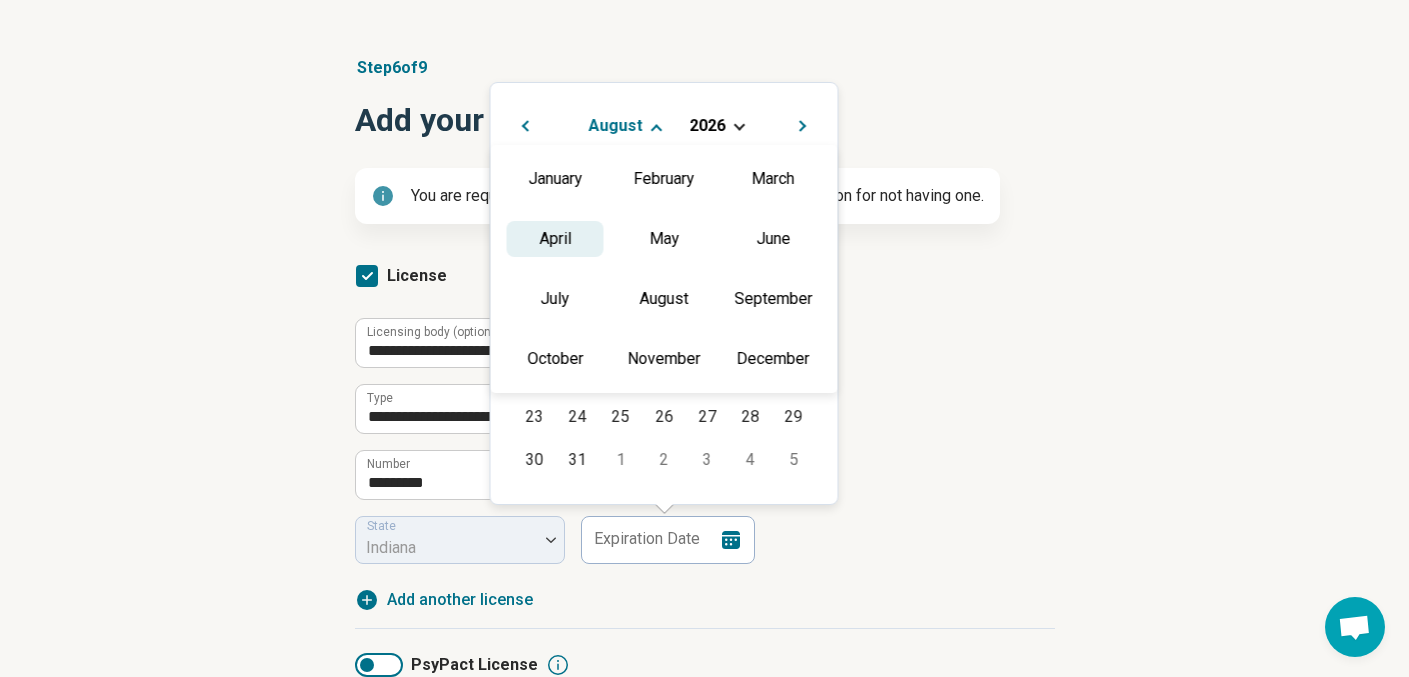 click on "April" at bounding box center (555, 239) 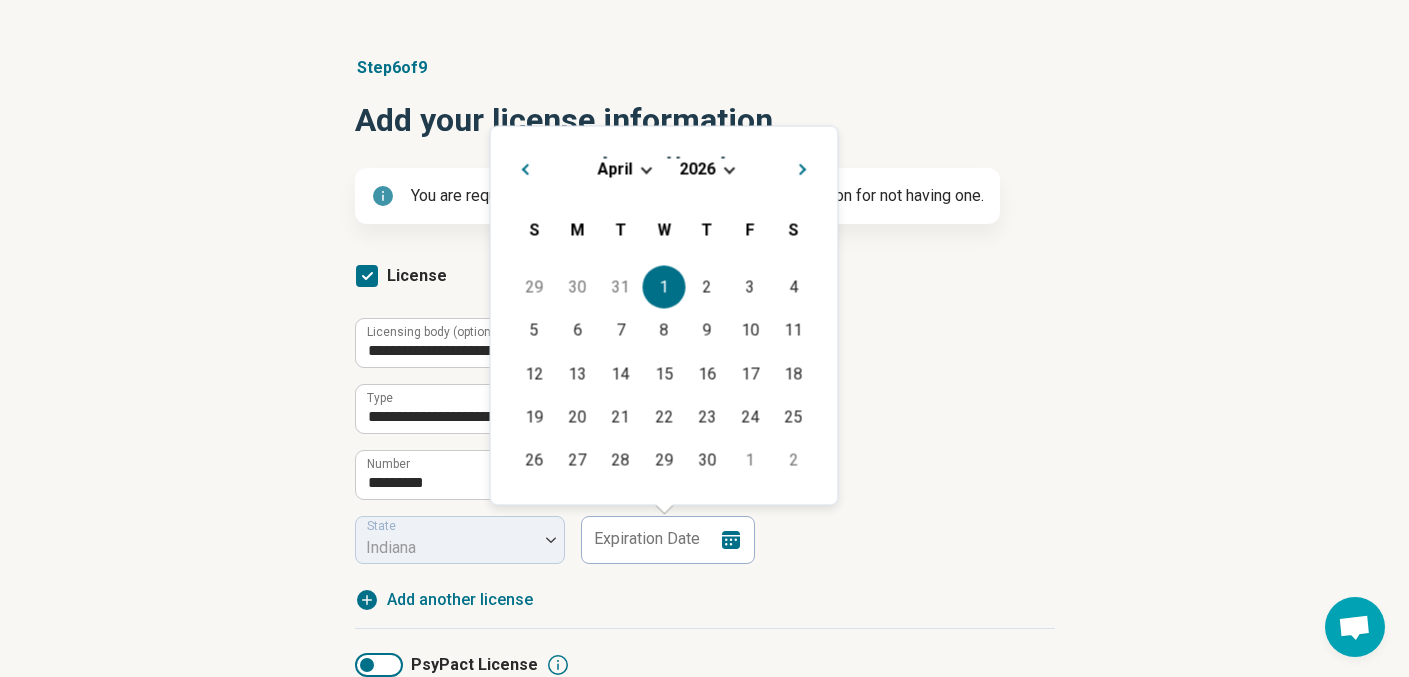 click on "1" at bounding box center (663, 287) 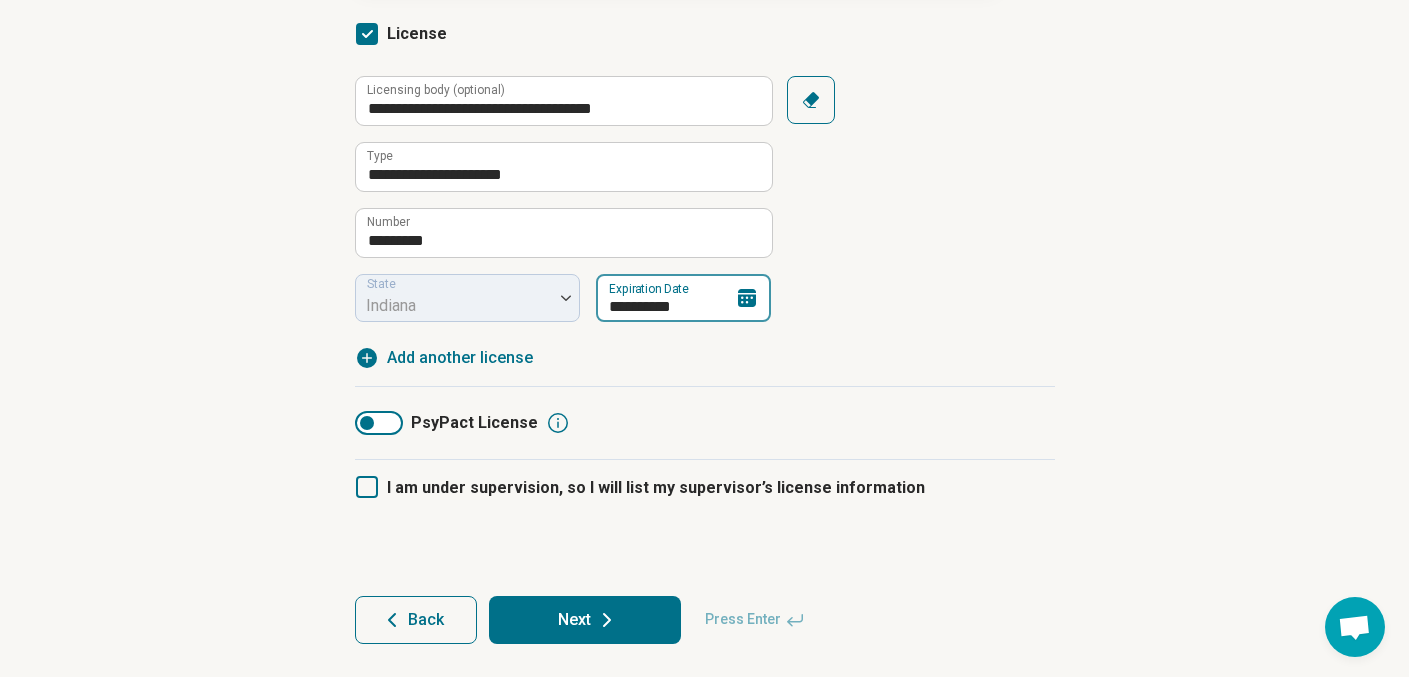 scroll, scrollTop: 364, scrollLeft: 0, axis: vertical 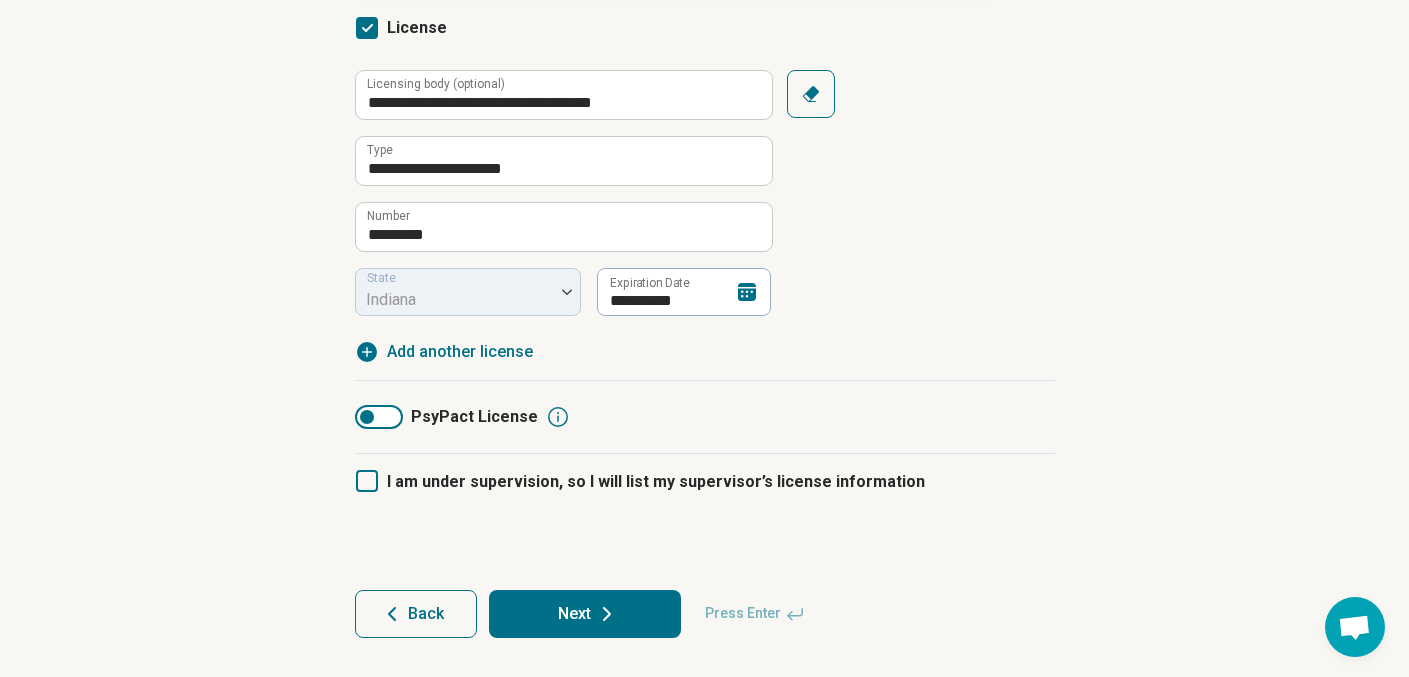 click 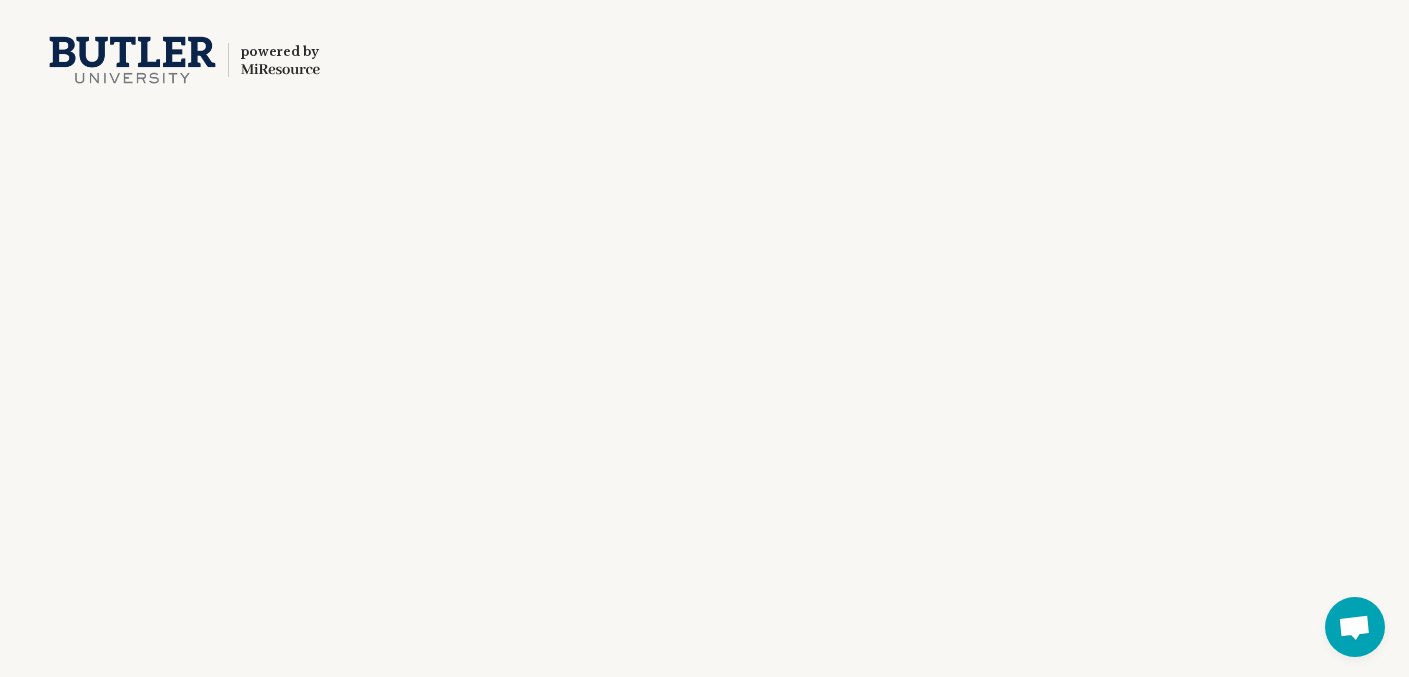 scroll, scrollTop: 0, scrollLeft: 0, axis: both 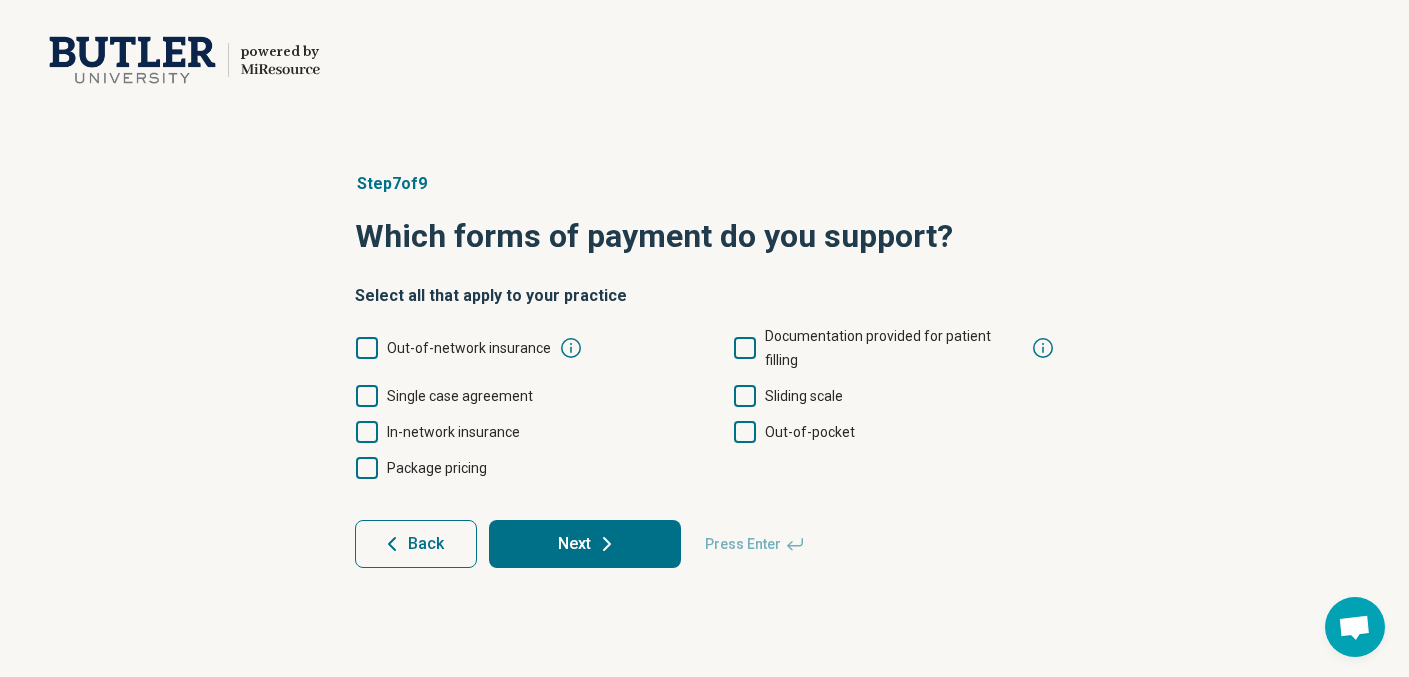 click on "In-network insurance" at bounding box center [453, 432] 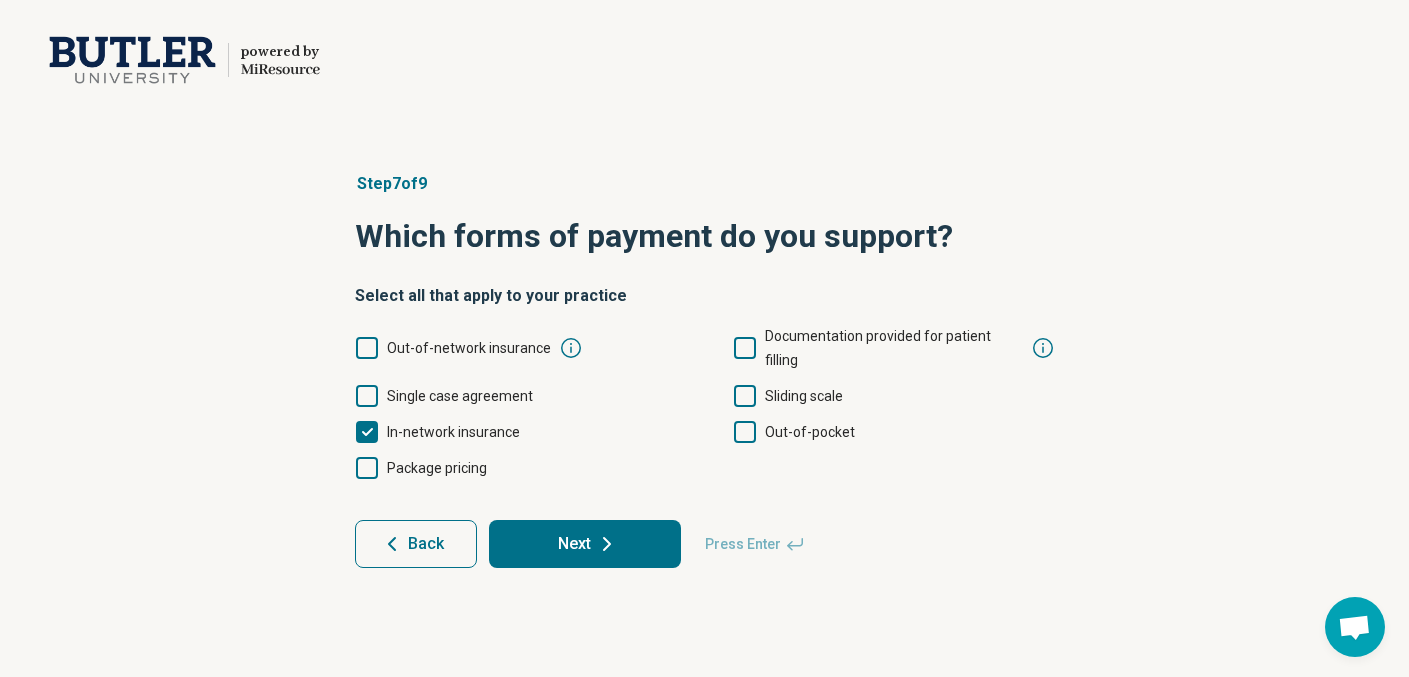 scroll, scrollTop: 10, scrollLeft: 0, axis: vertical 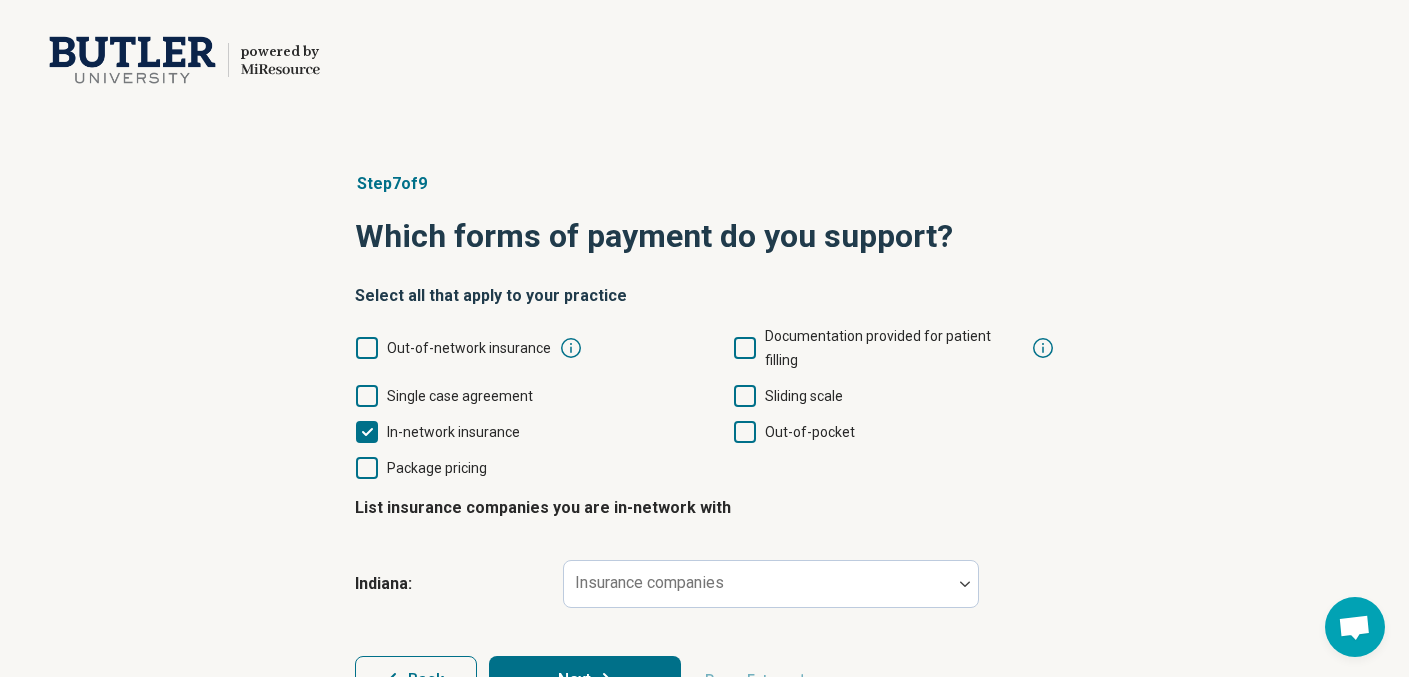 click on "Out-of-pocket" at bounding box center (794, 432) 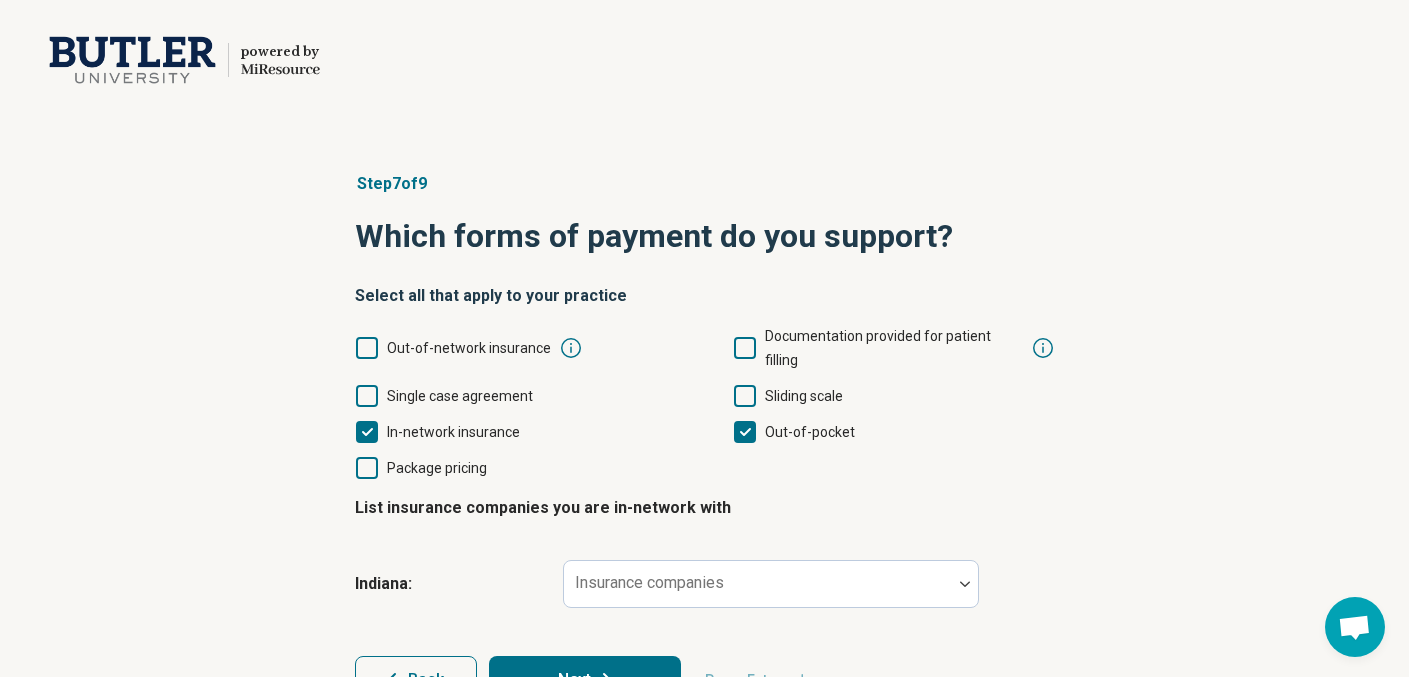 scroll, scrollTop: 10, scrollLeft: 0, axis: vertical 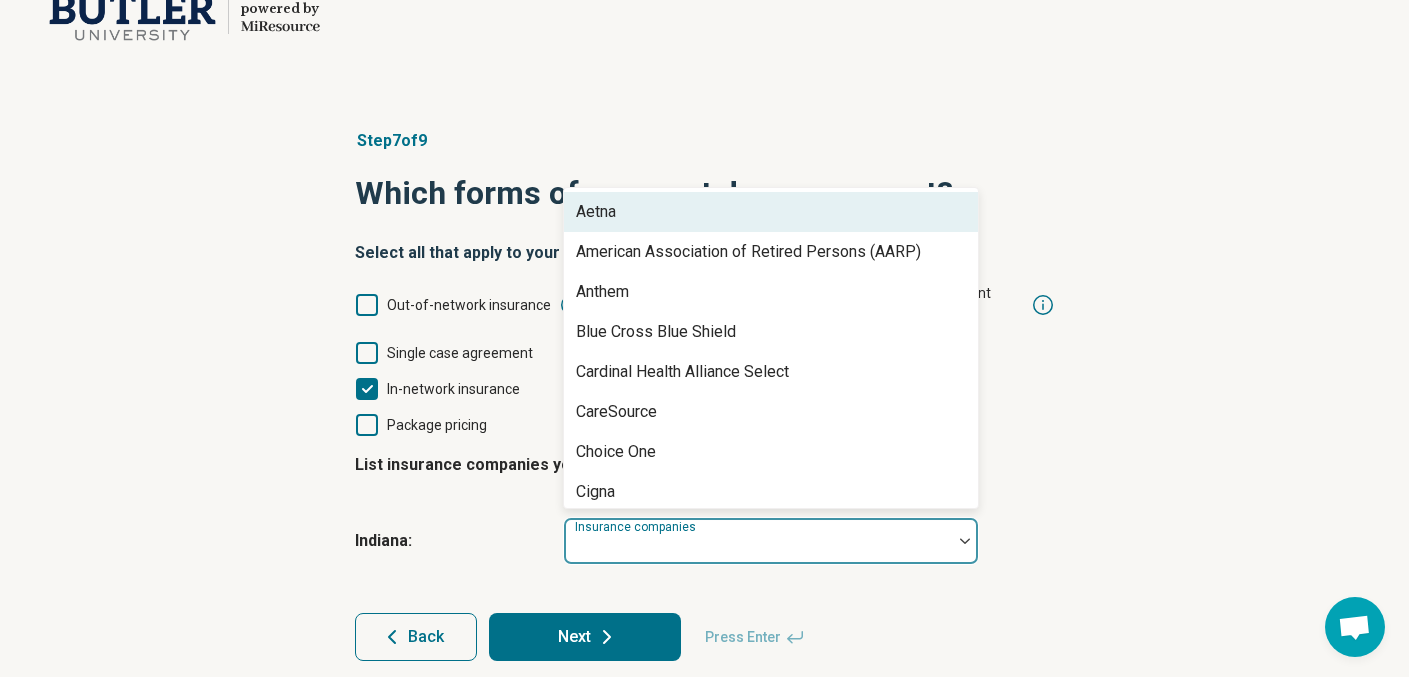click at bounding box center (758, 549) 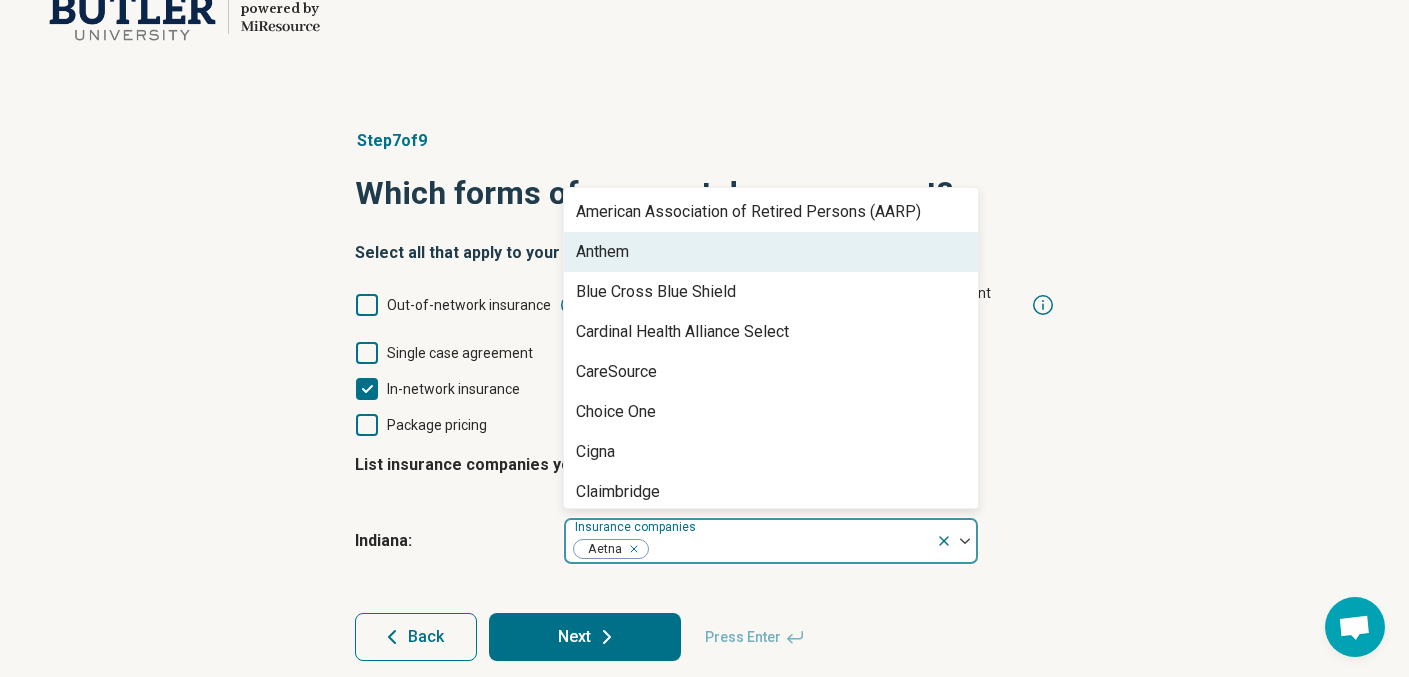 click on "Anthem" at bounding box center [771, 252] 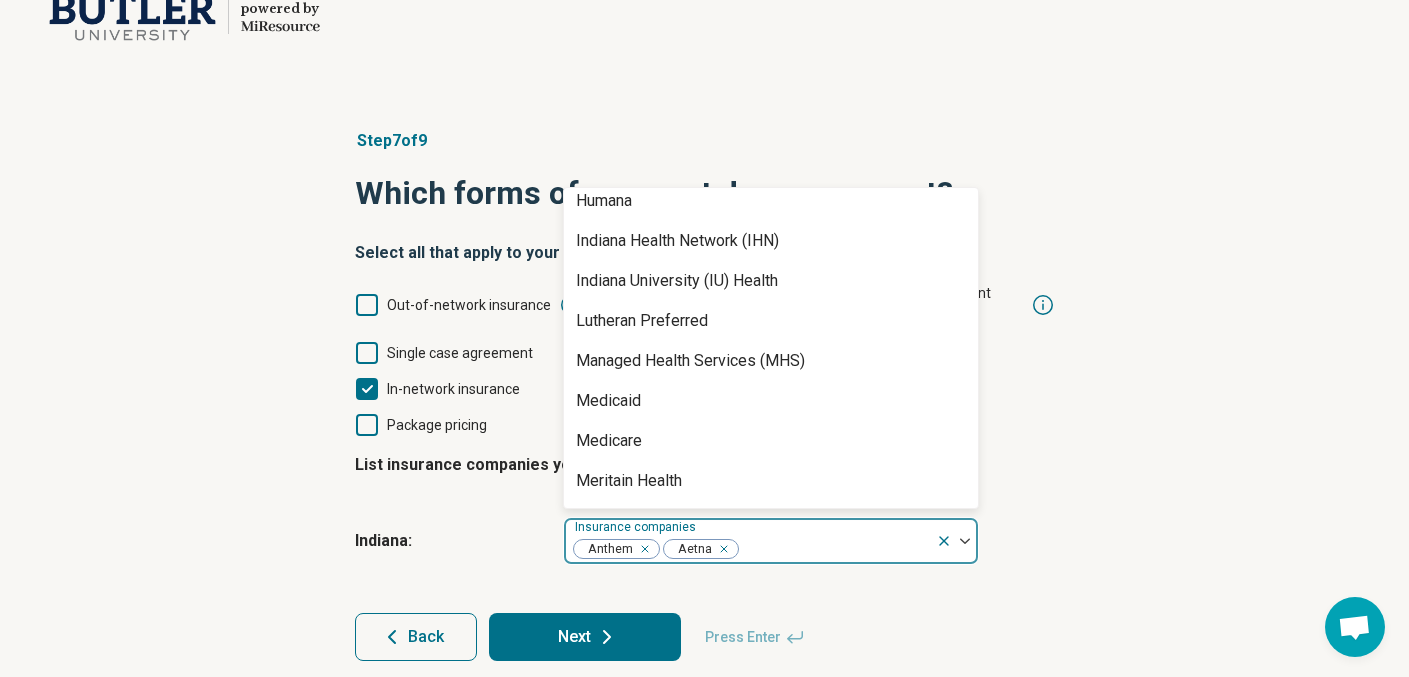scroll, scrollTop: 494, scrollLeft: 0, axis: vertical 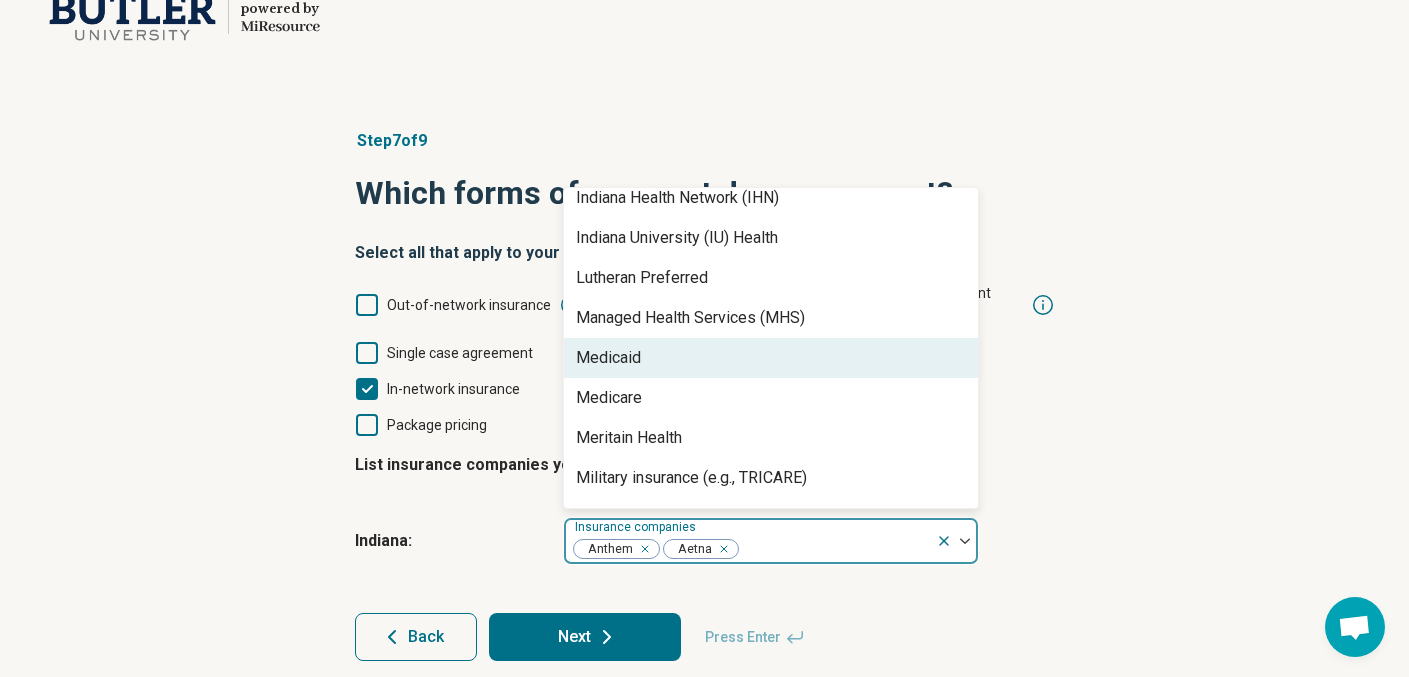 click on "Medicaid" at bounding box center (771, 358) 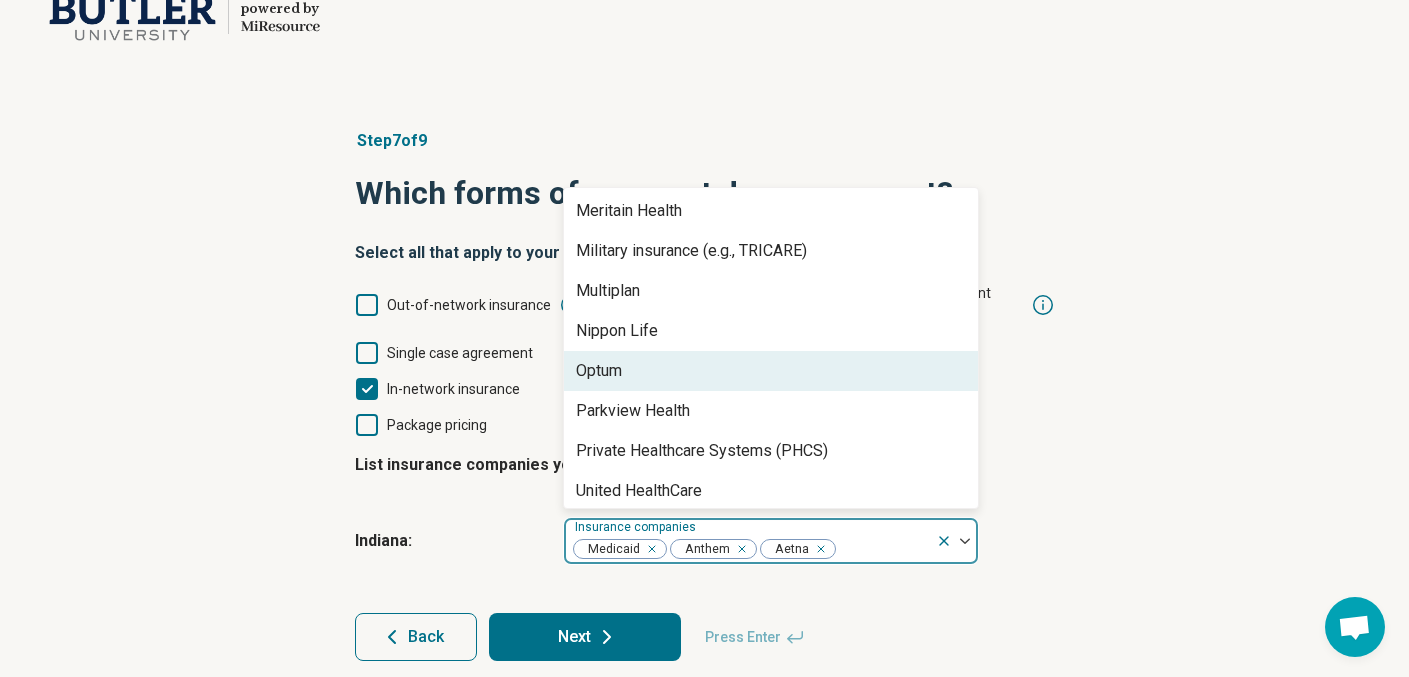 click on "Optum" at bounding box center (771, 371) 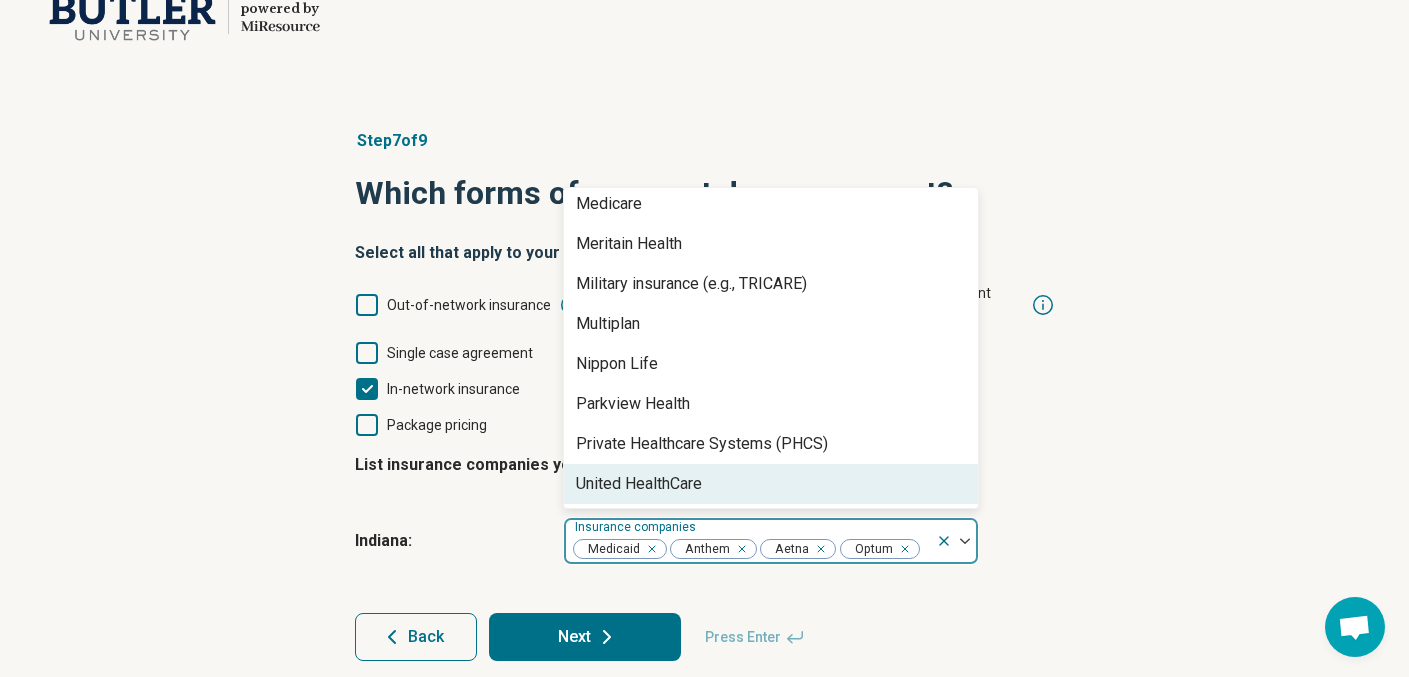click on "United HealthCare" at bounding box center (771, 484) 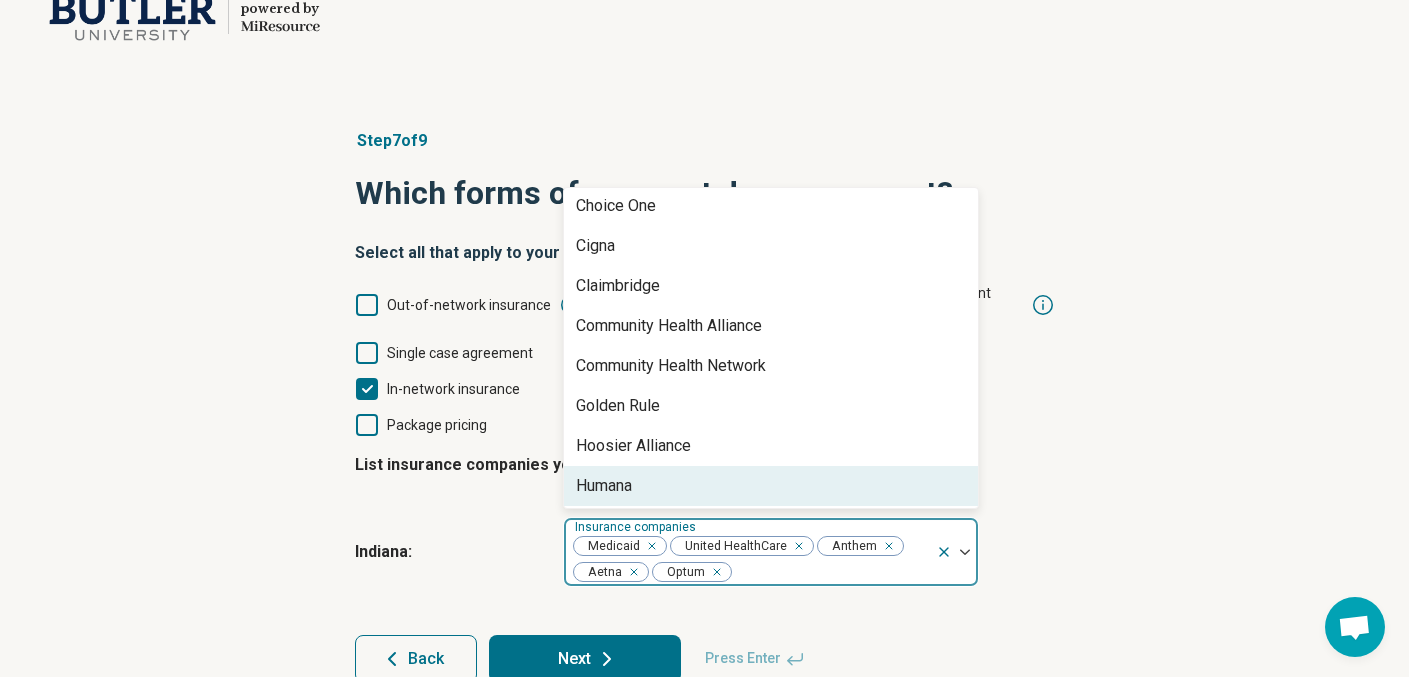 scroll, scrollTop: 165, scrollLeft: 0, axis: vertical 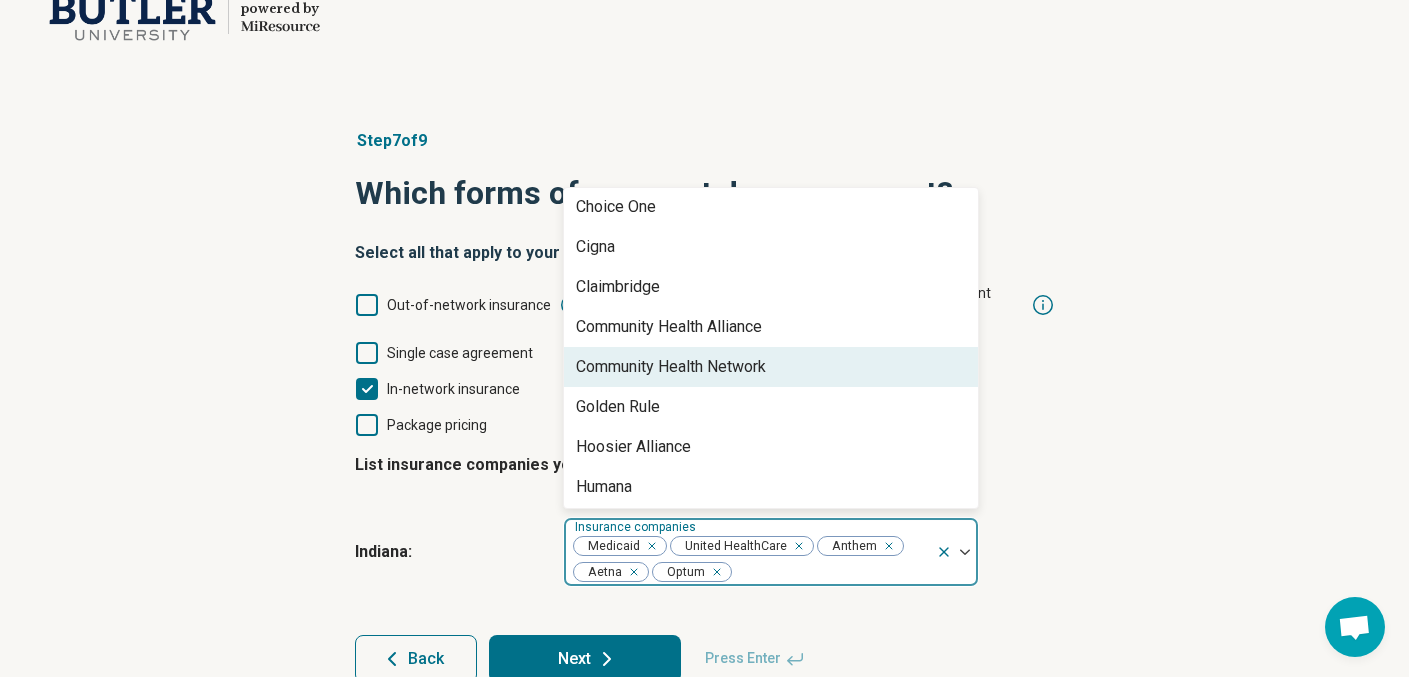 click on "Community Health Network" at bounding box center [671, 367] 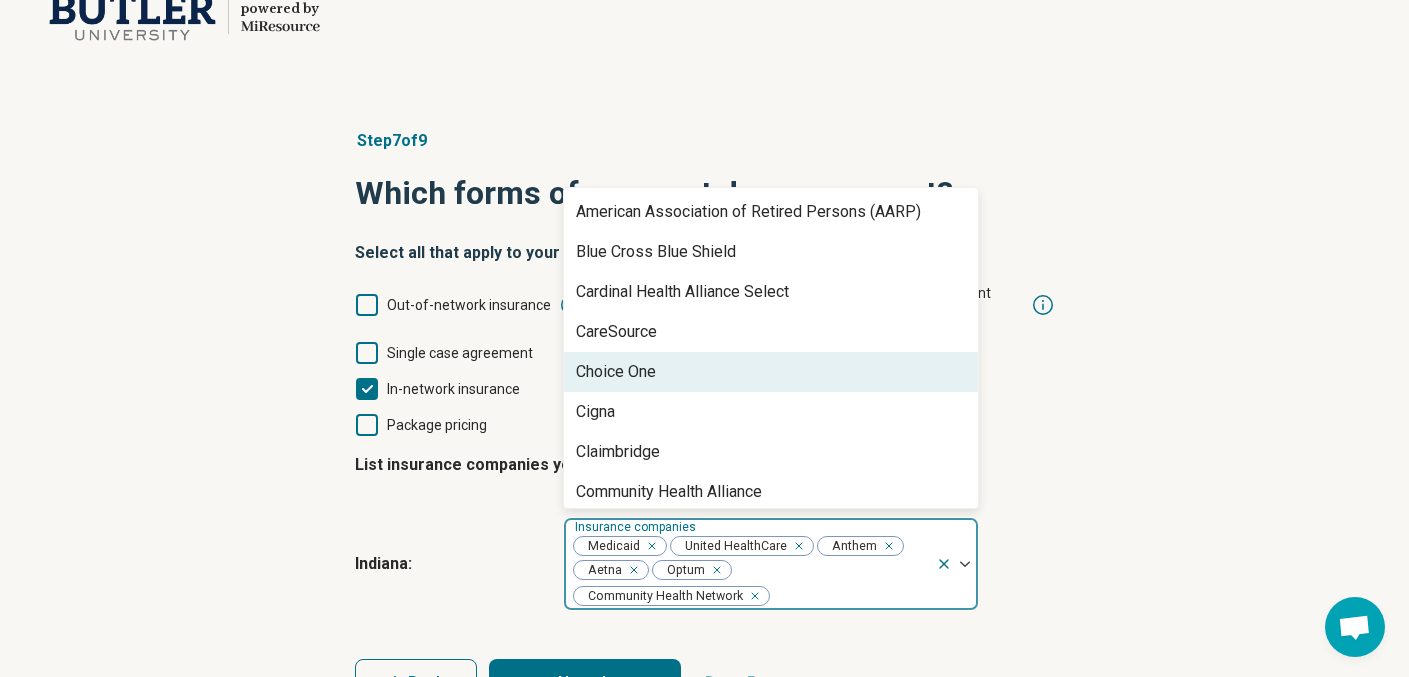 scroll, scrollTop: 568, scrollLeft: 0, axis: vertical 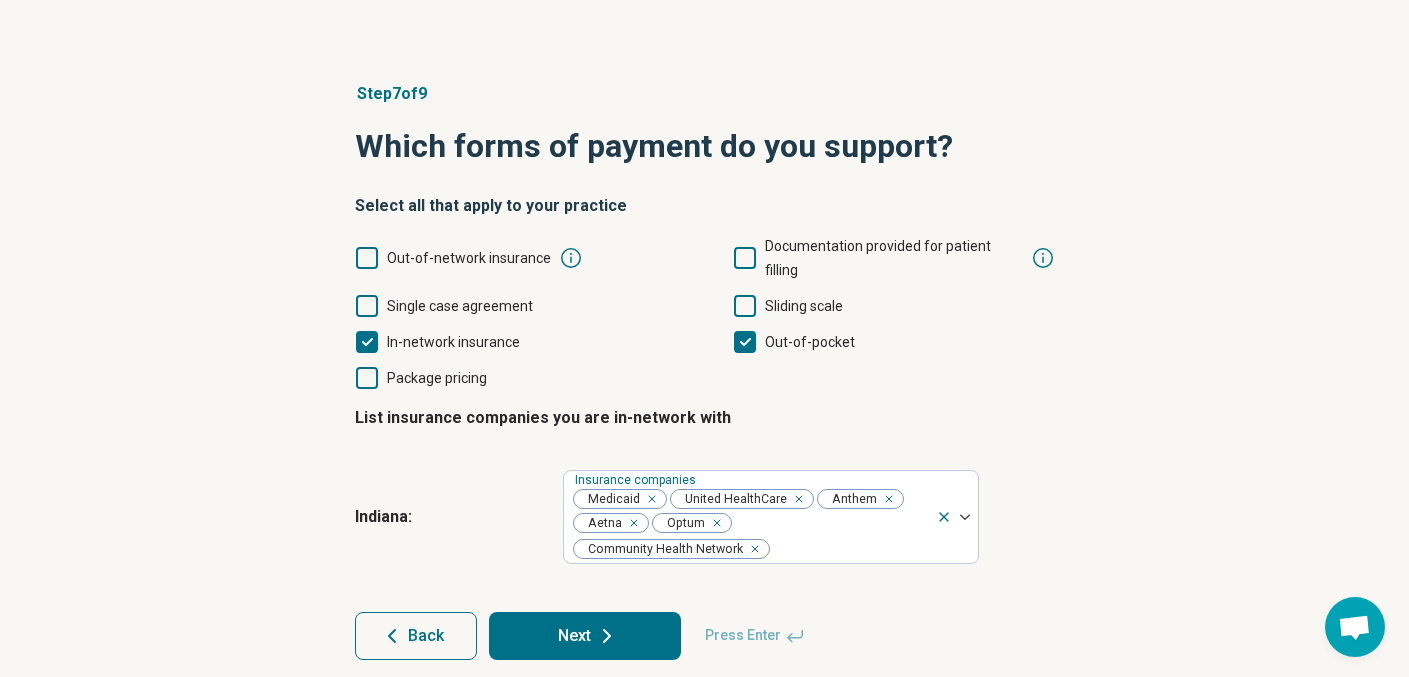 click on "Next" at bounding box center (585, 636) 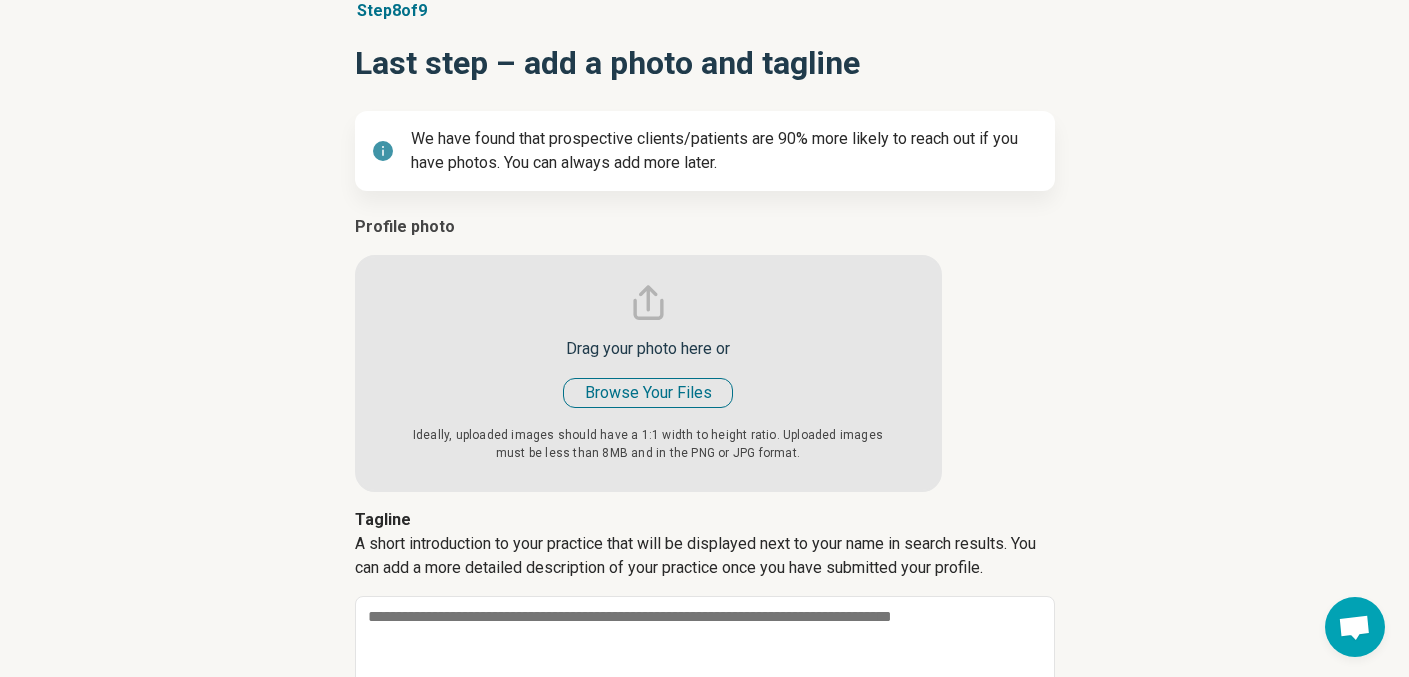 scroll, scrollTop: 188, scrollLeft: 0, axis: vertical 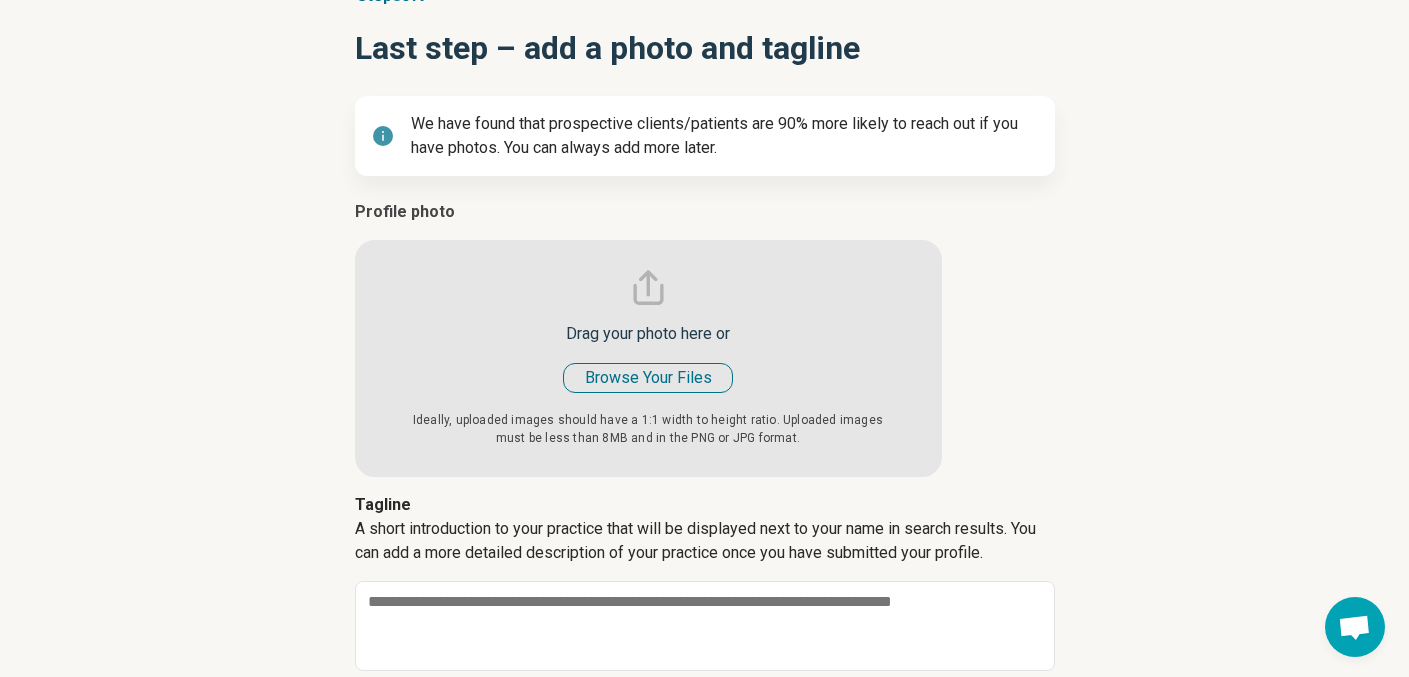 click at bounding box center (648, 338) 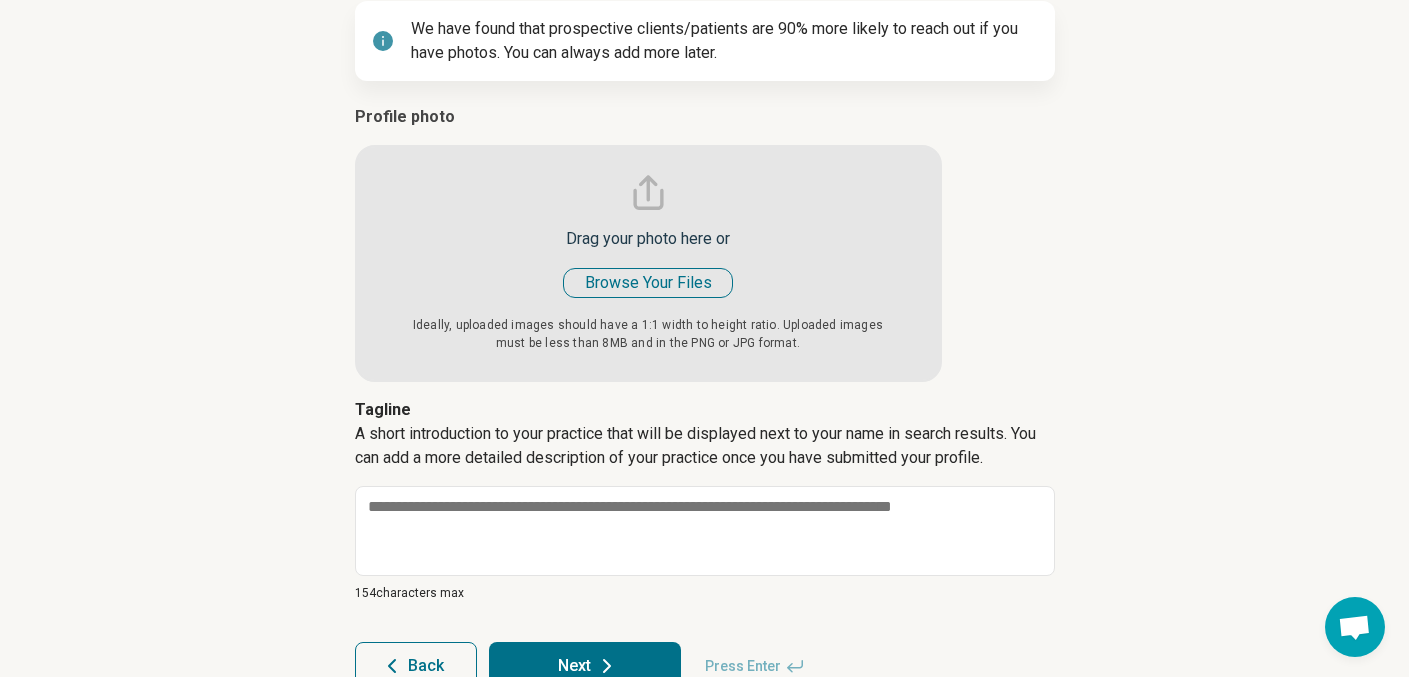 scroll, scrollTop: 336, scrollLeft: 0, axis: vertical 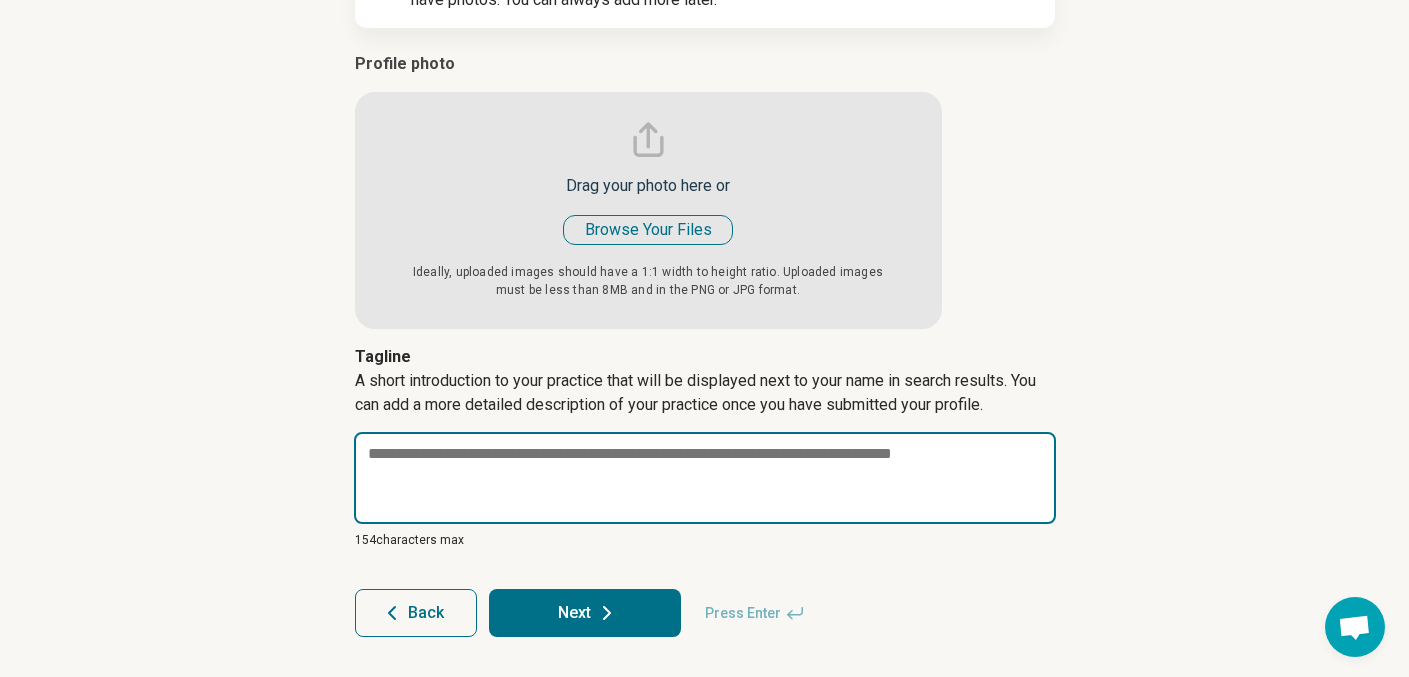 click at bounding box center (705, 478) 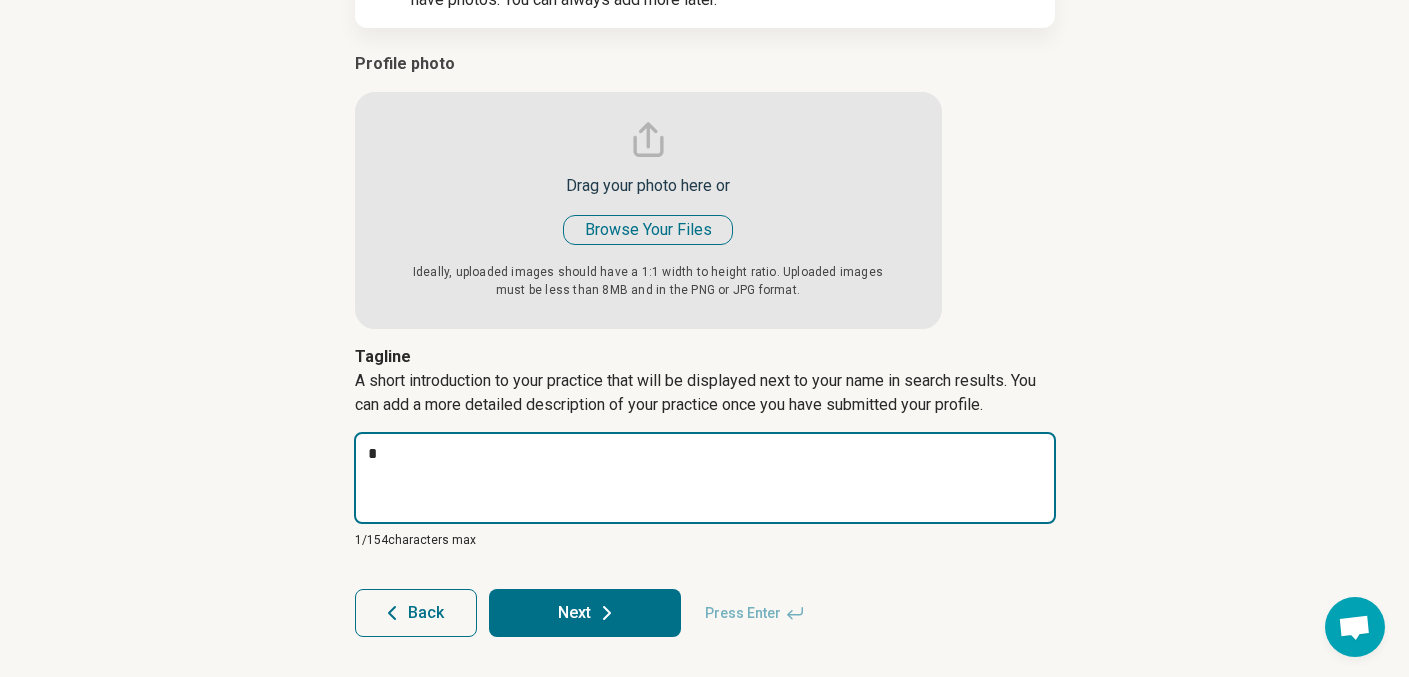 type on "*" 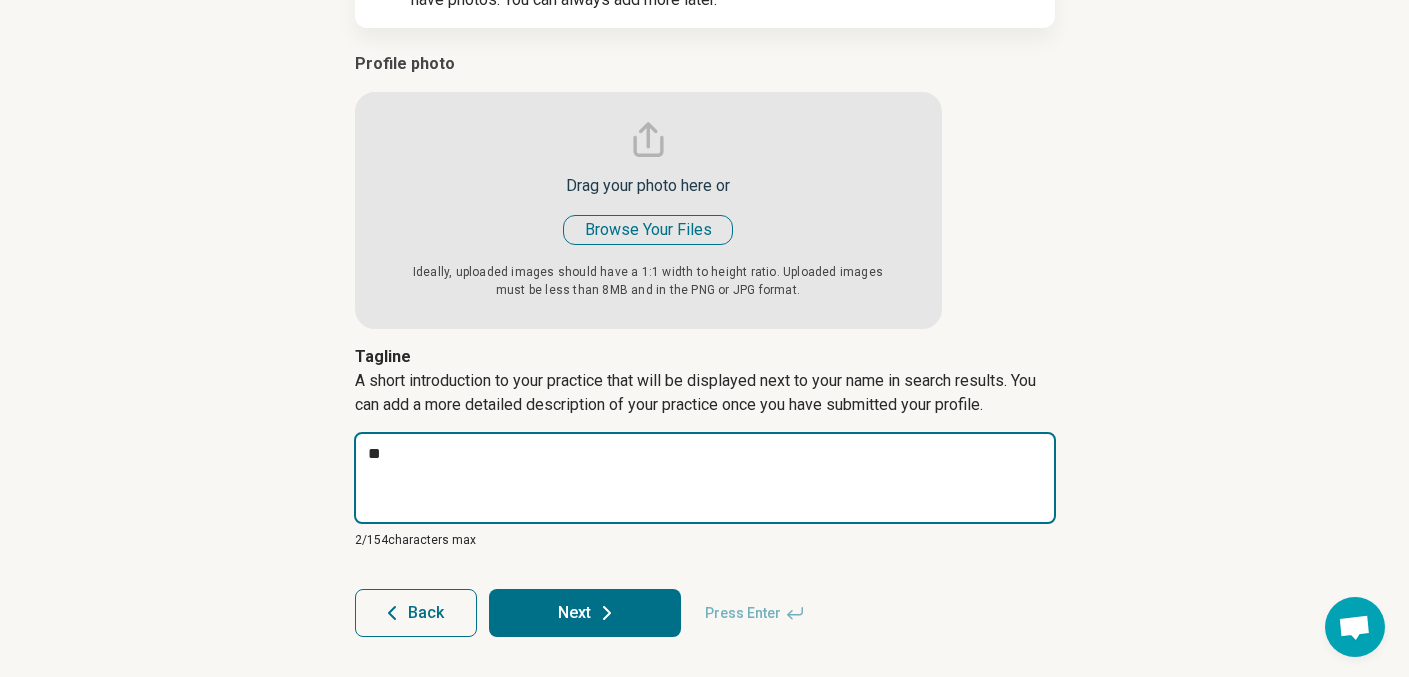 type on "*" 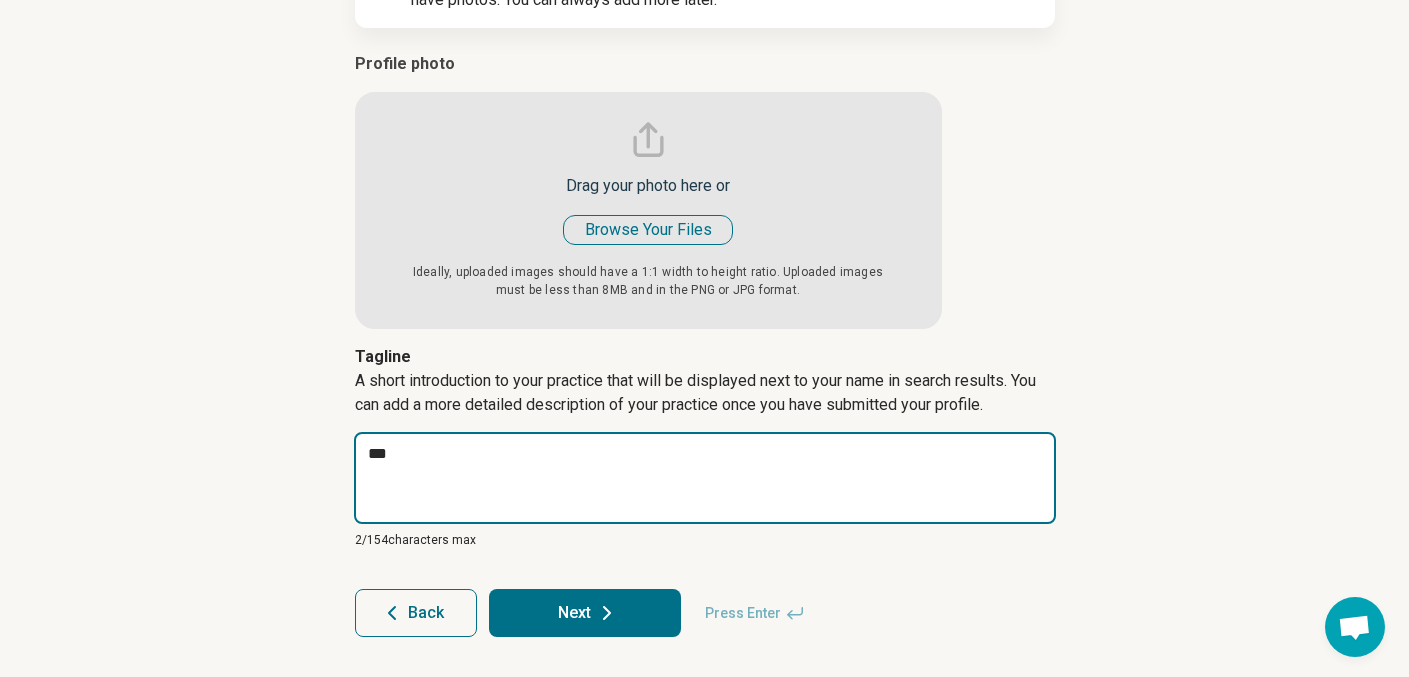 type on "*" 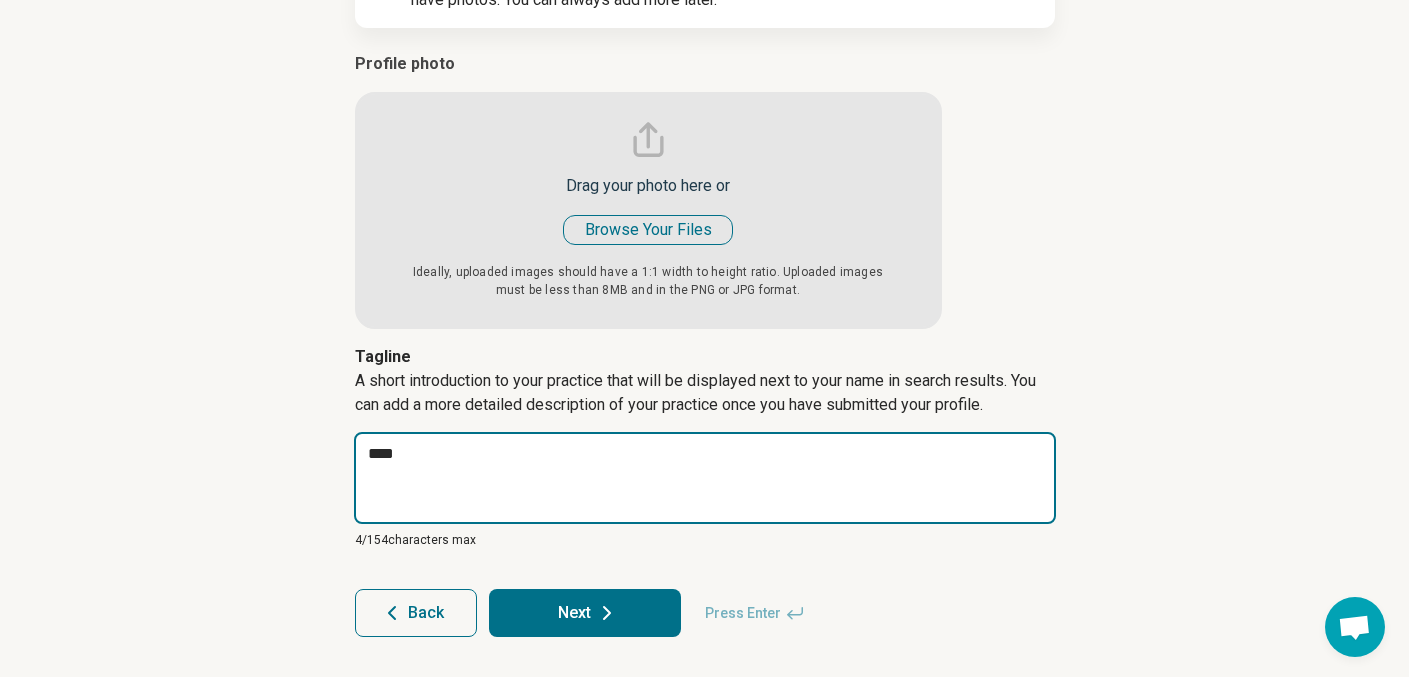 type on "*" 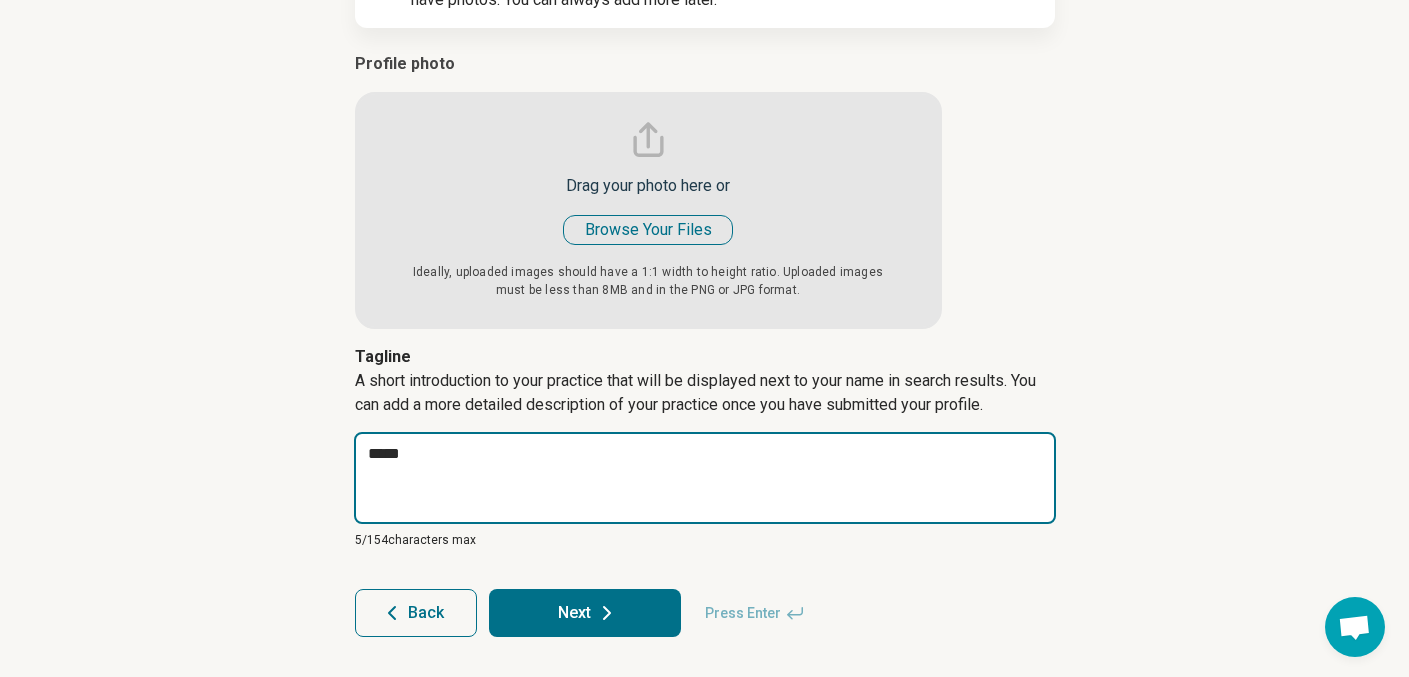 type on "*" 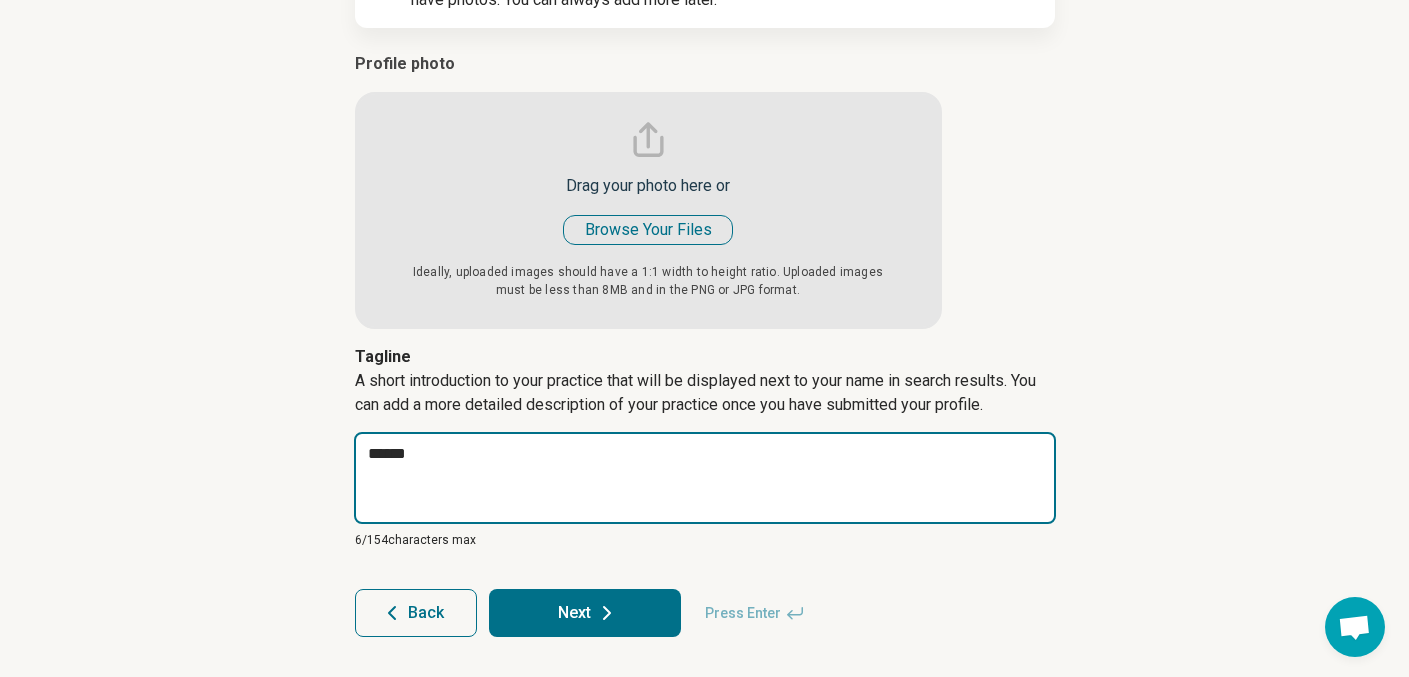 type on "*" 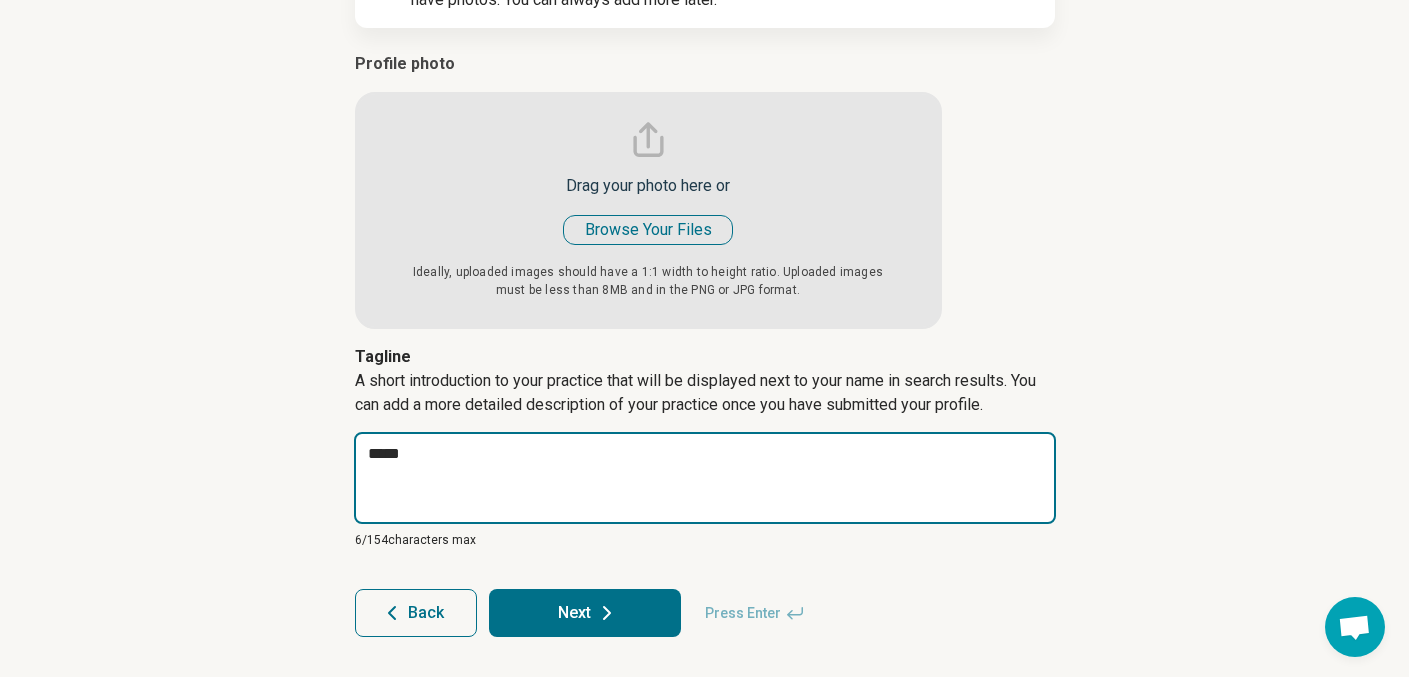 type on "*" 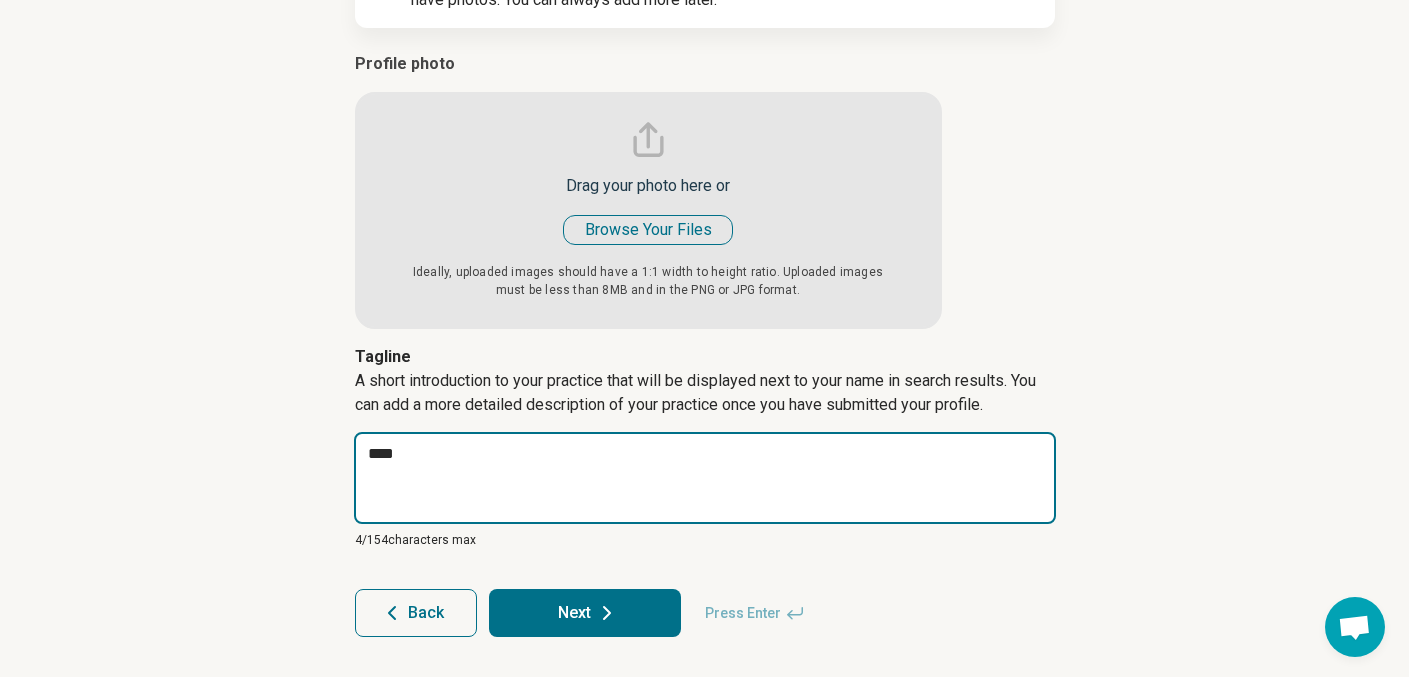 type on "*" 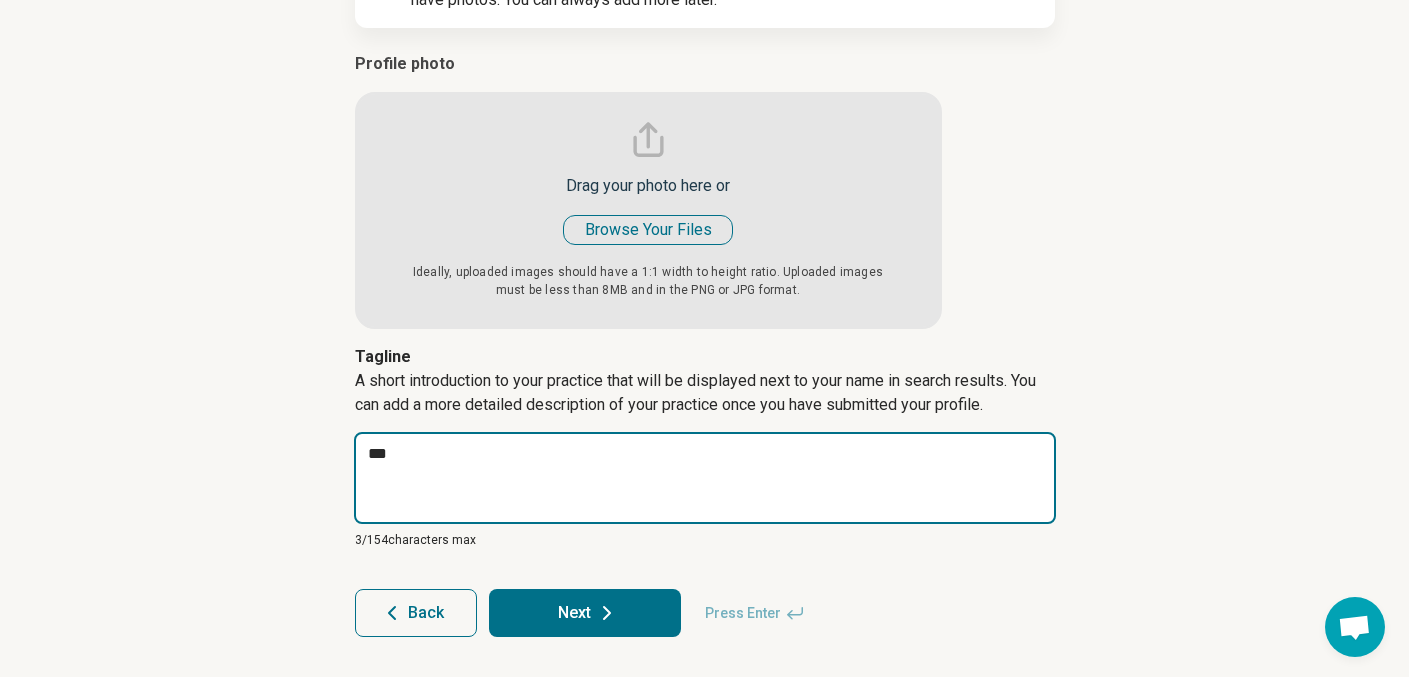 type on "*" 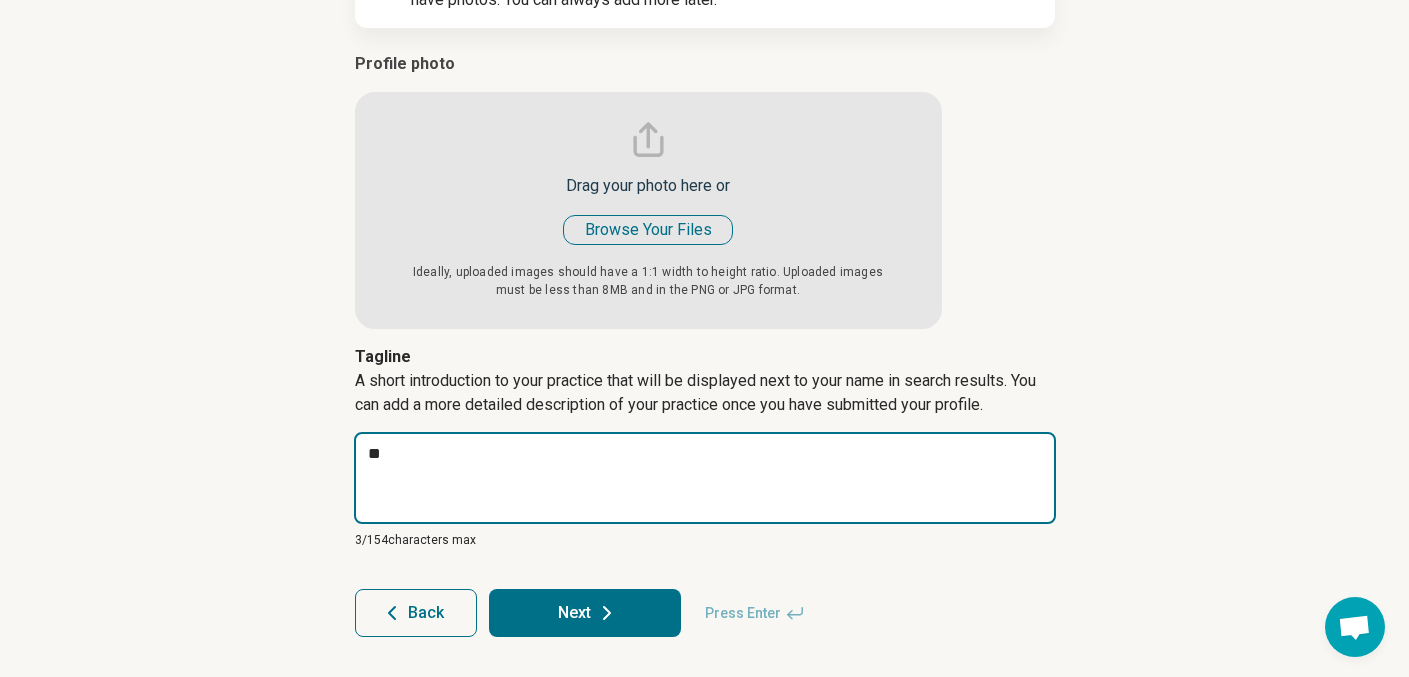 type on "*" 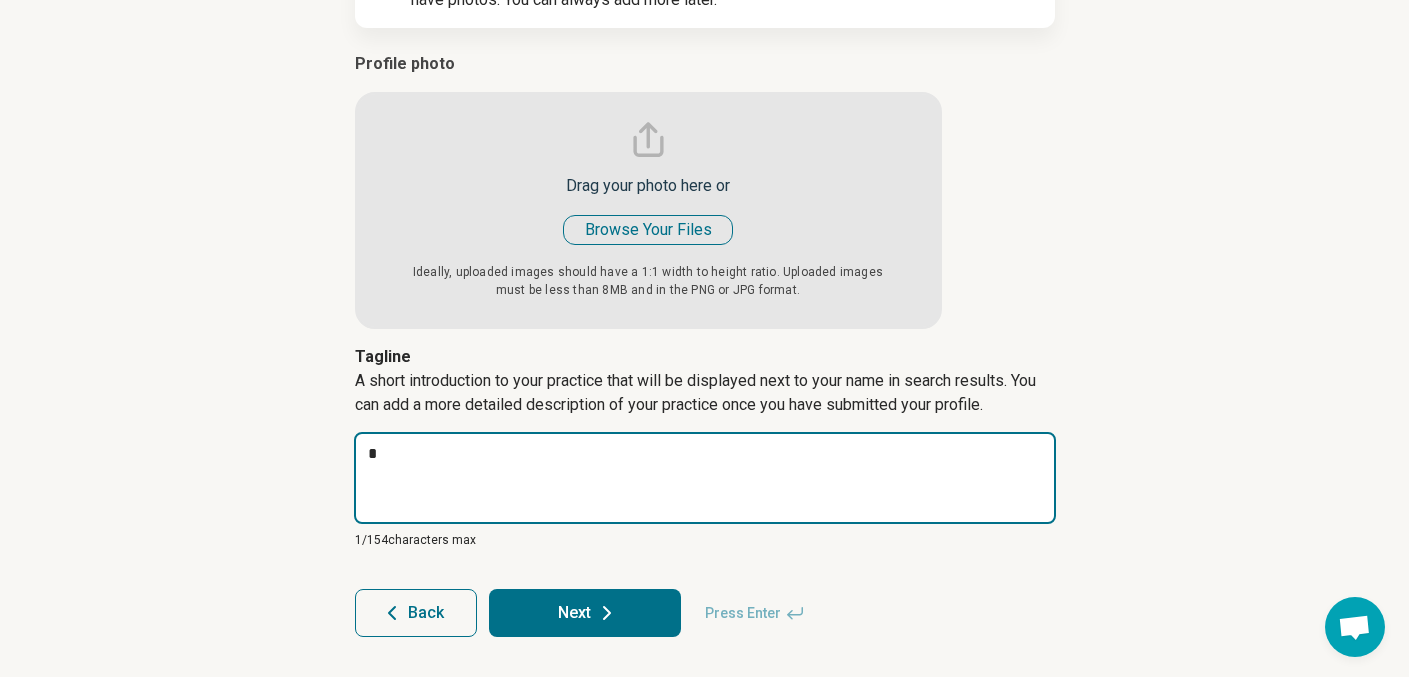 type on "*" 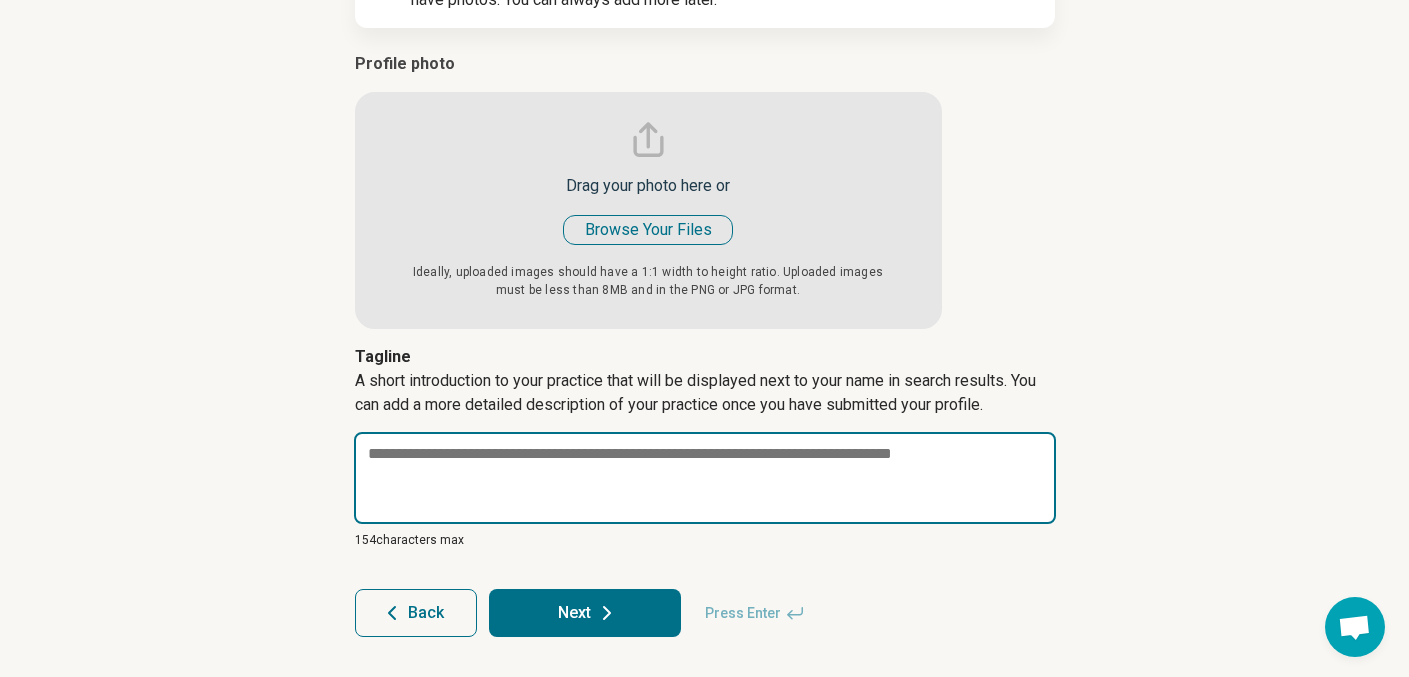 paste on "**********" 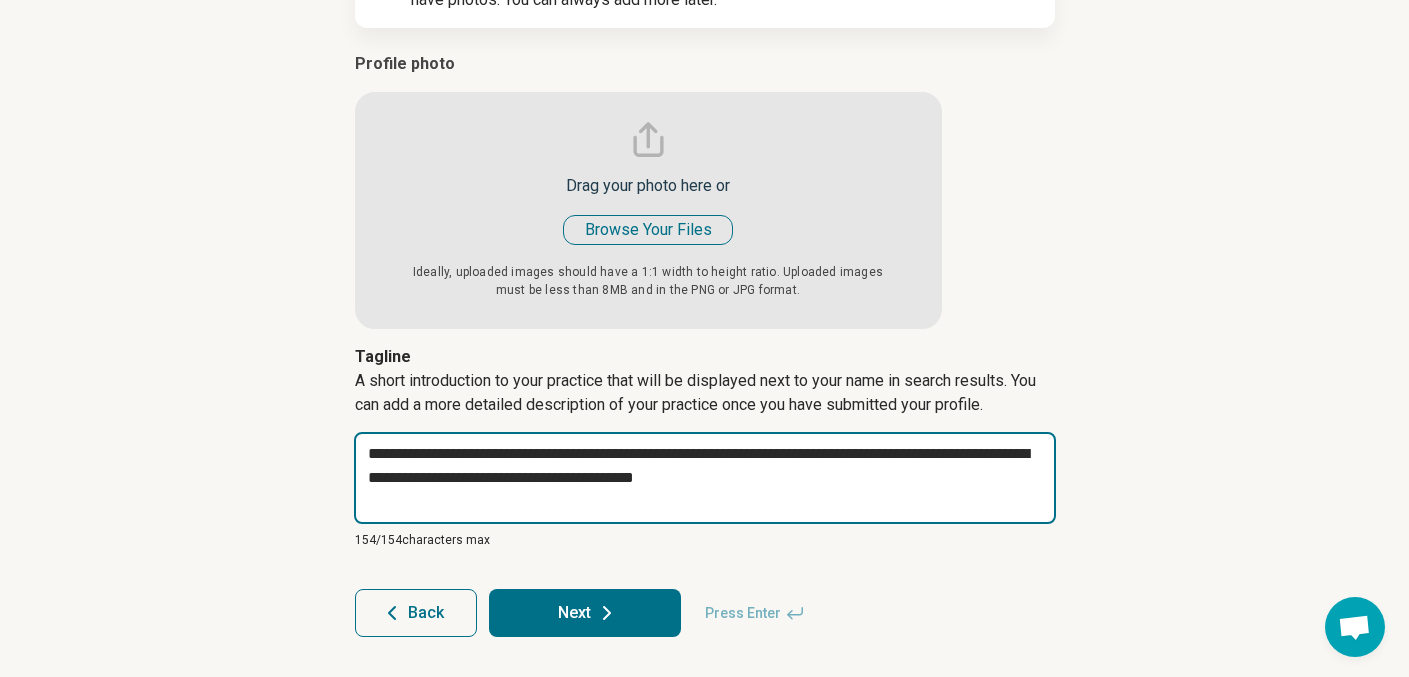 drag, startPoint x: 893, startPoint y: 478, endPoint x: 319, endPoint y: 431, distance: 575.921 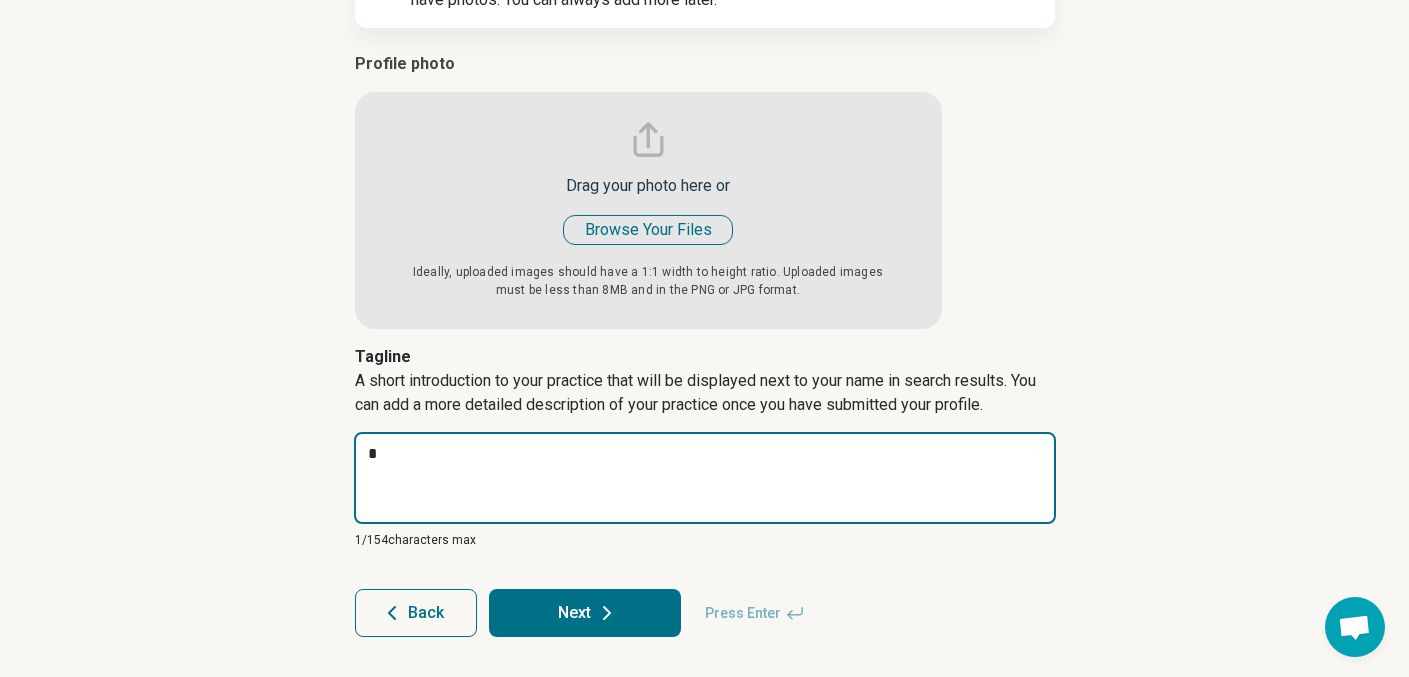 type on "*" 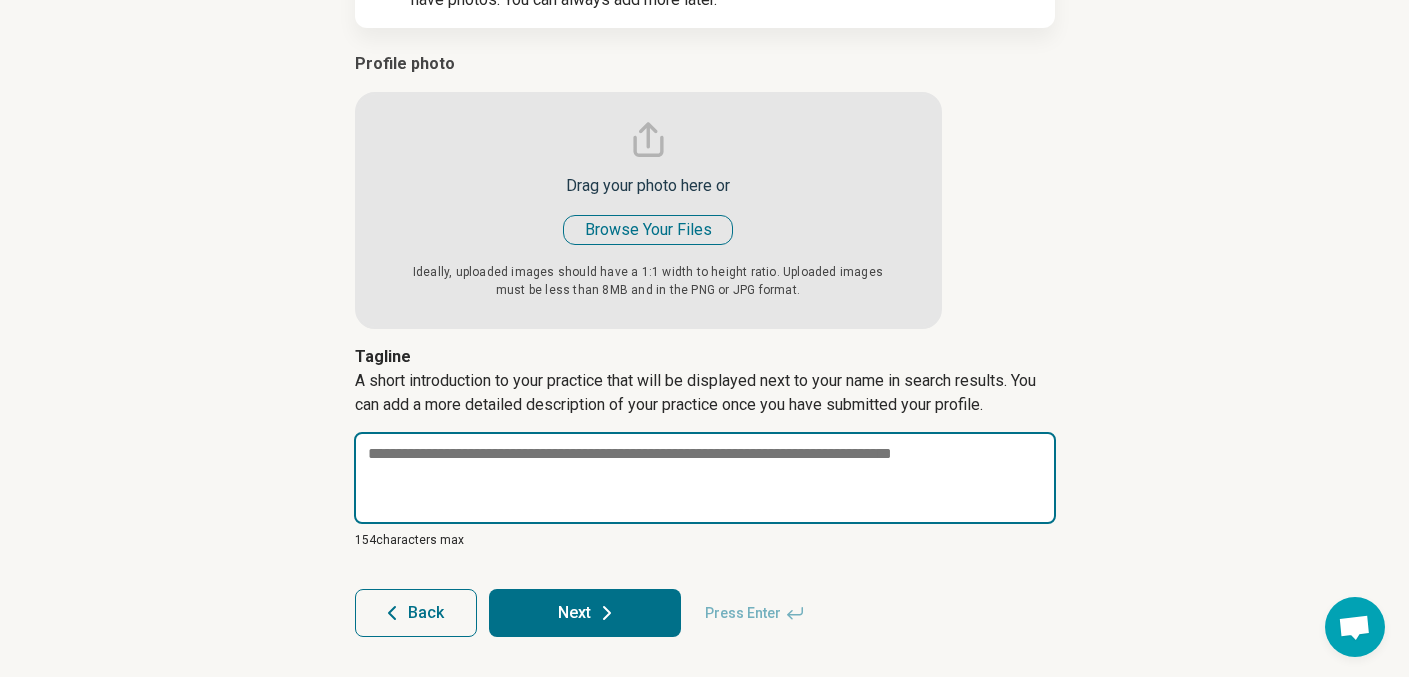click at bounding box center (705, 478) 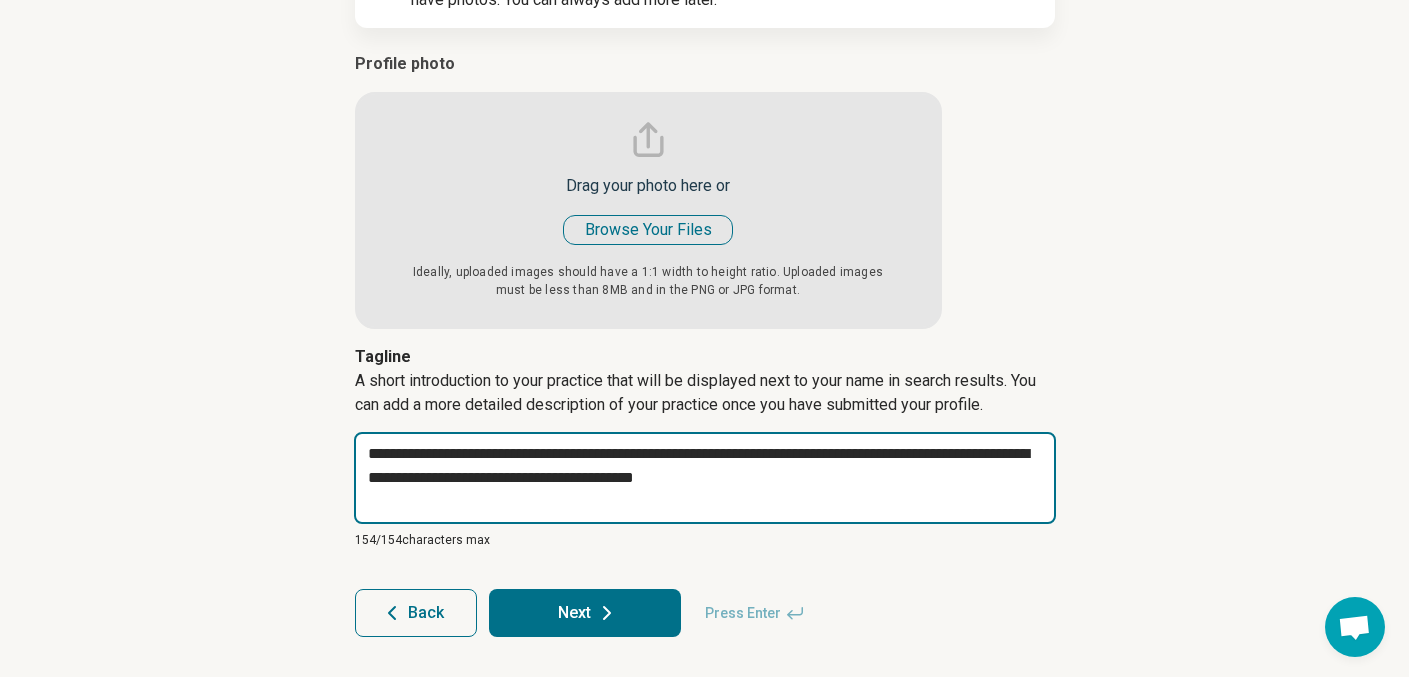 drag, startPoint x: 773, startPoint y: 476, endPoint x: 298, endPoint y: 431, distance: 477.12683 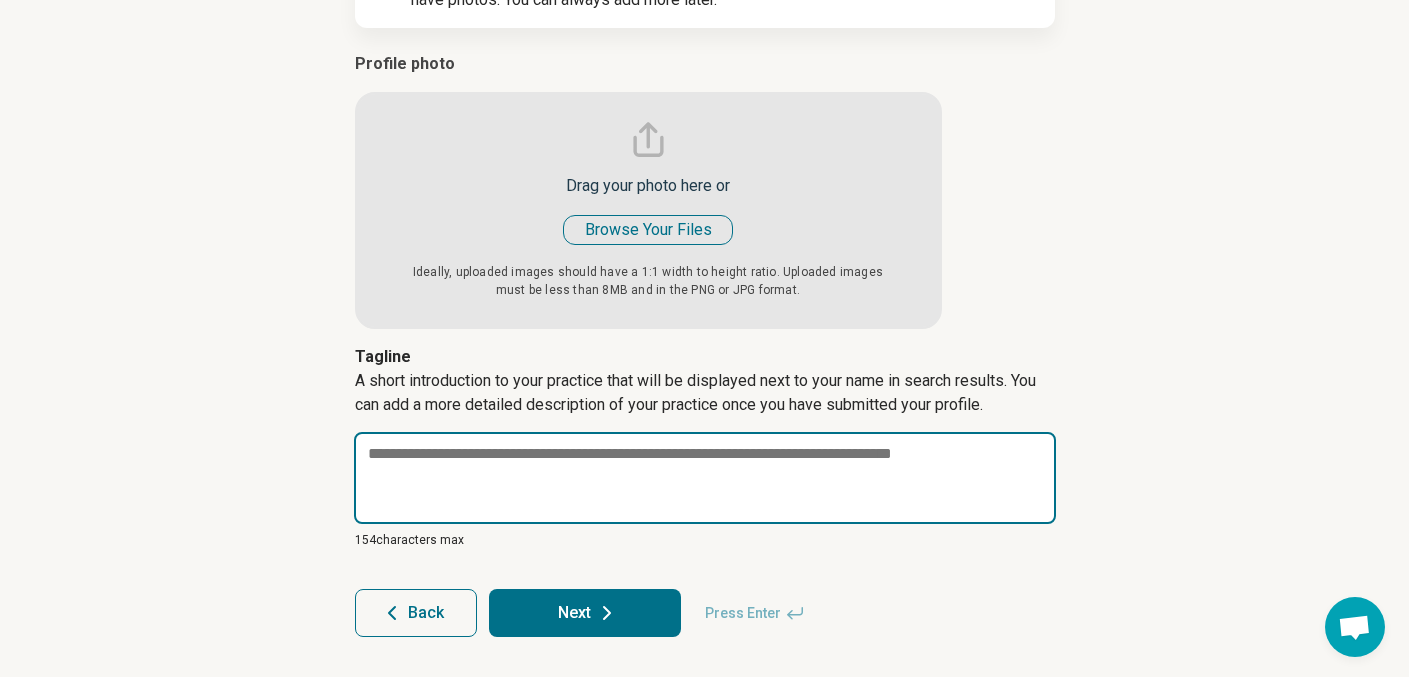 type on "*" 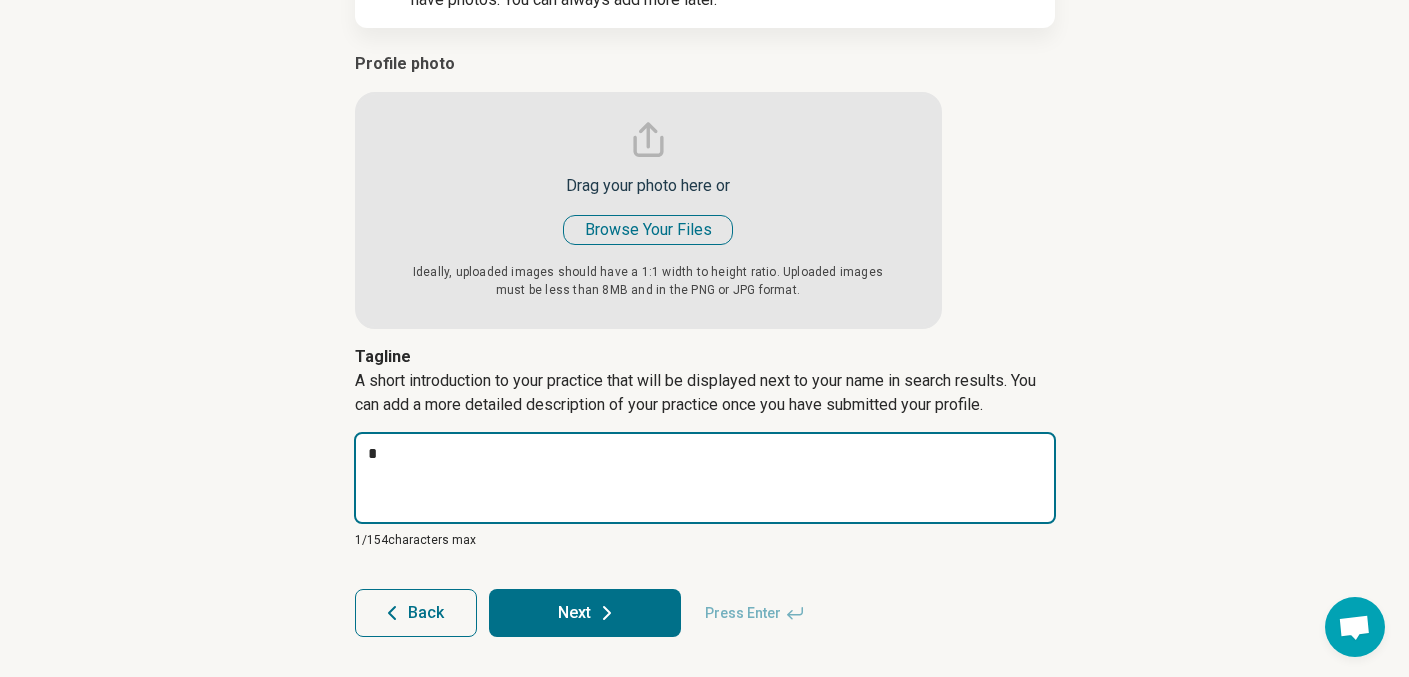 type on "*" 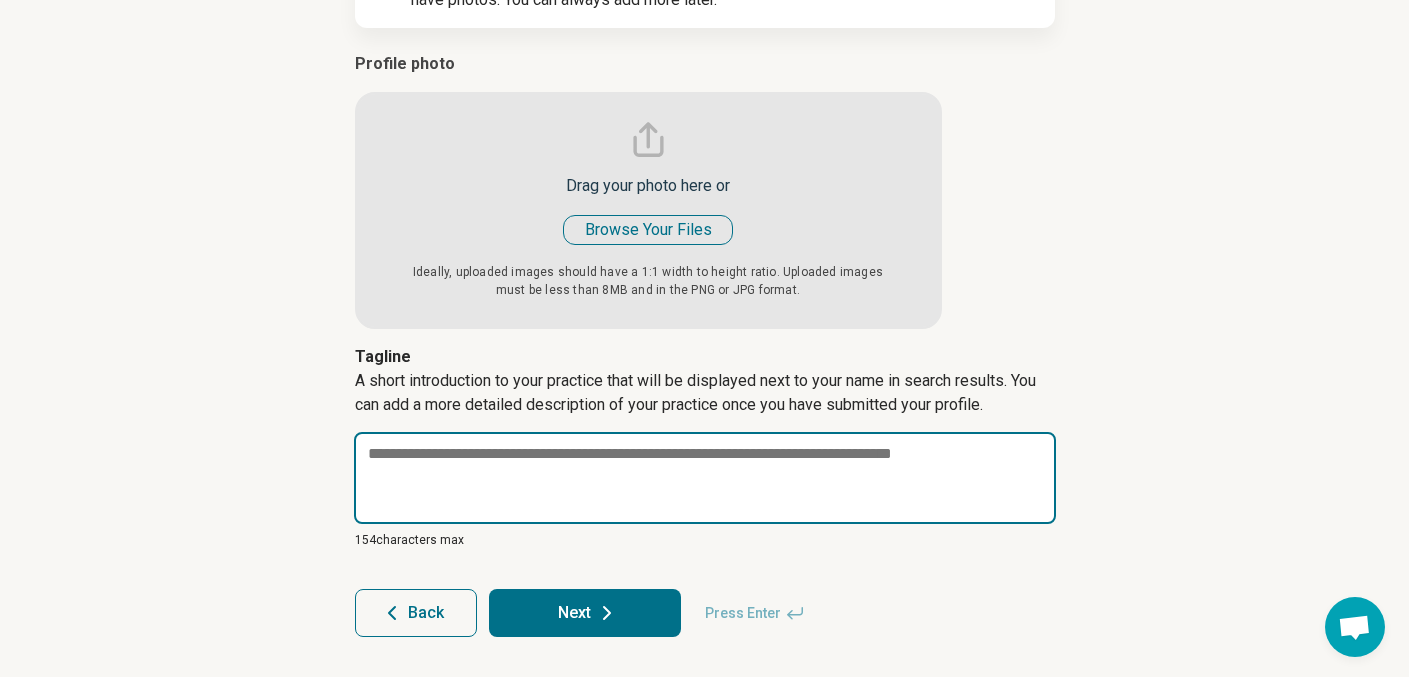 type on "*" 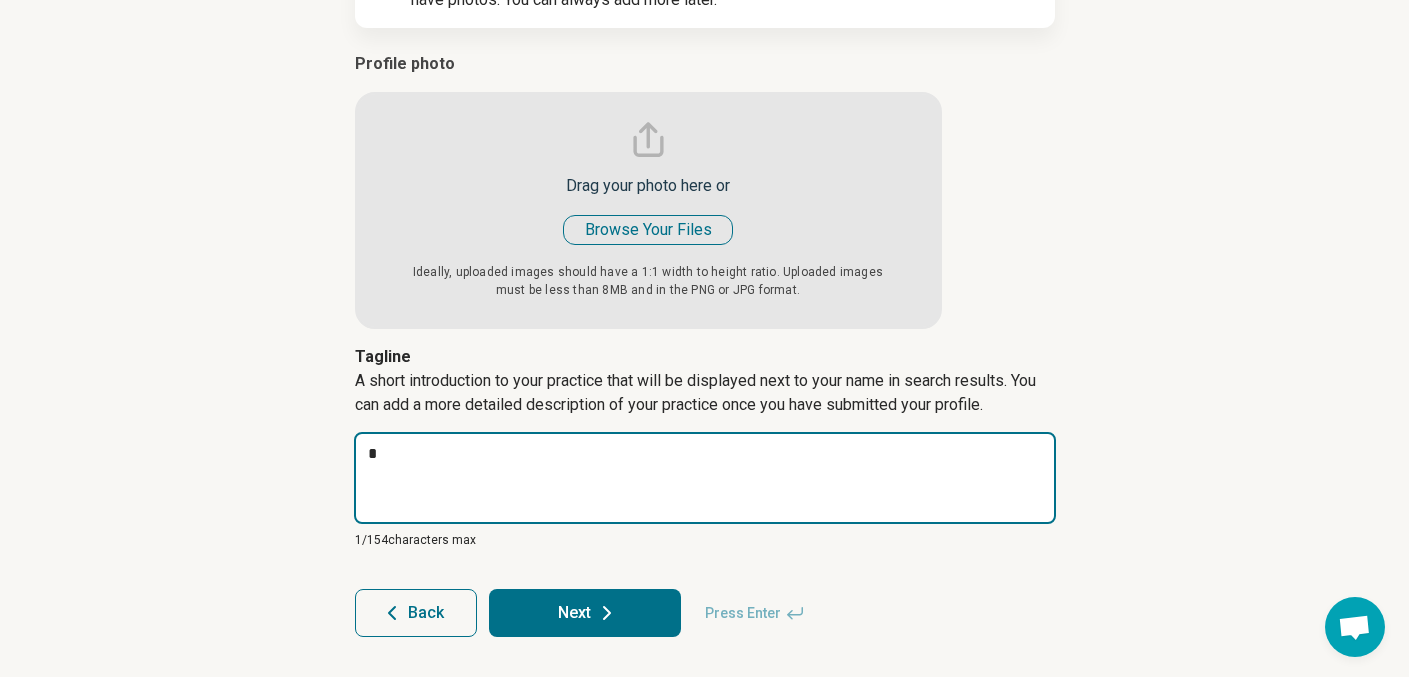 type on "*" 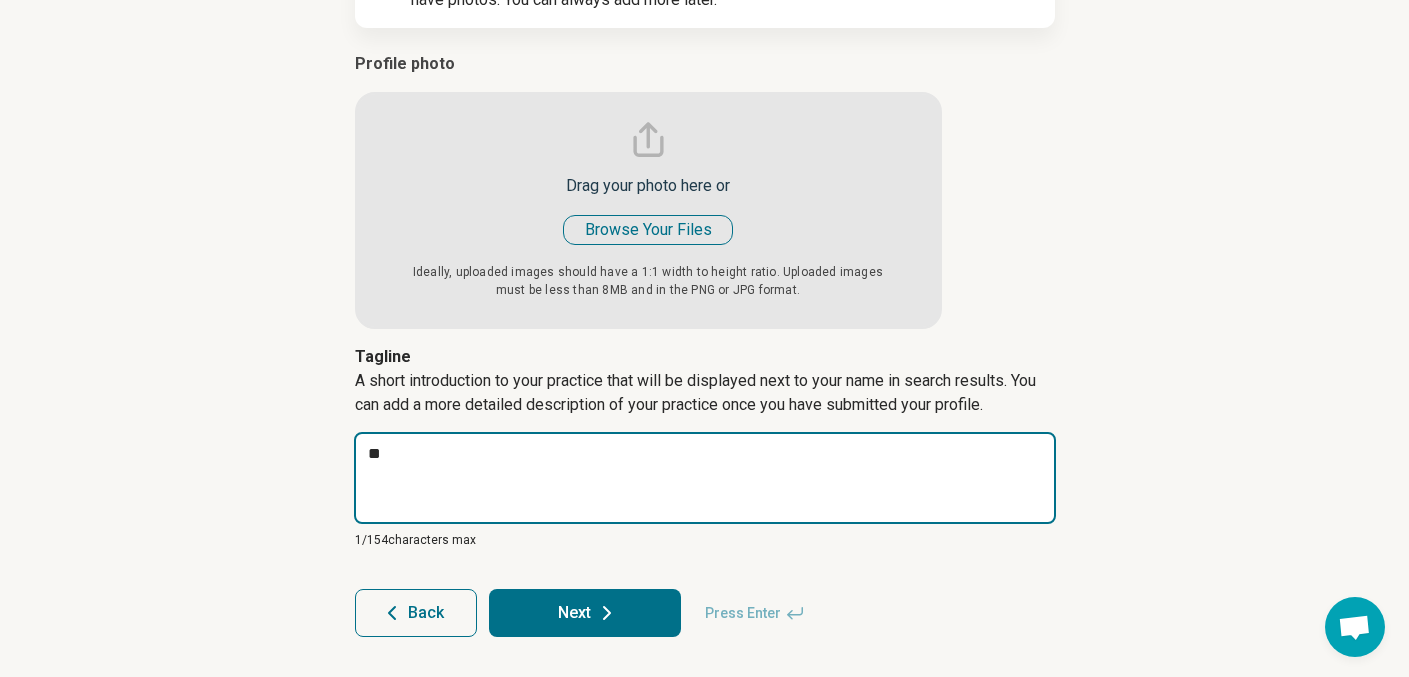type on "*" 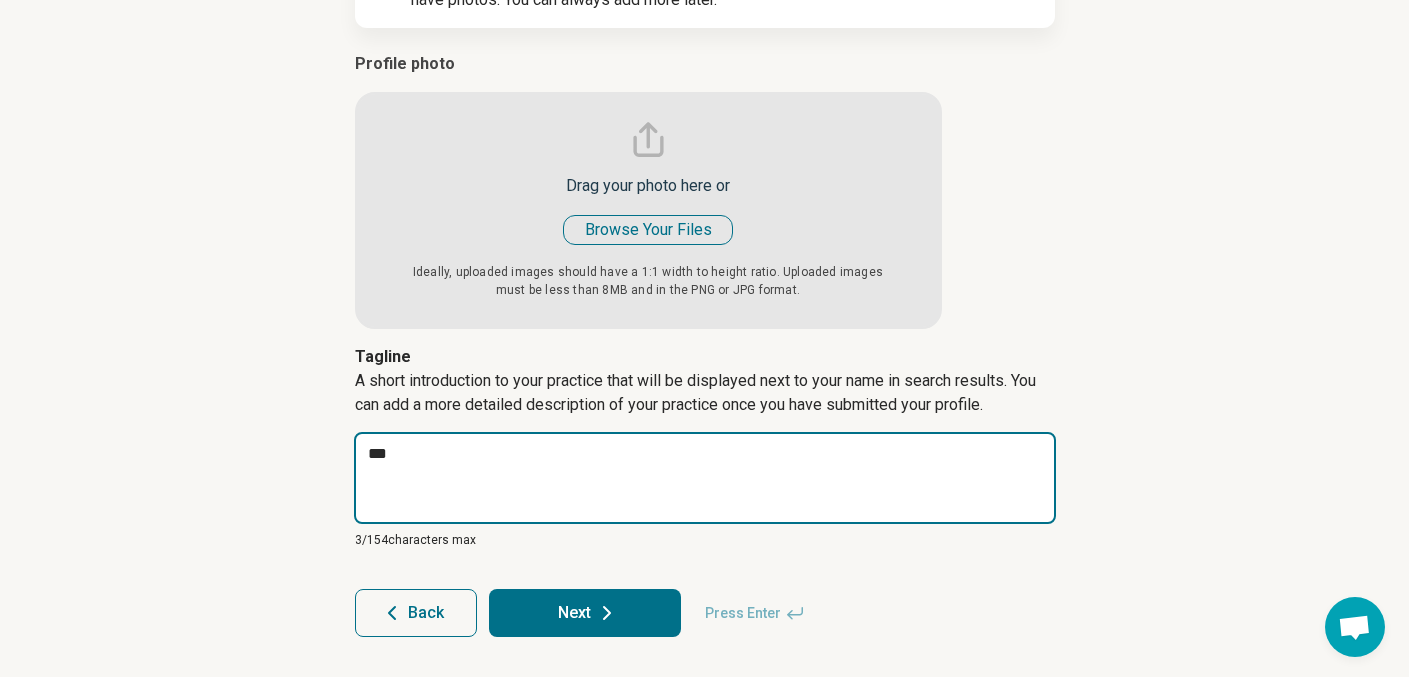 type on "*" 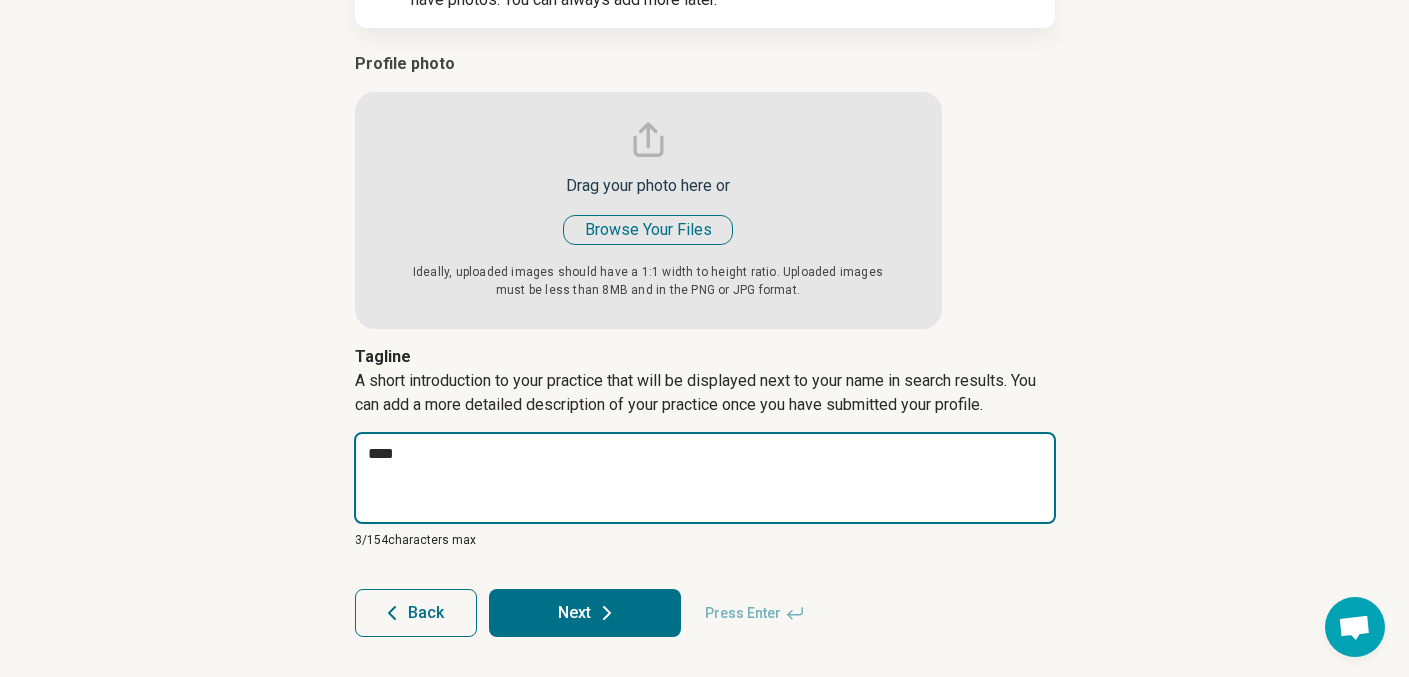 type on "*" 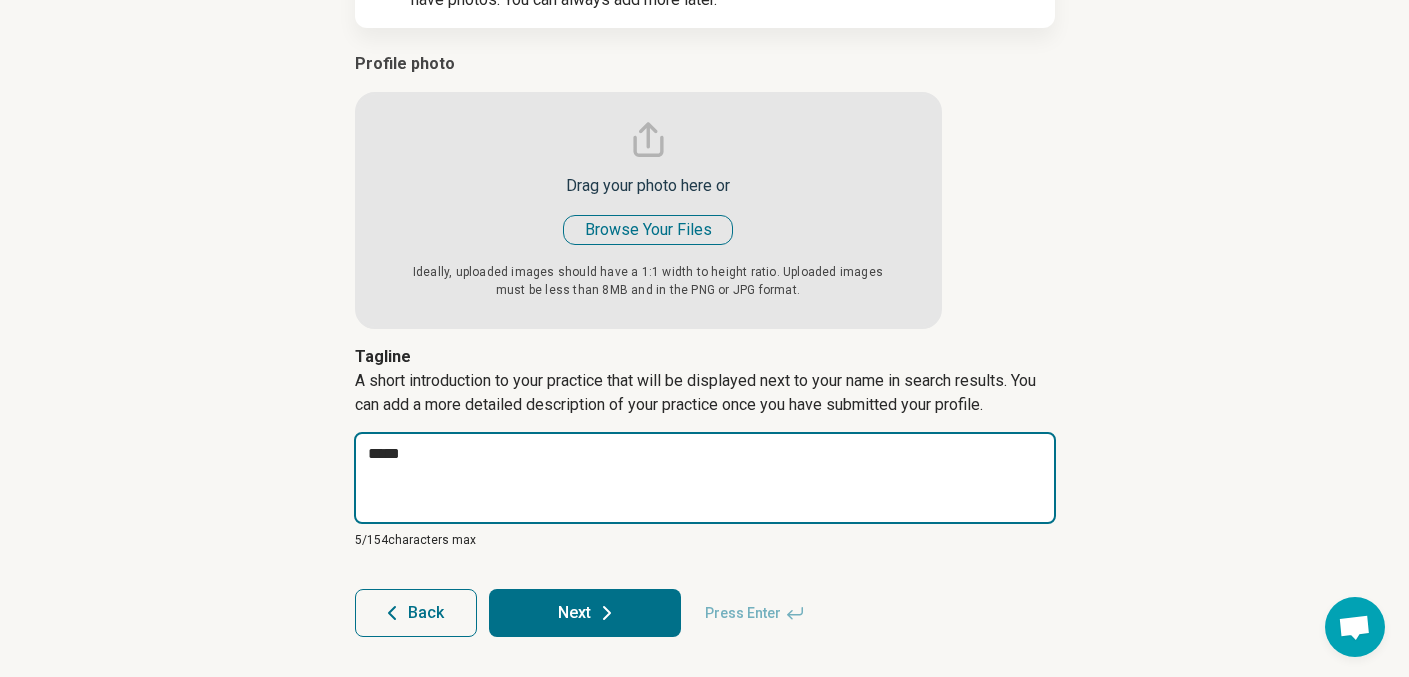 type on "******" 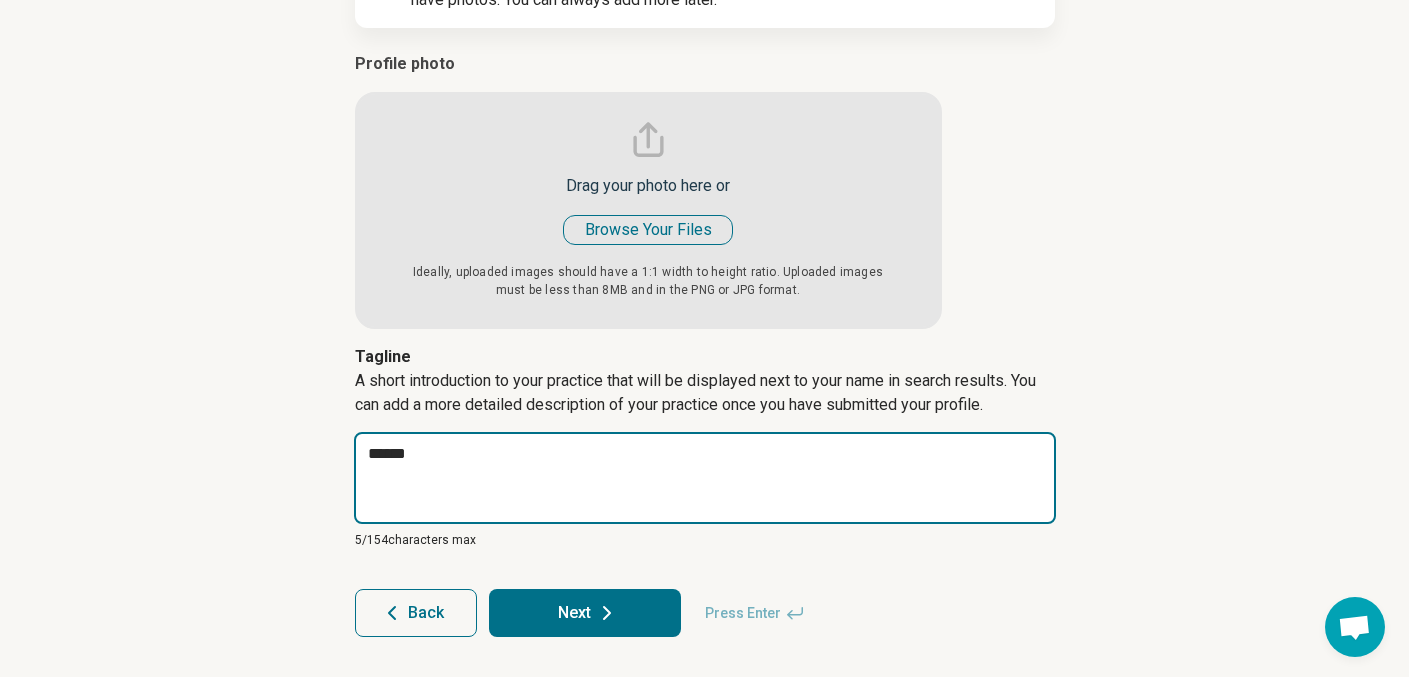 type on "*" 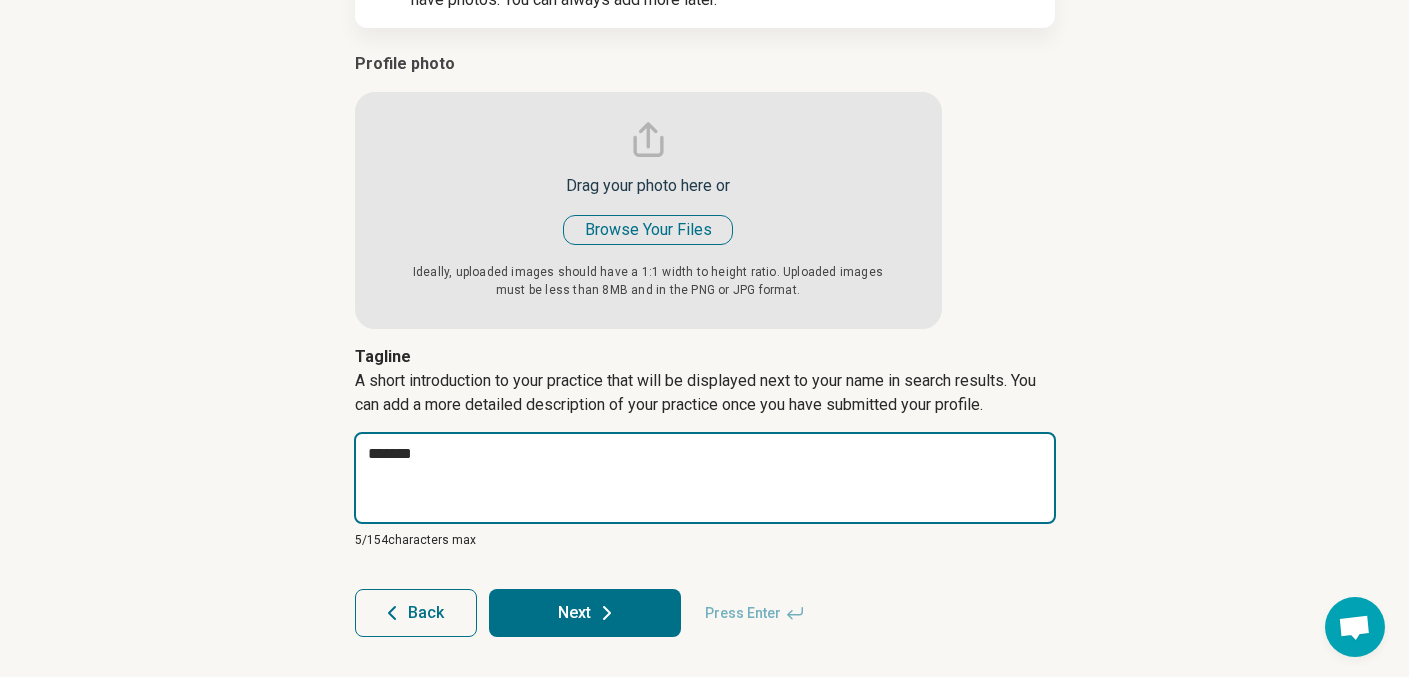 type on "********" 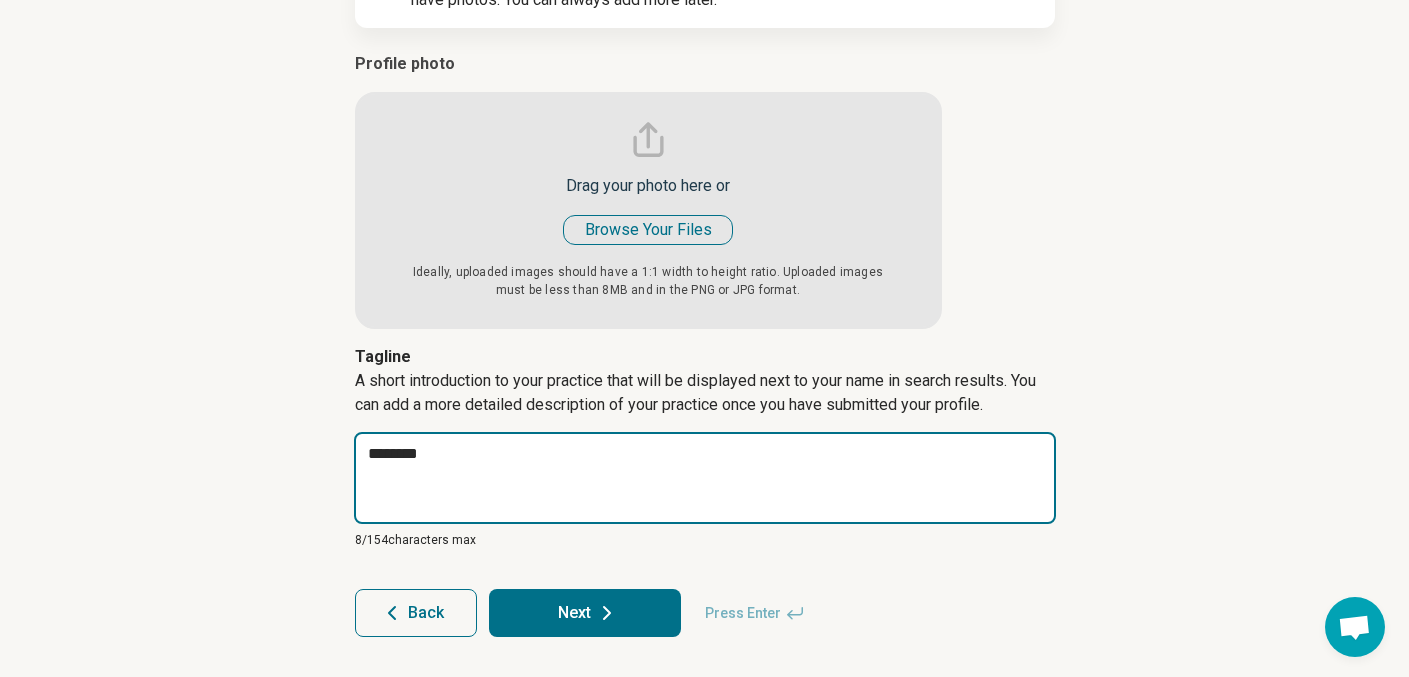 type on "*" 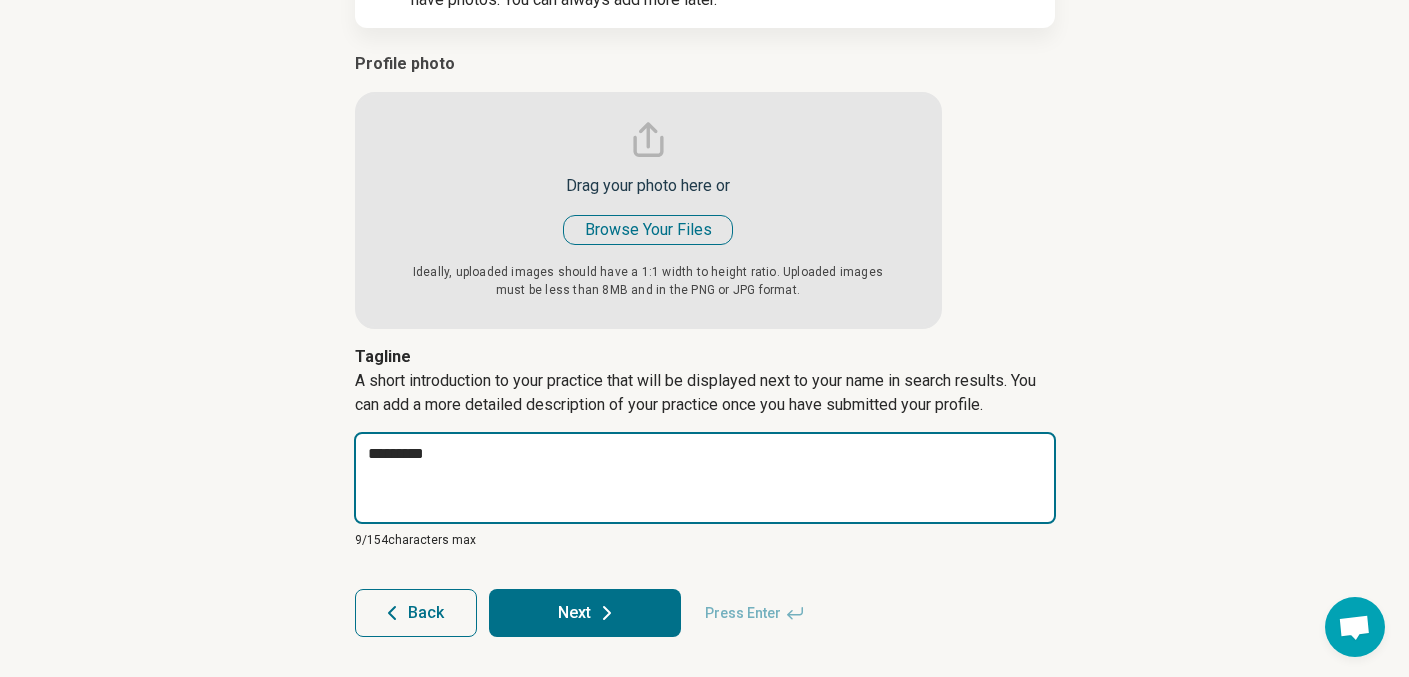 type on "*" 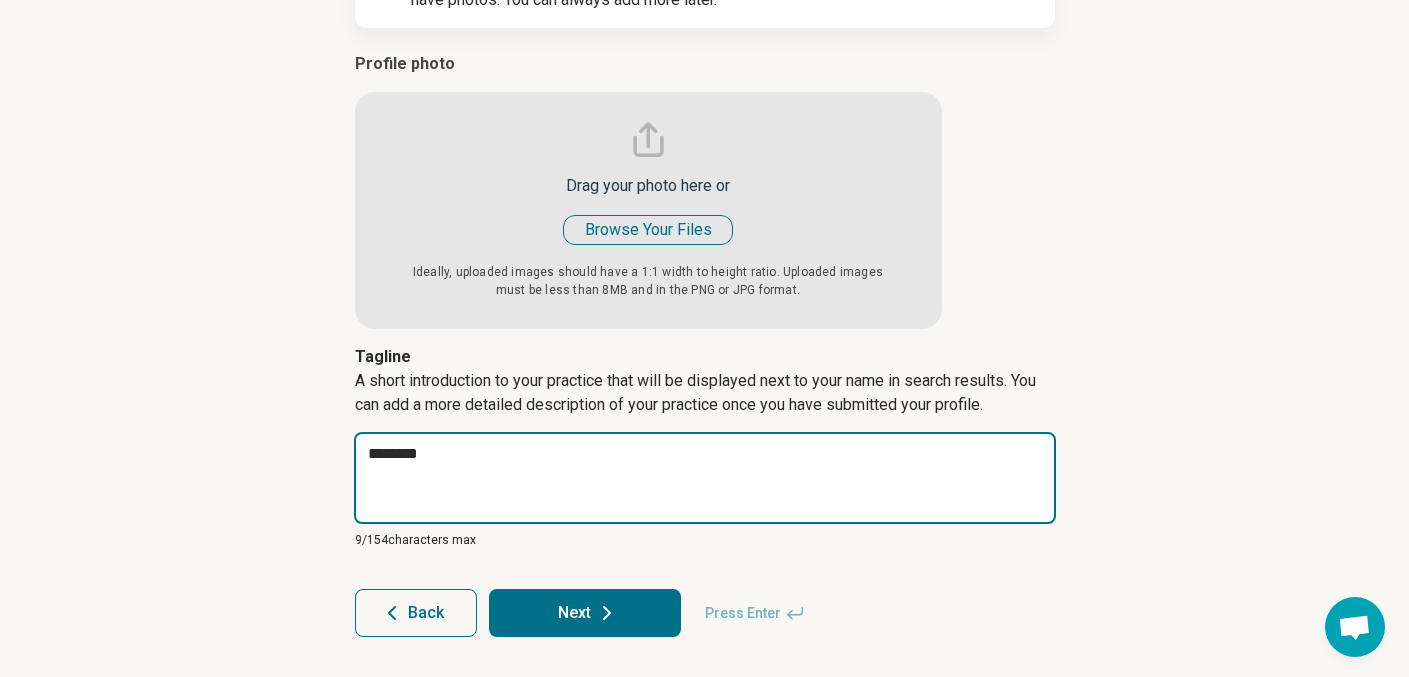type on "*" 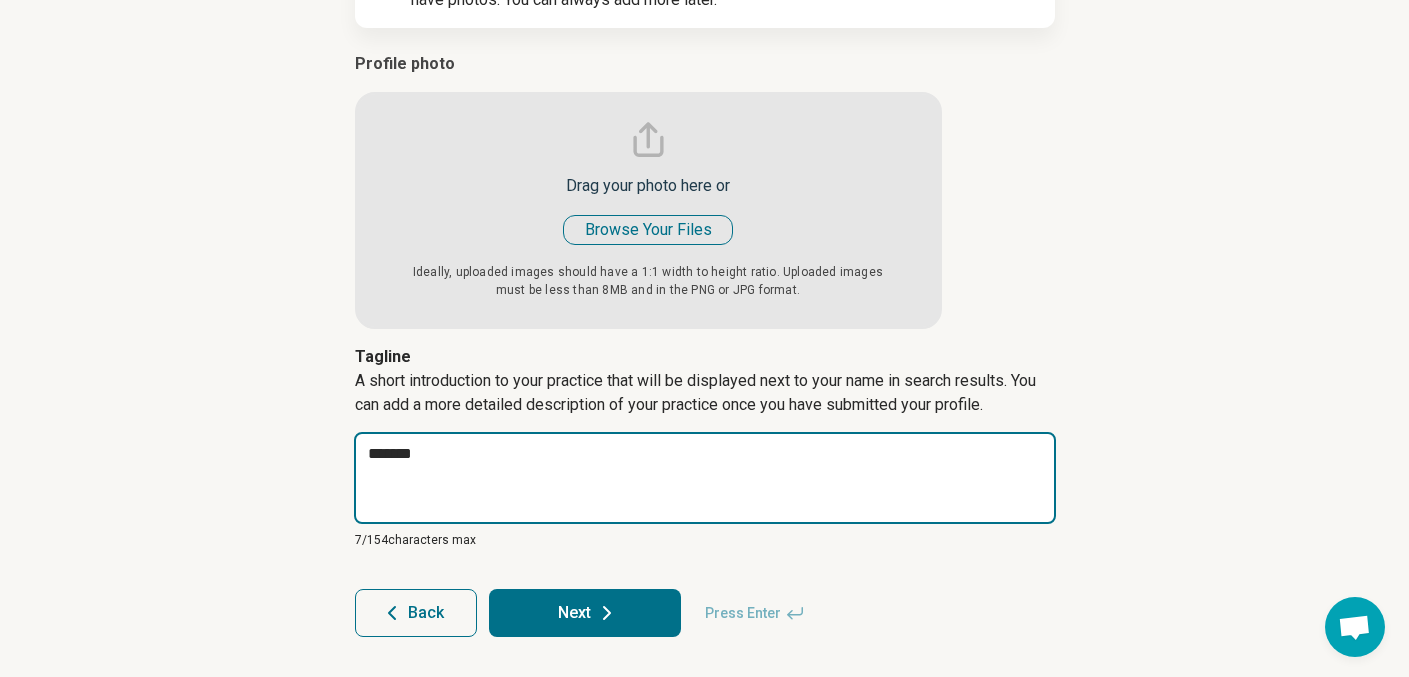 type on "*" 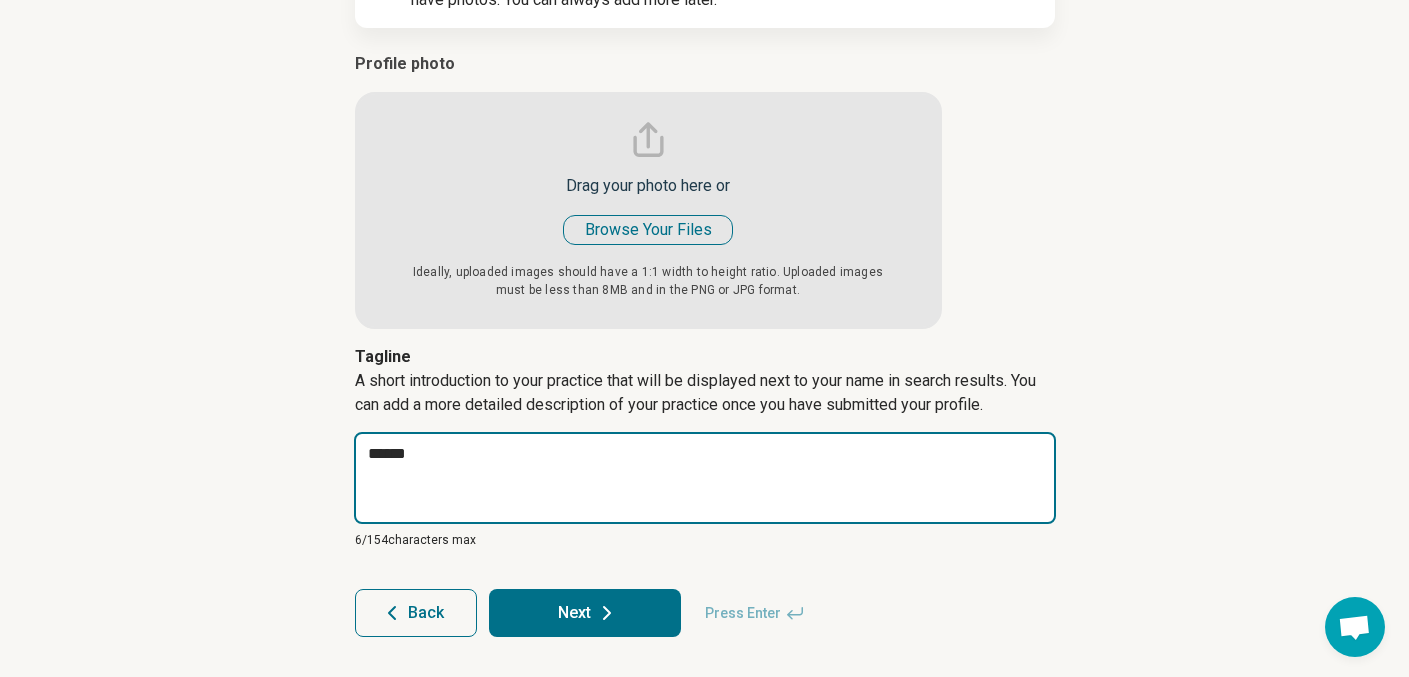type on "*" 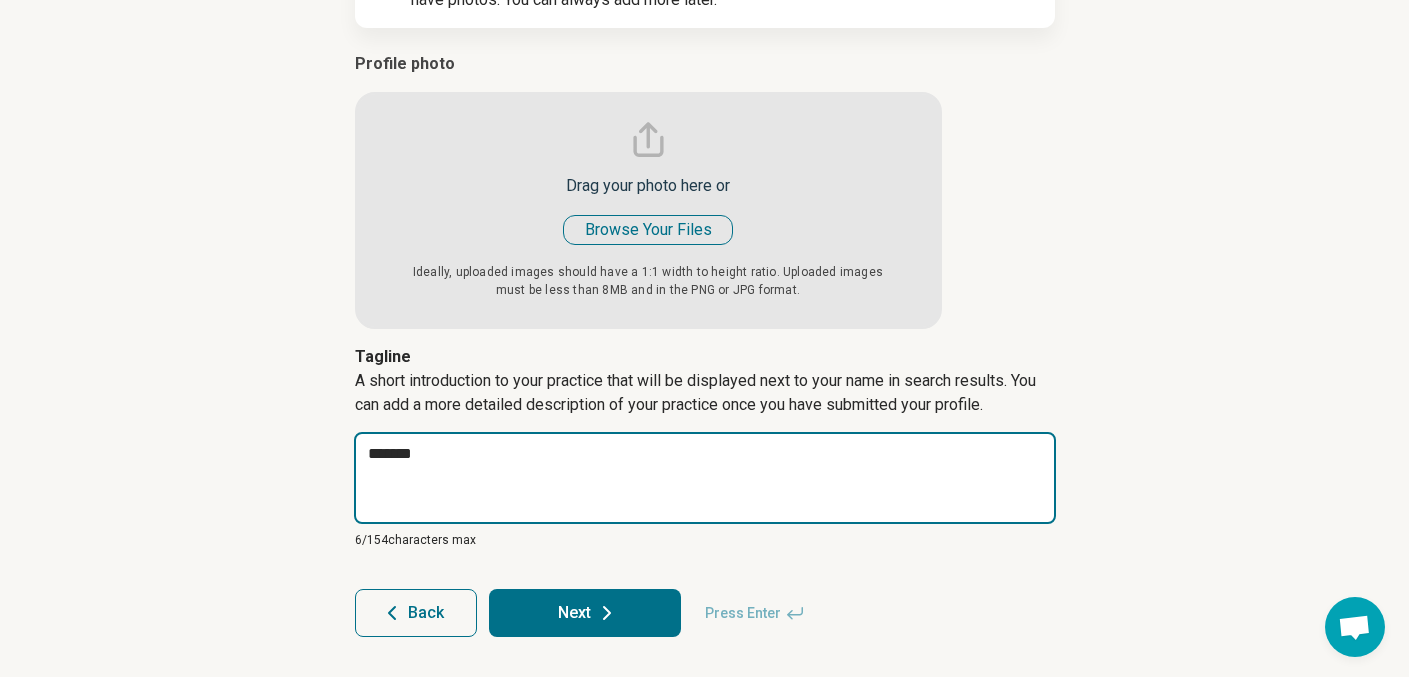 type on "*******" 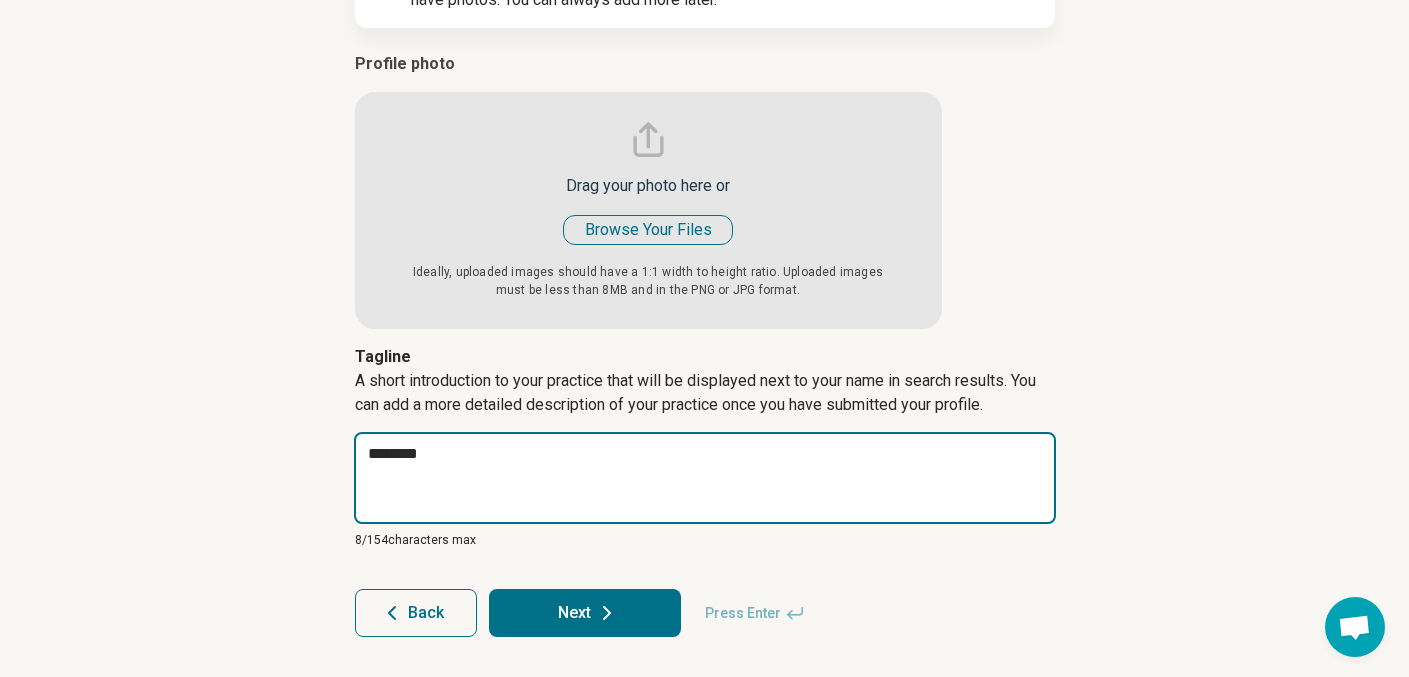 type on "*********" 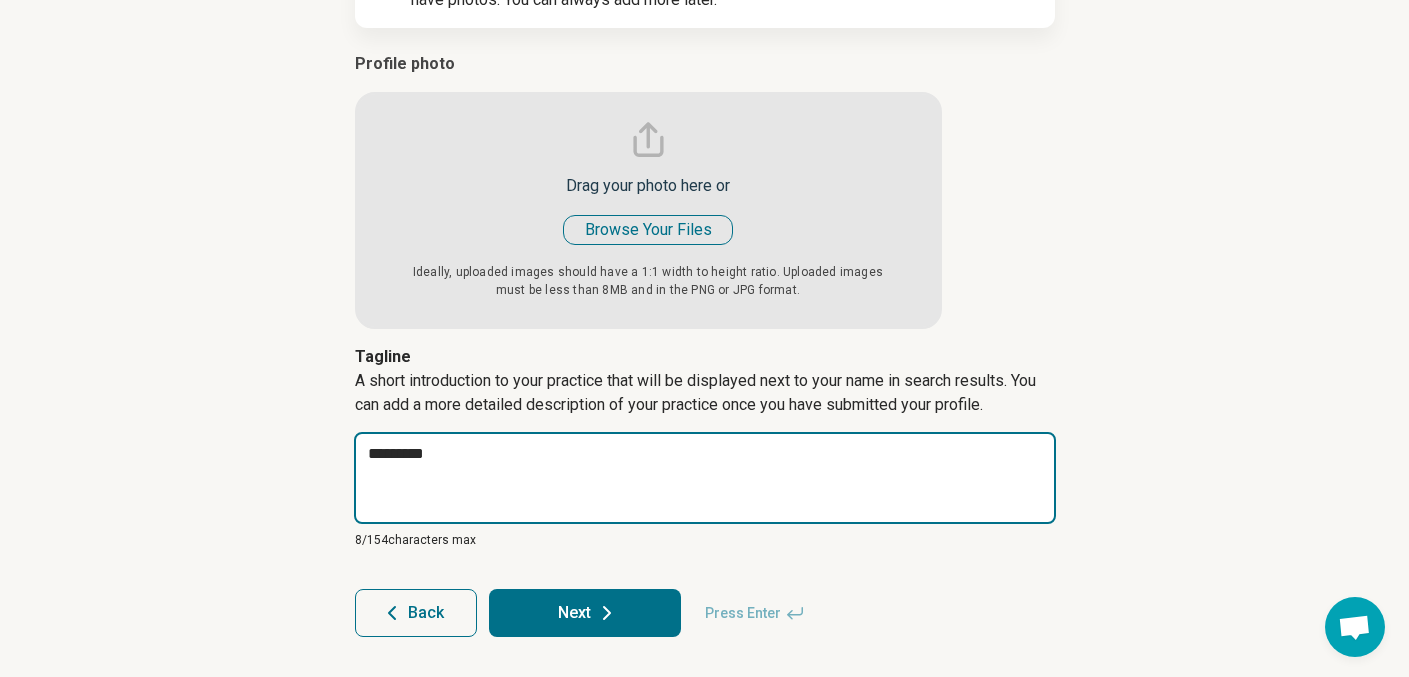 type on "*" 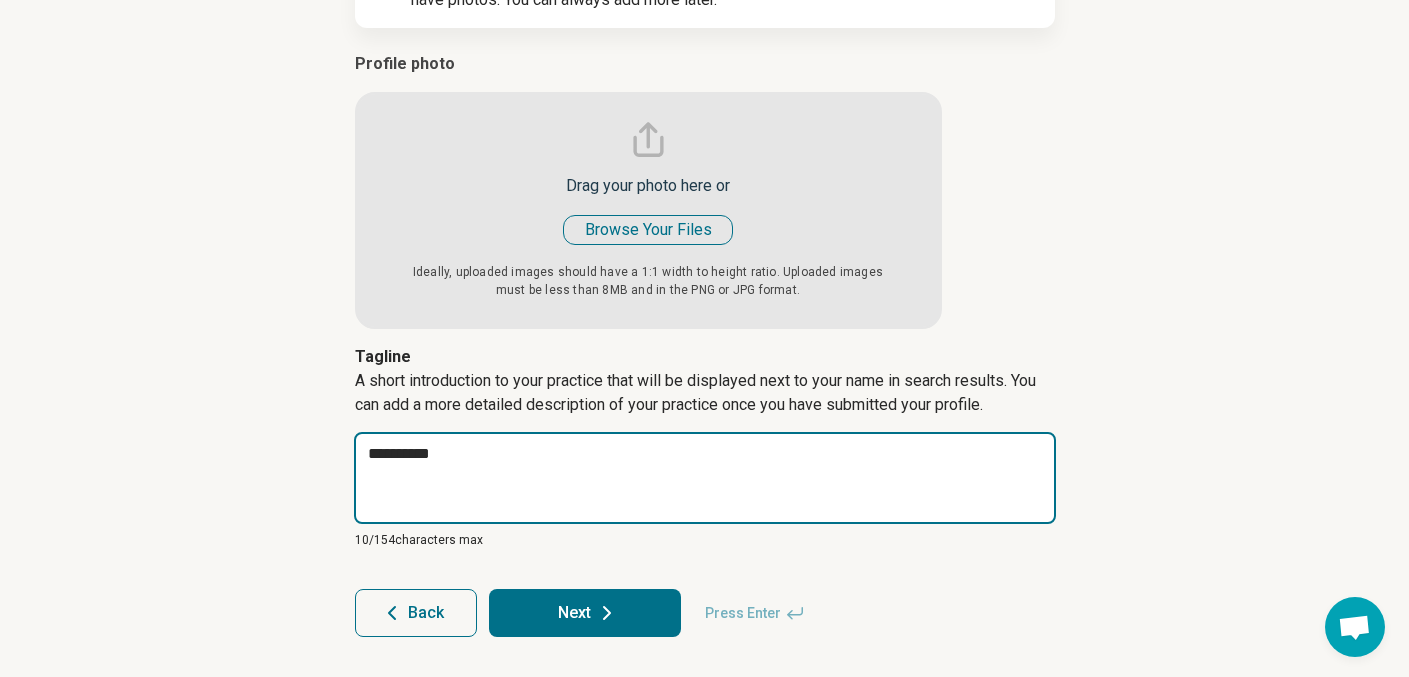 type on "*" 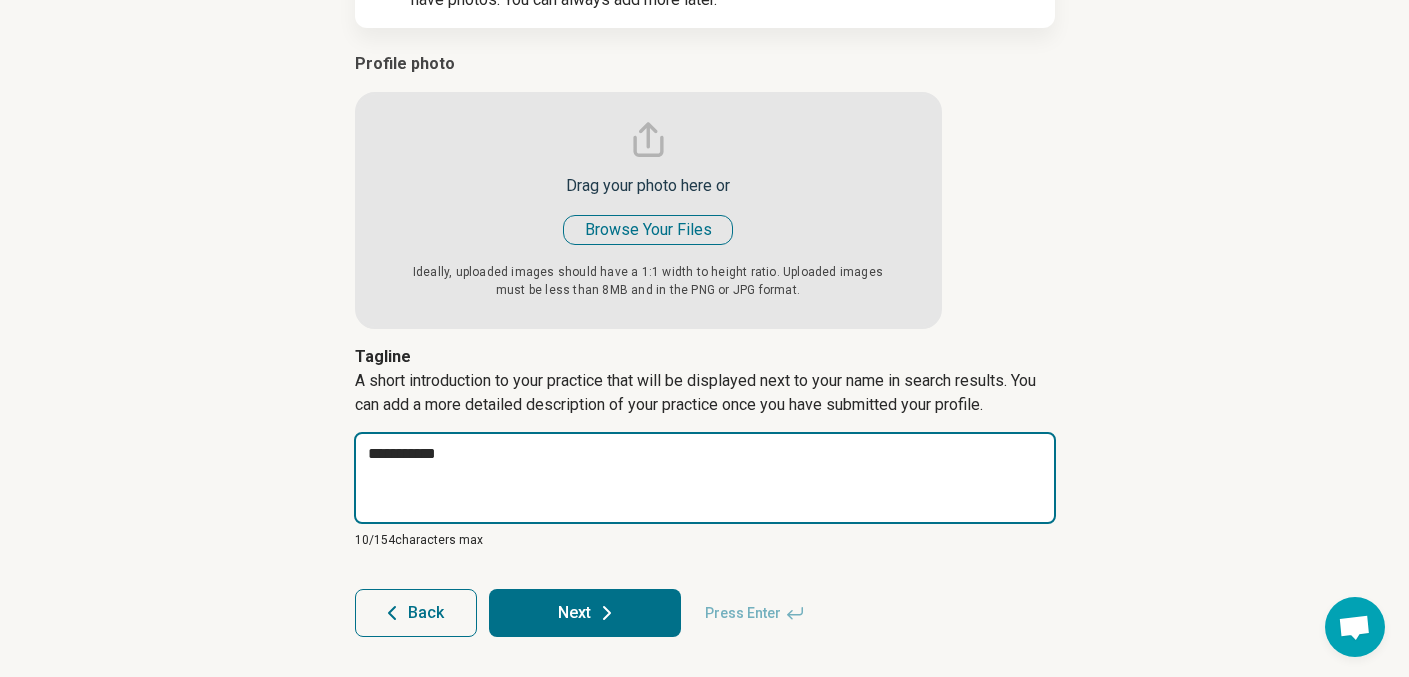 type on "*" 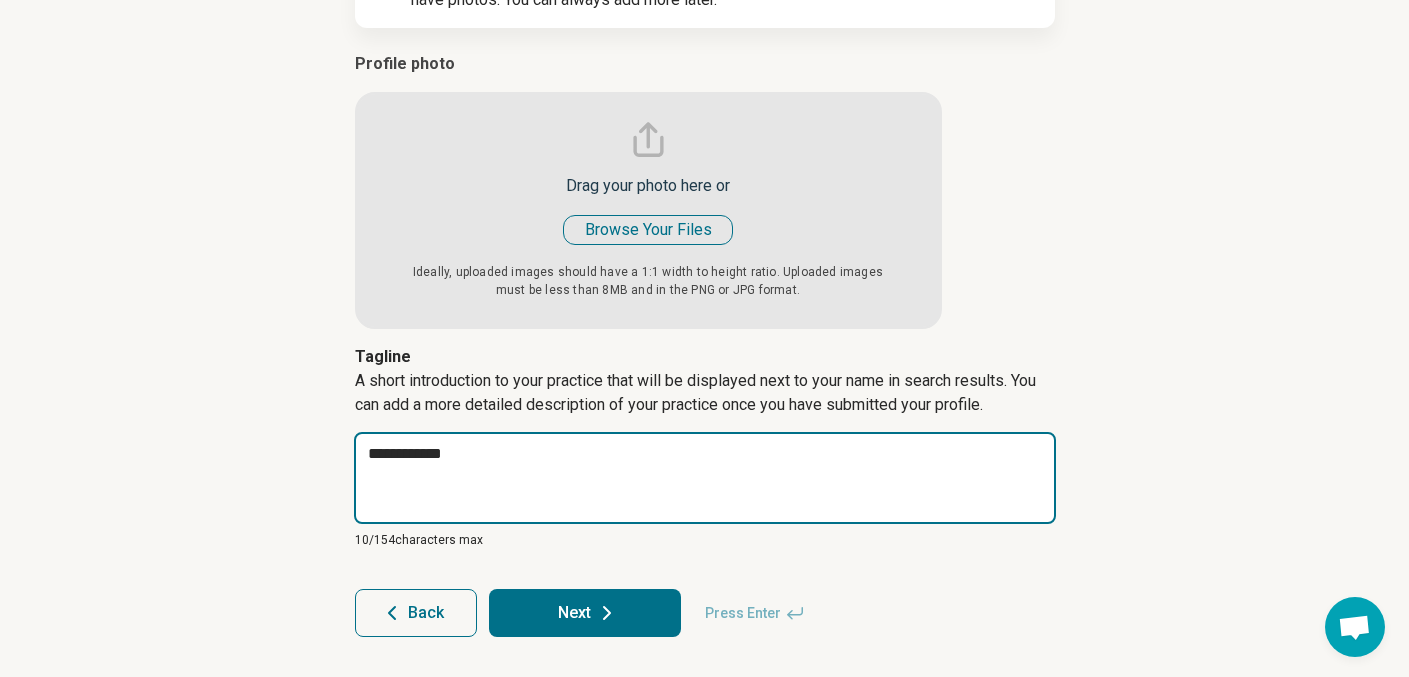 type on "*" 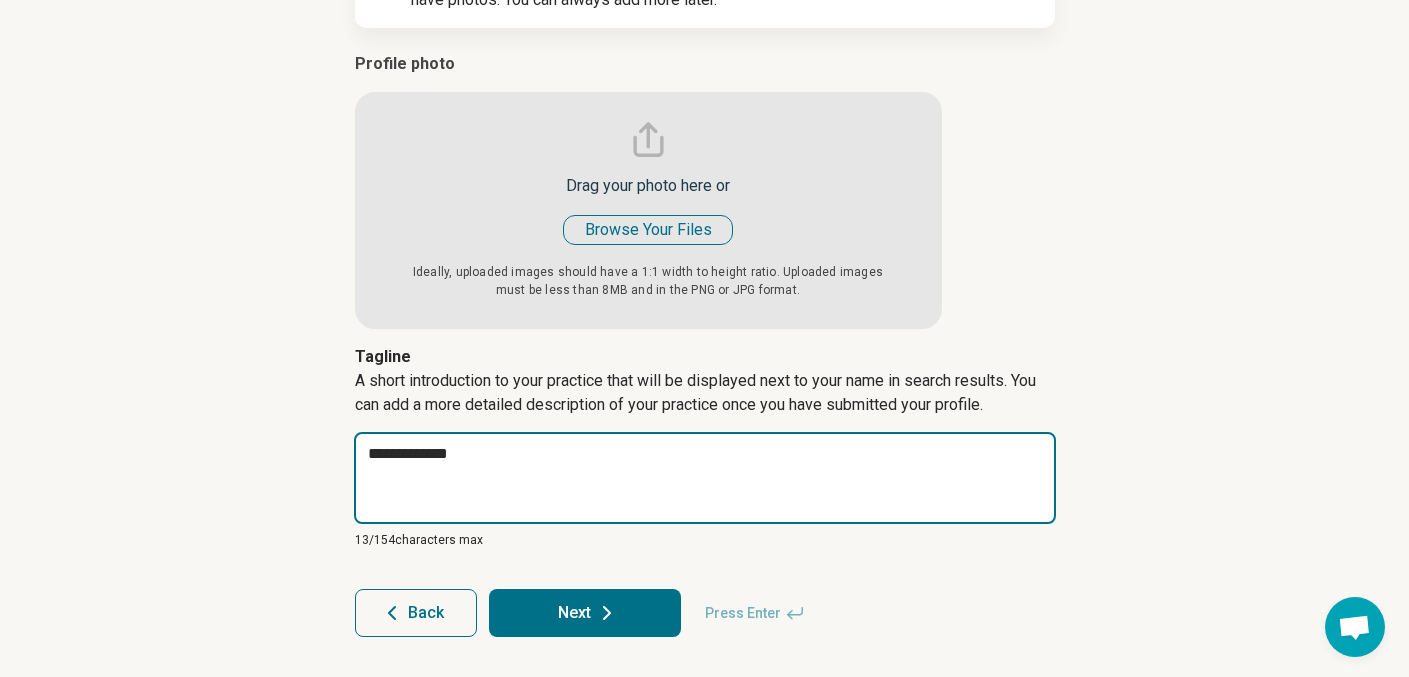 type on "*" 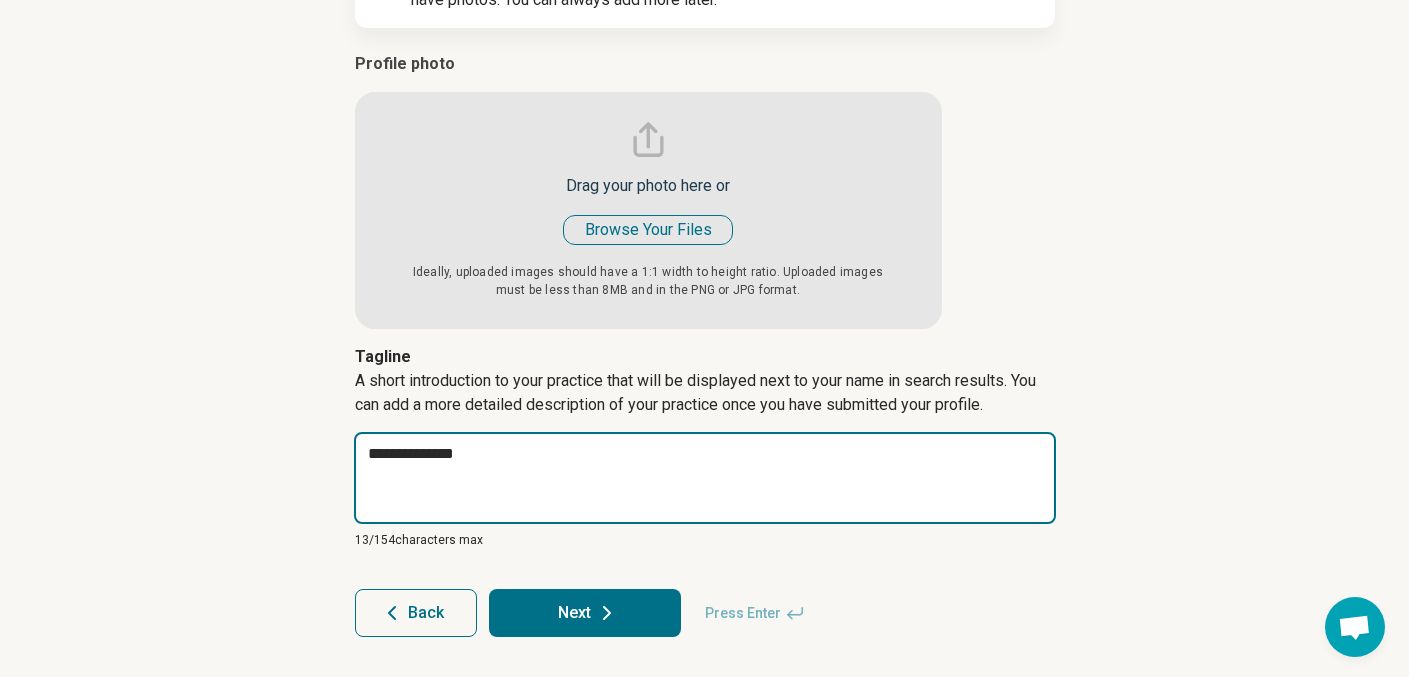 type on "*" 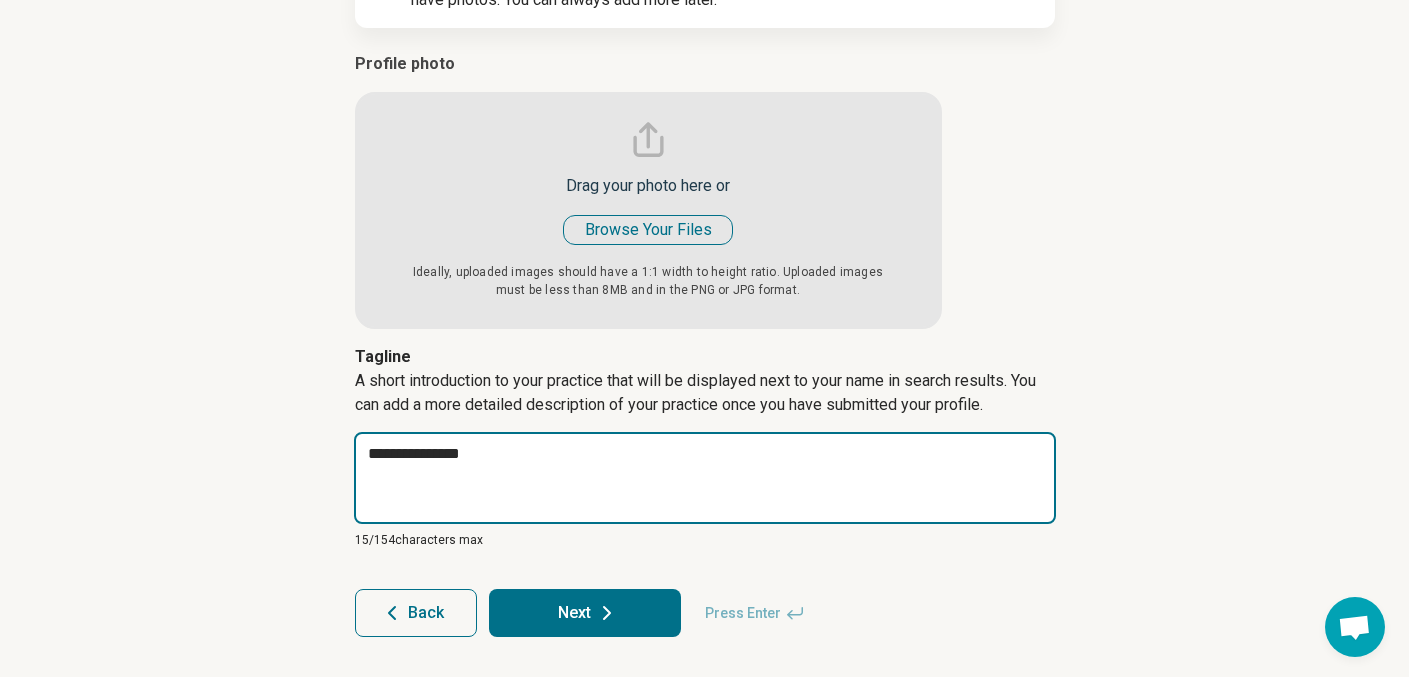 type on "**********" 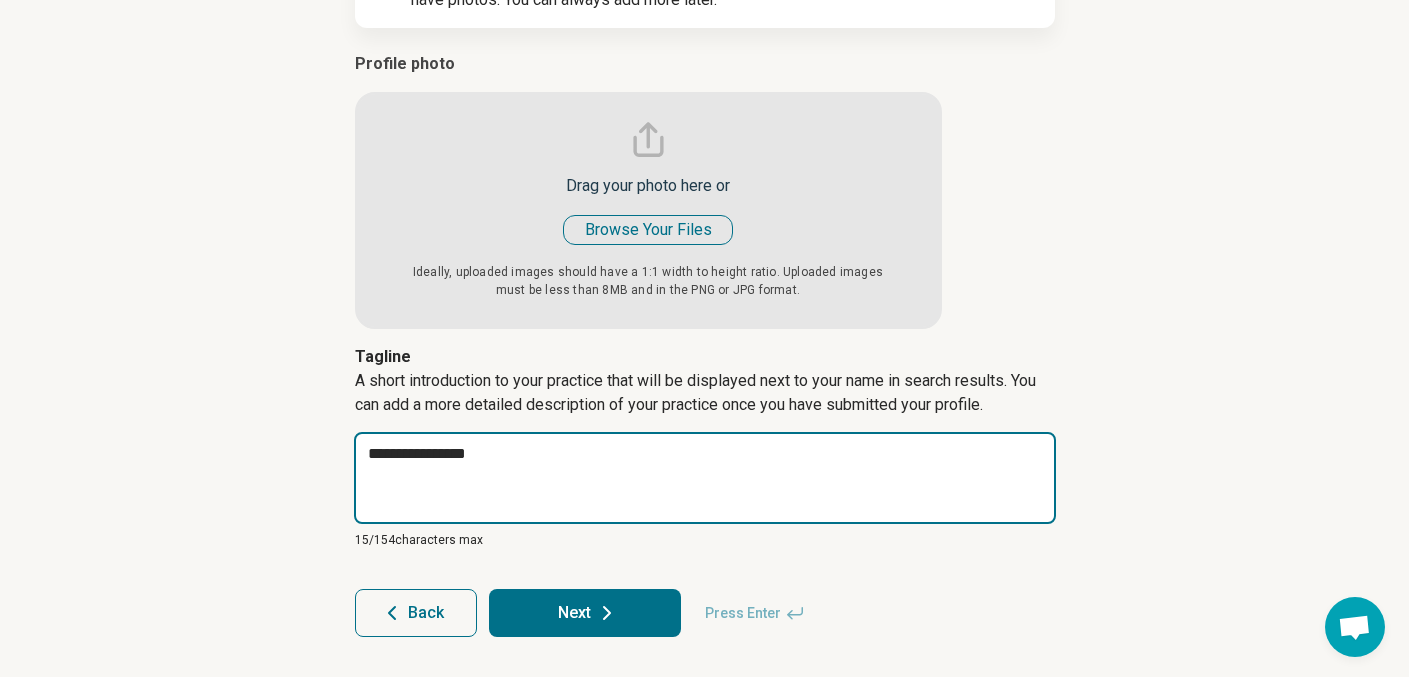 type on "*" 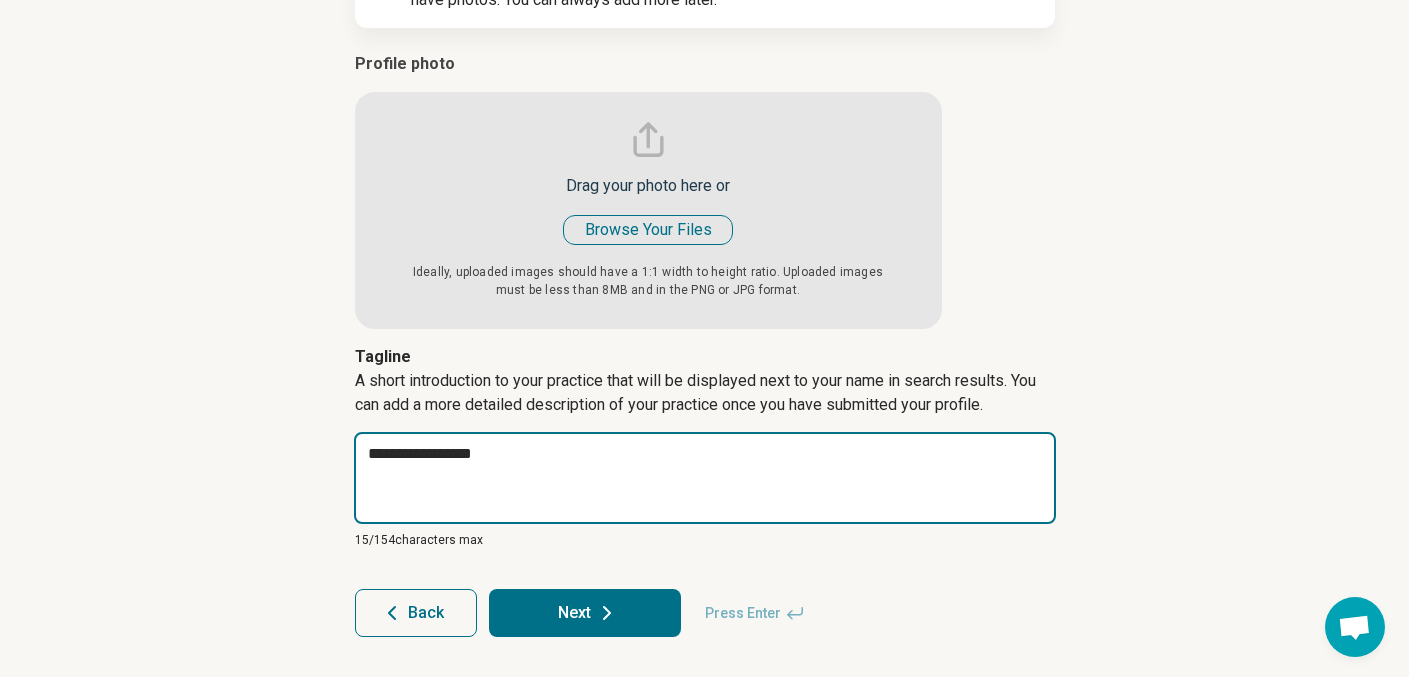 type on "*" 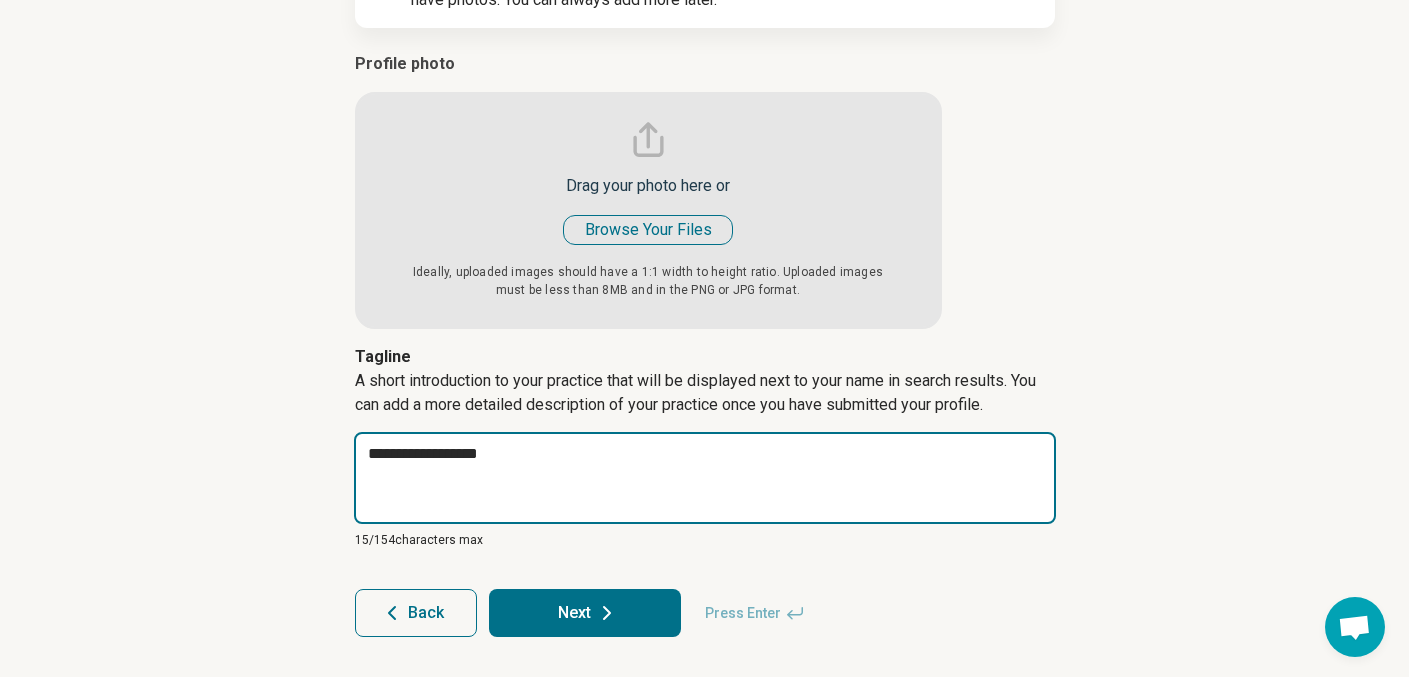 type on "*" 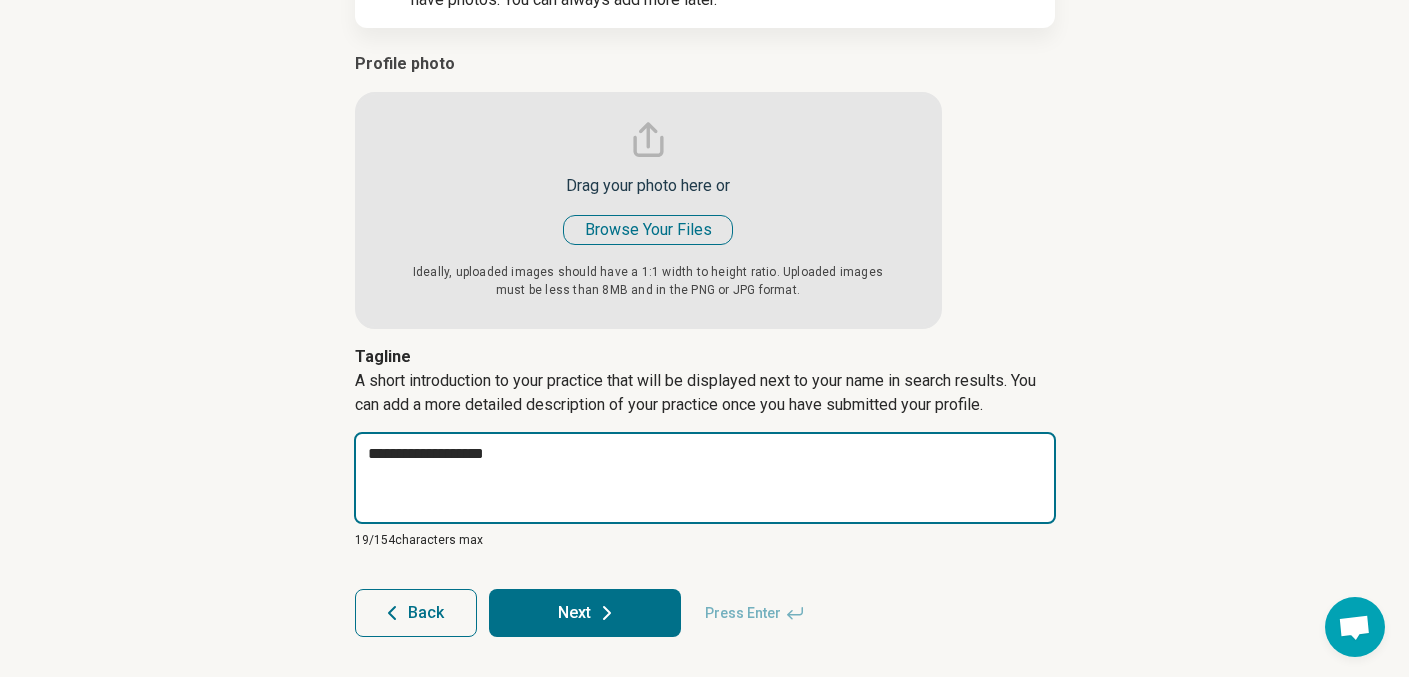 type on "**********" 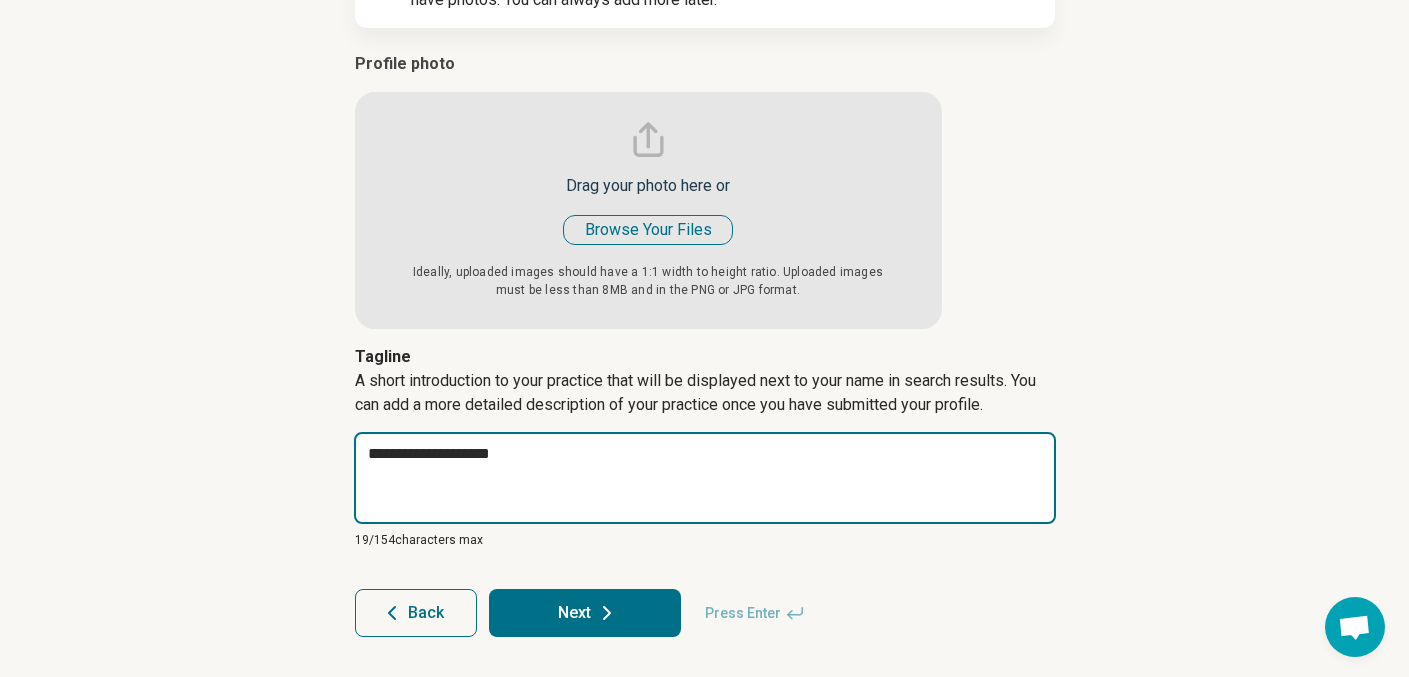 type on "*" 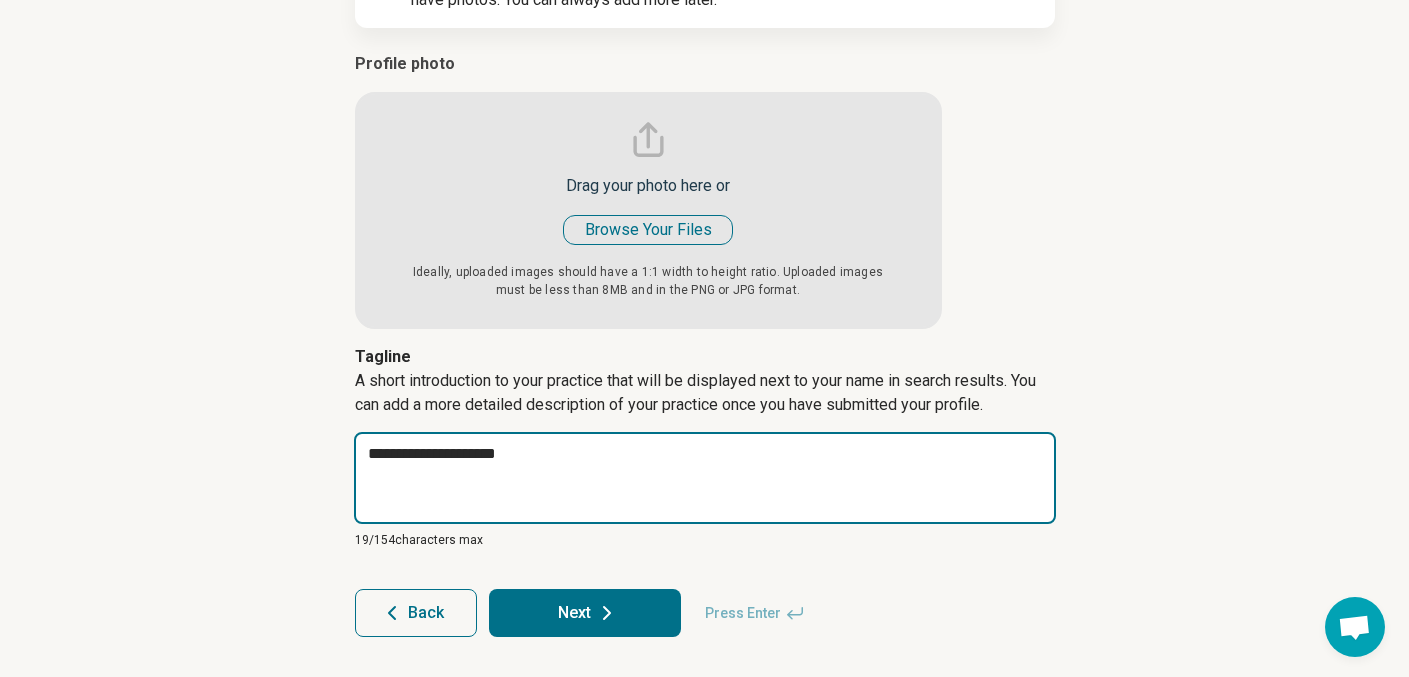 type on "*" 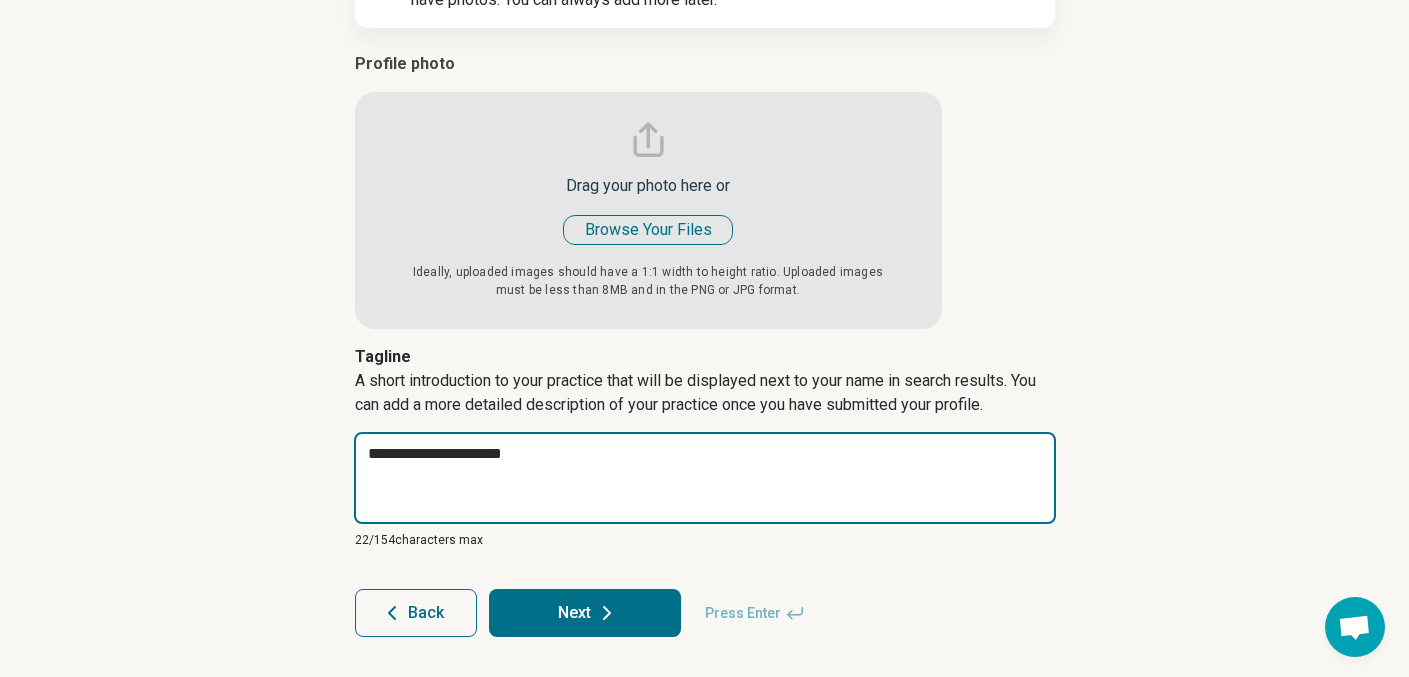 type on "*" 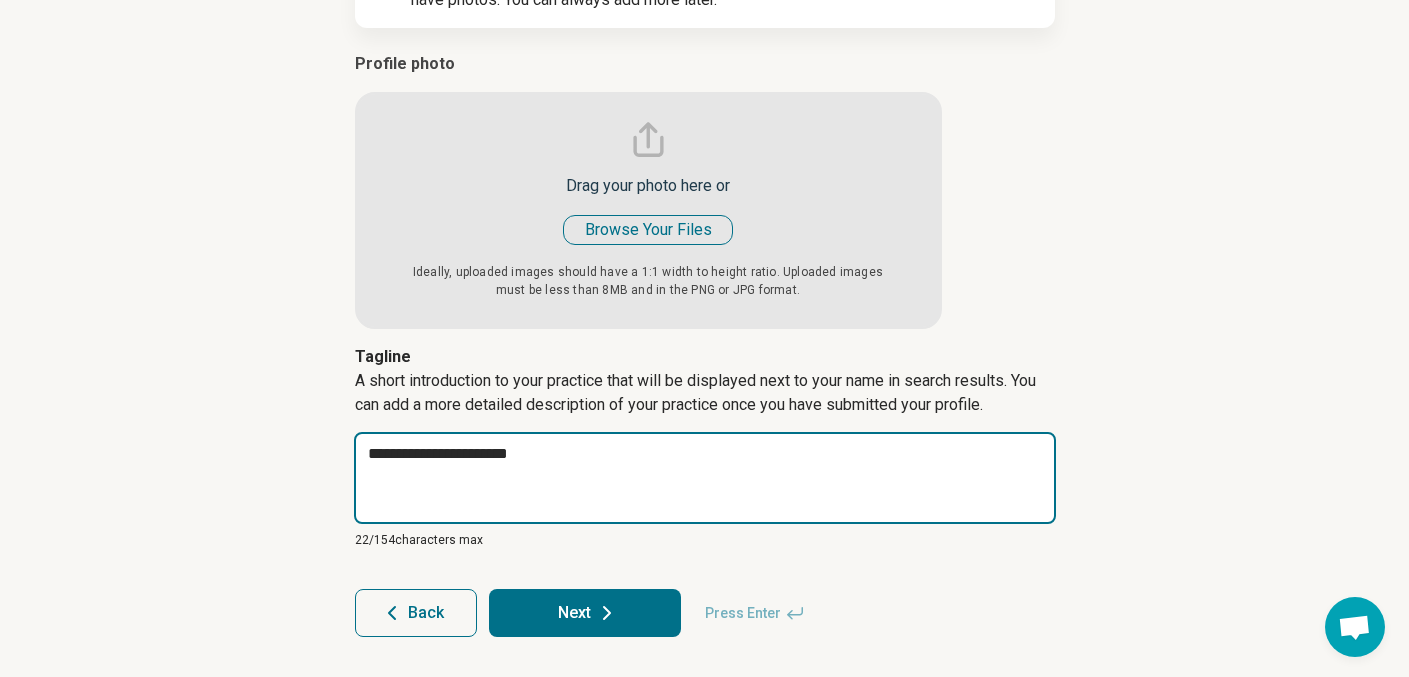 type on "*" 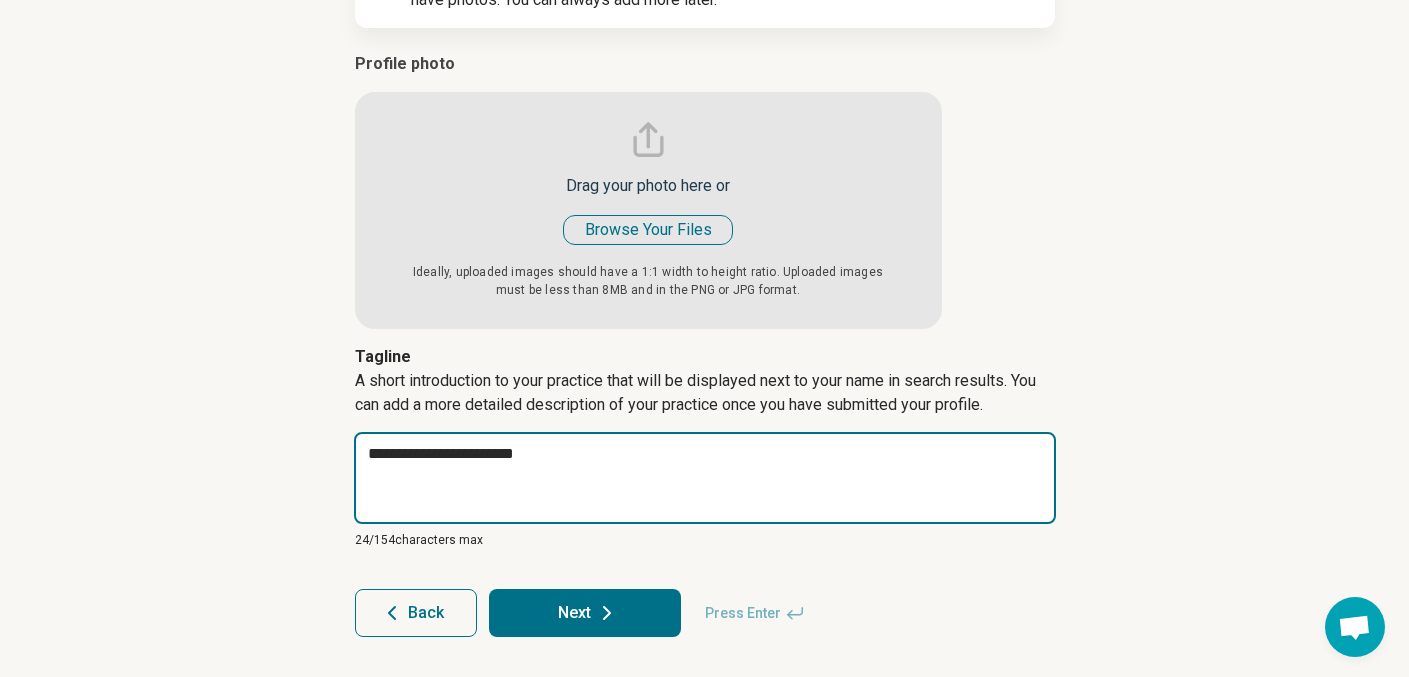 type on "*" 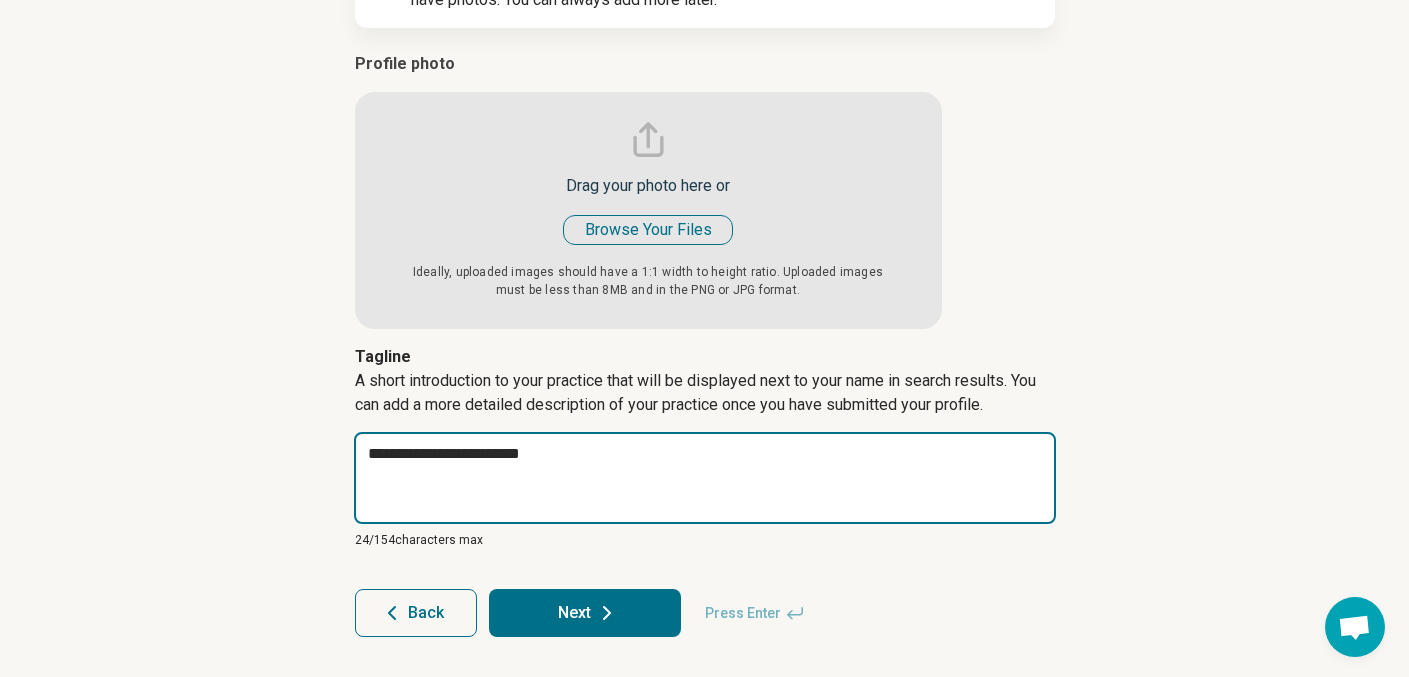 type on "*" 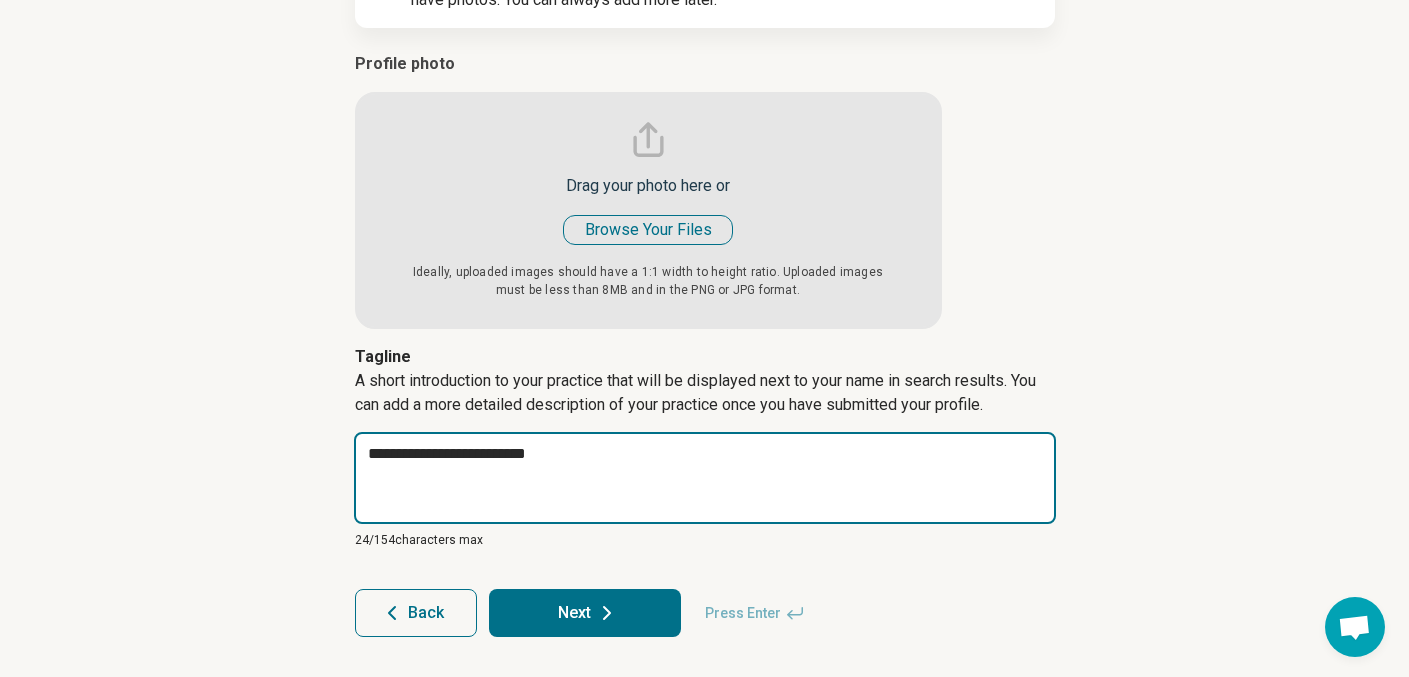type on "*" 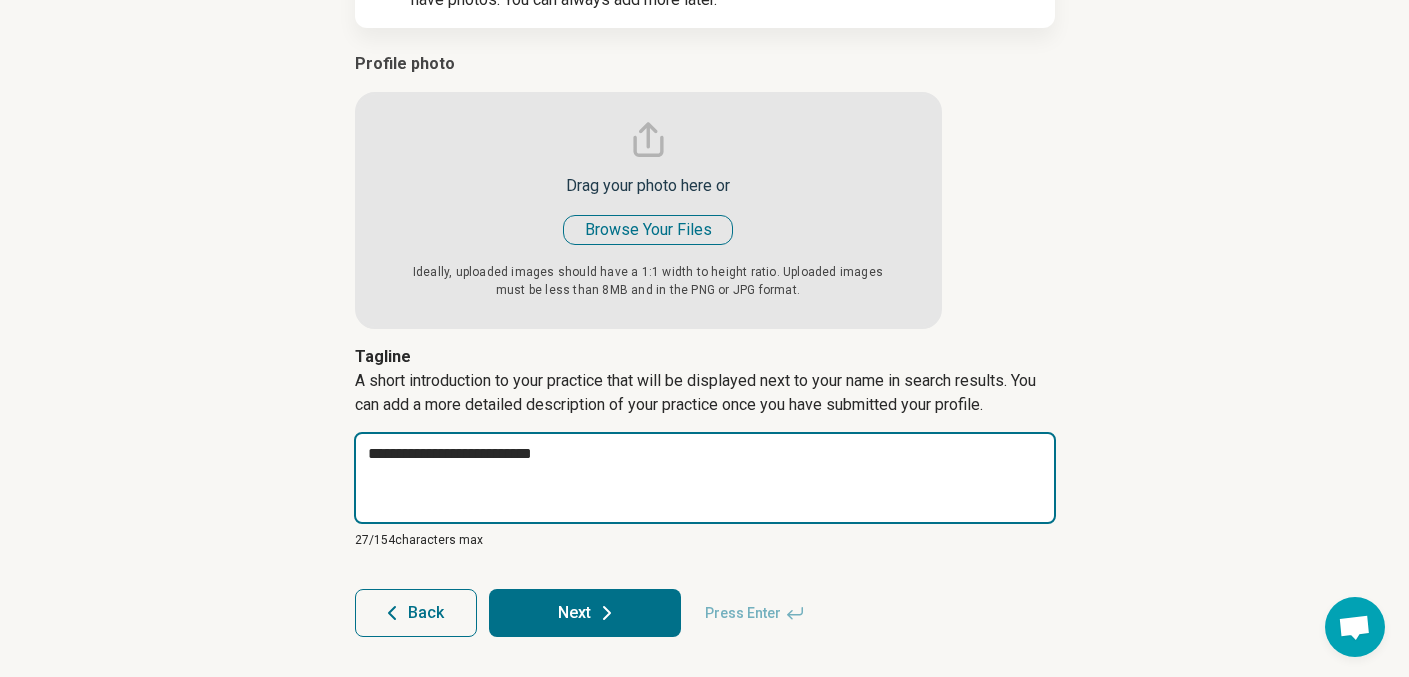 type on "*" 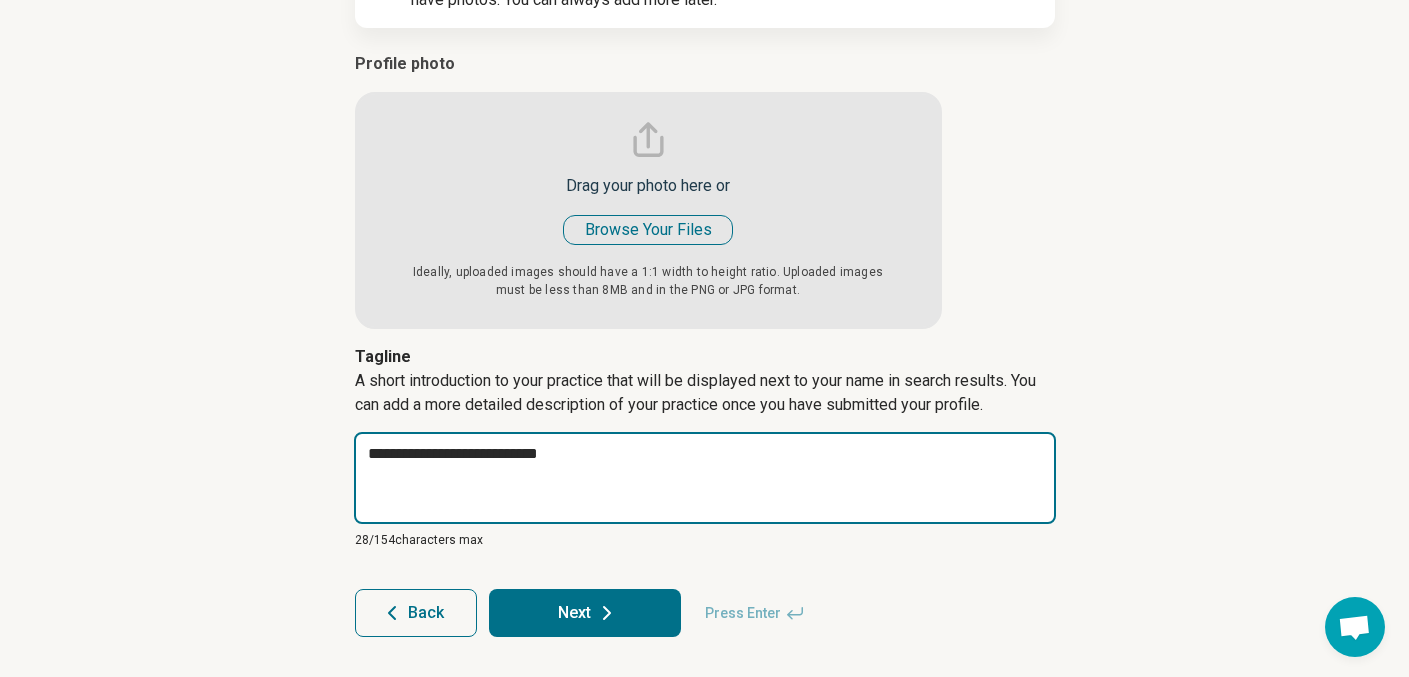 type on "*" 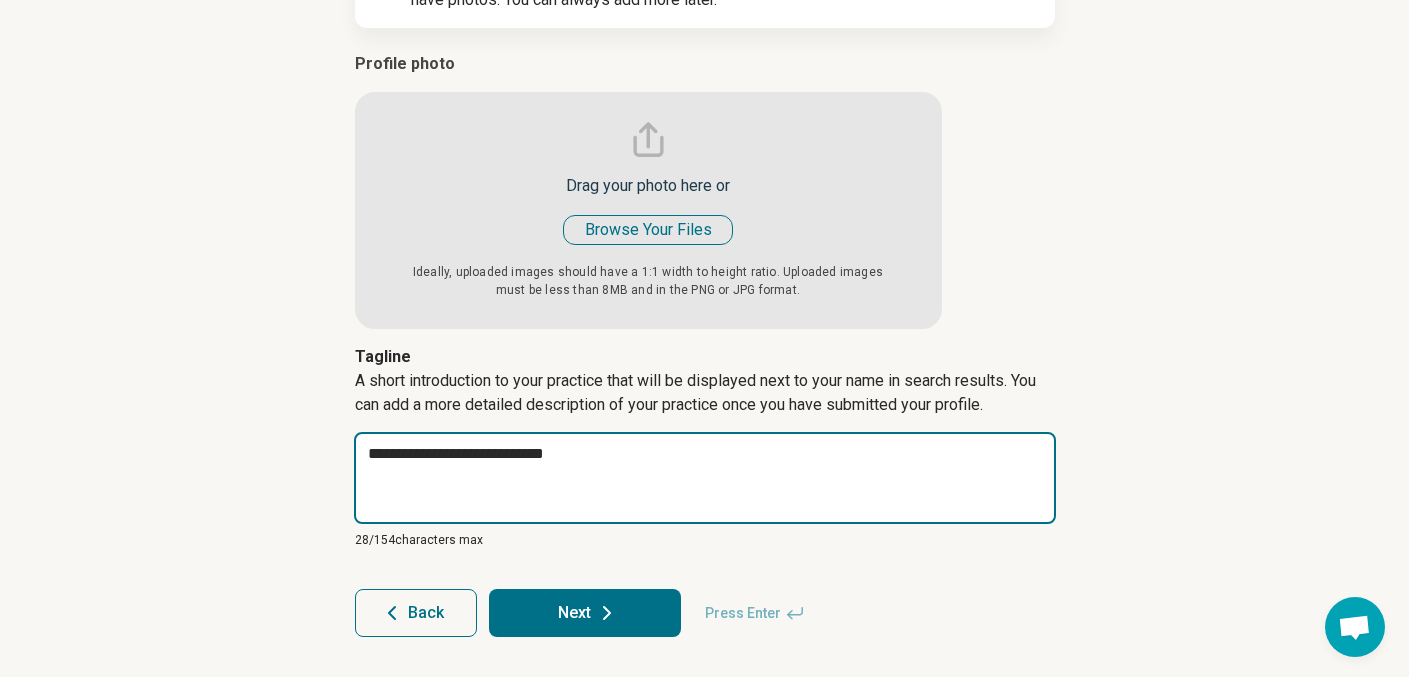 type on "*" 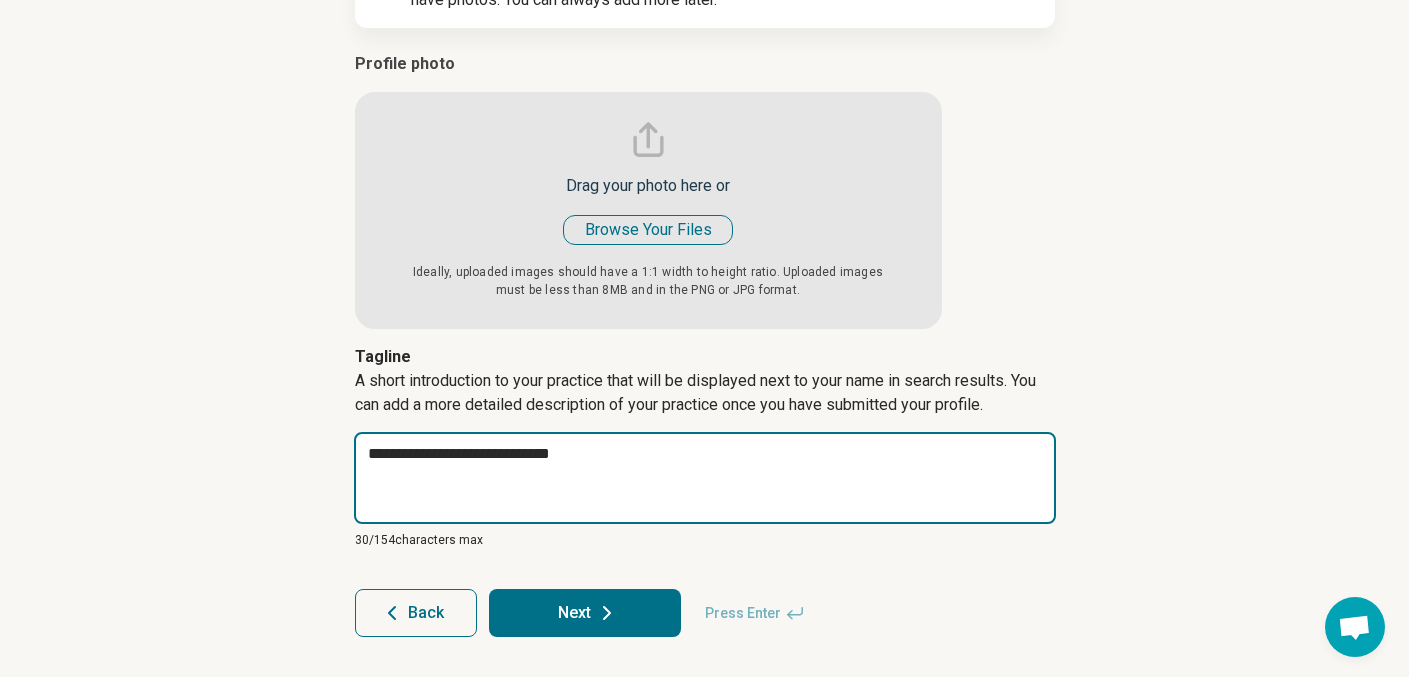 type on "*" 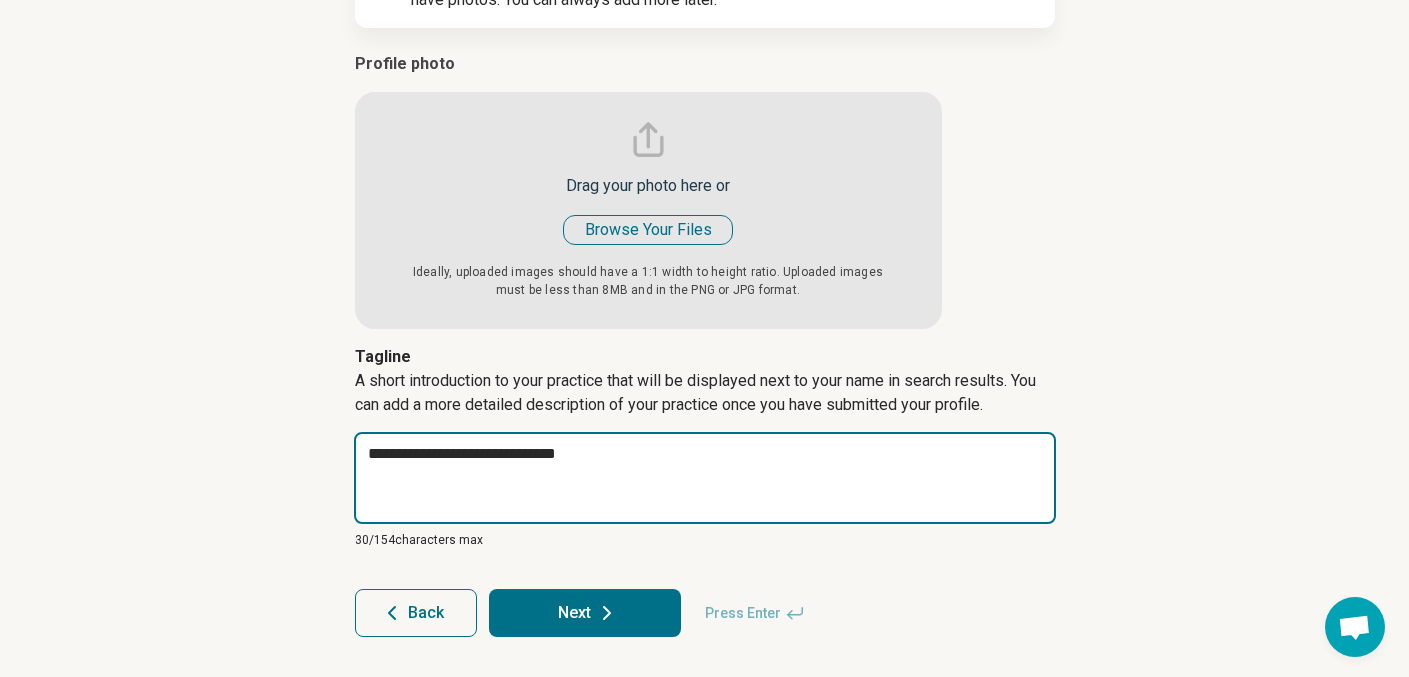 type on "*" 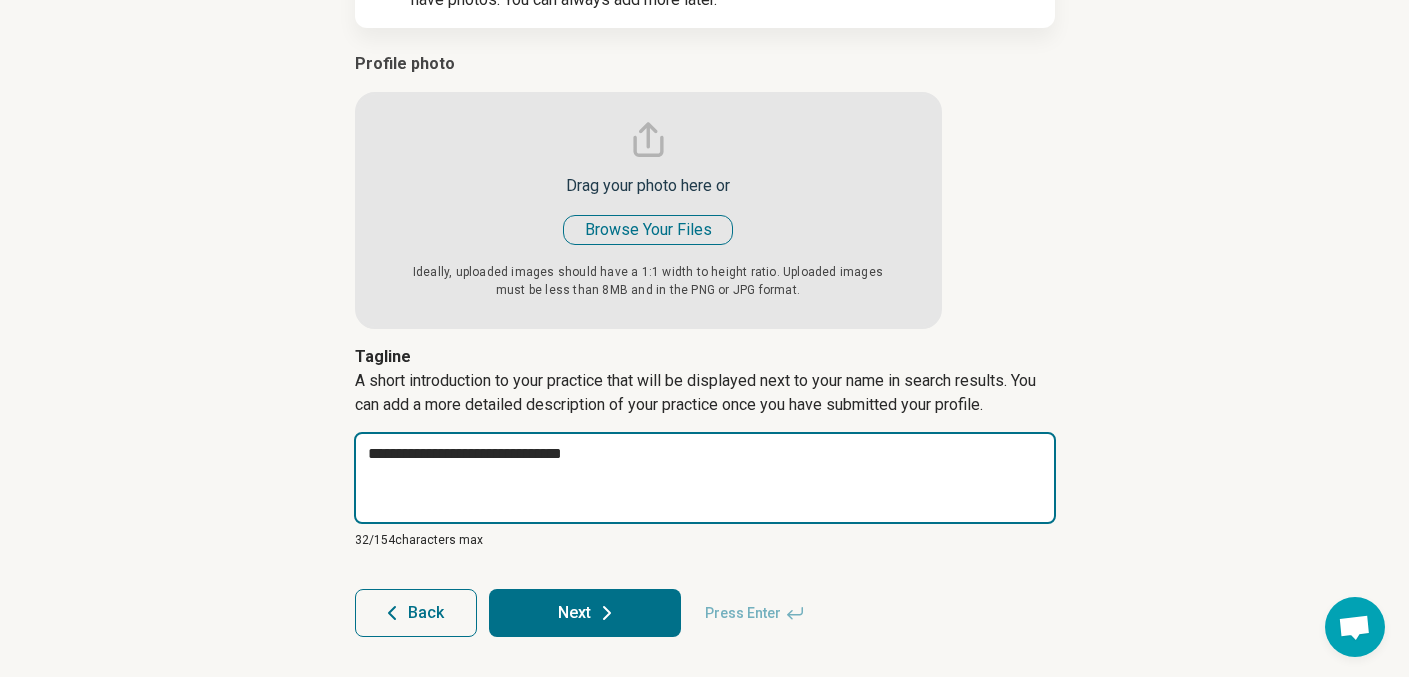 type on "*" 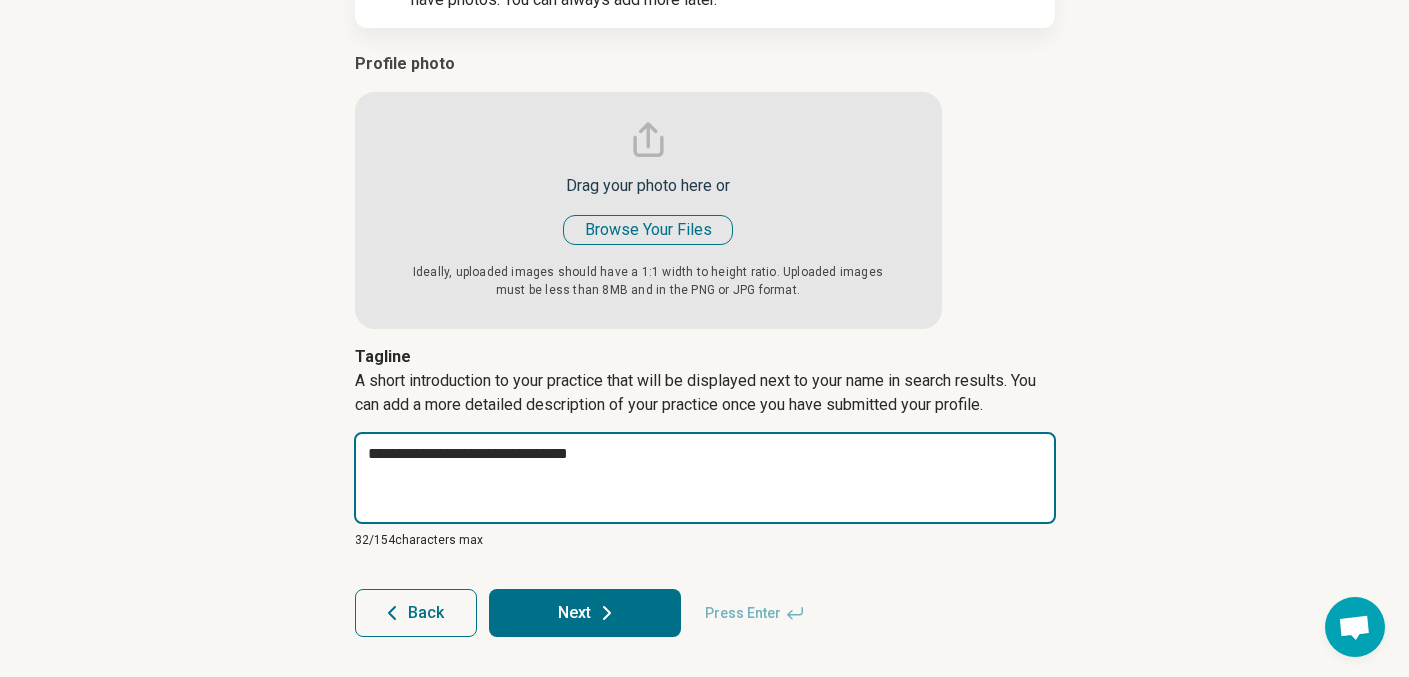 type on "*" 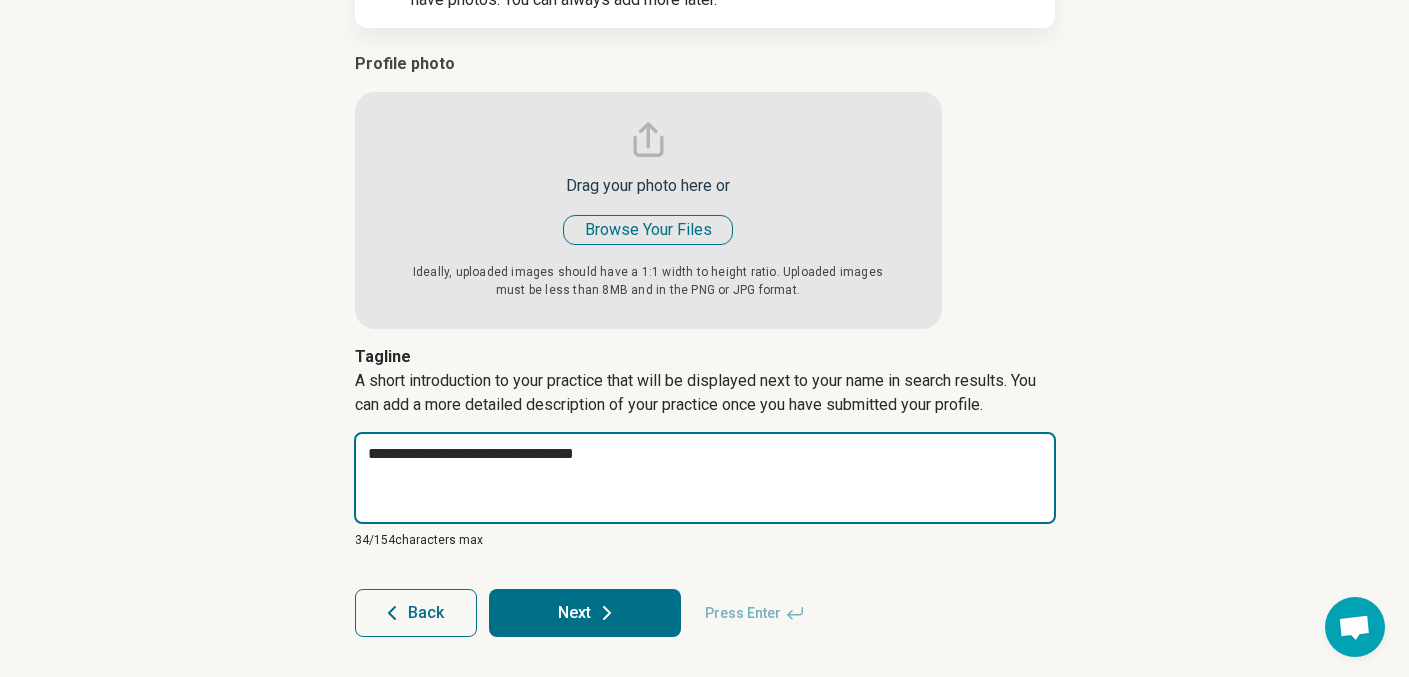 type on "*" 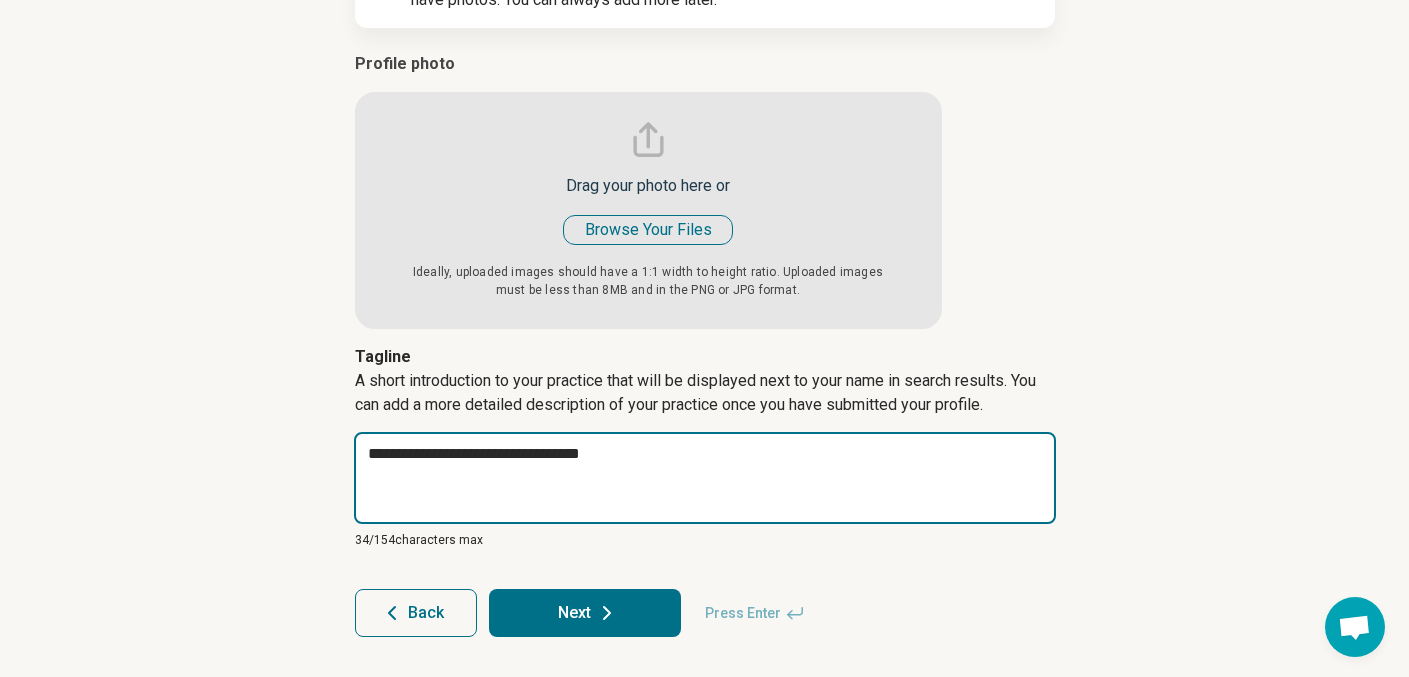type on "*" 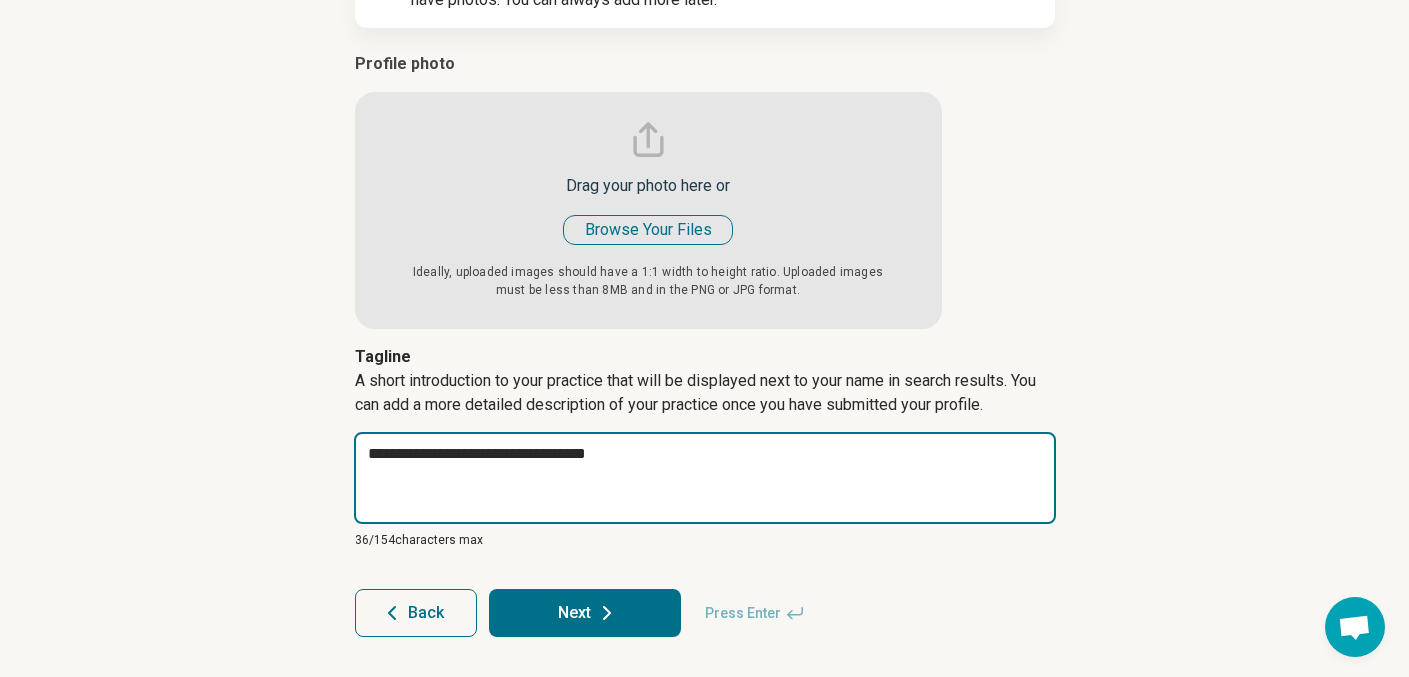 type on "*" 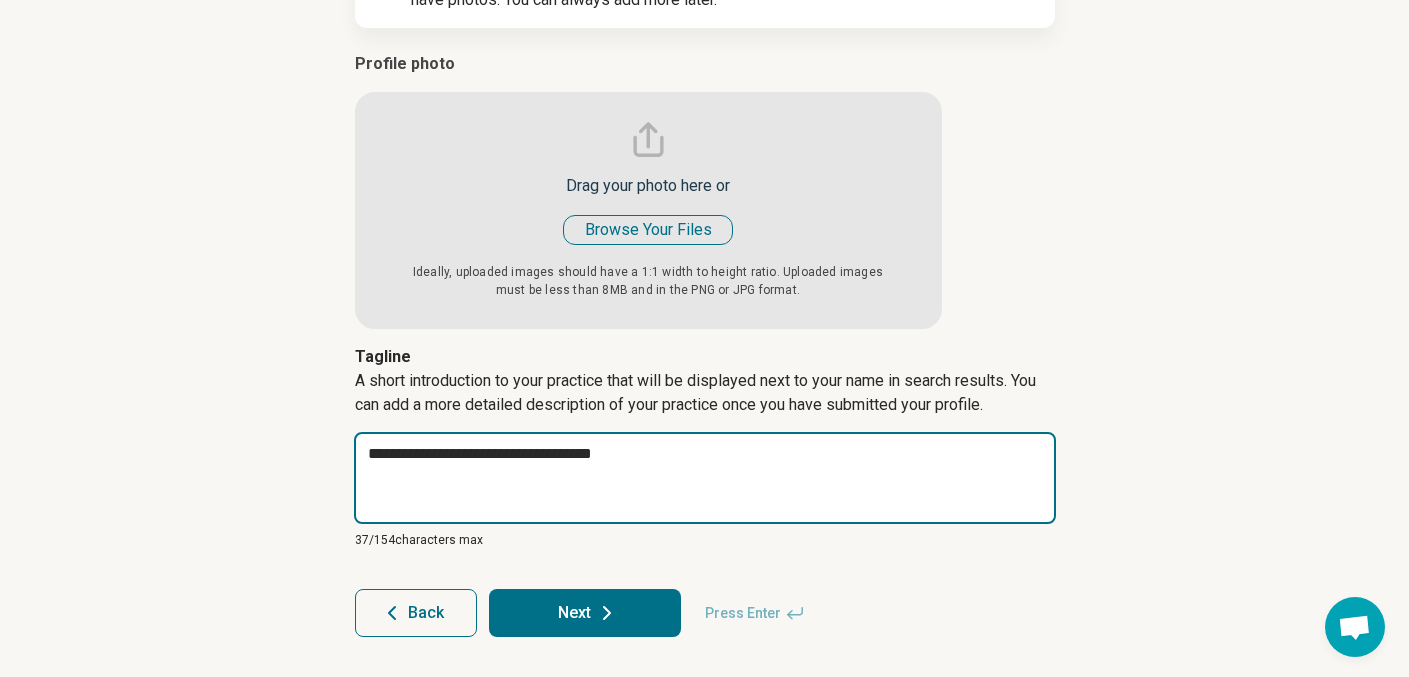 type on "*" 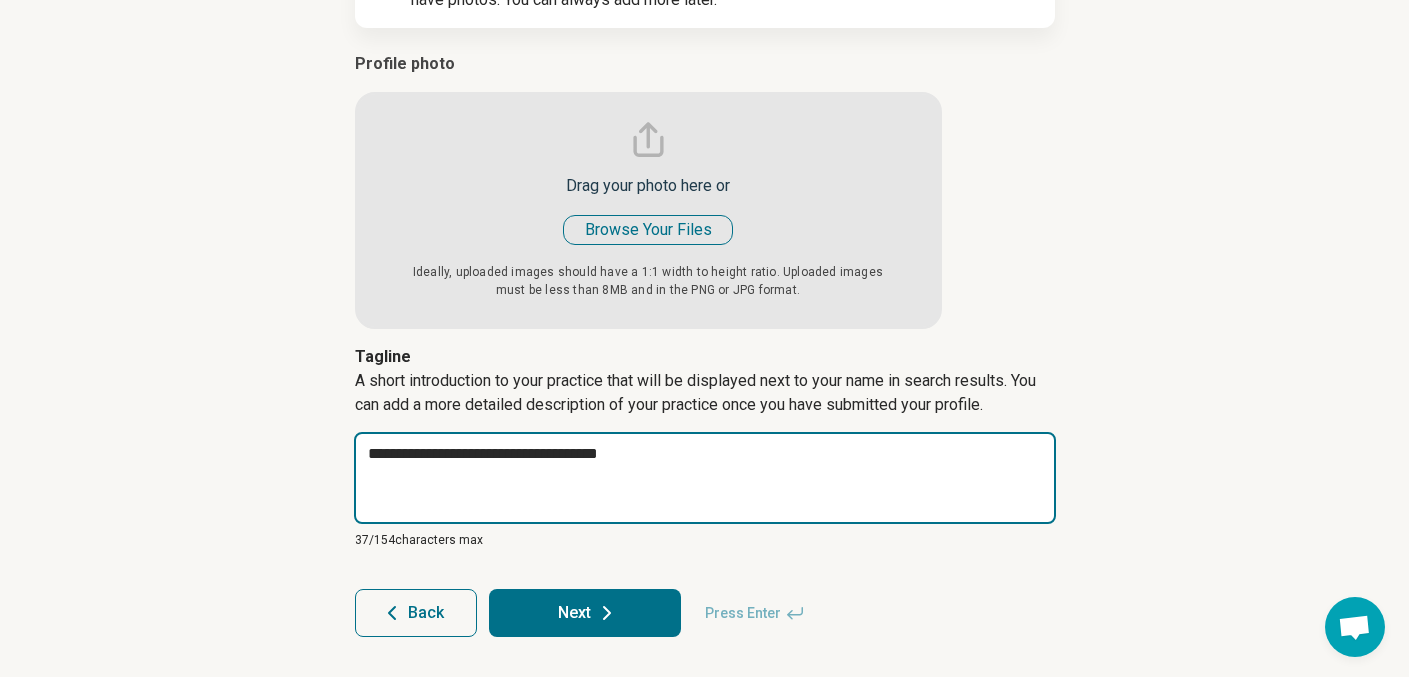 type on "*" 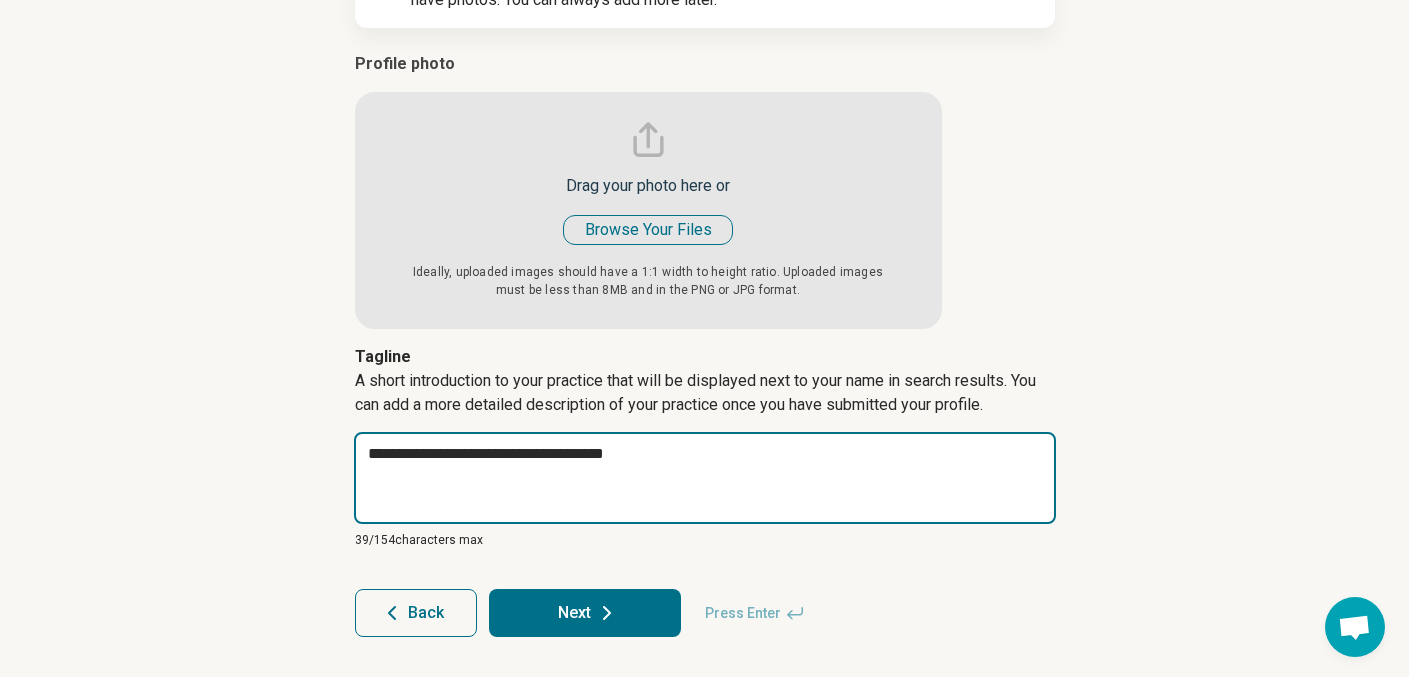 type on "*" 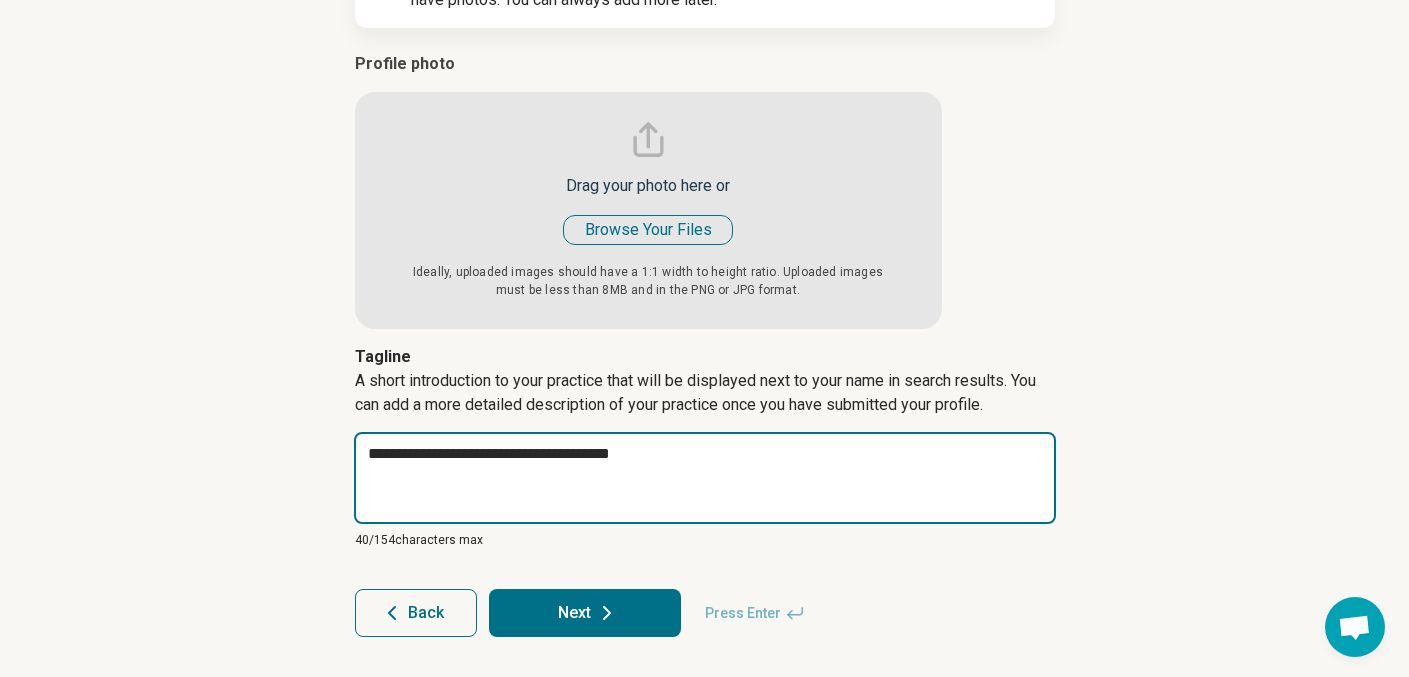 type on "*" 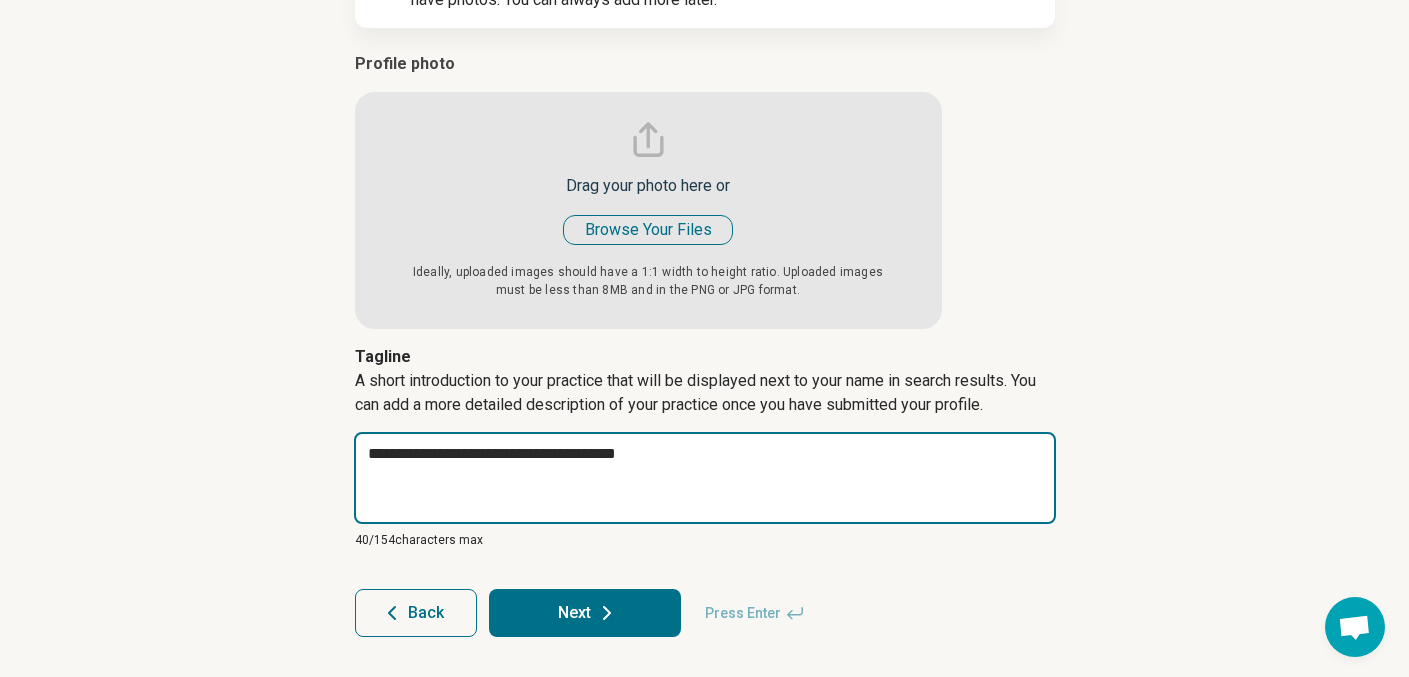 type on "*" 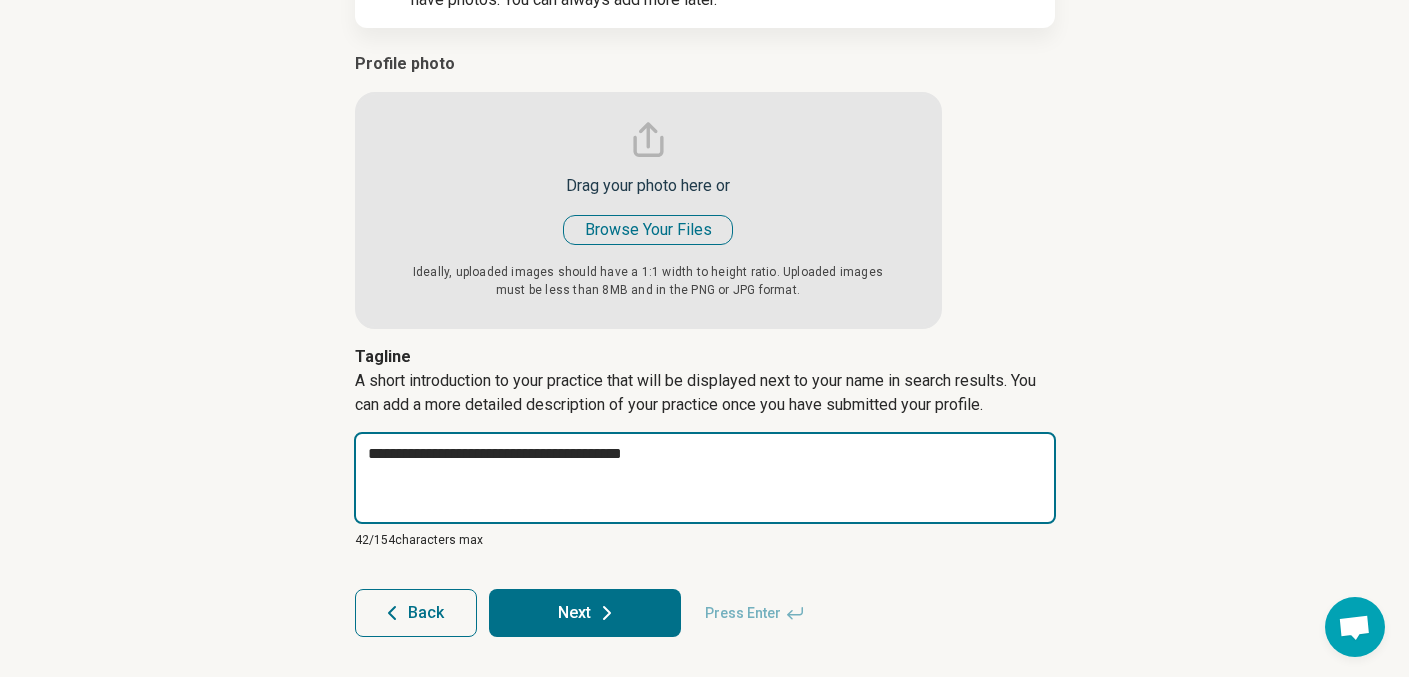 type on "*" 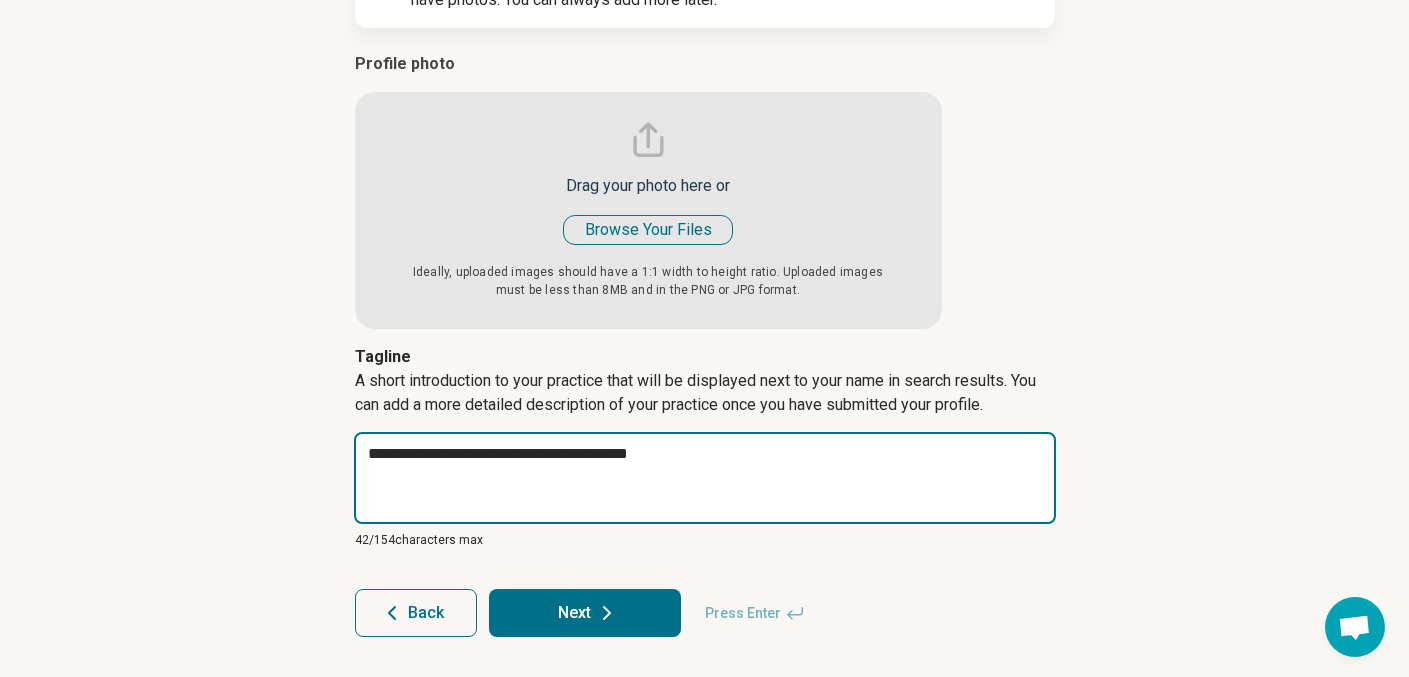 type on "*" 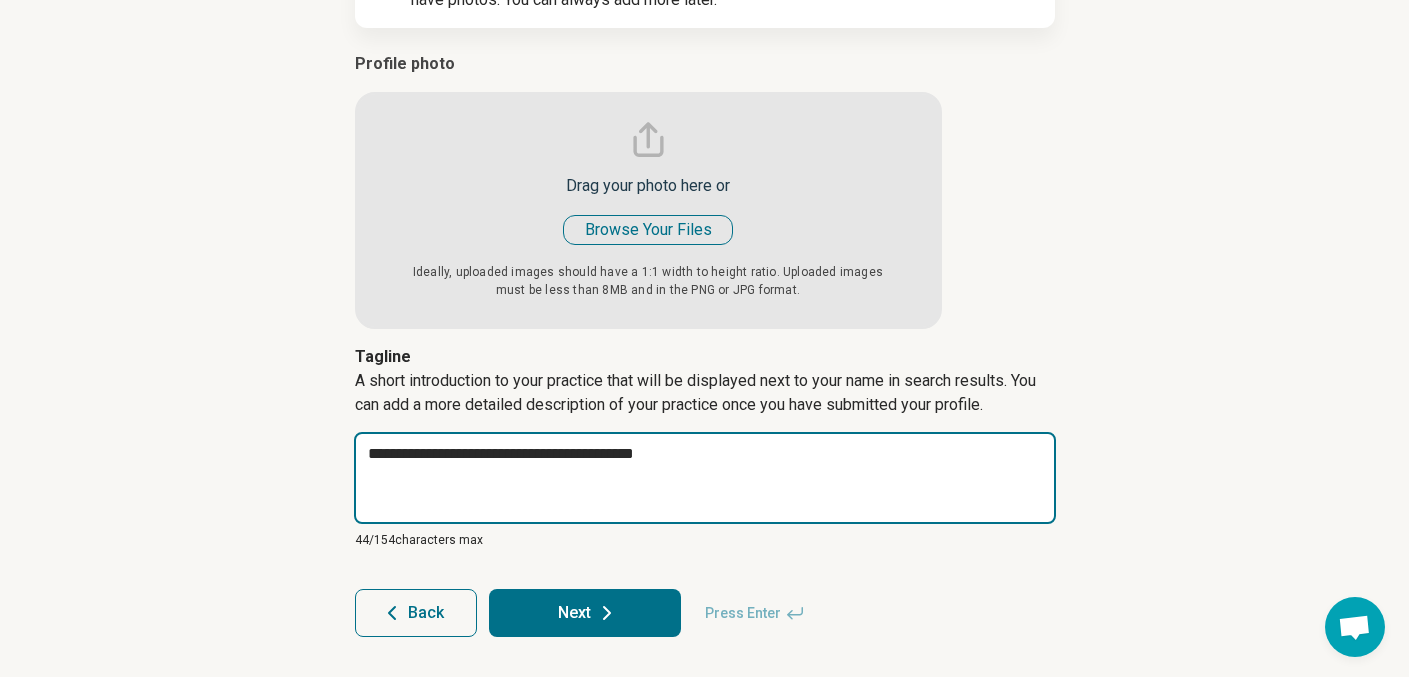 type on "*" 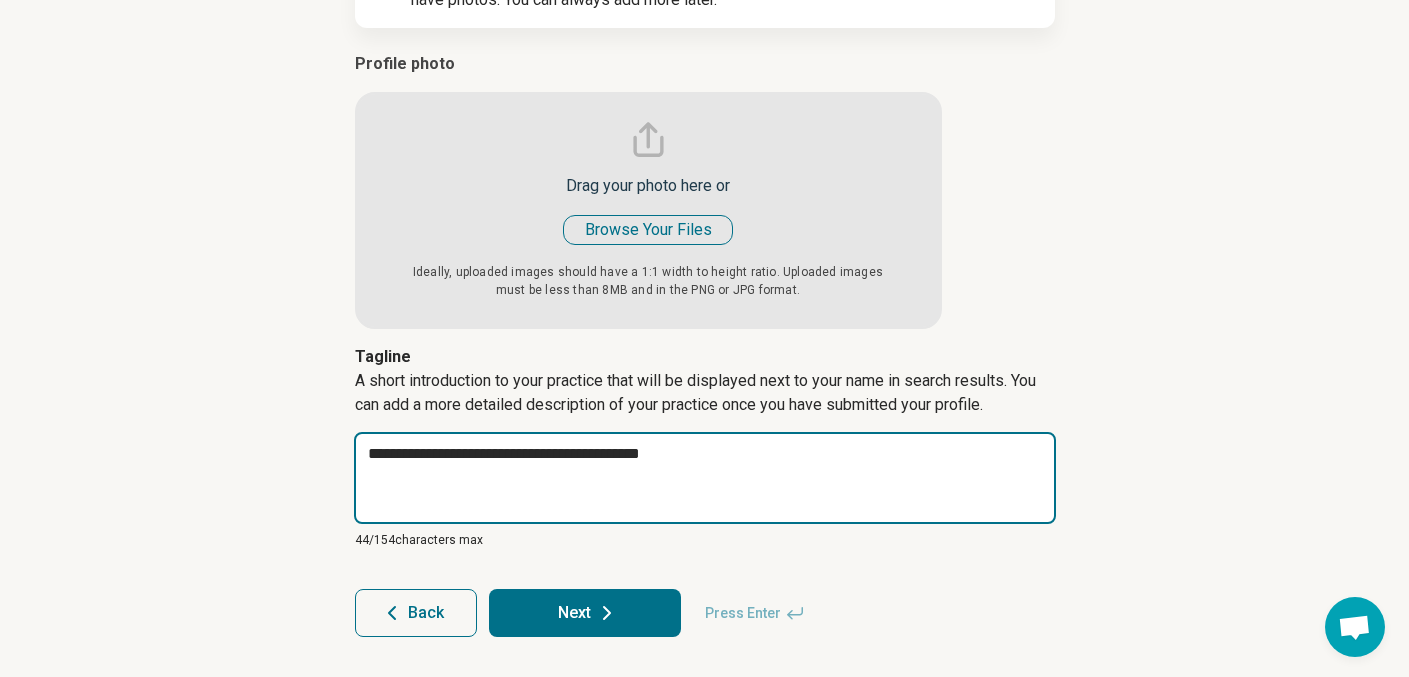 type on "*" 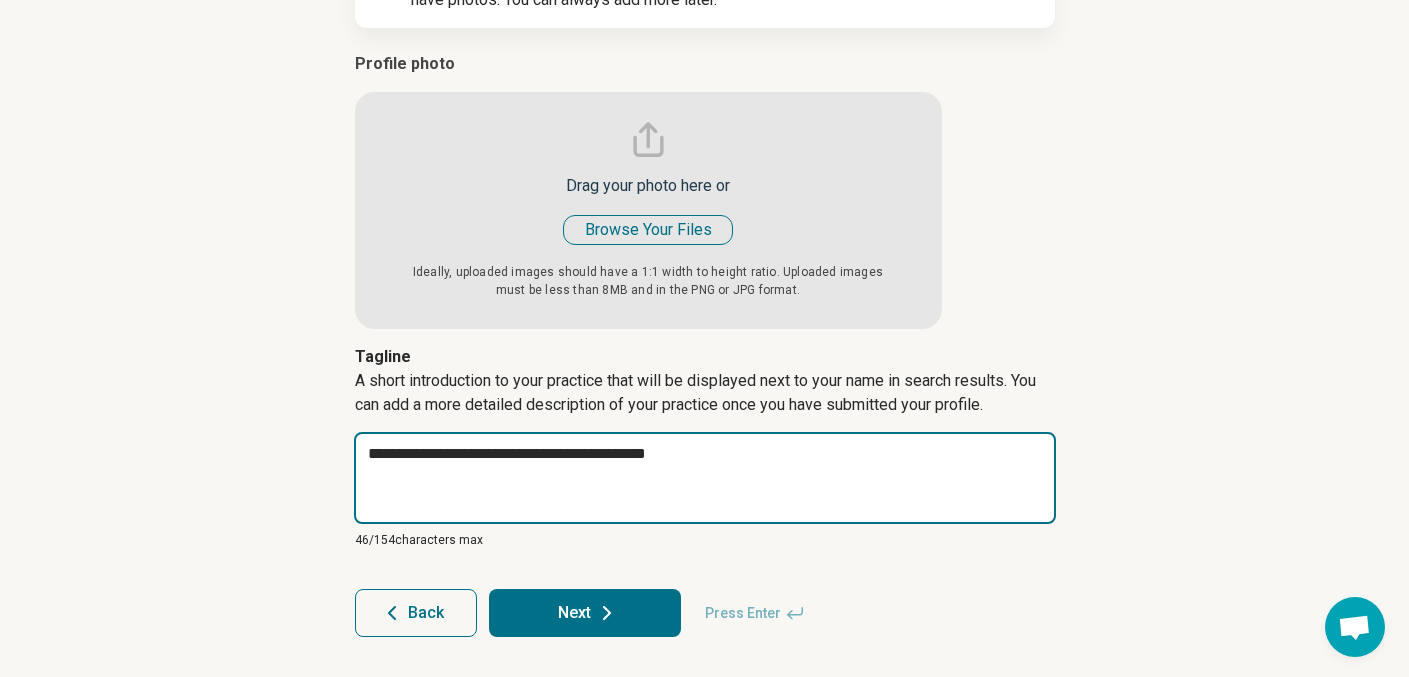 type on "*" 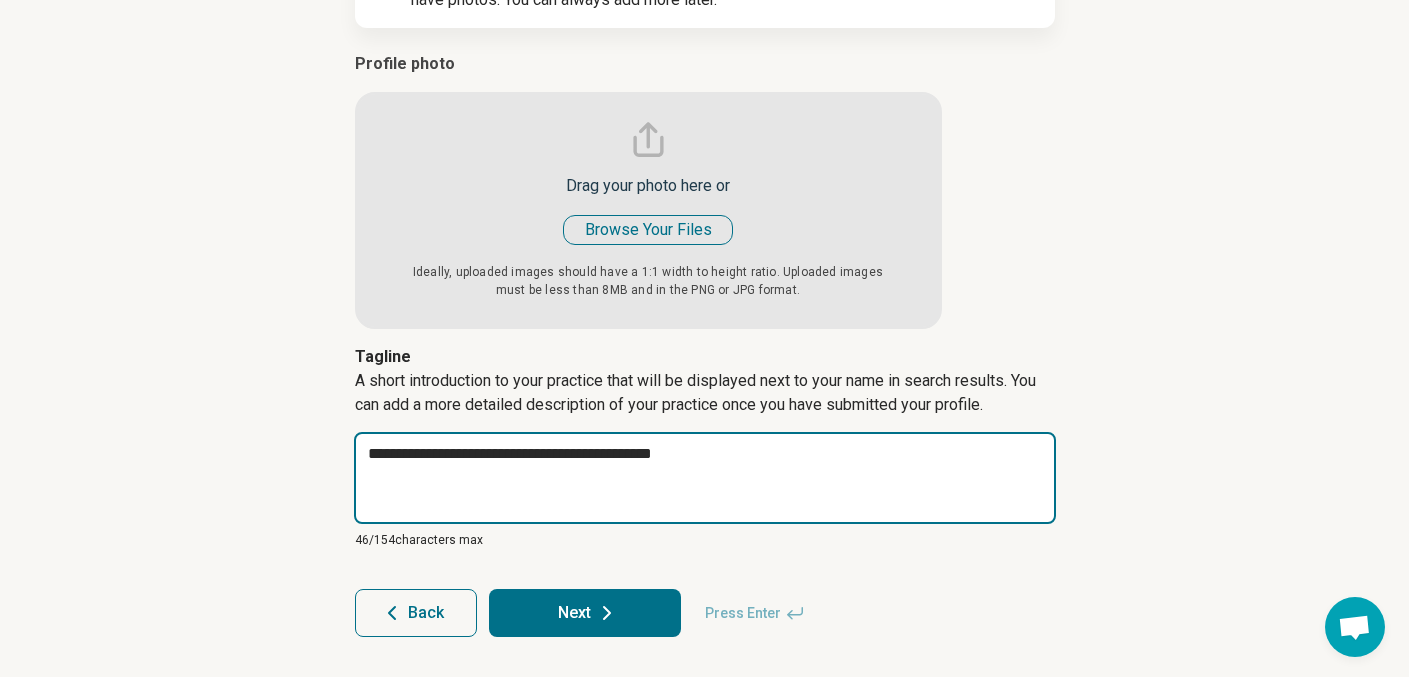type on "*" 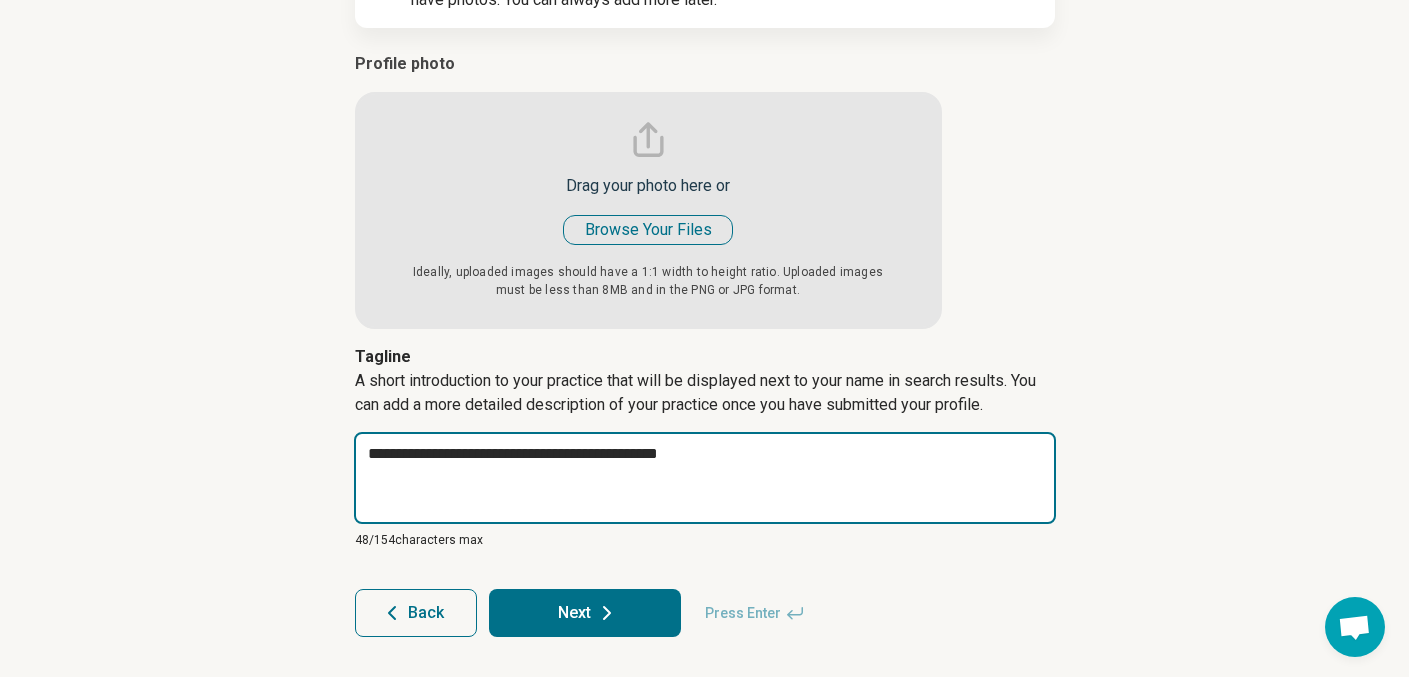 type on "*" 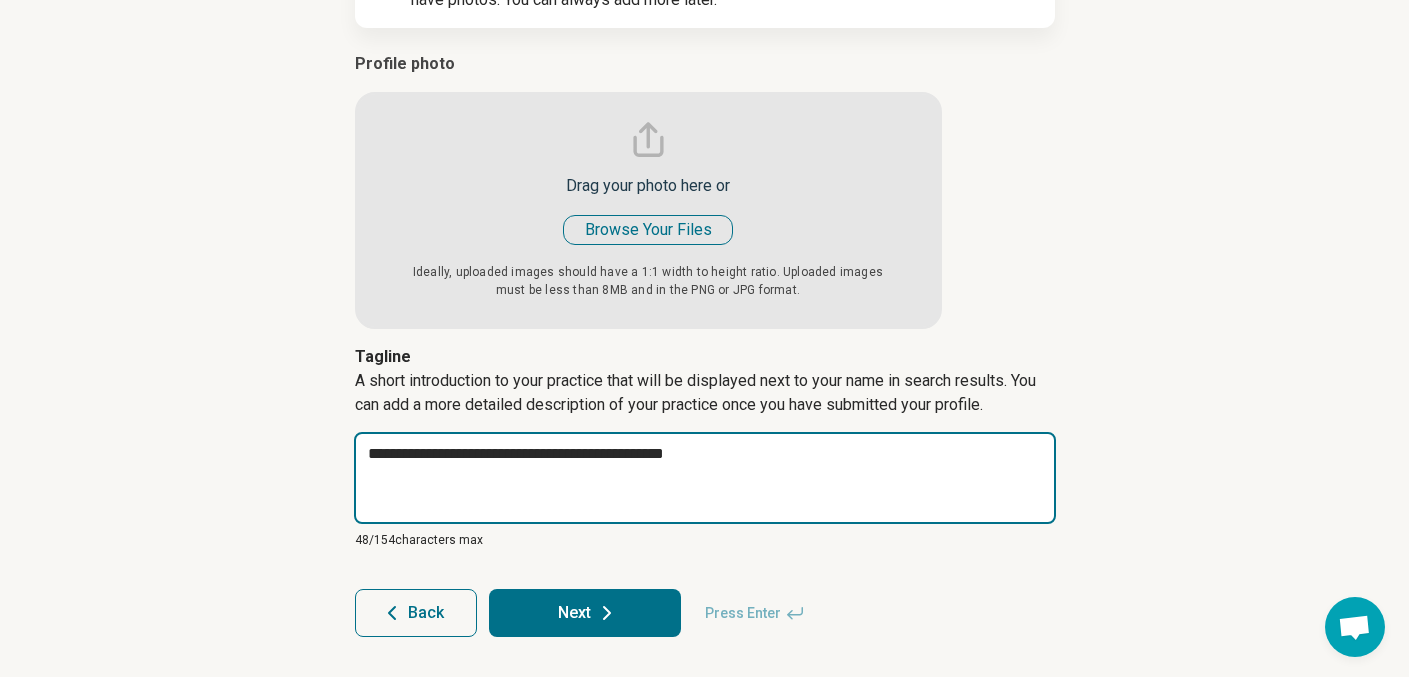 type on "*" 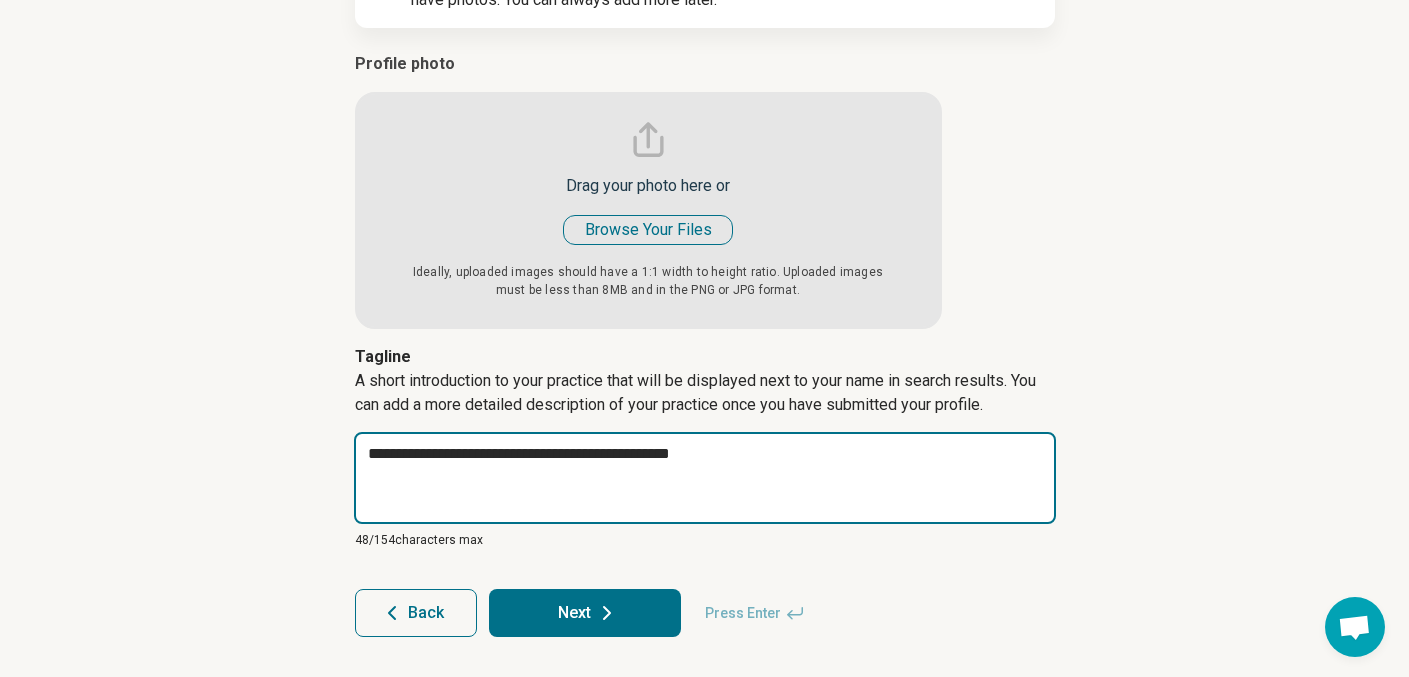 type on "*" 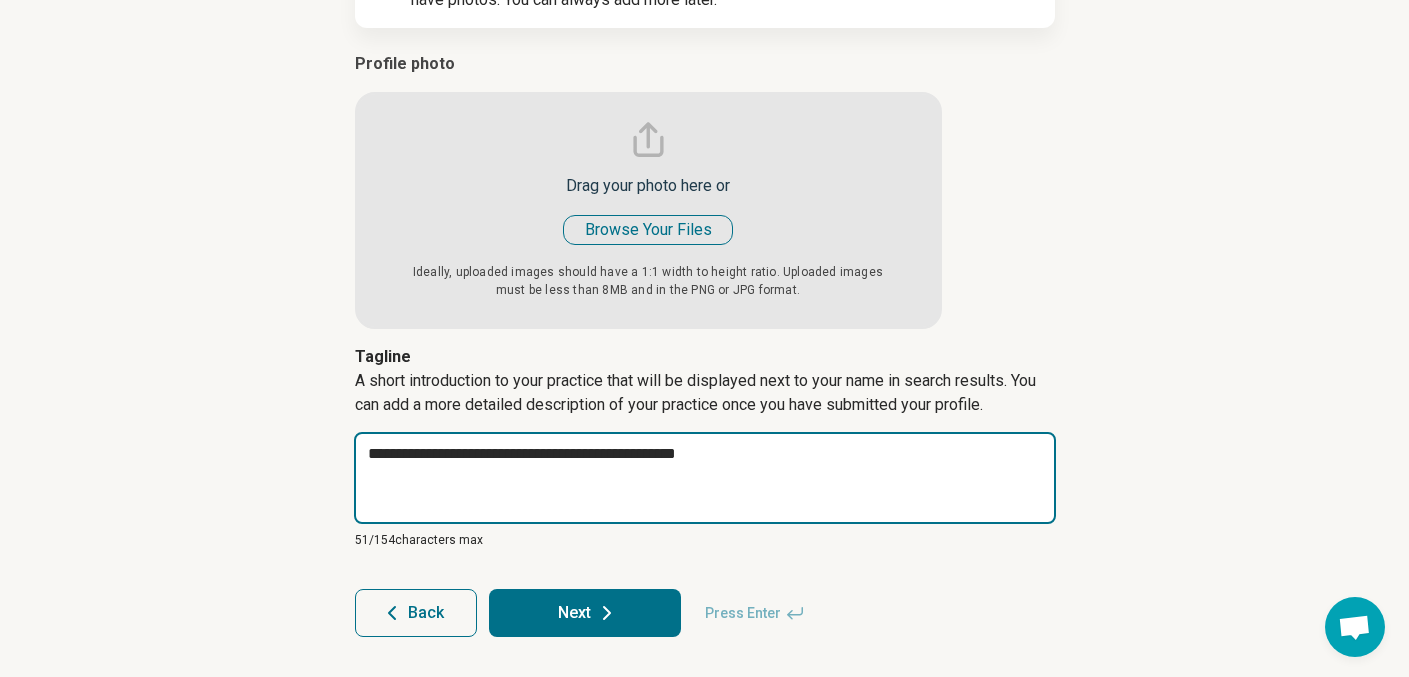 type on "*" 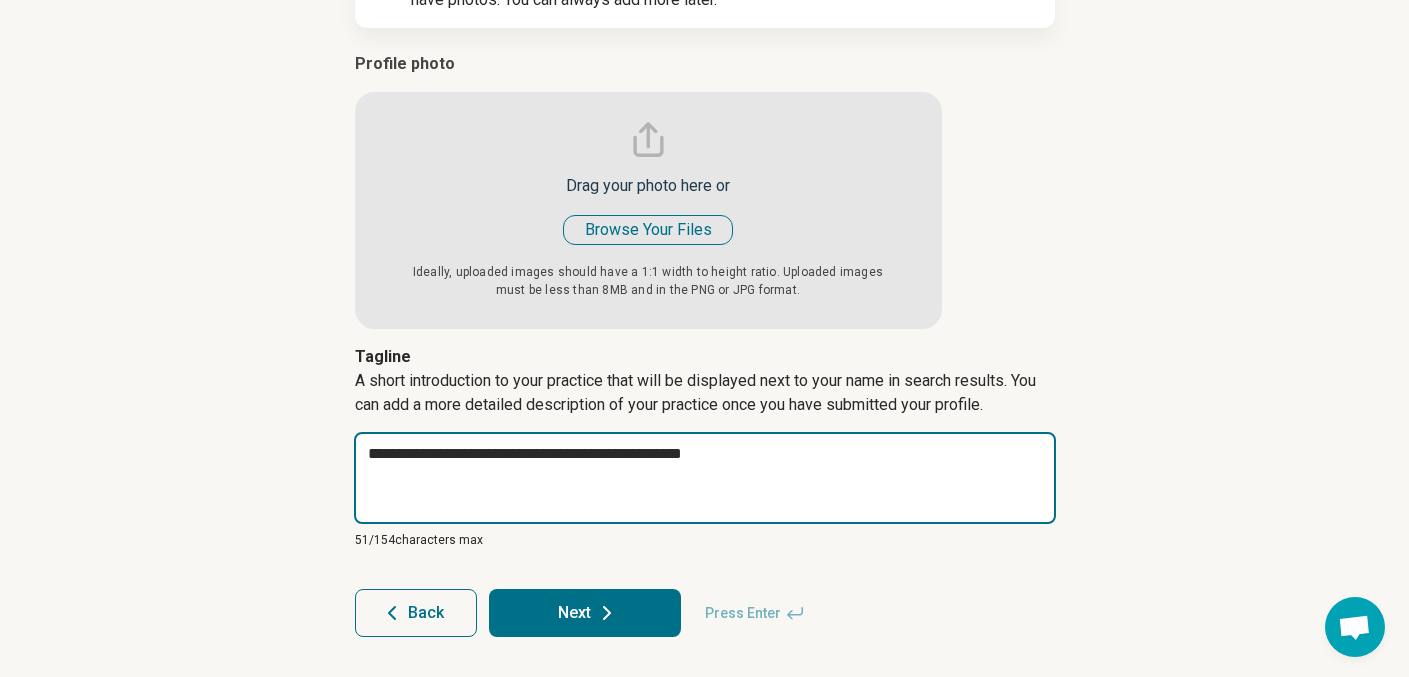 type on "*" 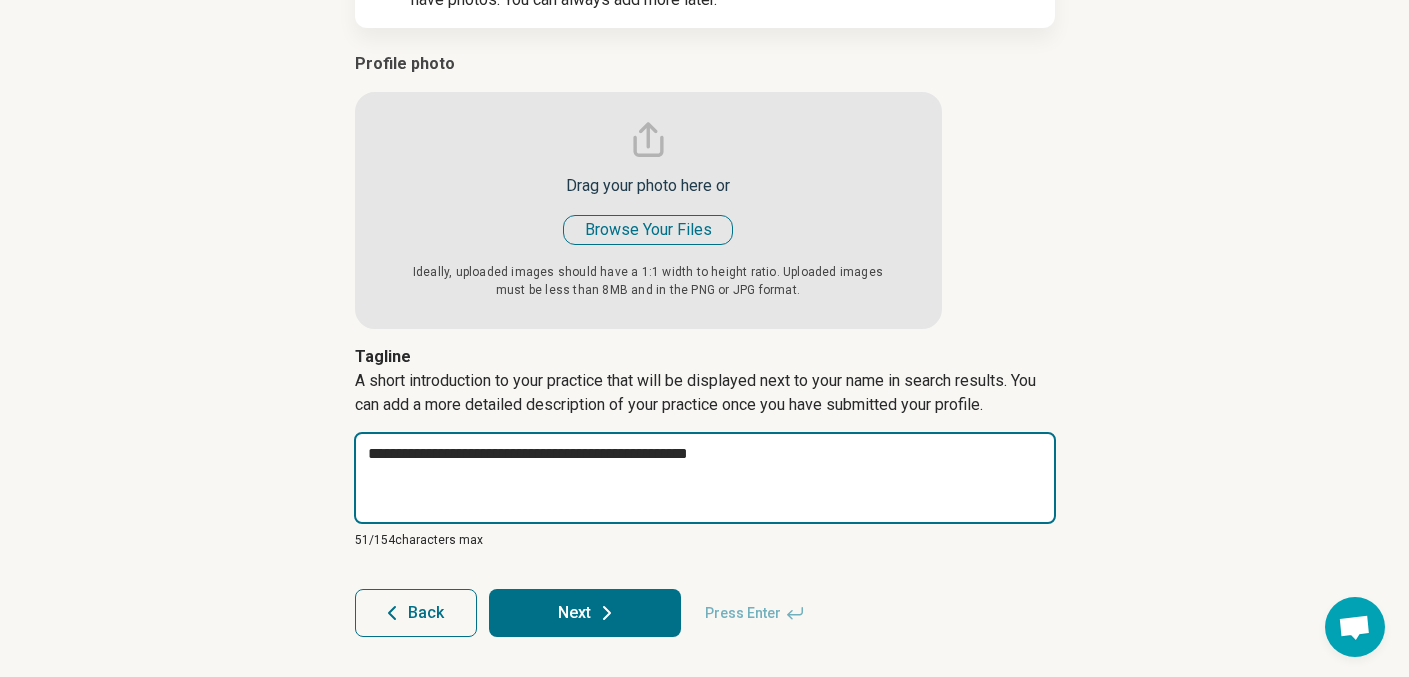 type on "*" 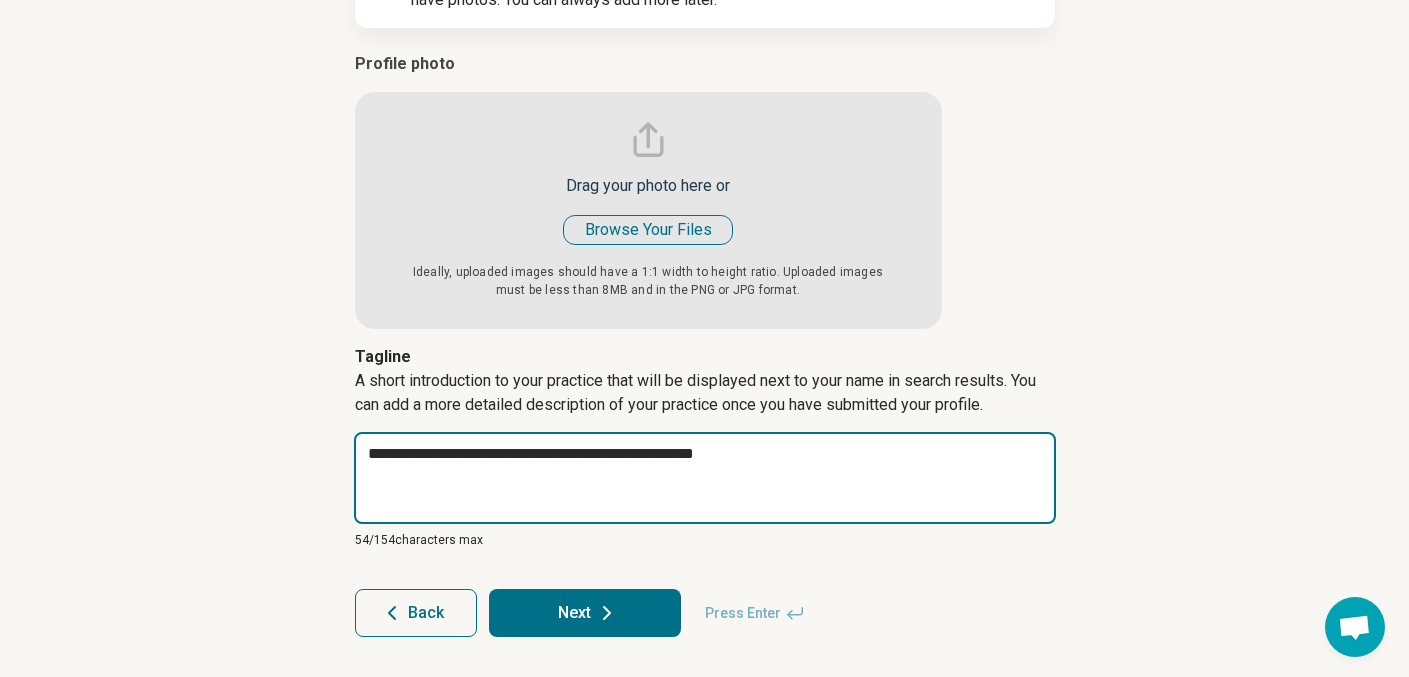 type on "*" 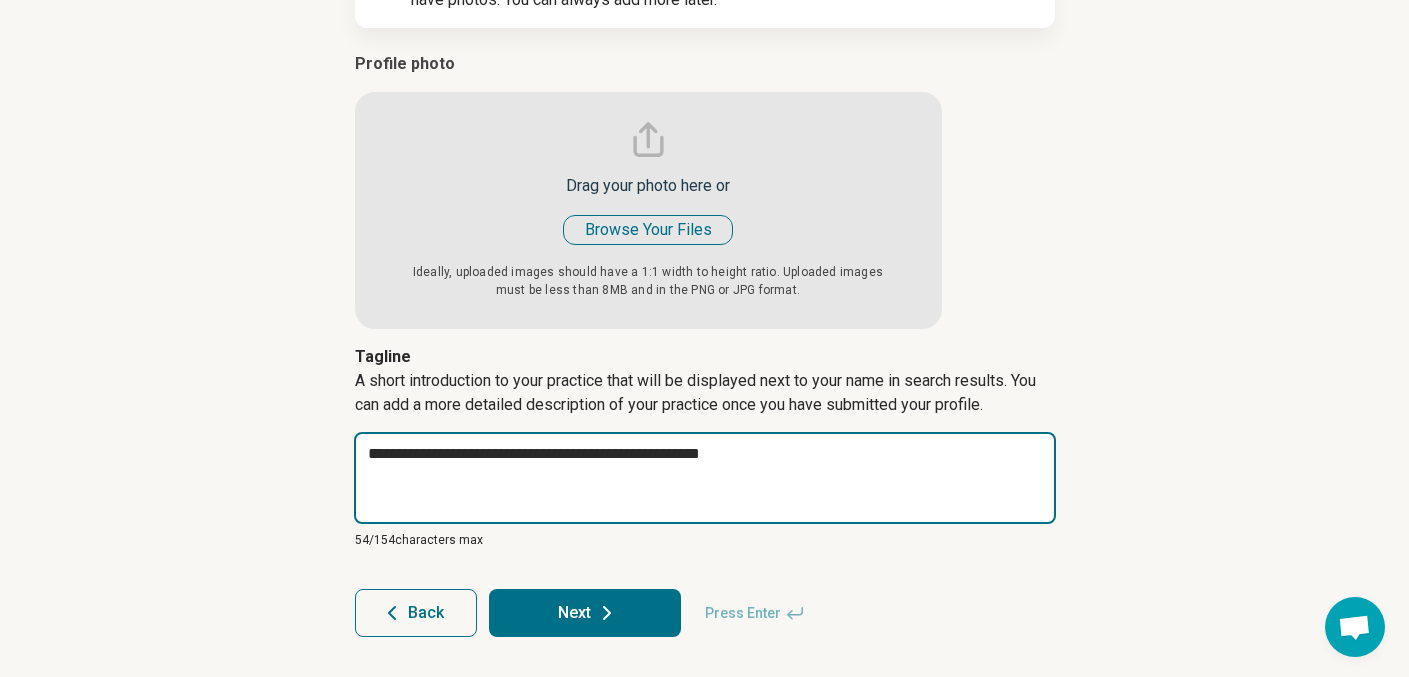 type on "*" 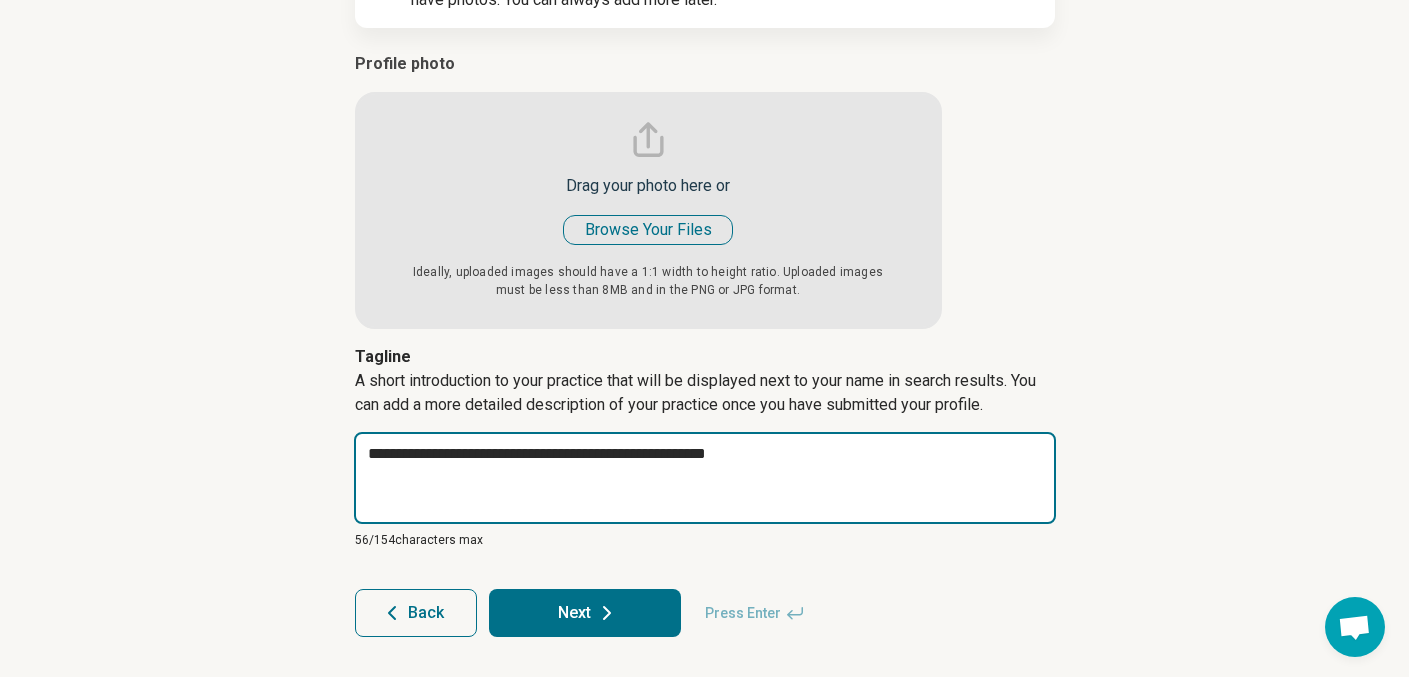 type on "*" 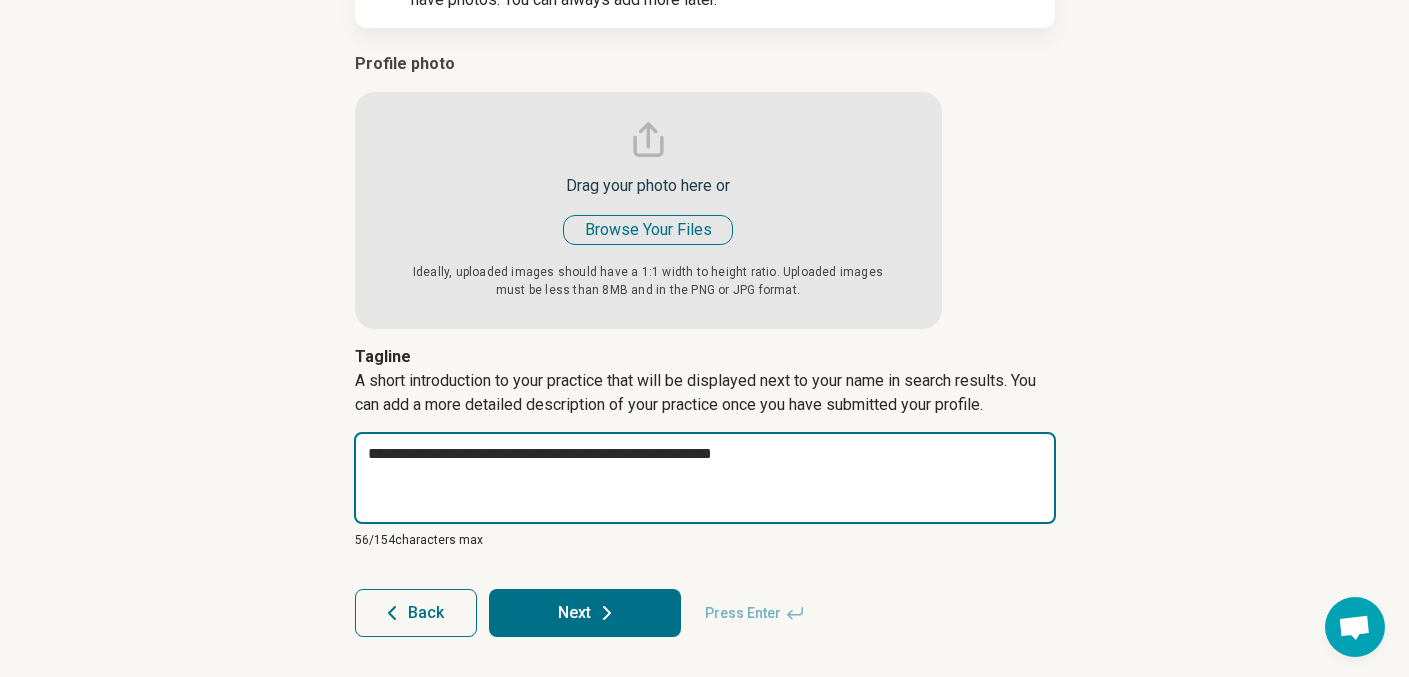 type on "*" 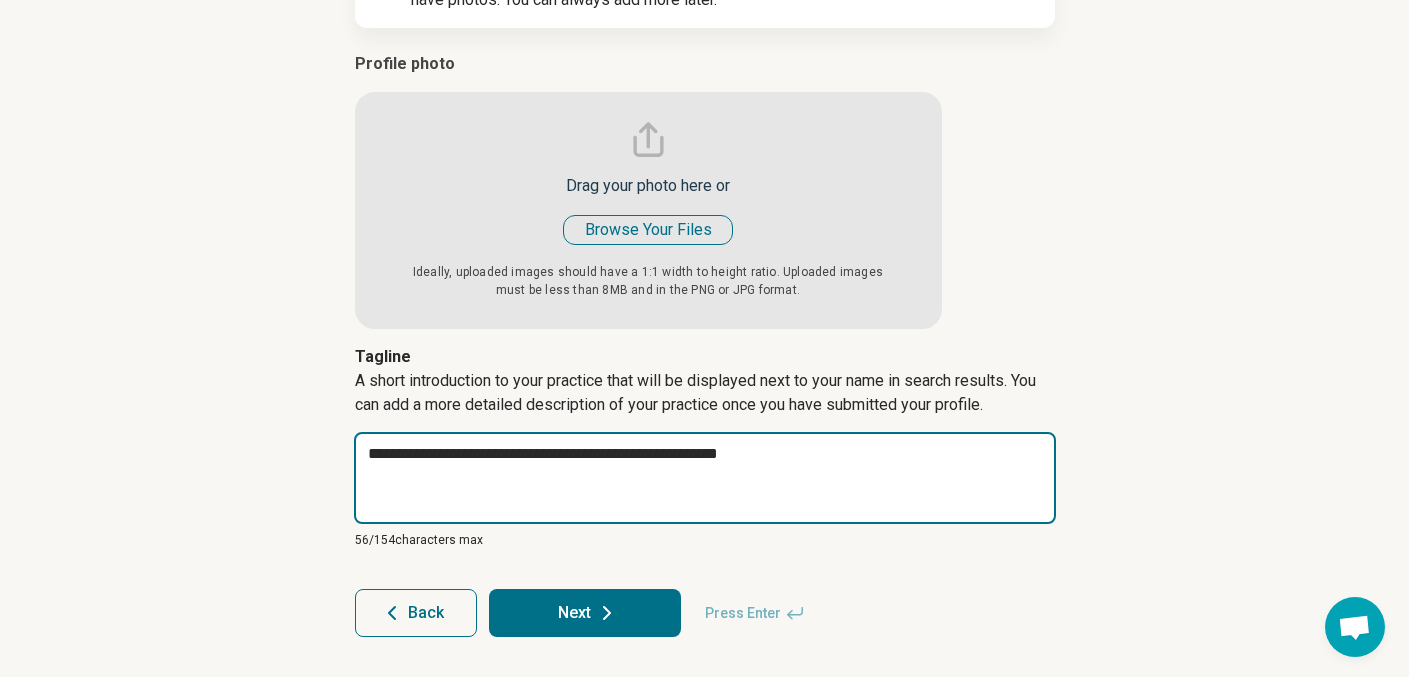 type on "*" 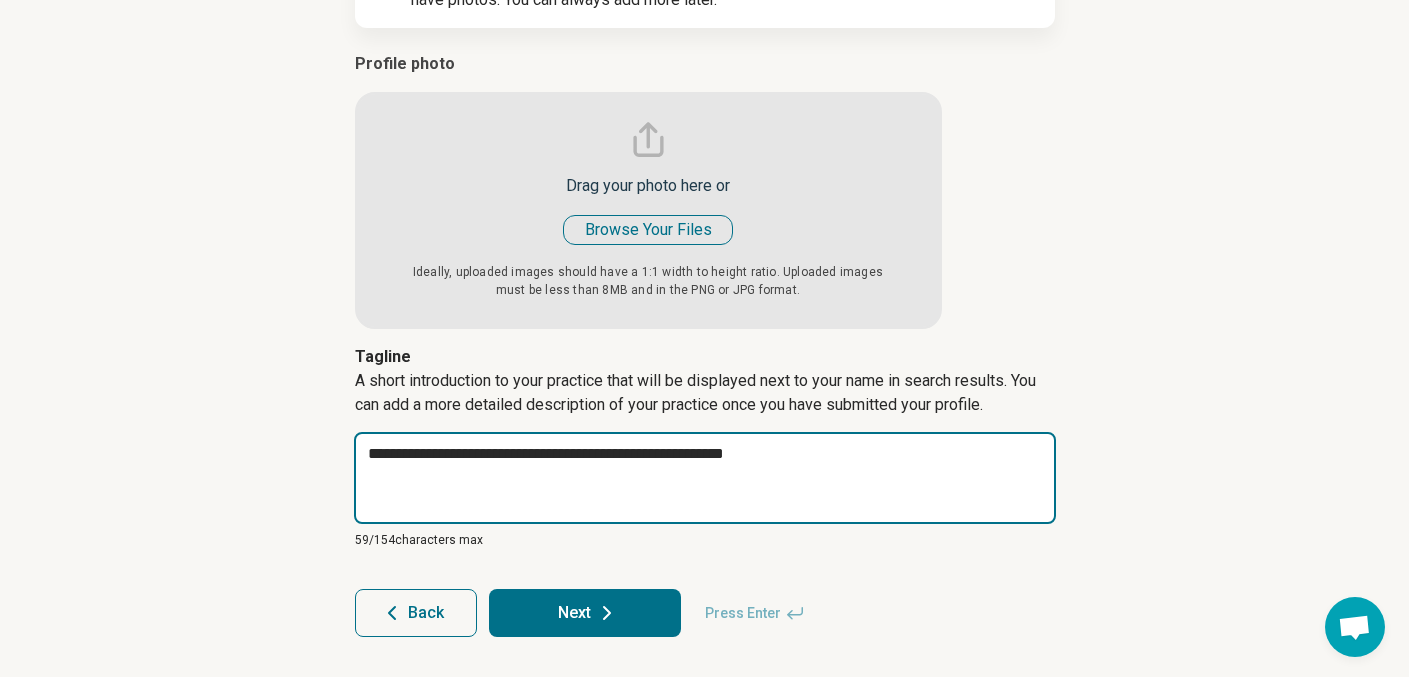 type on "*" 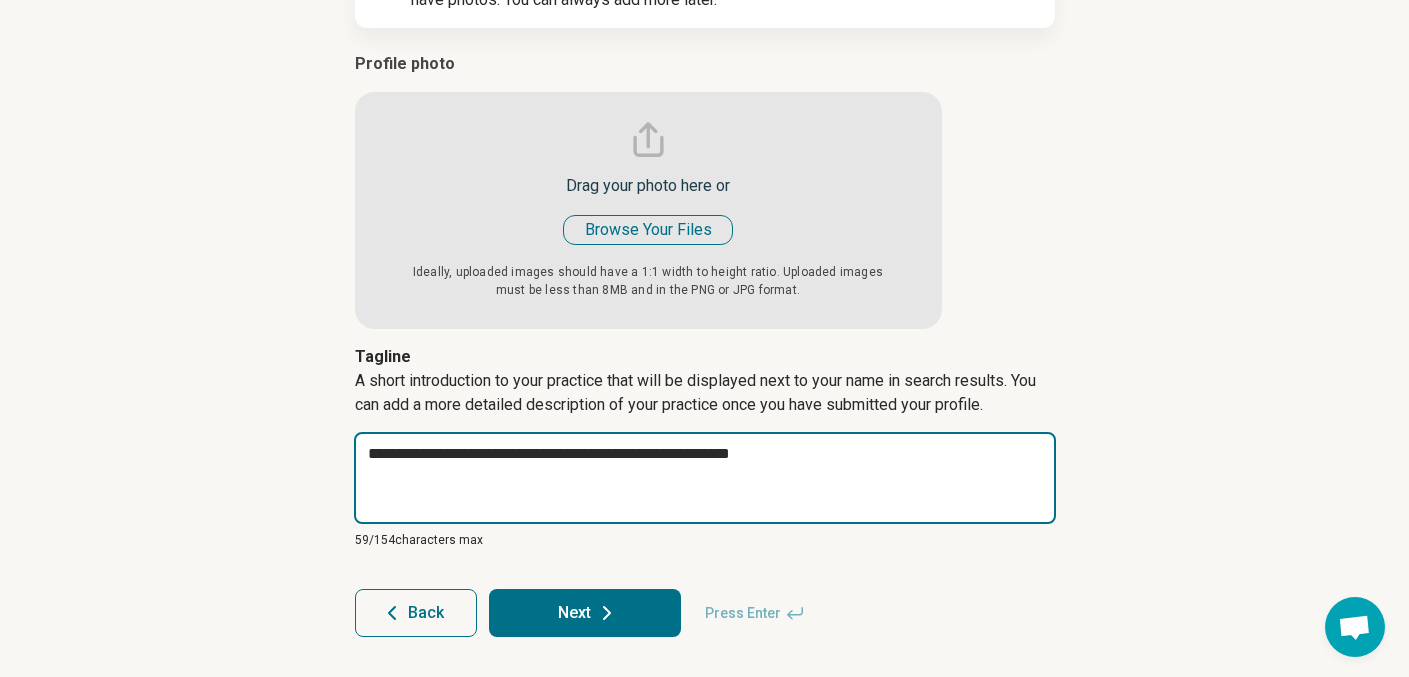 type on "*" 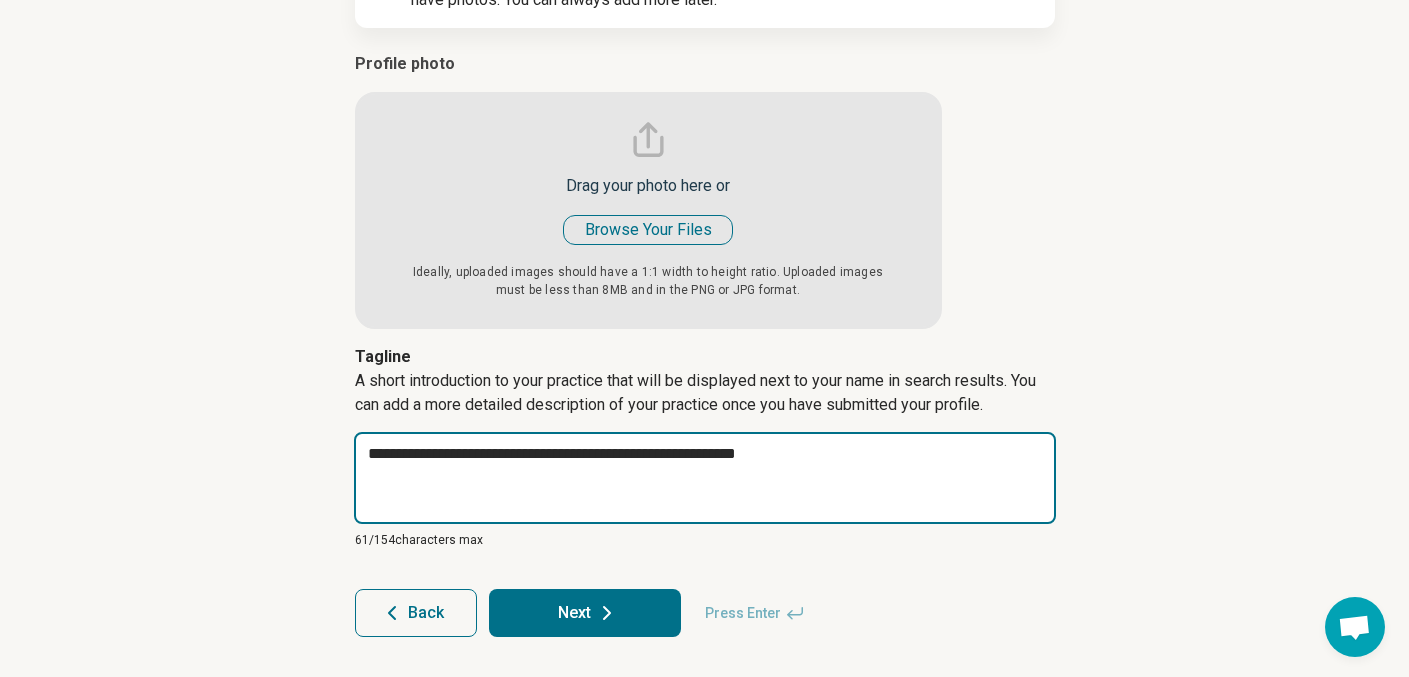 type on "*" 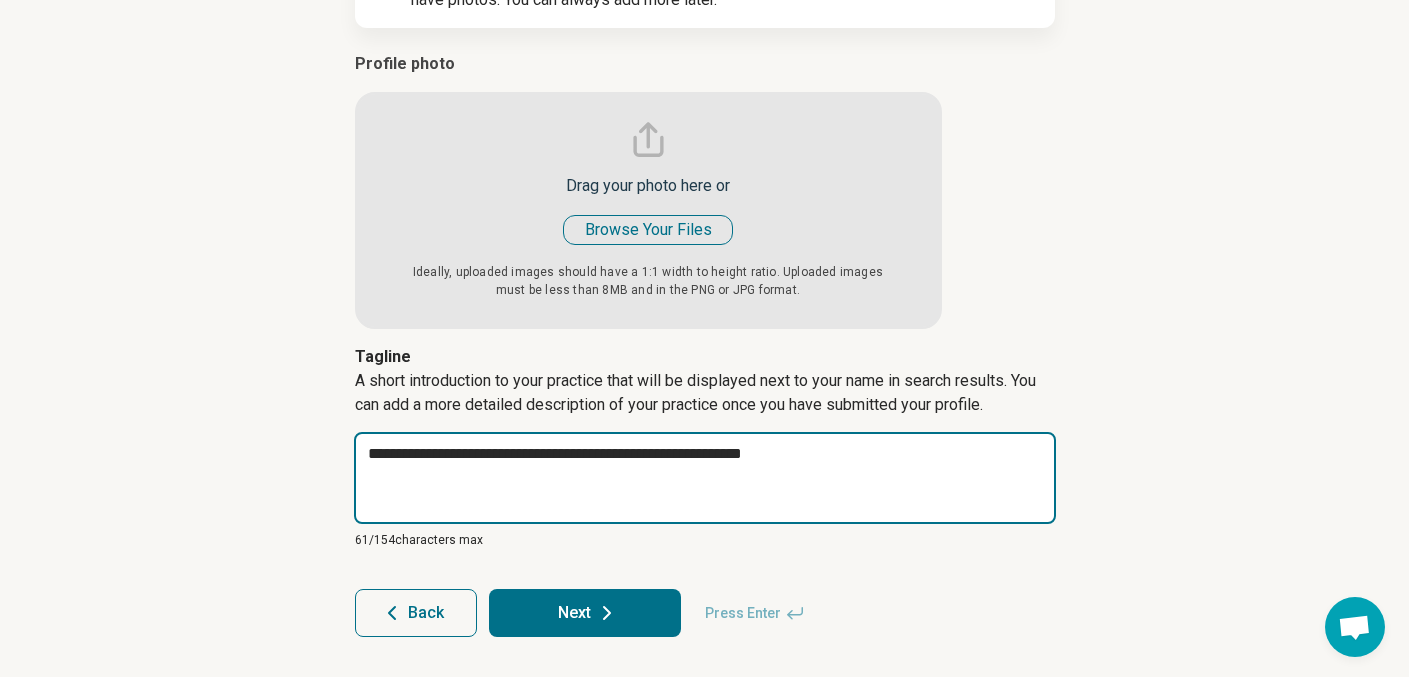 type on "*" 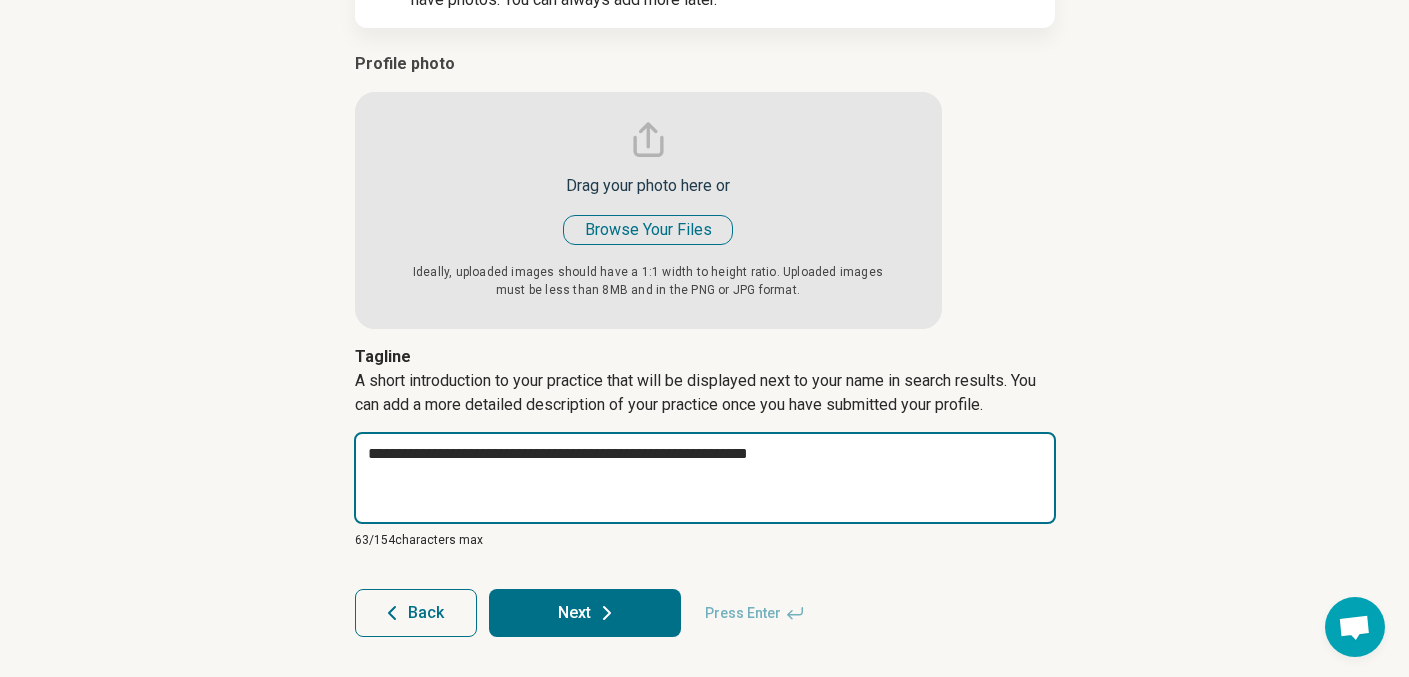type on "**********" 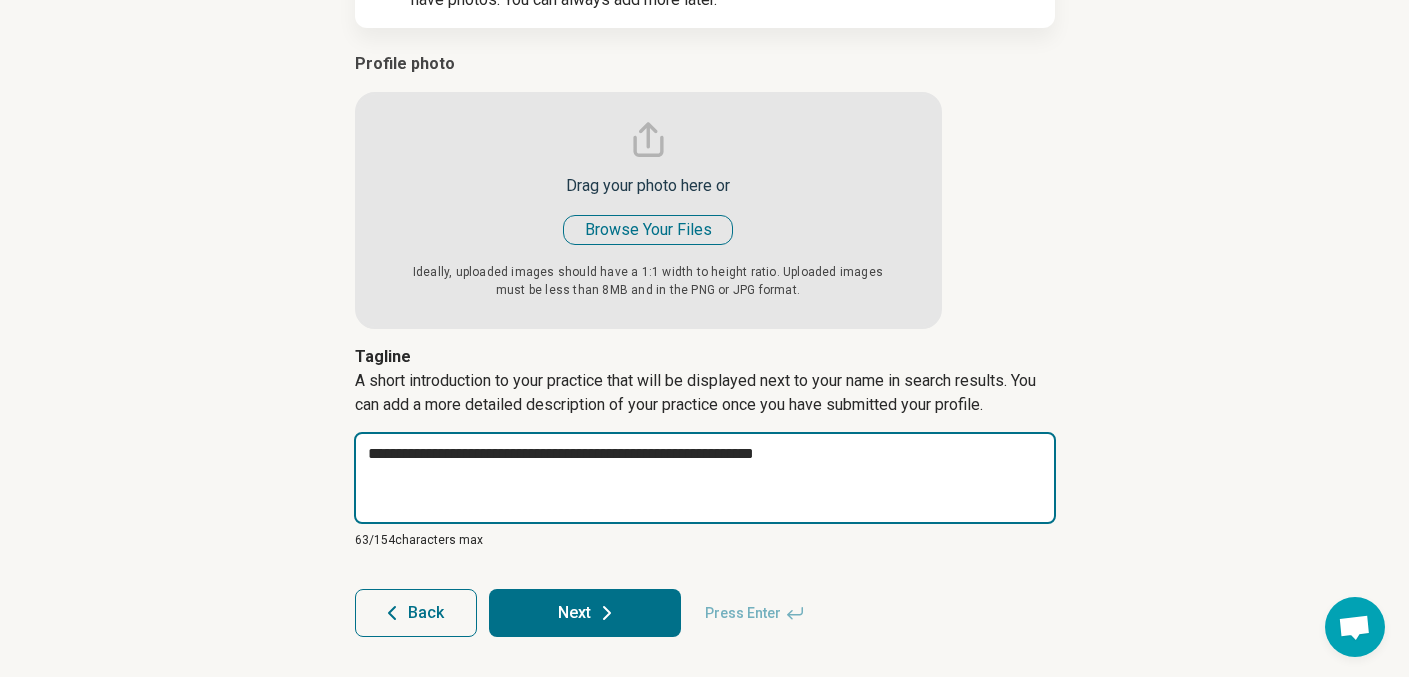 type on "*" 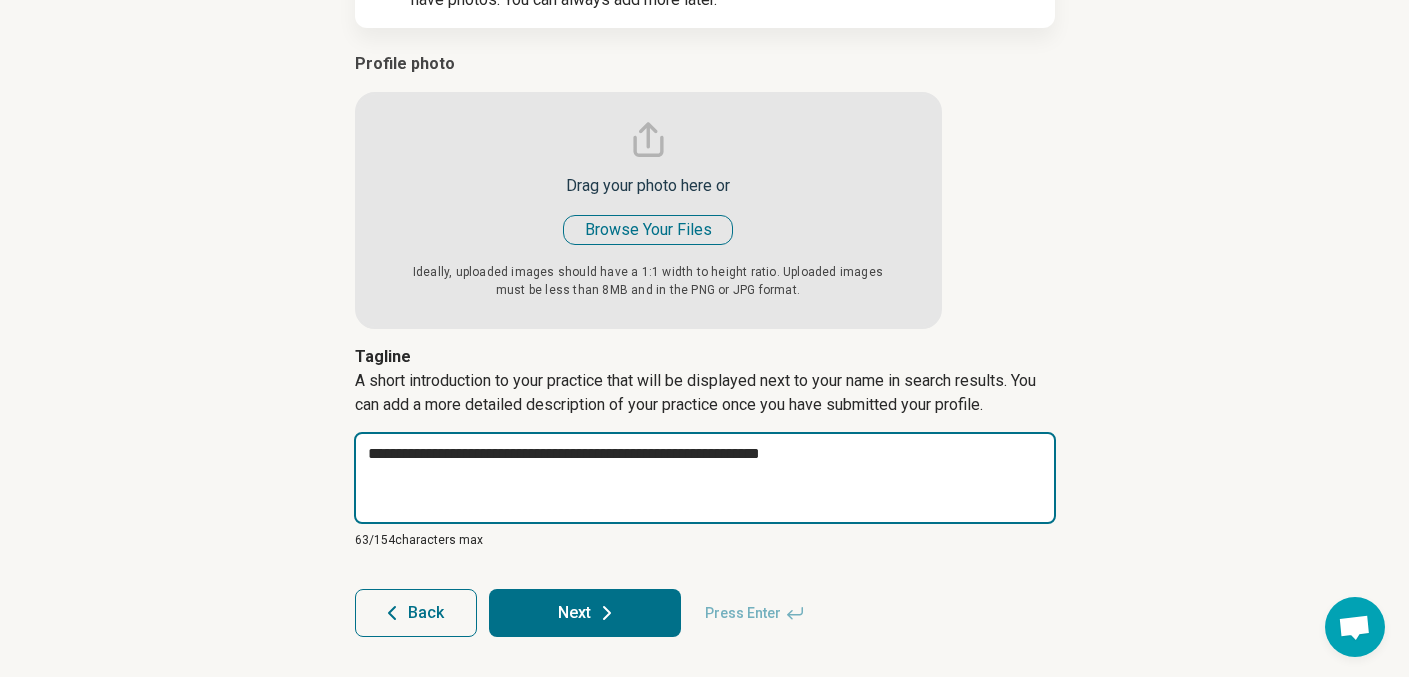 type on "*" 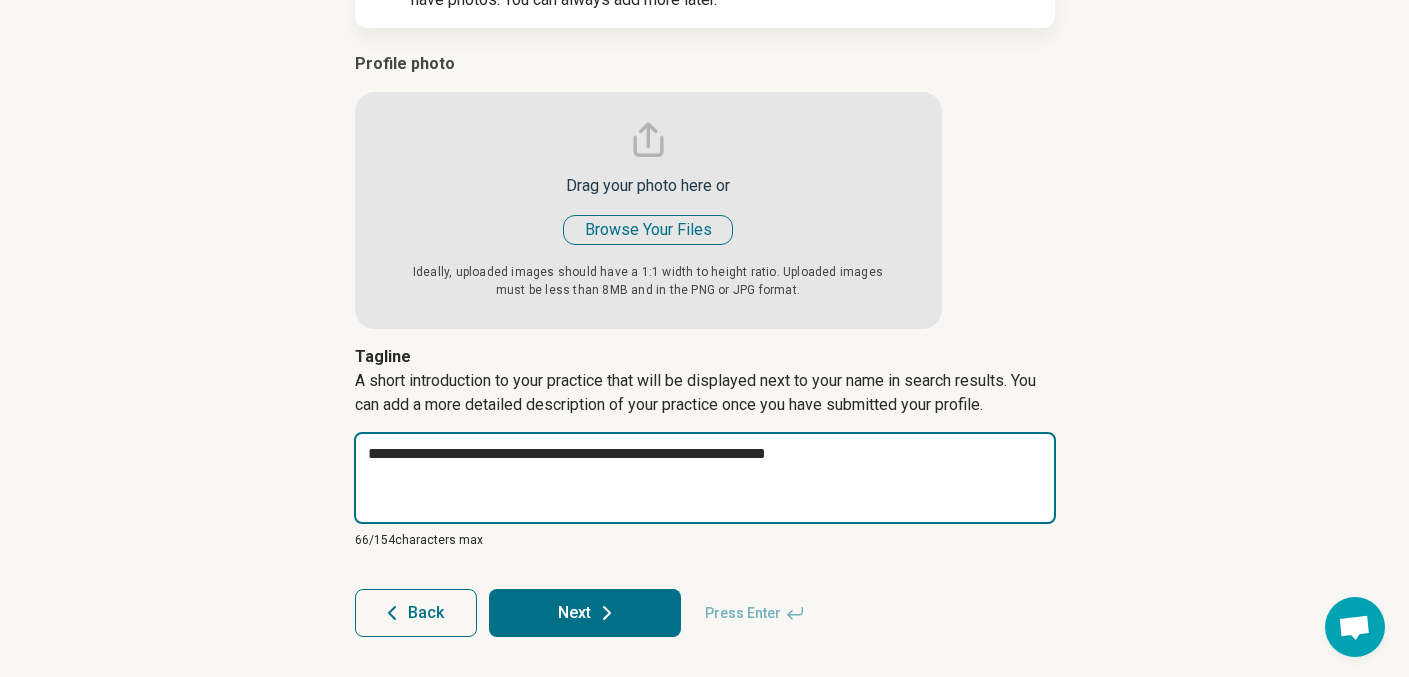 type on "*" 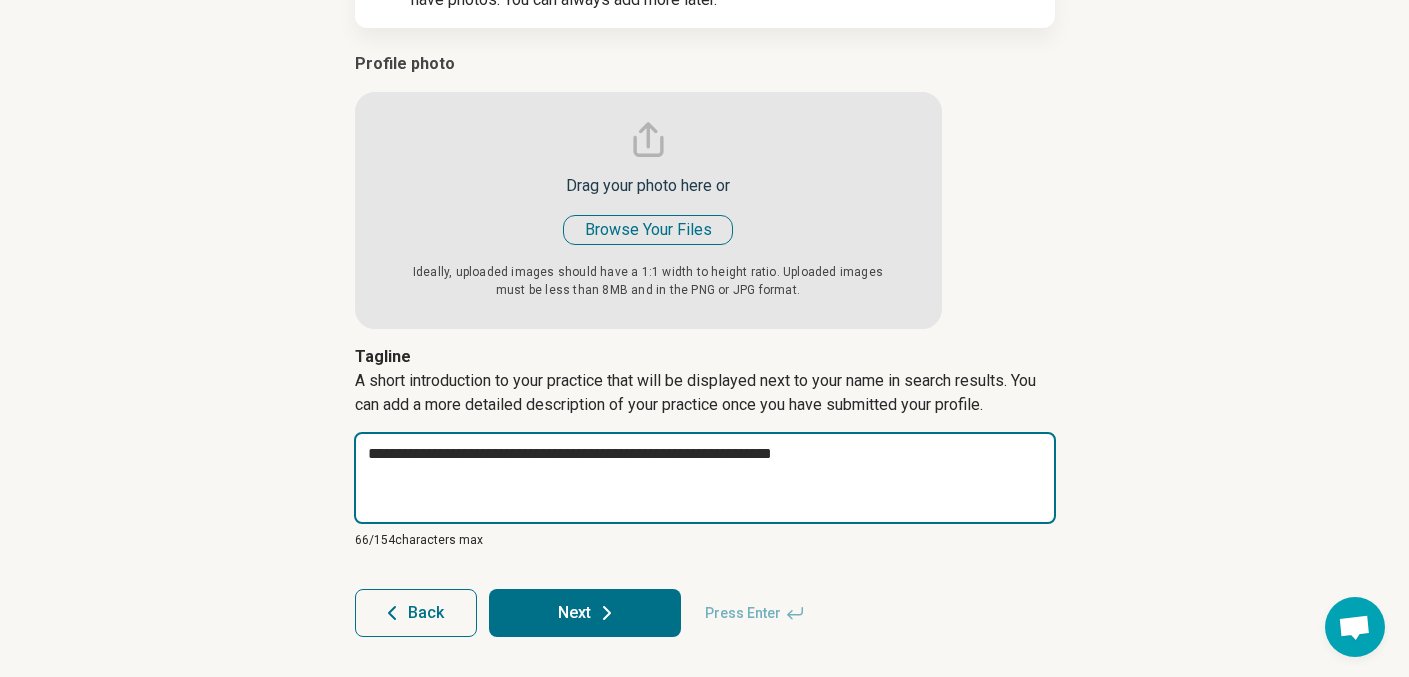 type on "*" 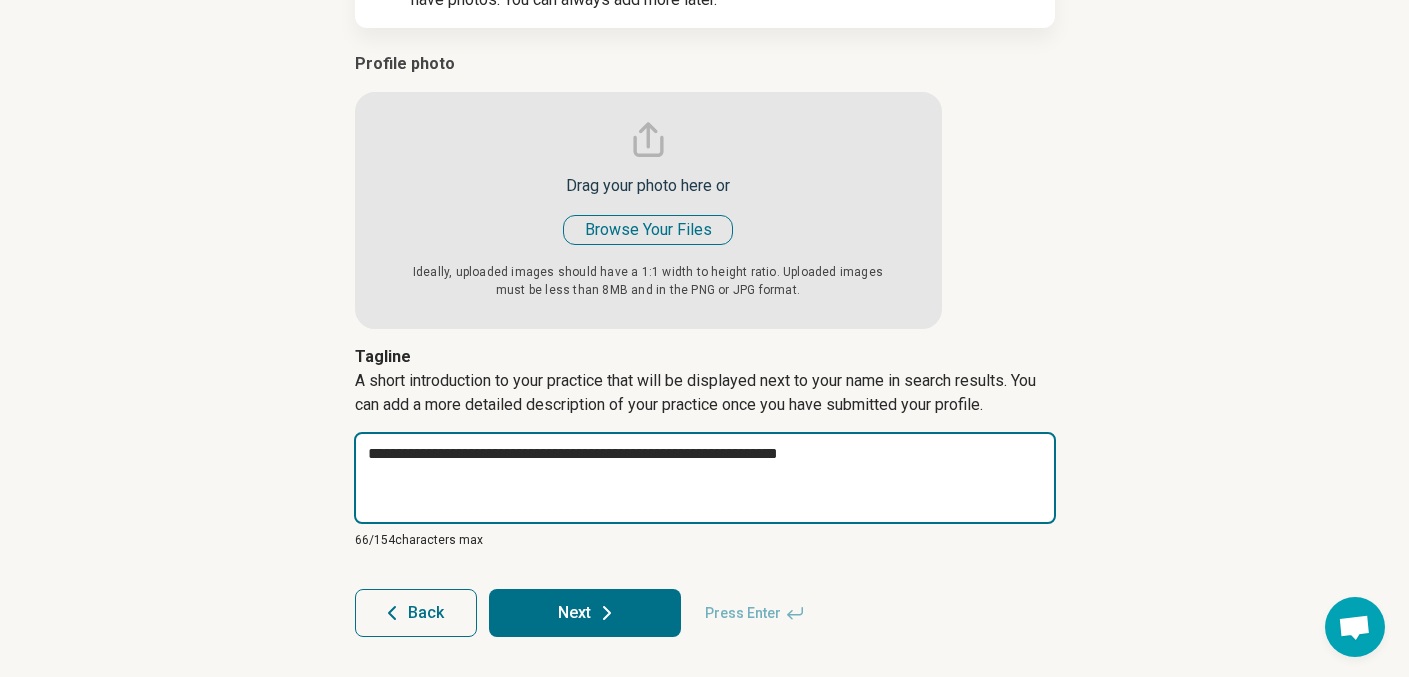 type on "*" 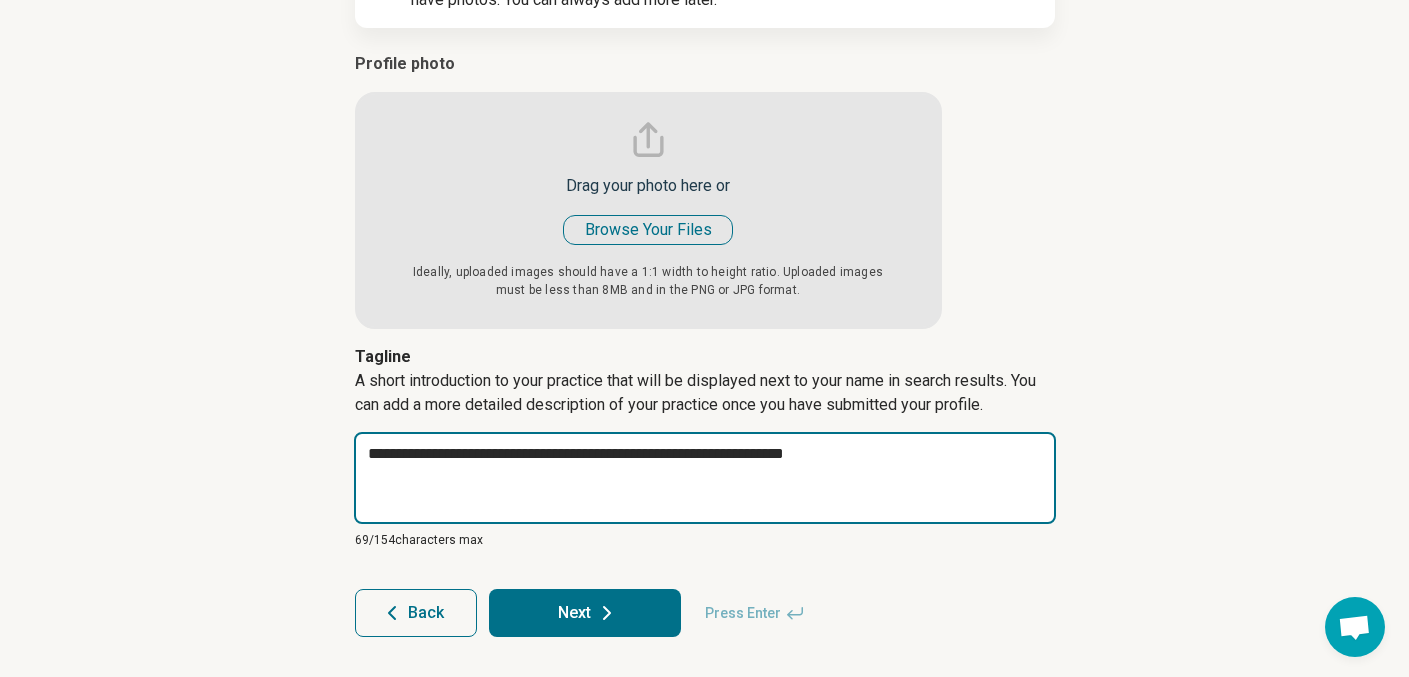 type on "*" 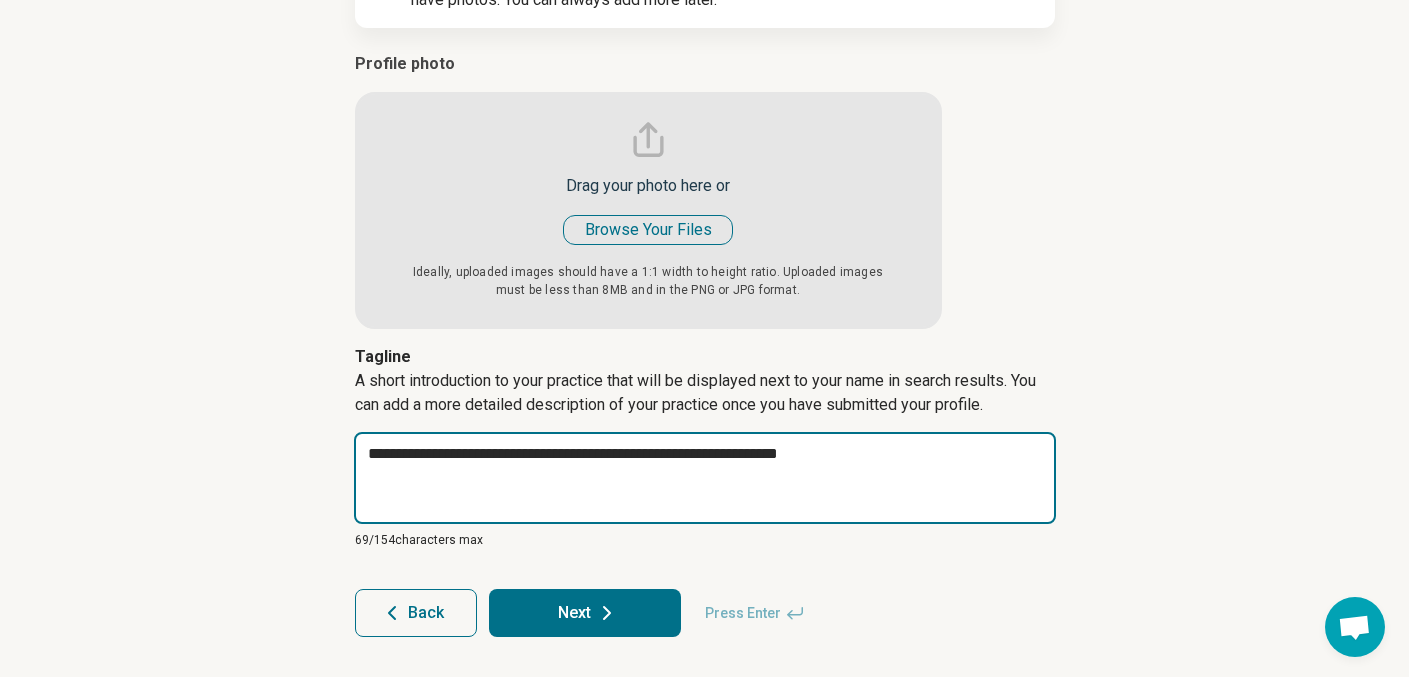 type on "*" 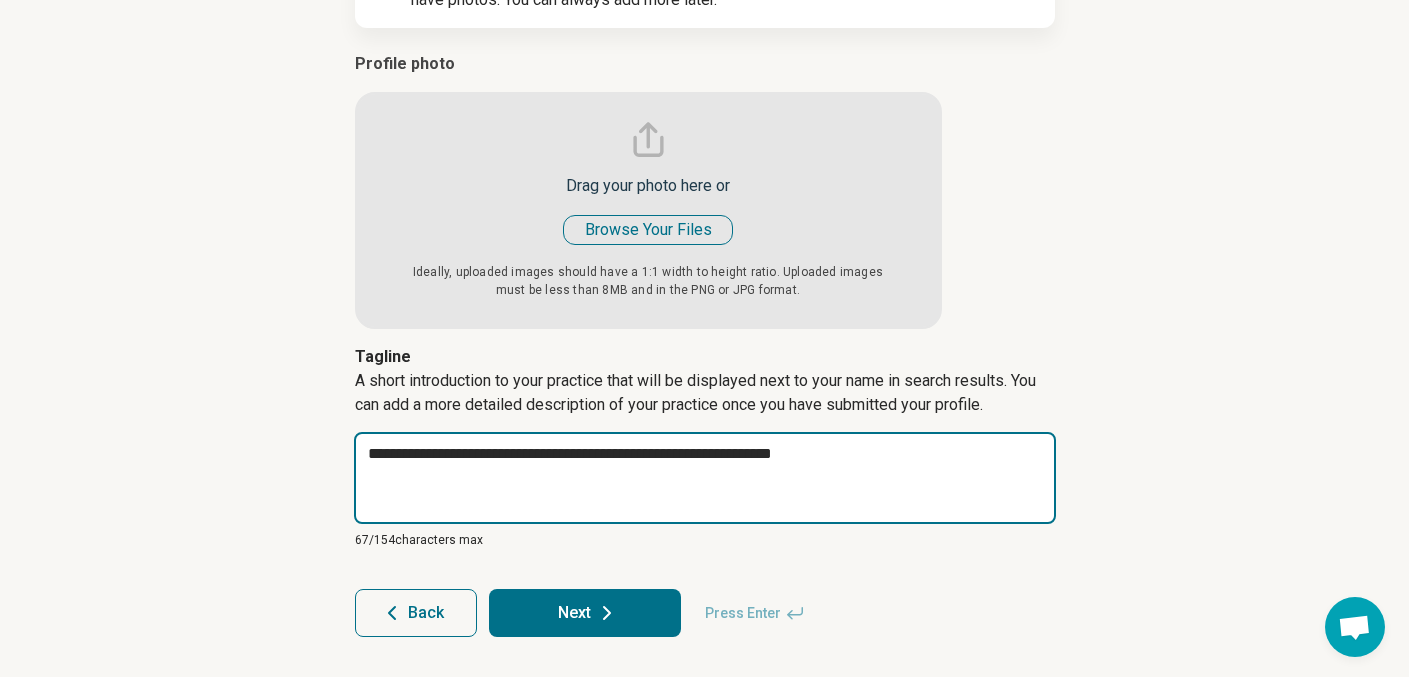 type on "**********" 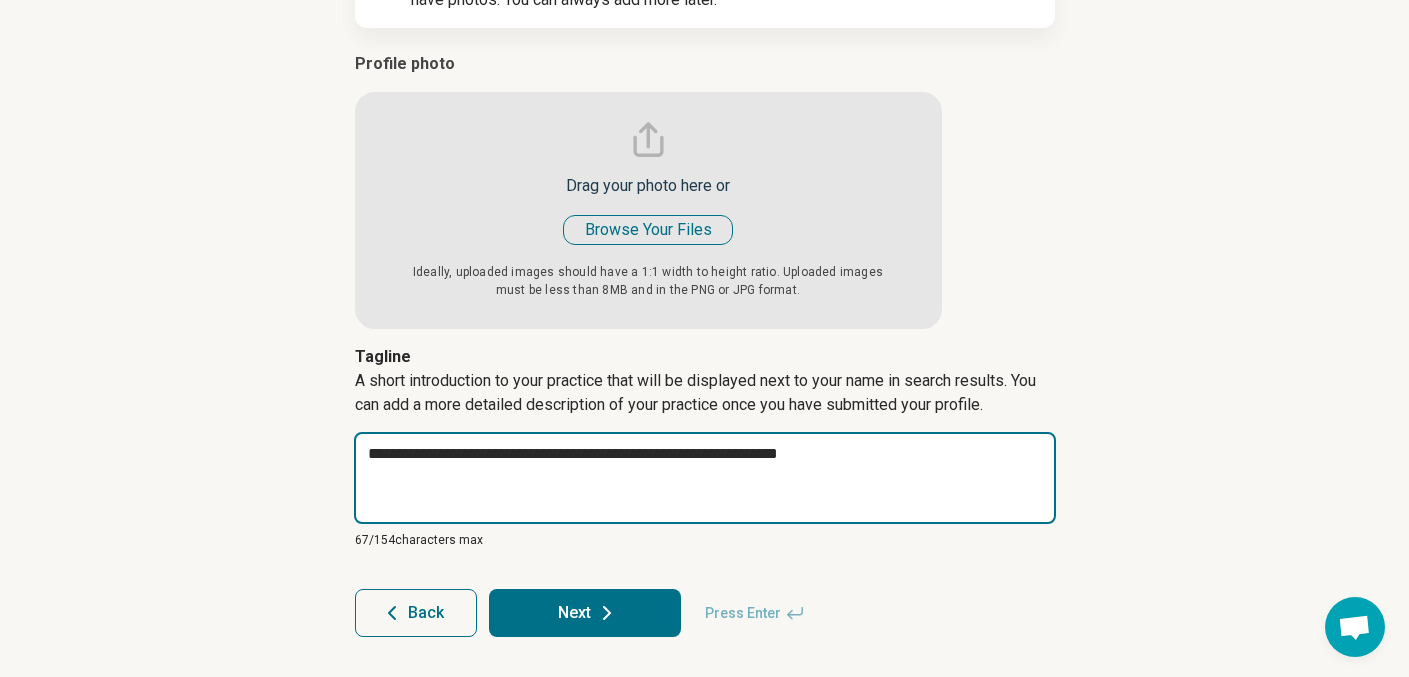 type on "*" 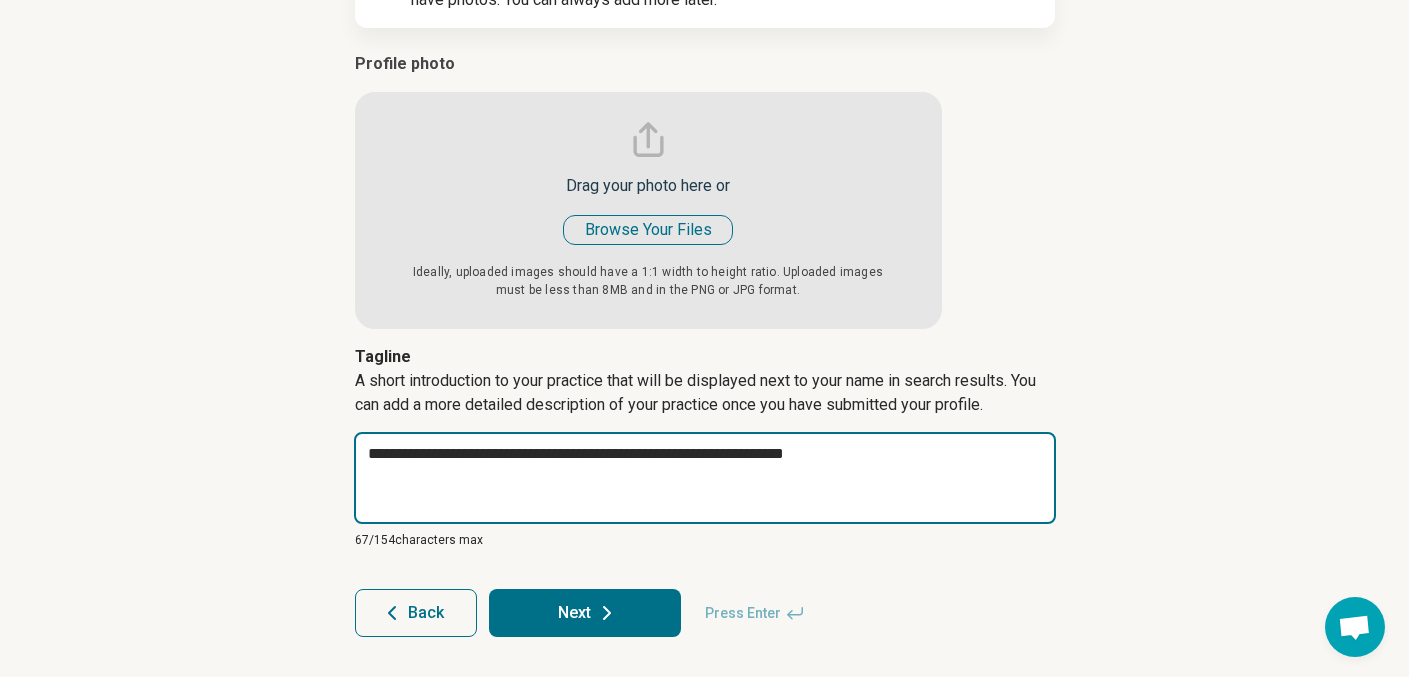 type on "*" 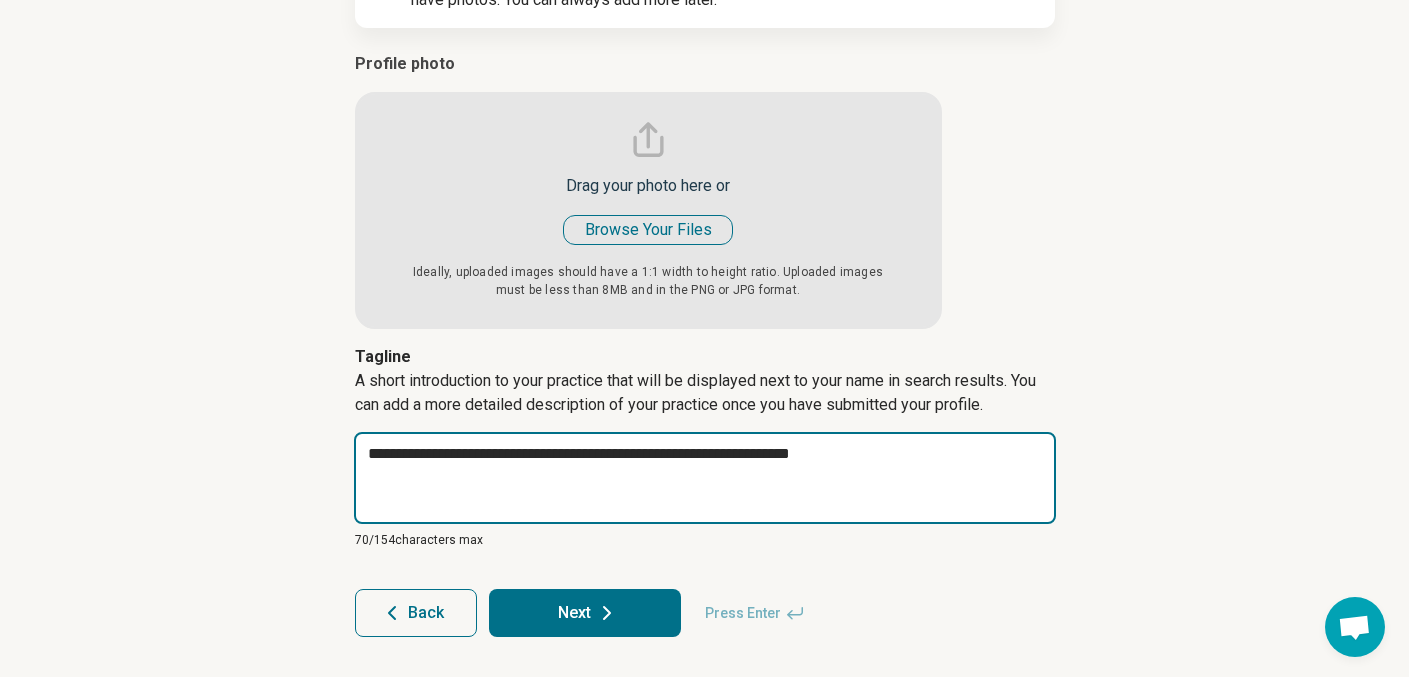type on "*" 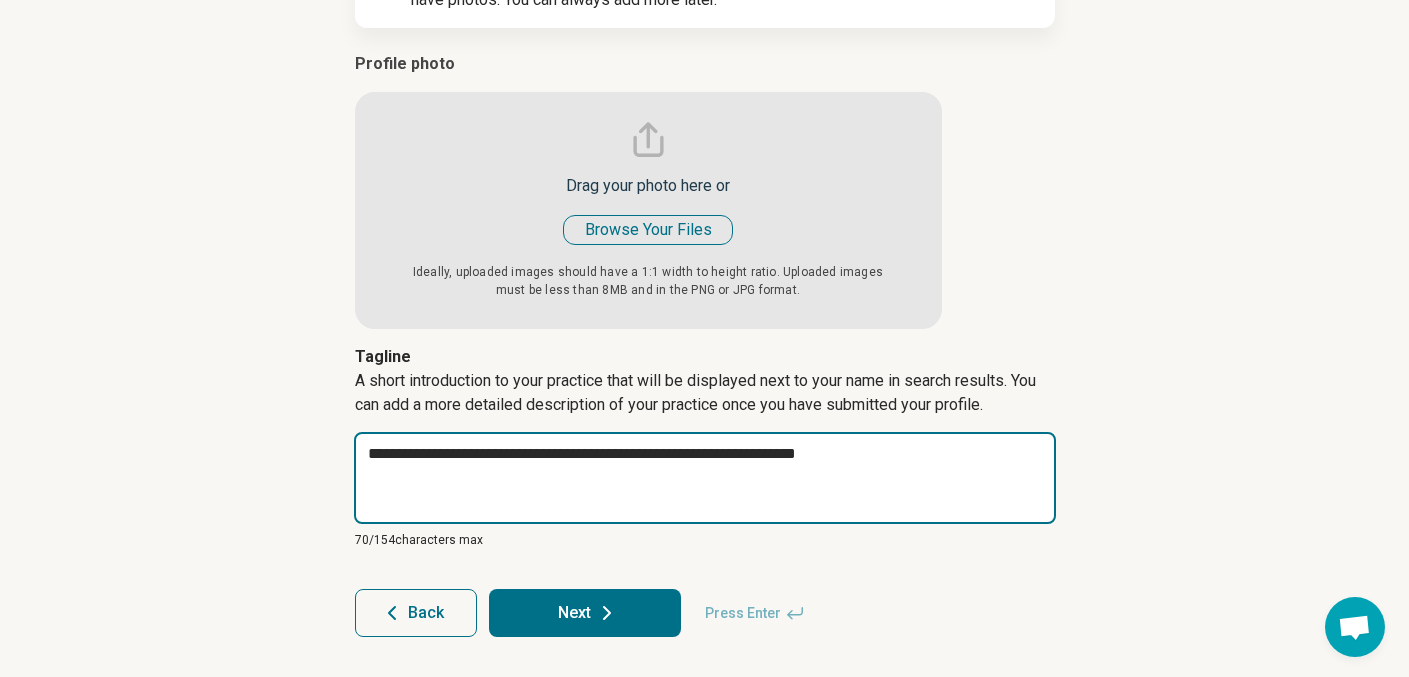type on "*" 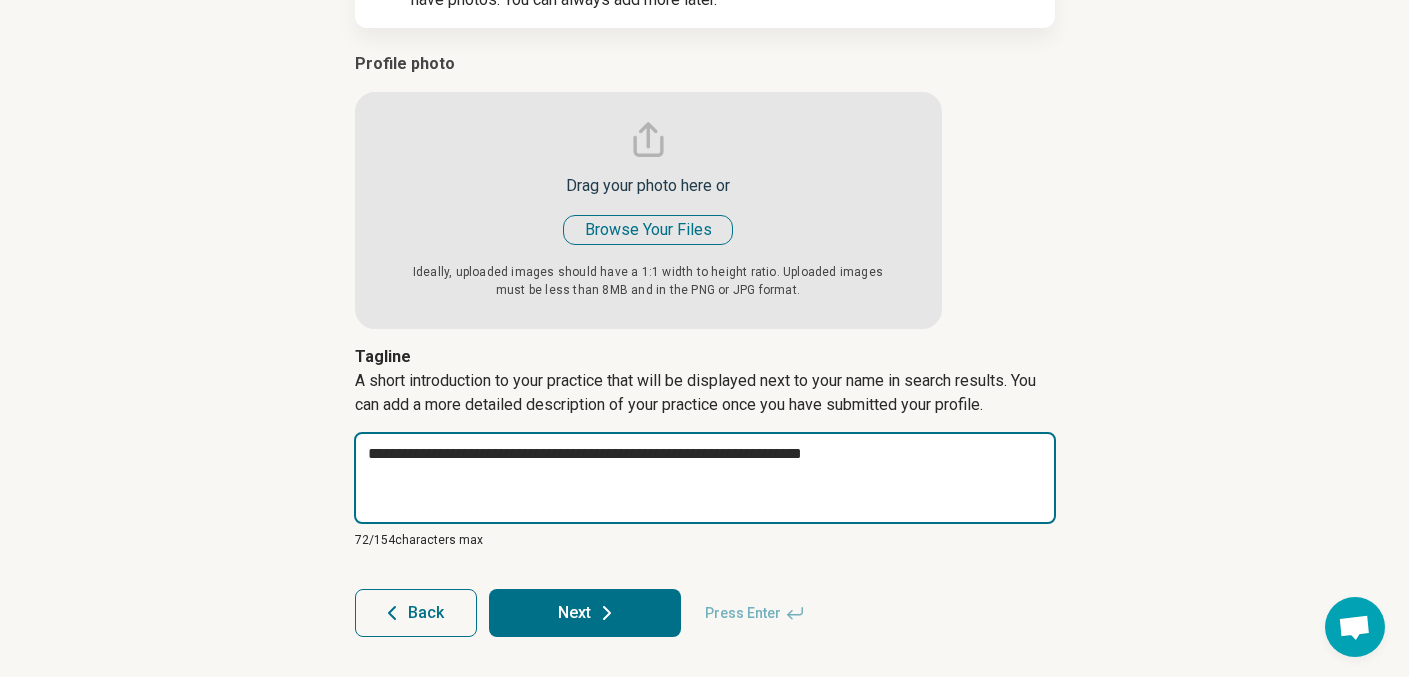 type on "*" 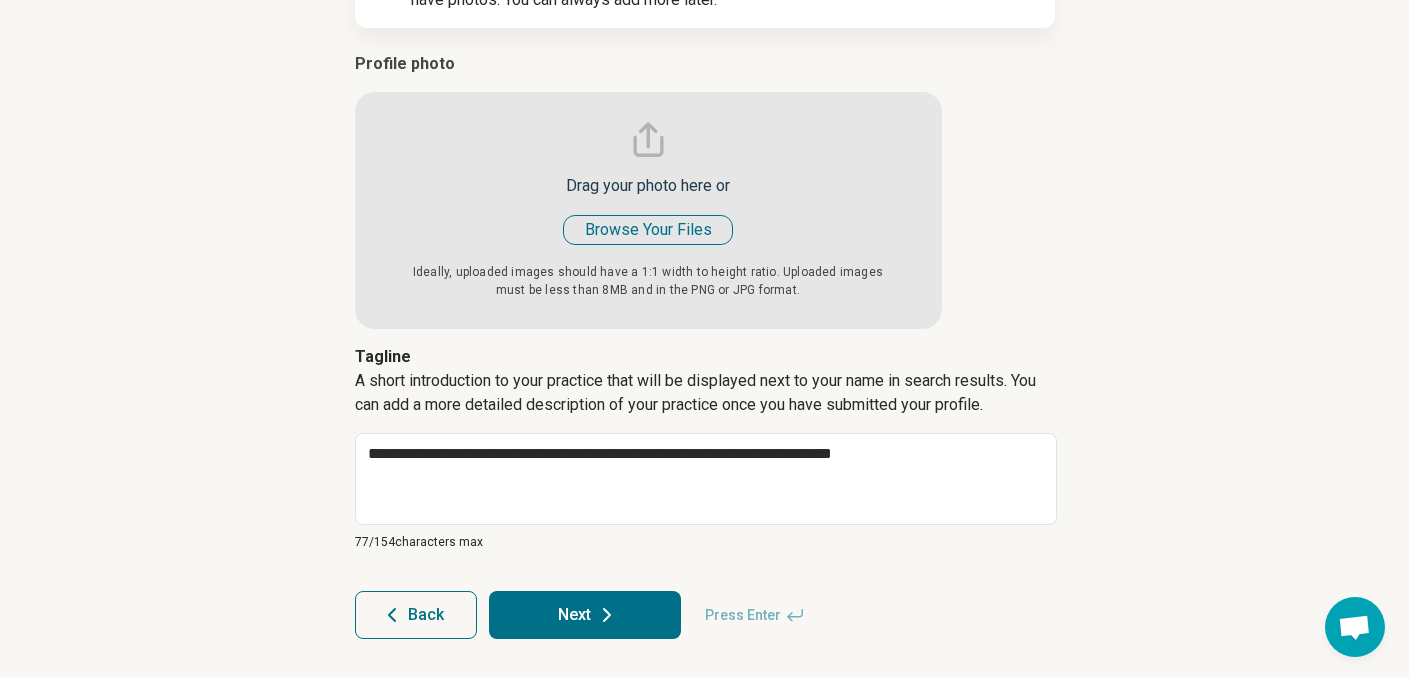 click on "Next" at bounding box center [585, 615] 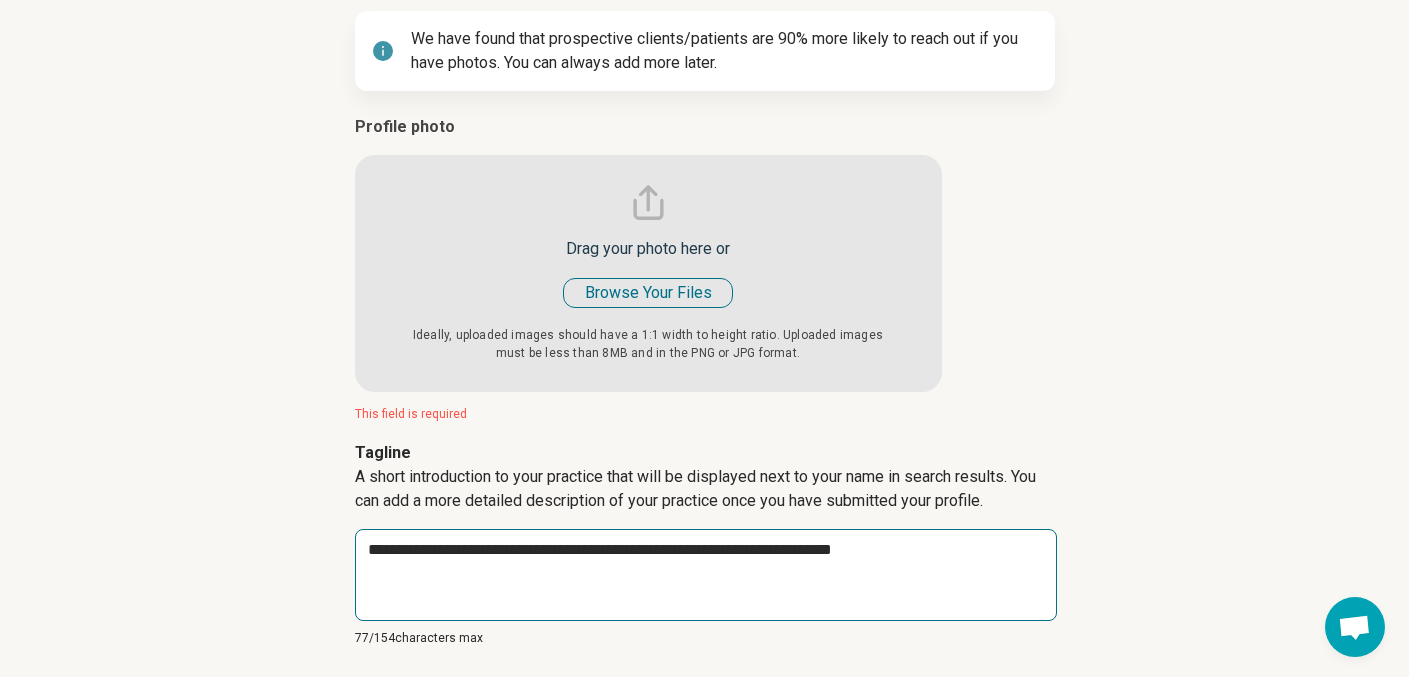 scroll, scrollTop: 272, scrollLeft: 0, axis: vertical 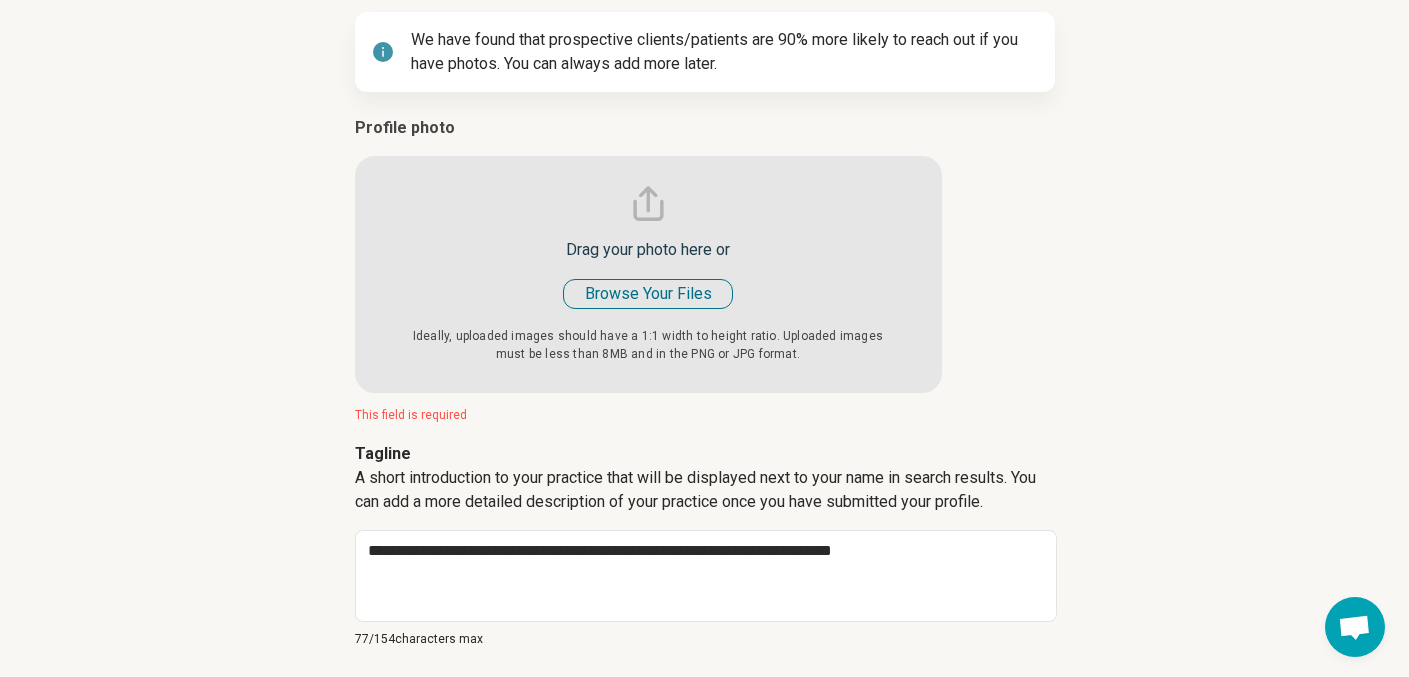 click at bounding box center [648, 254] 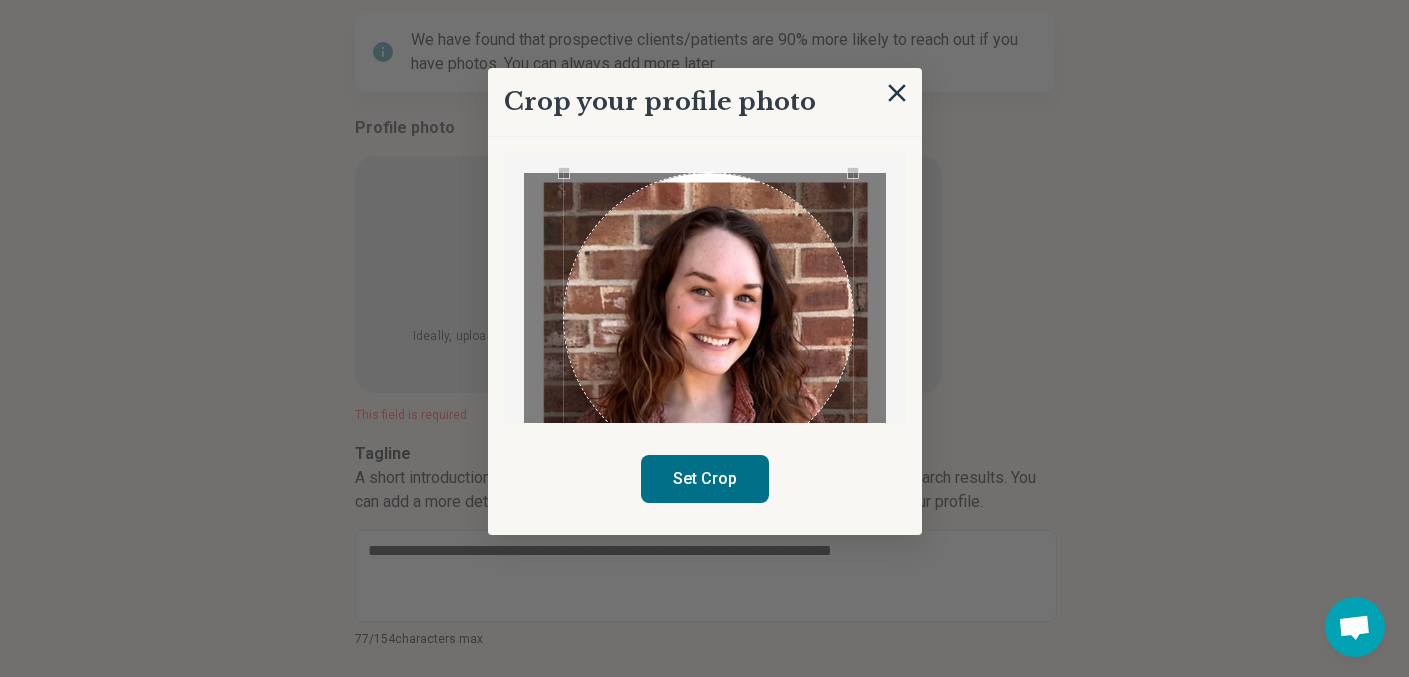 click at bounding box center (709, 318) 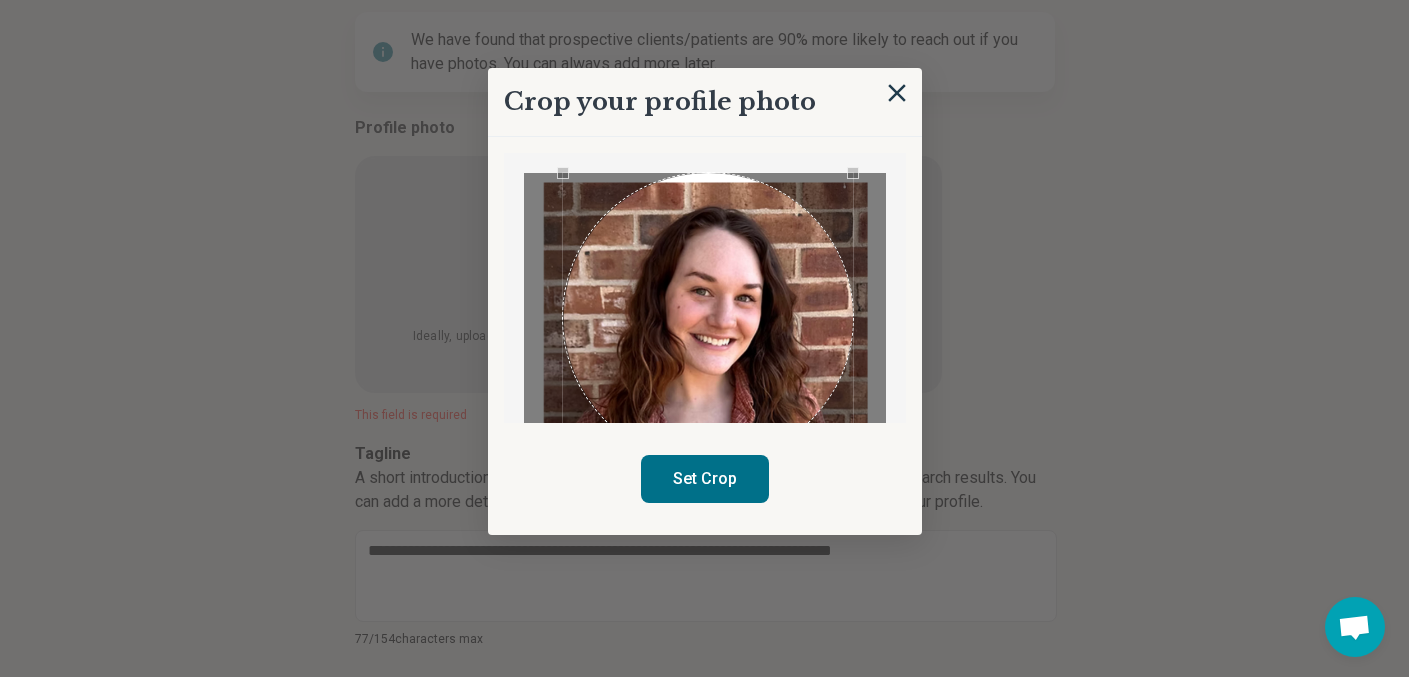 click at bounding box center [705, 373] 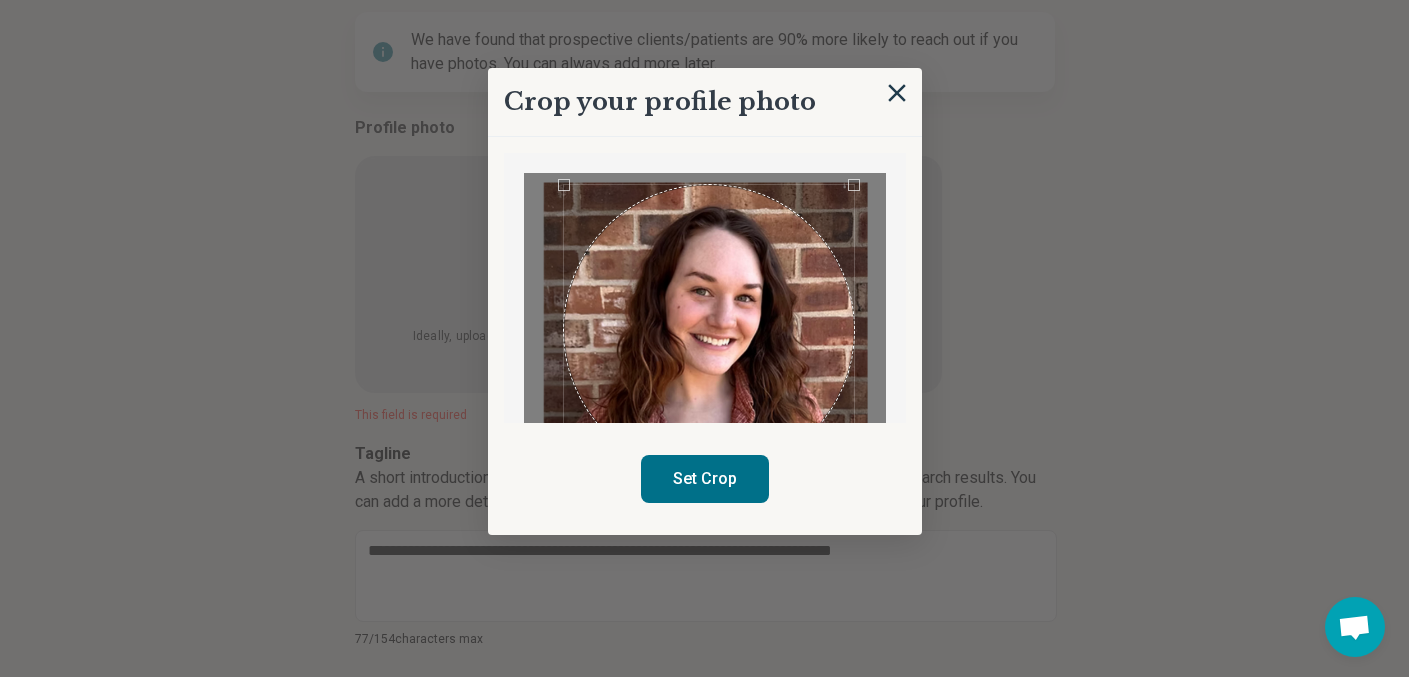 click at bounding box center (709, 330) 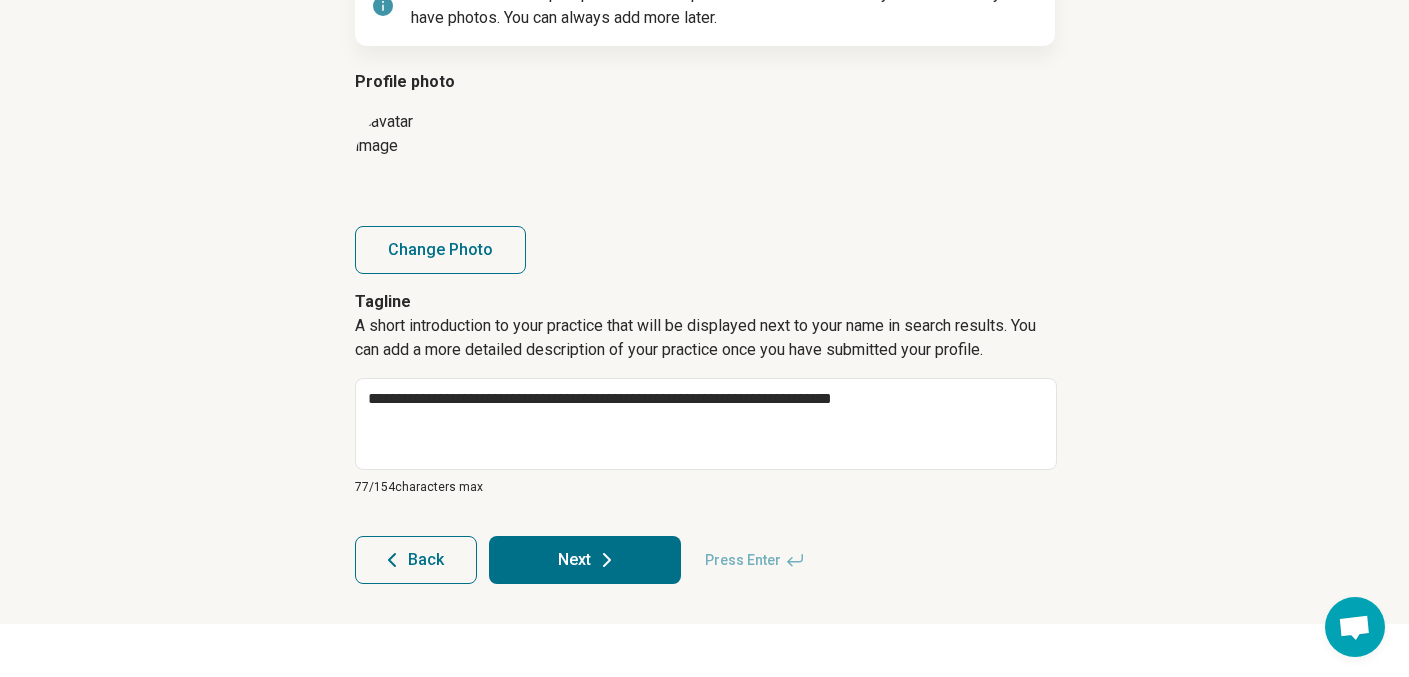 scroll, scrollTop: 325, scrollLeft: 0, axis: vertical 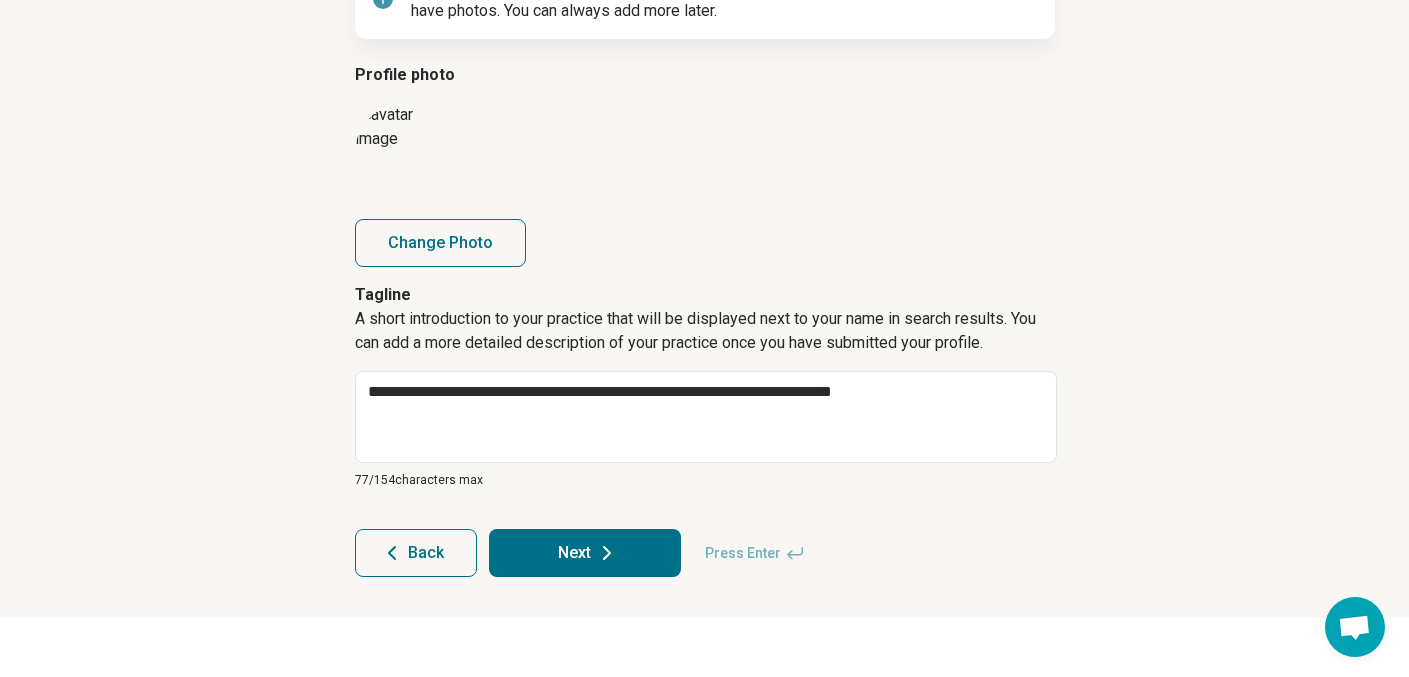 click on "Next" at bounding box center (585, 553) 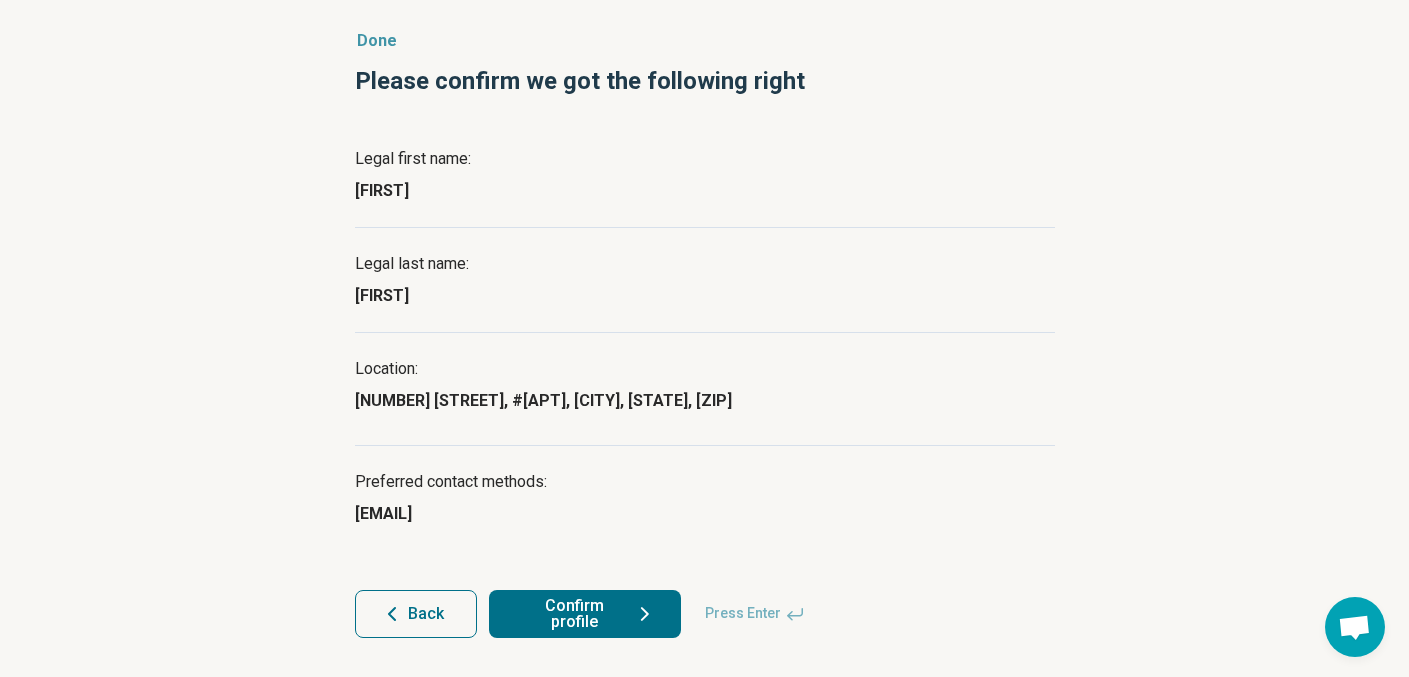 click on "Confirm profile" at bounding box center (585, 614) 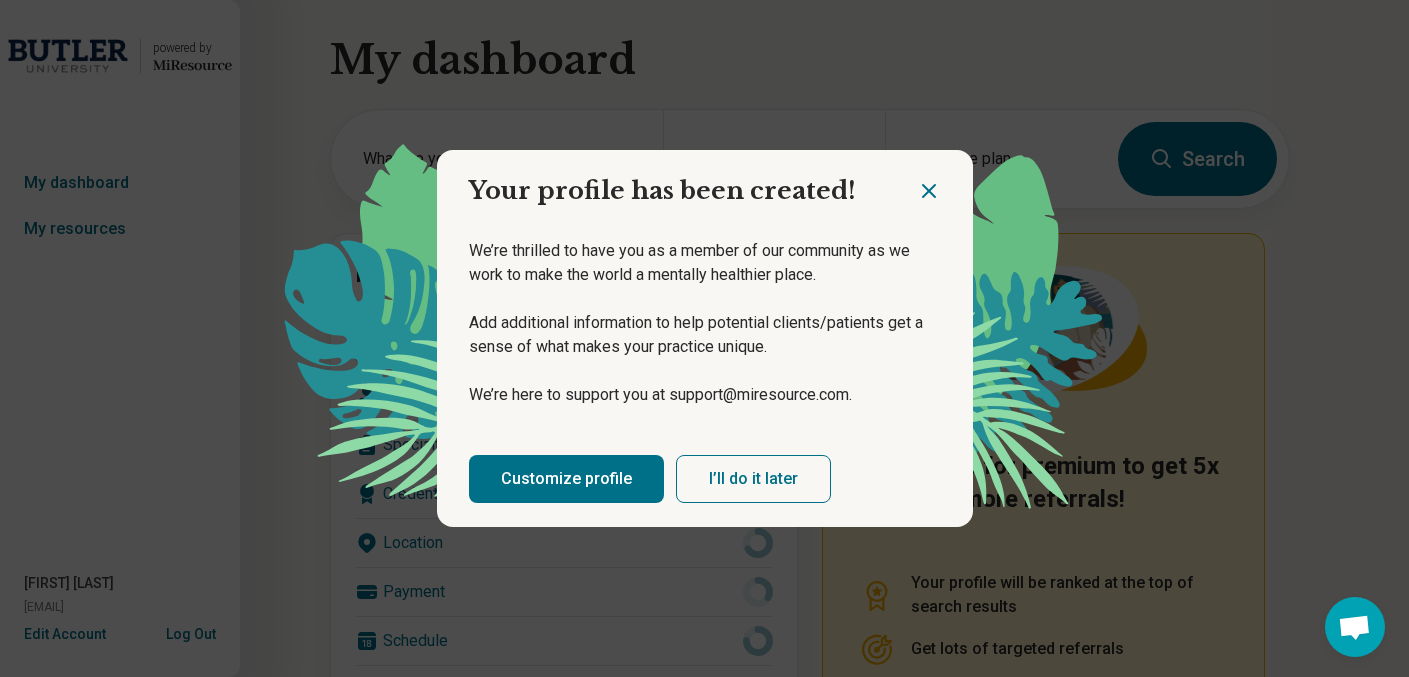 click on "I’ll do it later" at bounding box center (753, 479) 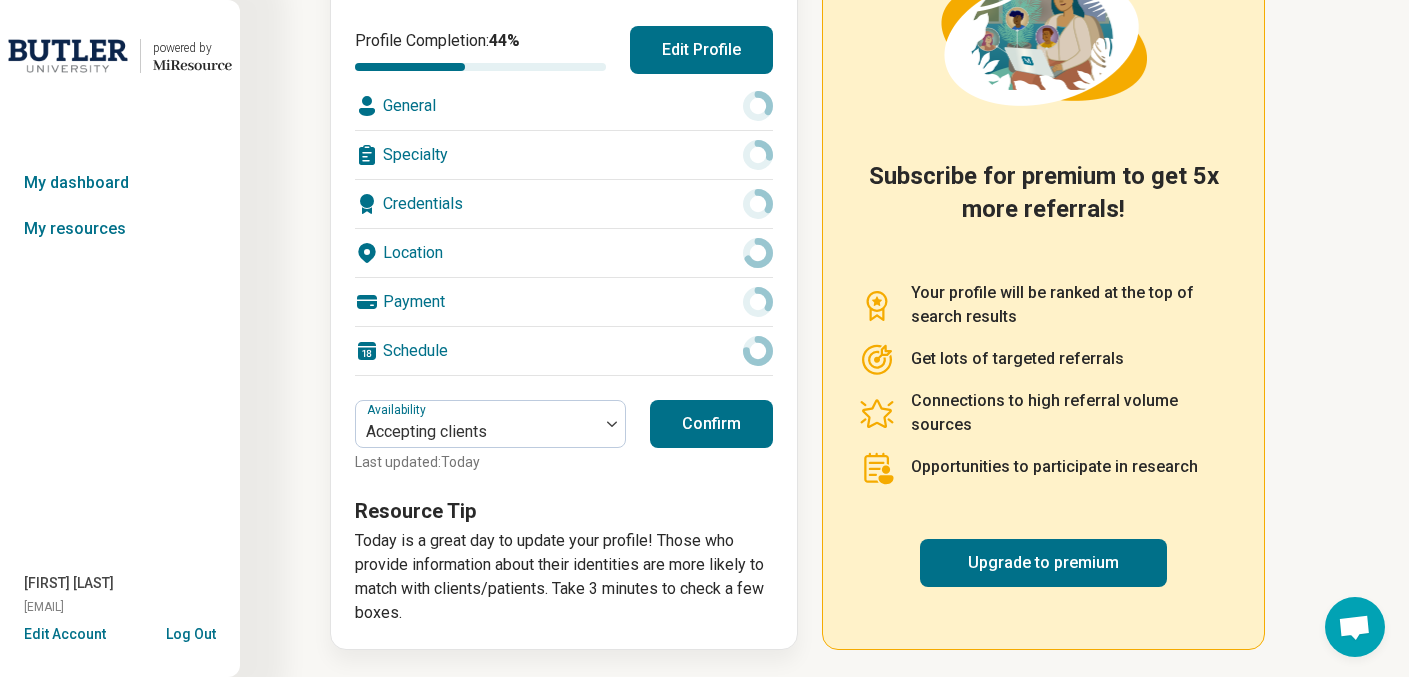 scroll, scrollTop: 0, scrollLeft: 0, axis: both 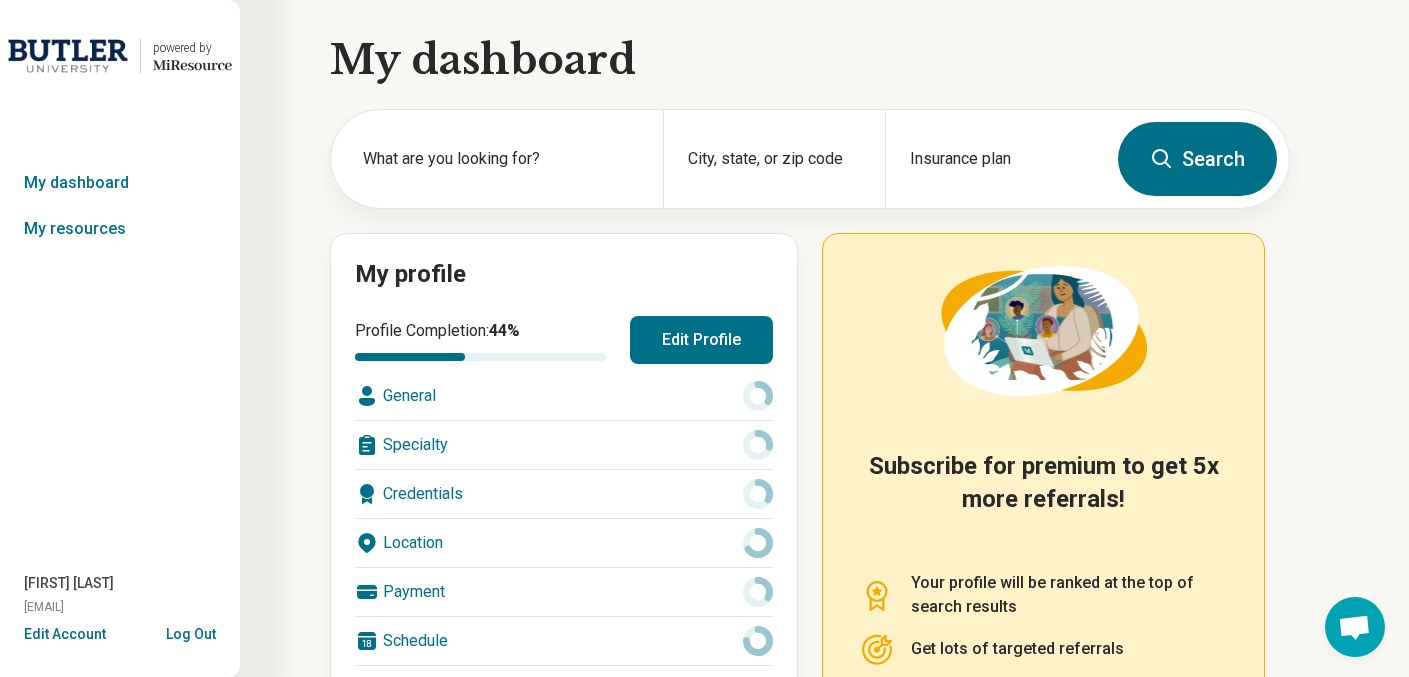 click on "Edit Profile" at bounding box center (701, 340) 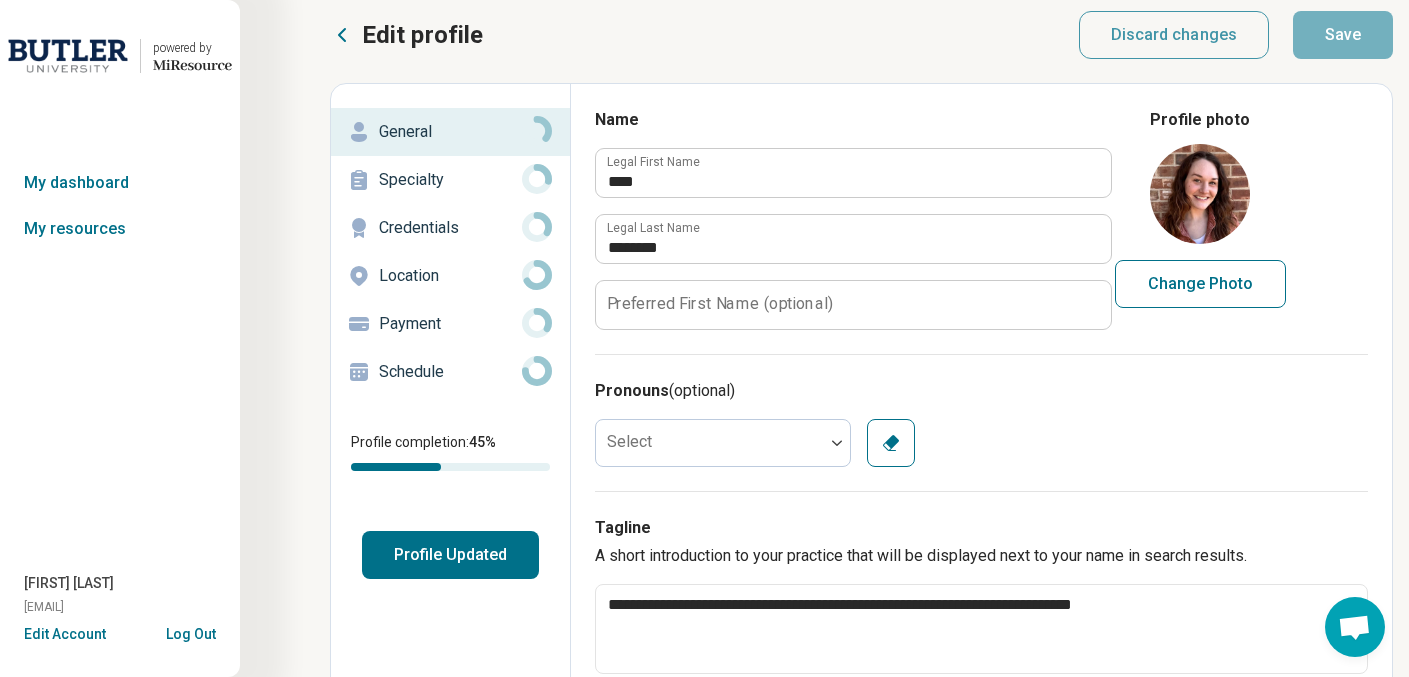 scroll, scrollTop: 25, scrollLeft: 0, axis: vertical 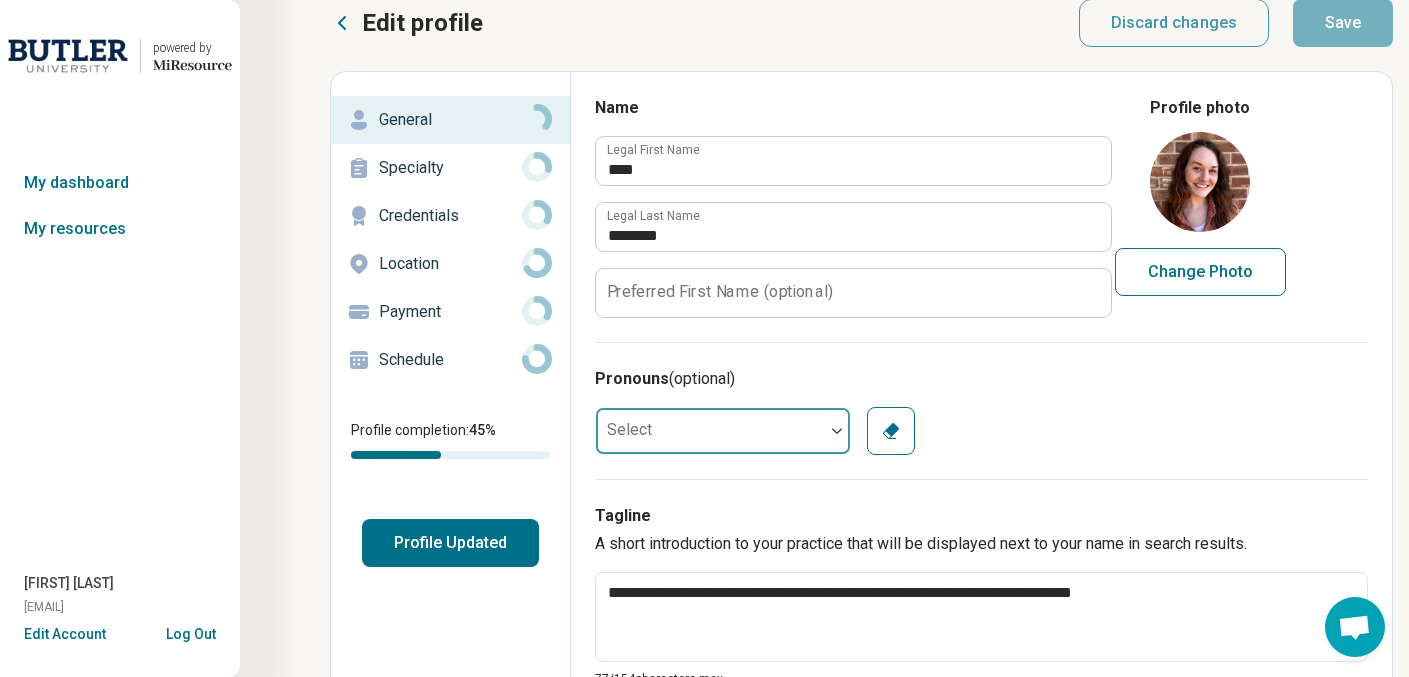click at bounding box center (710, 431) 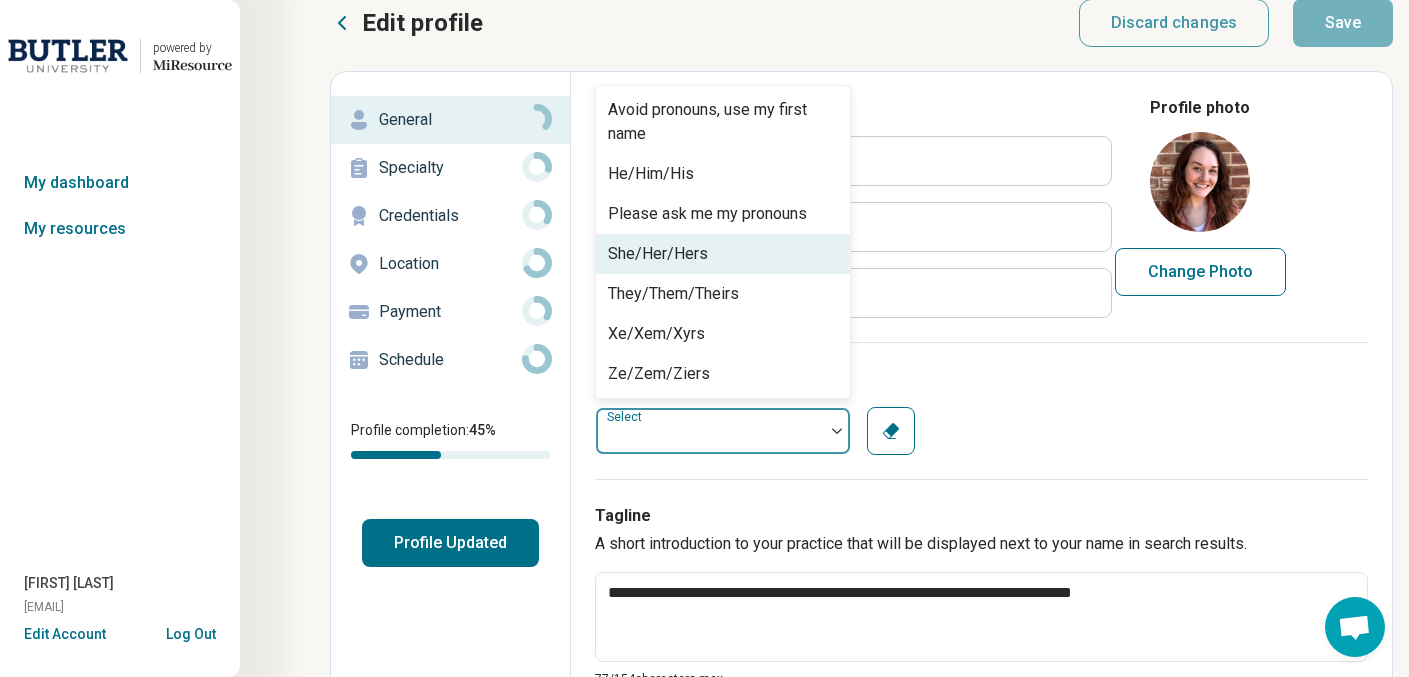 click on "She/Her/Hers" at bounding box center (723, 254) 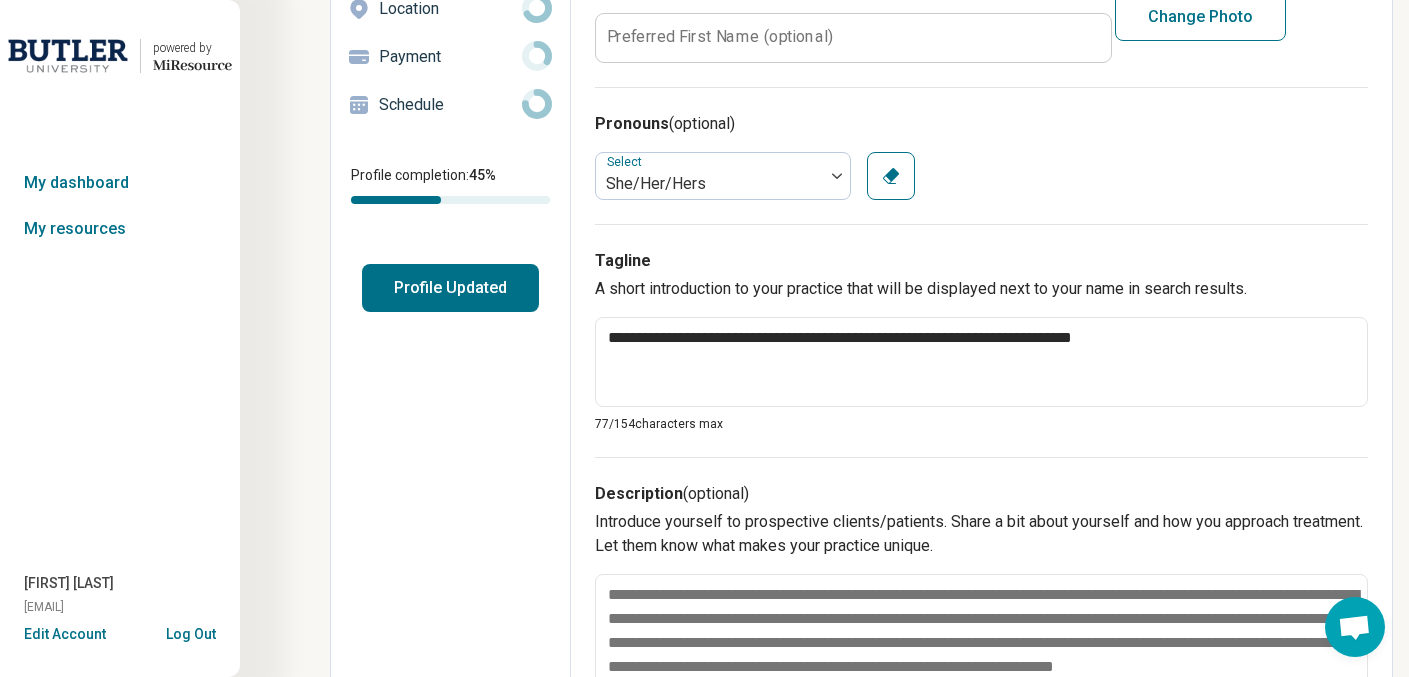 scroll, scrollTop: 299, scrollLeft: 0, axis: vertical 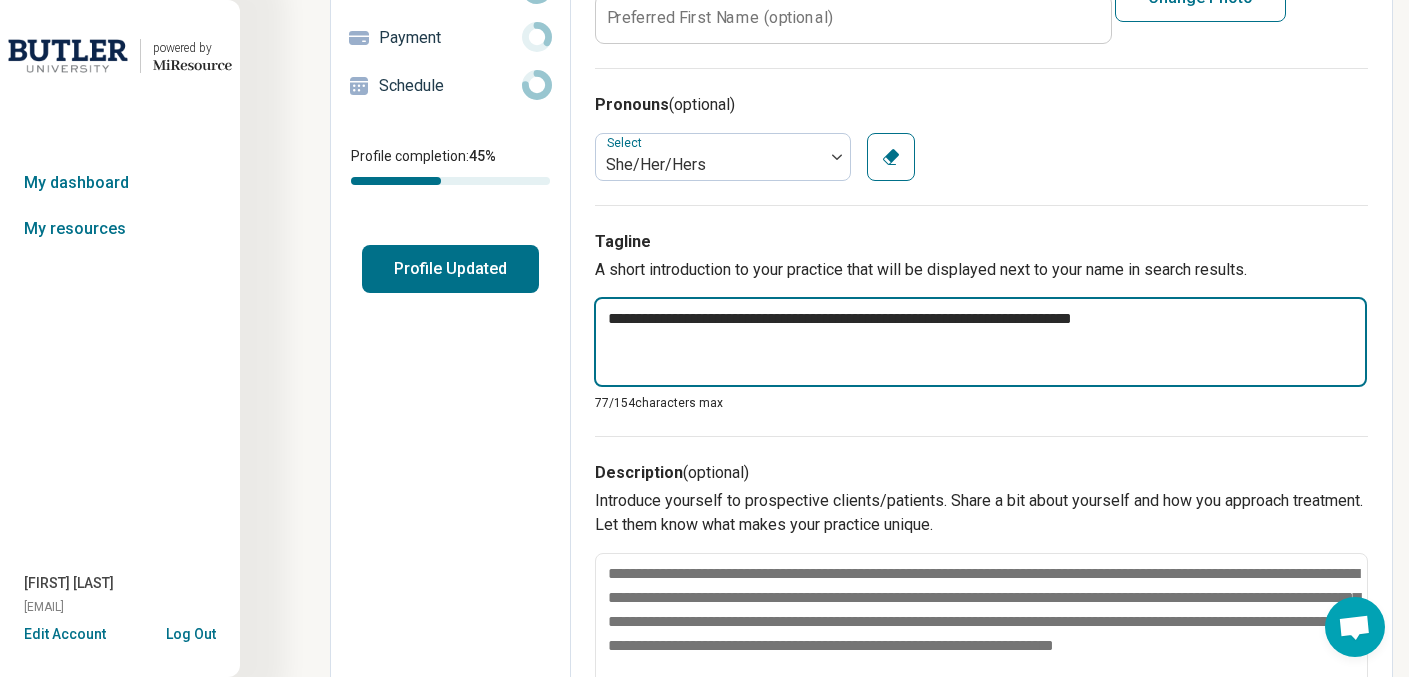 click on "**********" at bounding box center [980, 342] 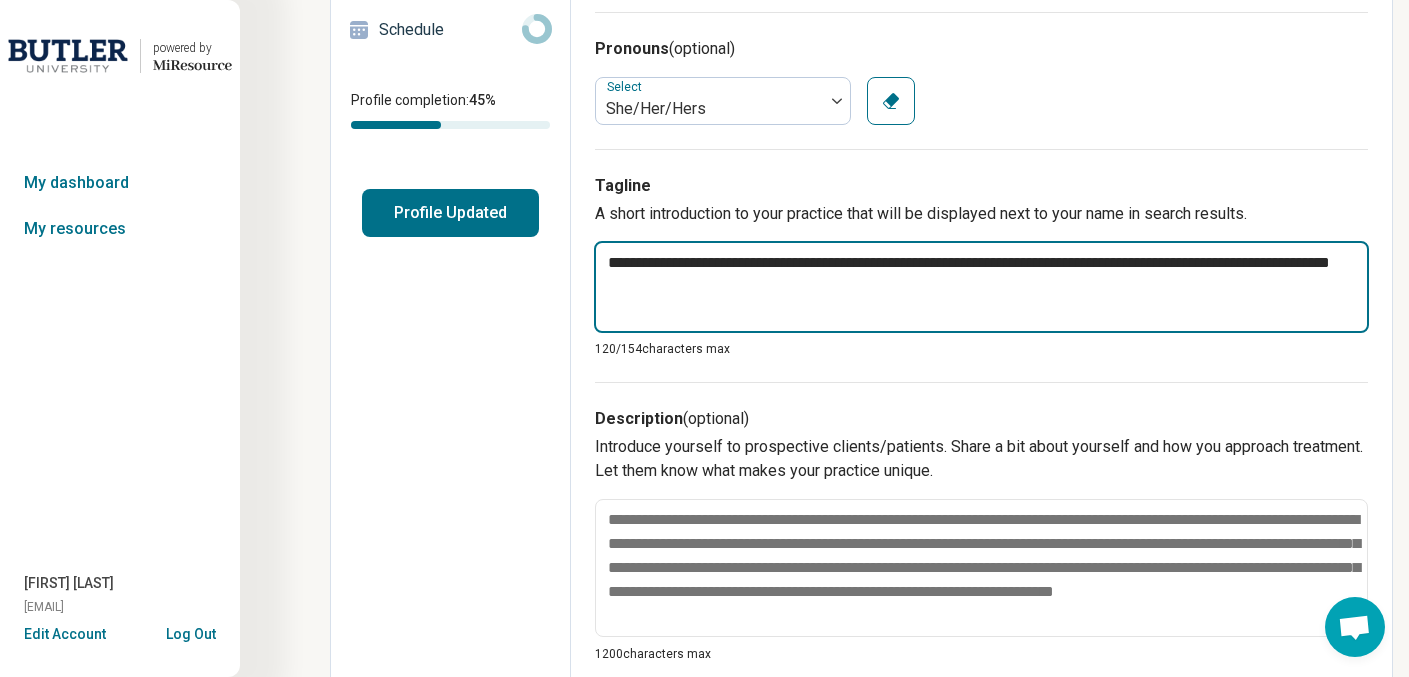 scroll, scrollTop: 357, scrollLeft: 0, axis: vertical 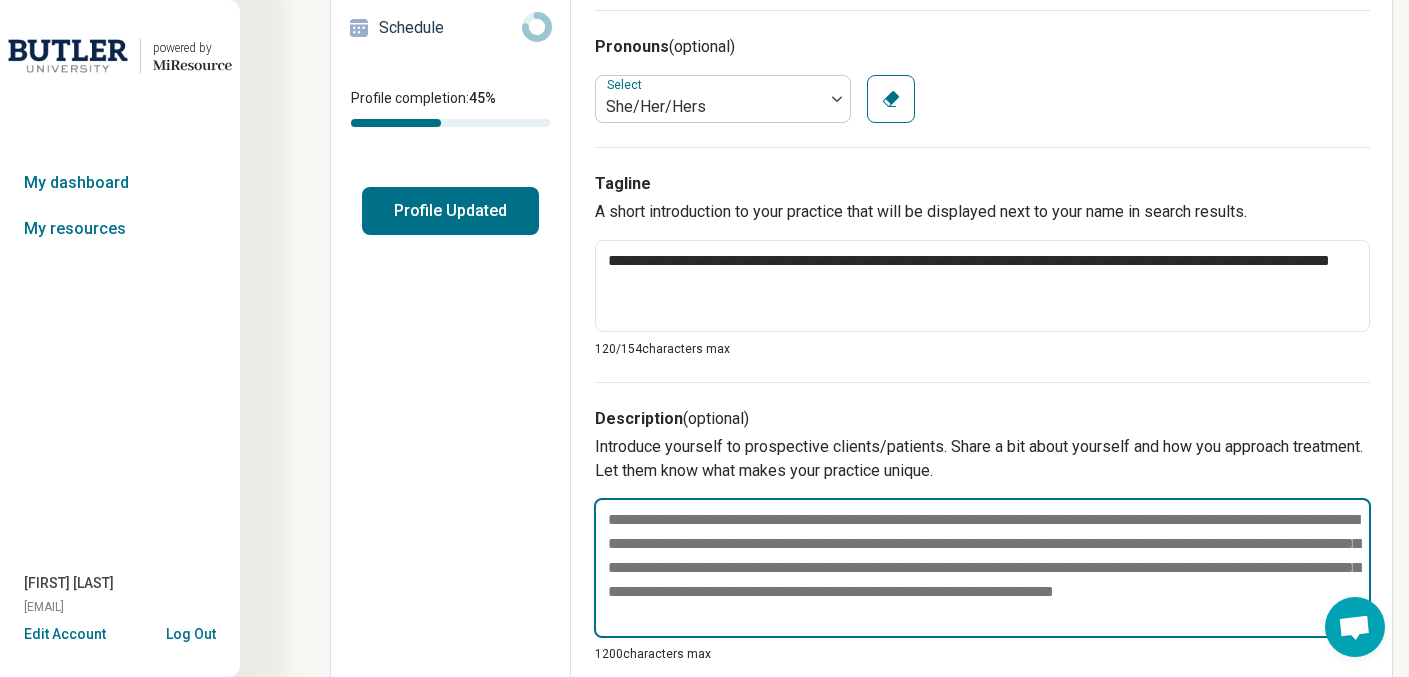 click at bounding box center (982, 568) 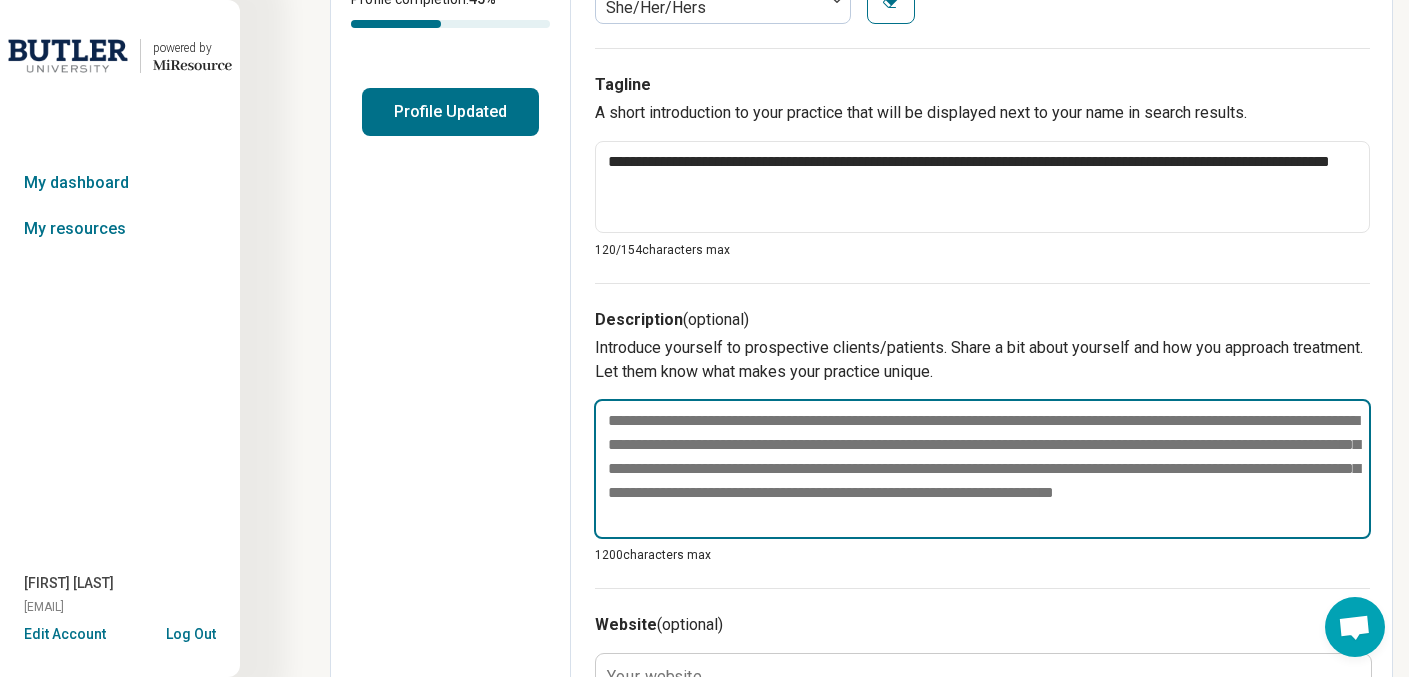 scroll, scrollTop: 459, scrollLeft: 0, axis: vertical 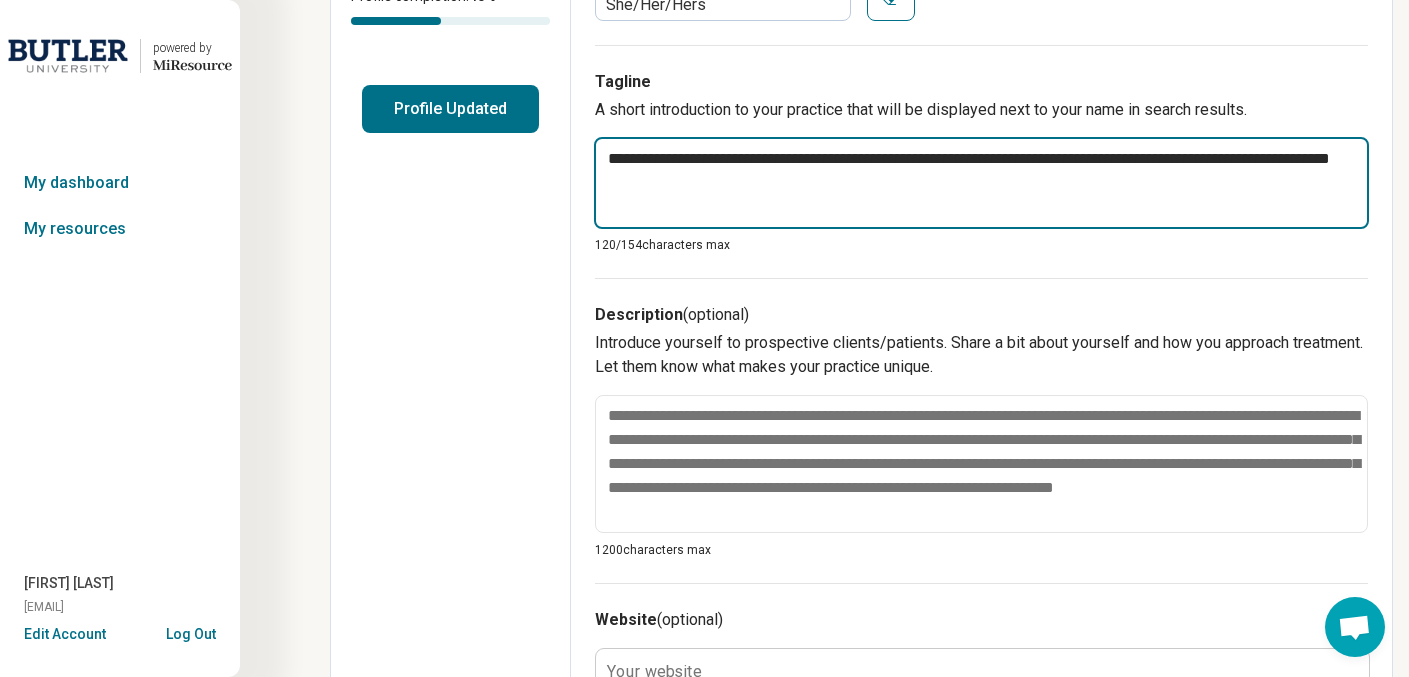 drag, startPoint x: 766, startPoint y: 207, endPoint x: 1140, endPoint y: 160, distance: 376.94165 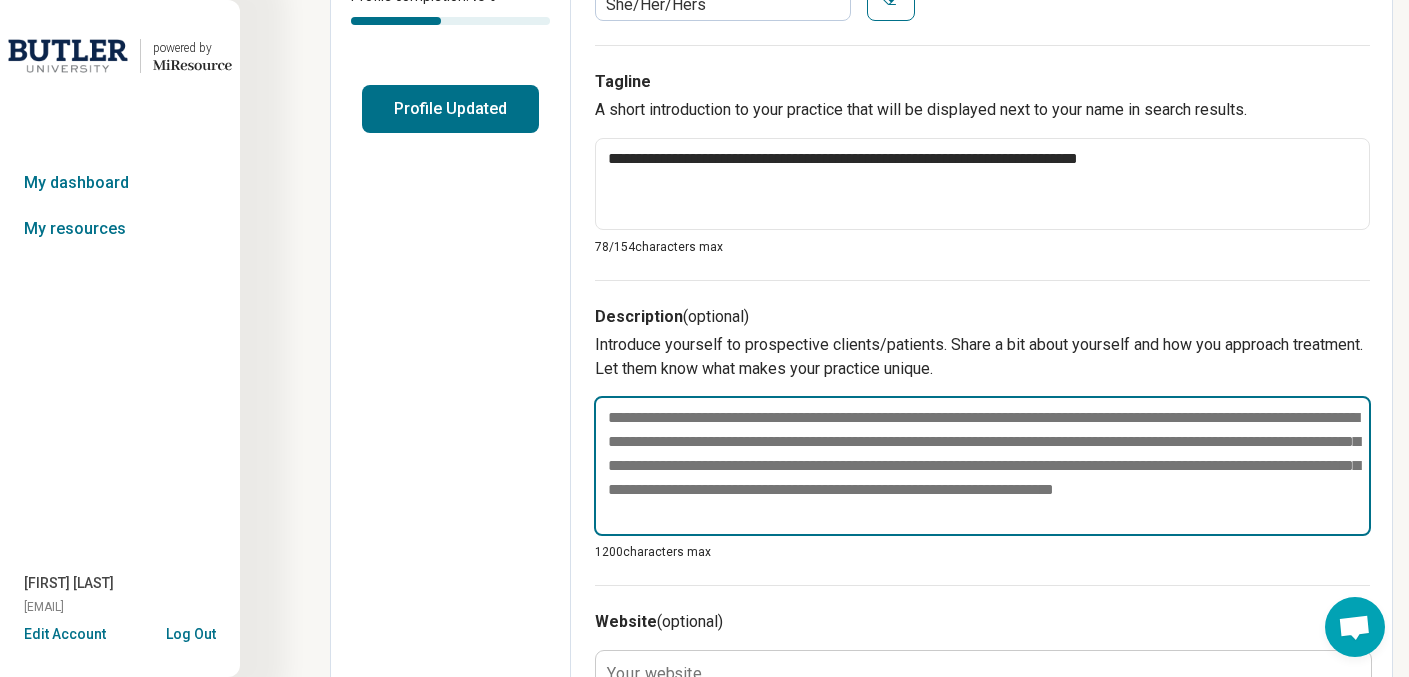 click at bounding box center (982, 466) 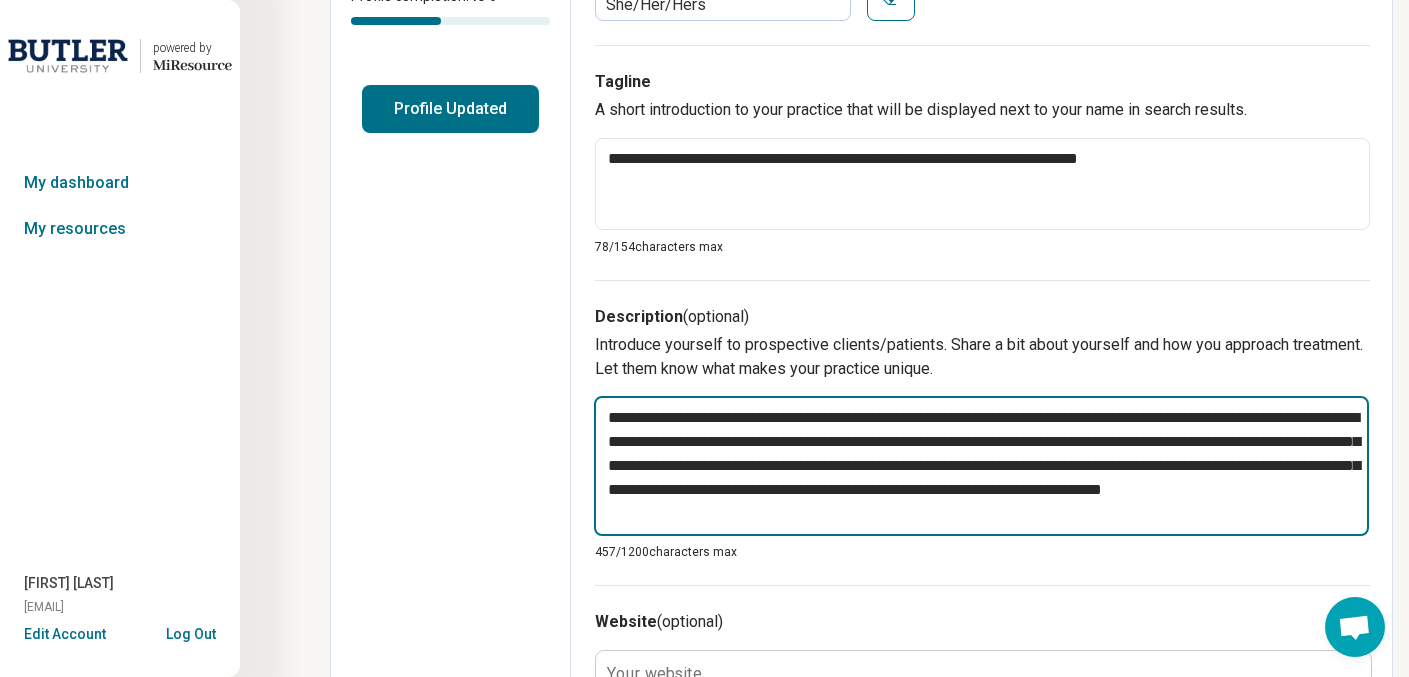 click on "**********" at bounding box center (981, 466) 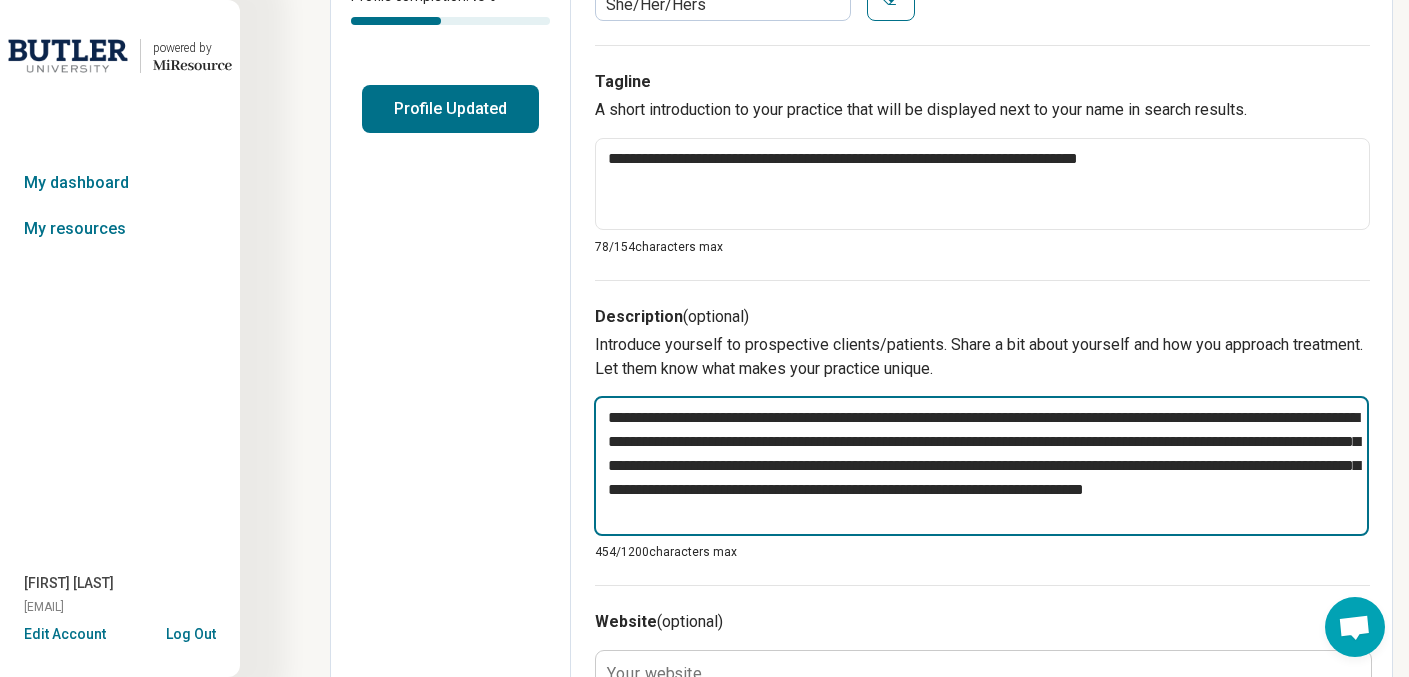 click on "**********" at bounding box center (981, 466) 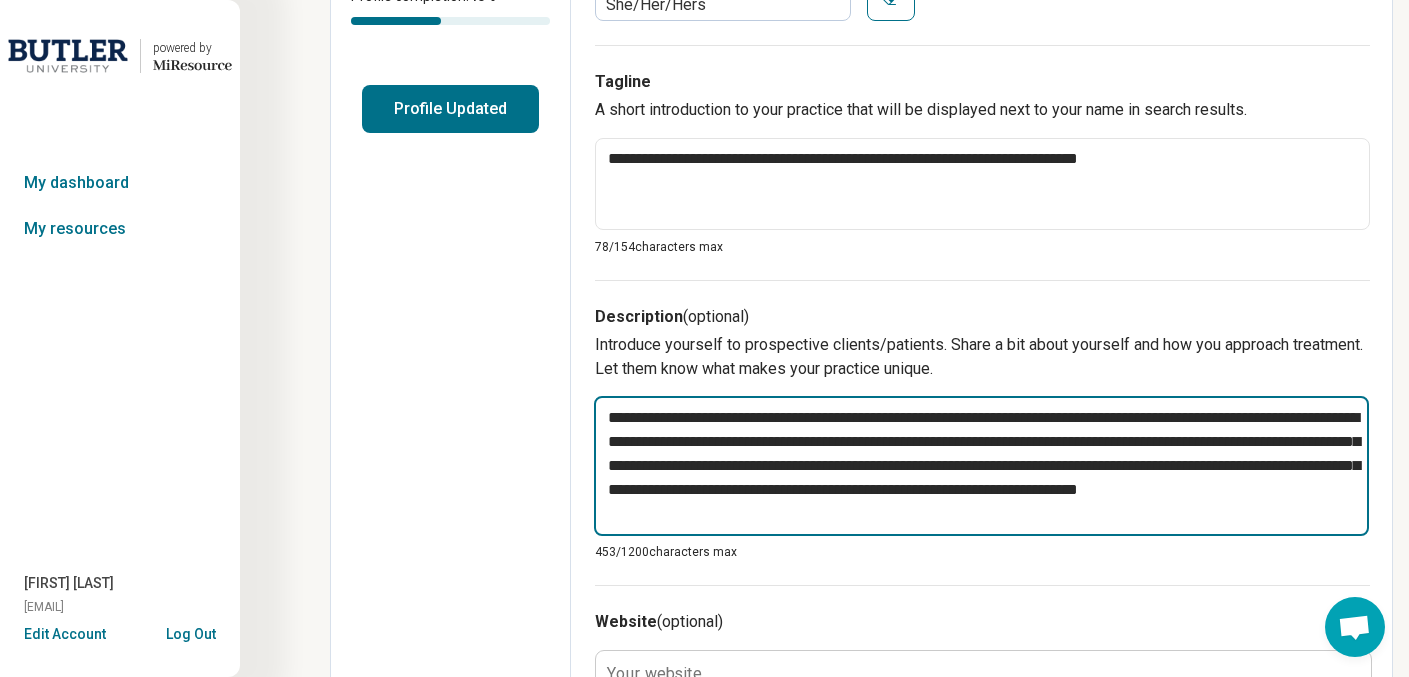 click on "**********" at bounding box center (981, 466) 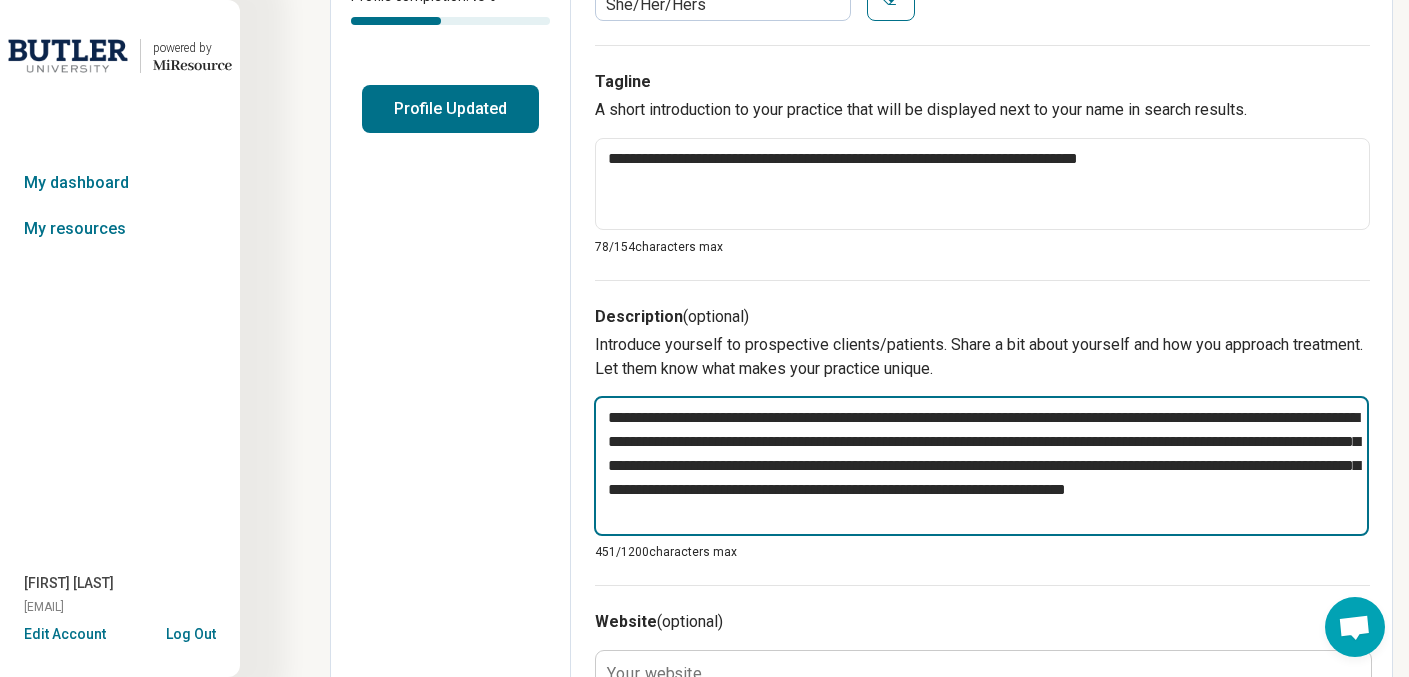 click on "**********" at bounding box center (981, 466) 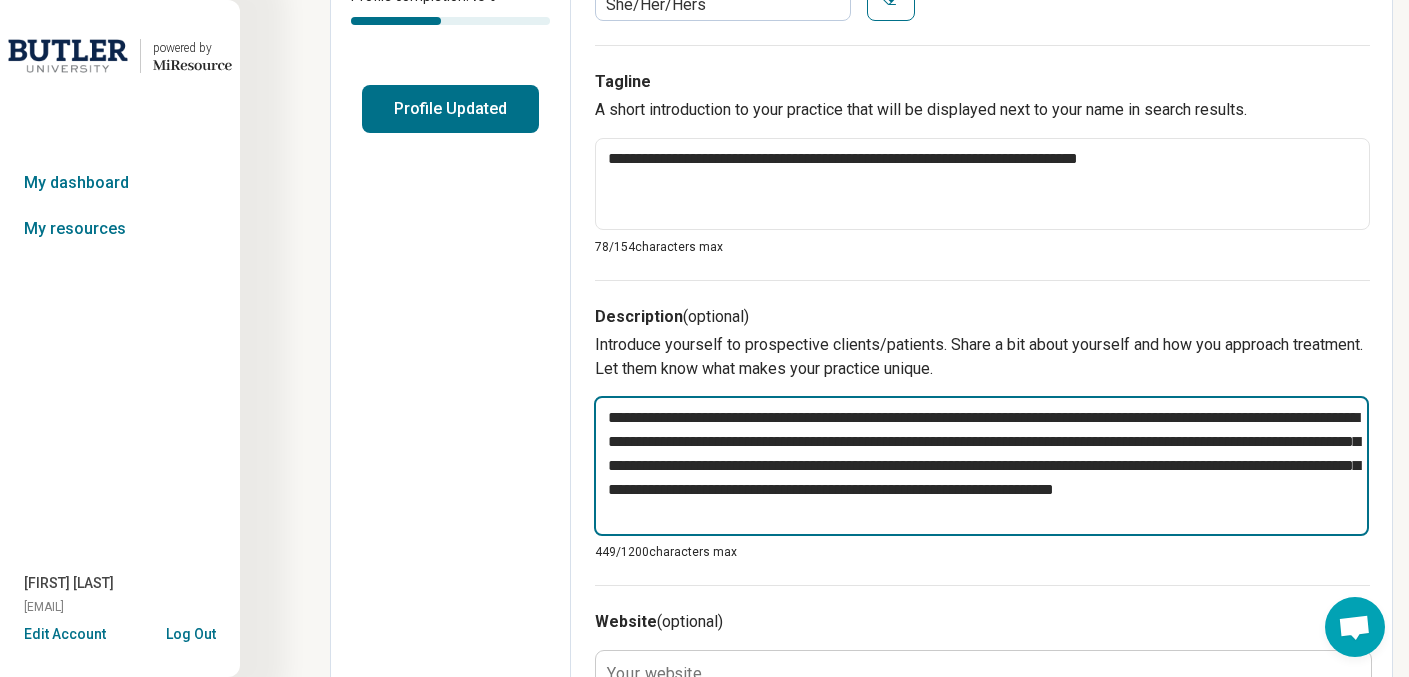 click on "**********" at bounding box center (981, 466) 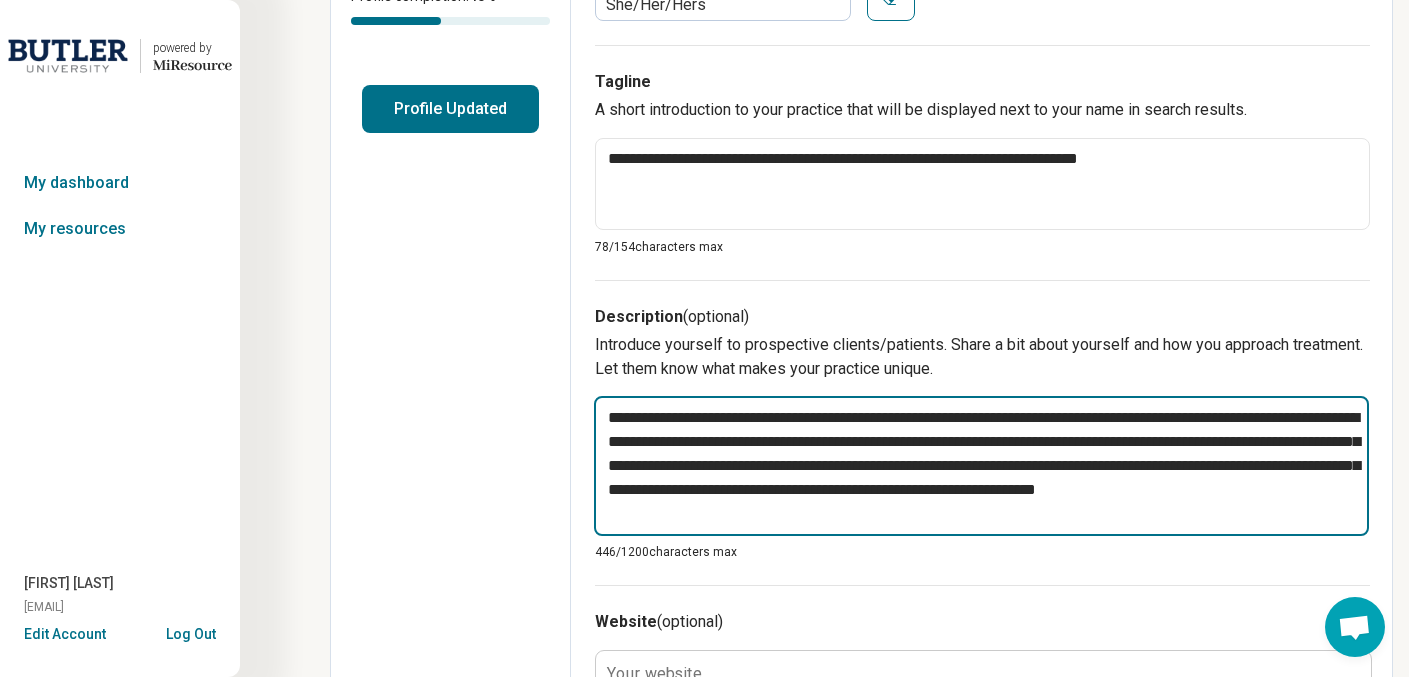 click on "**********" at bounding box center [981, 466] 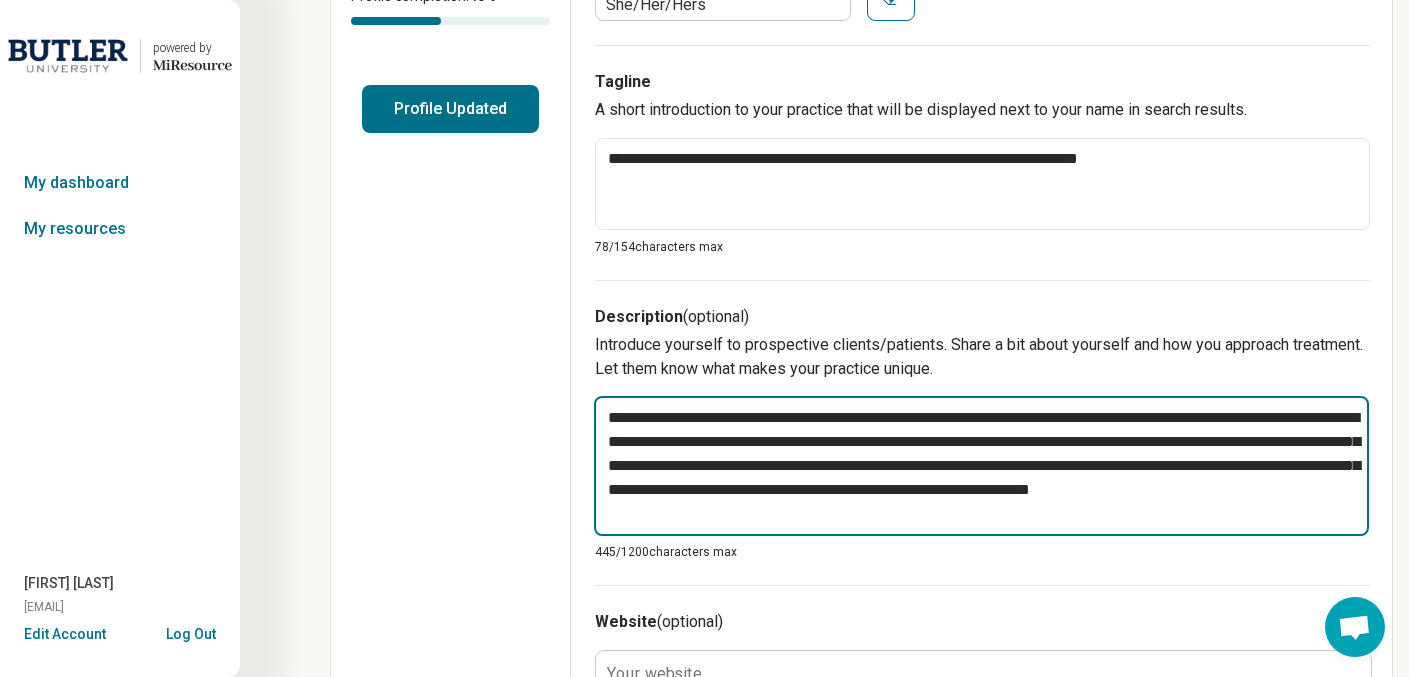 click on "**********" at bounding box center [981, 466] 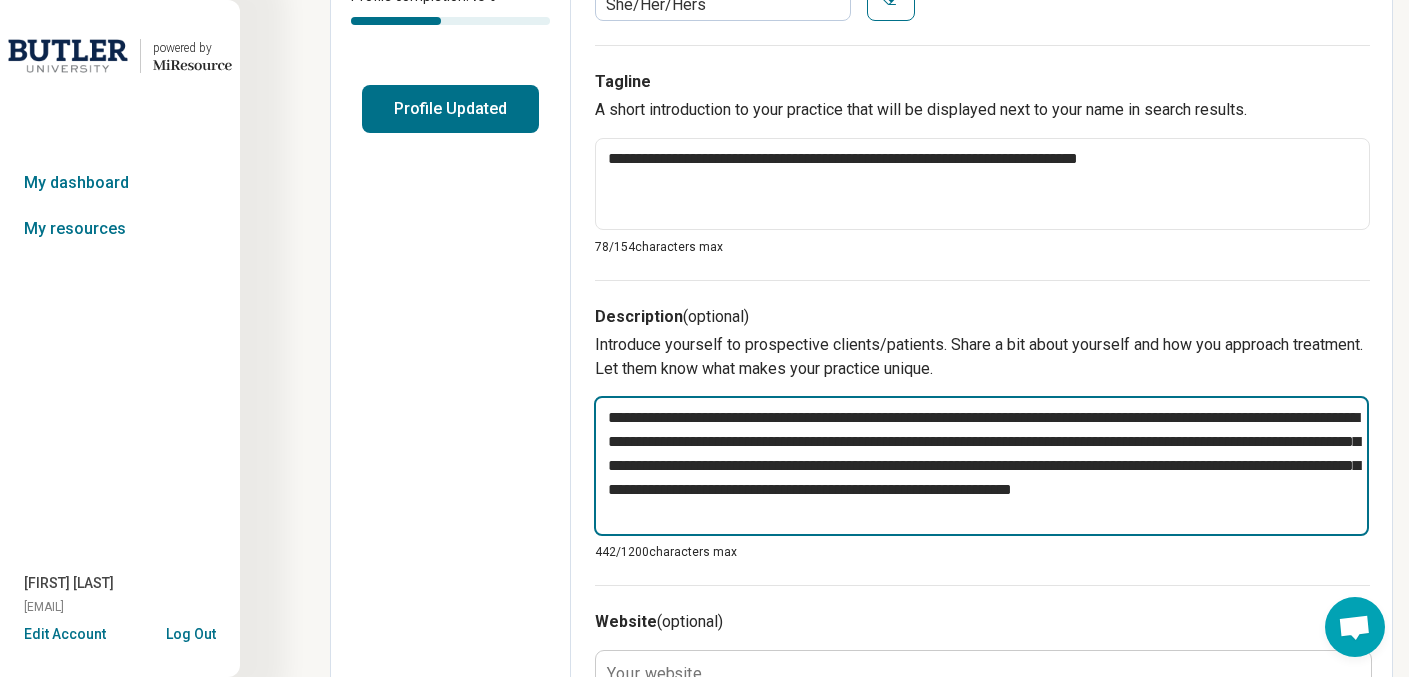 click on "**********" at bounding box center [981, 466] 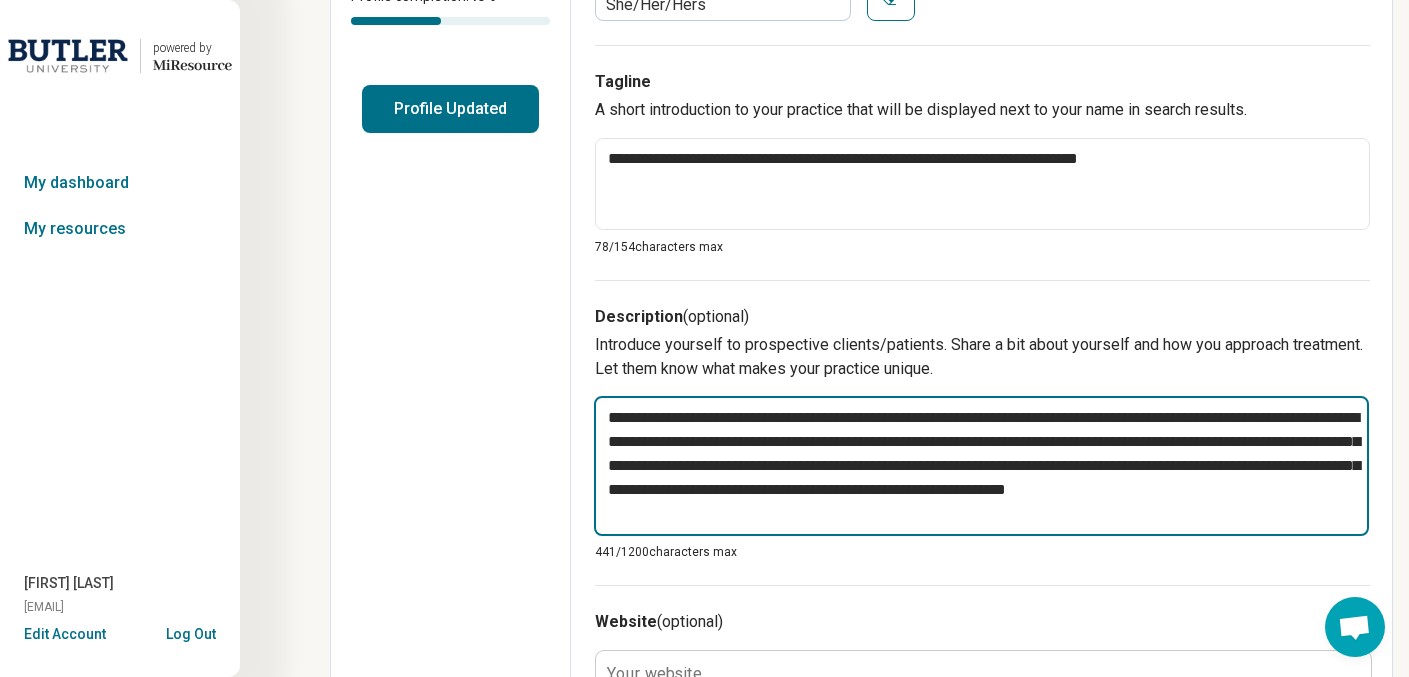 click on "**********" at bounding box center (981, 466) 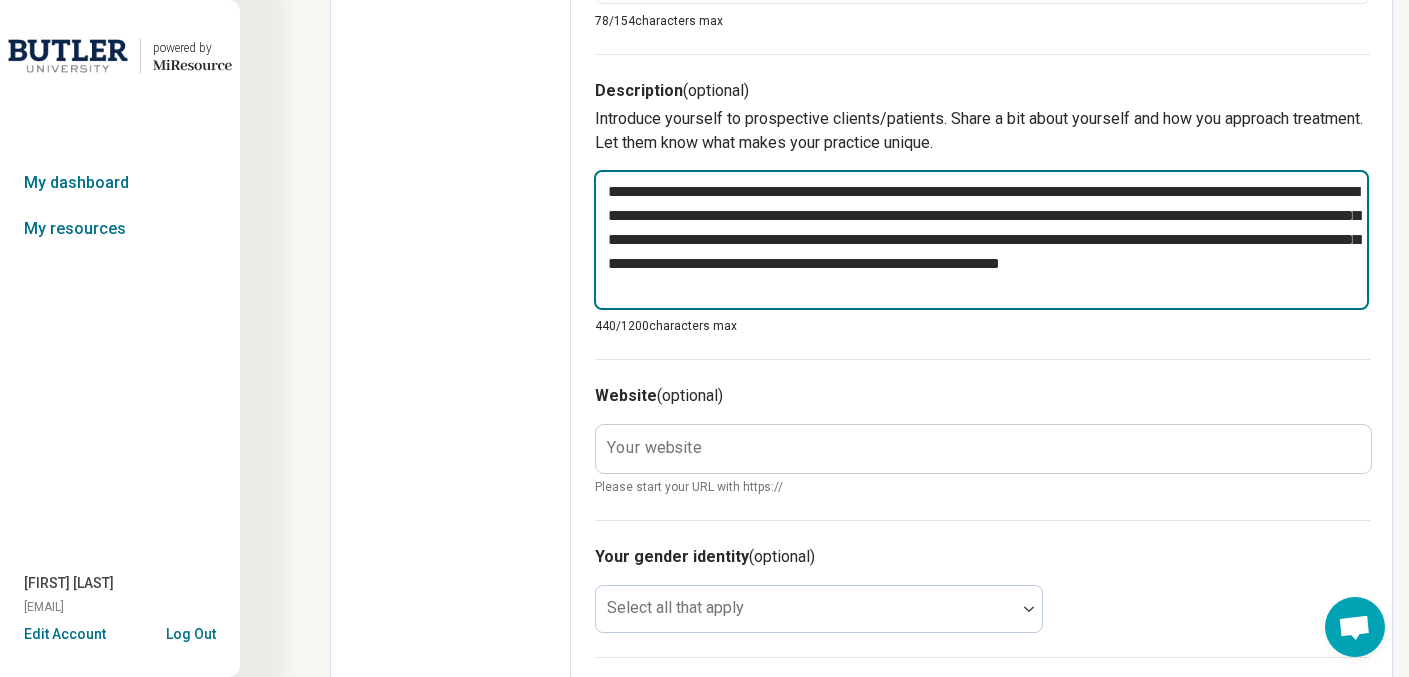 scroll, scrollTop: 727, scrollLeft: 0, axis: vertical 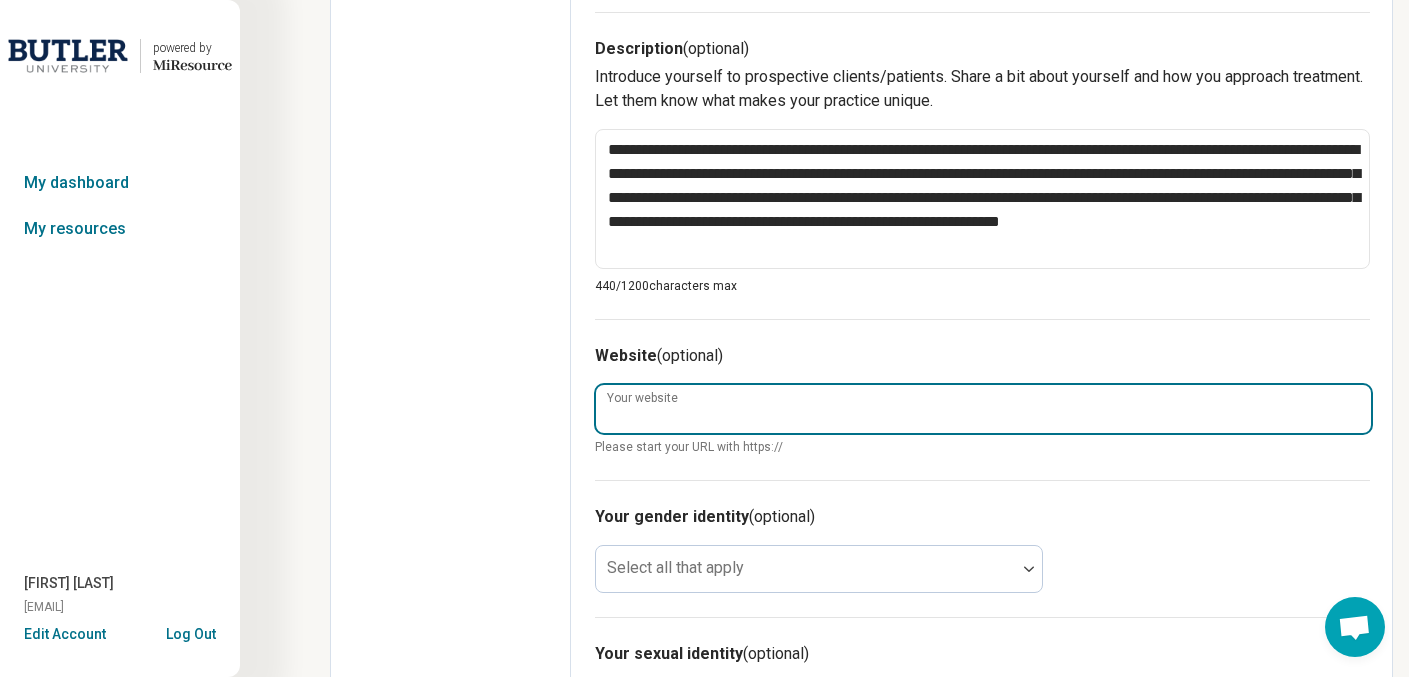 click on "Your website" at bounding box center (983, 409) 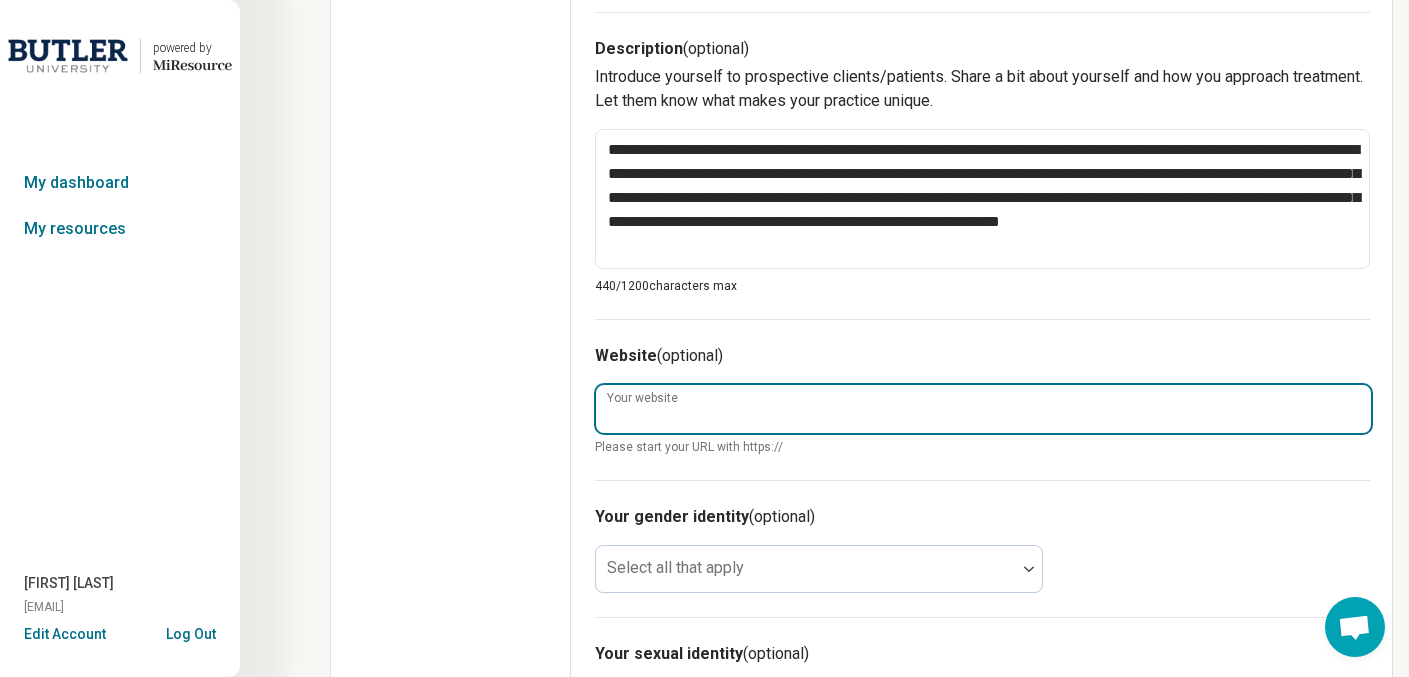 paste on "**********" 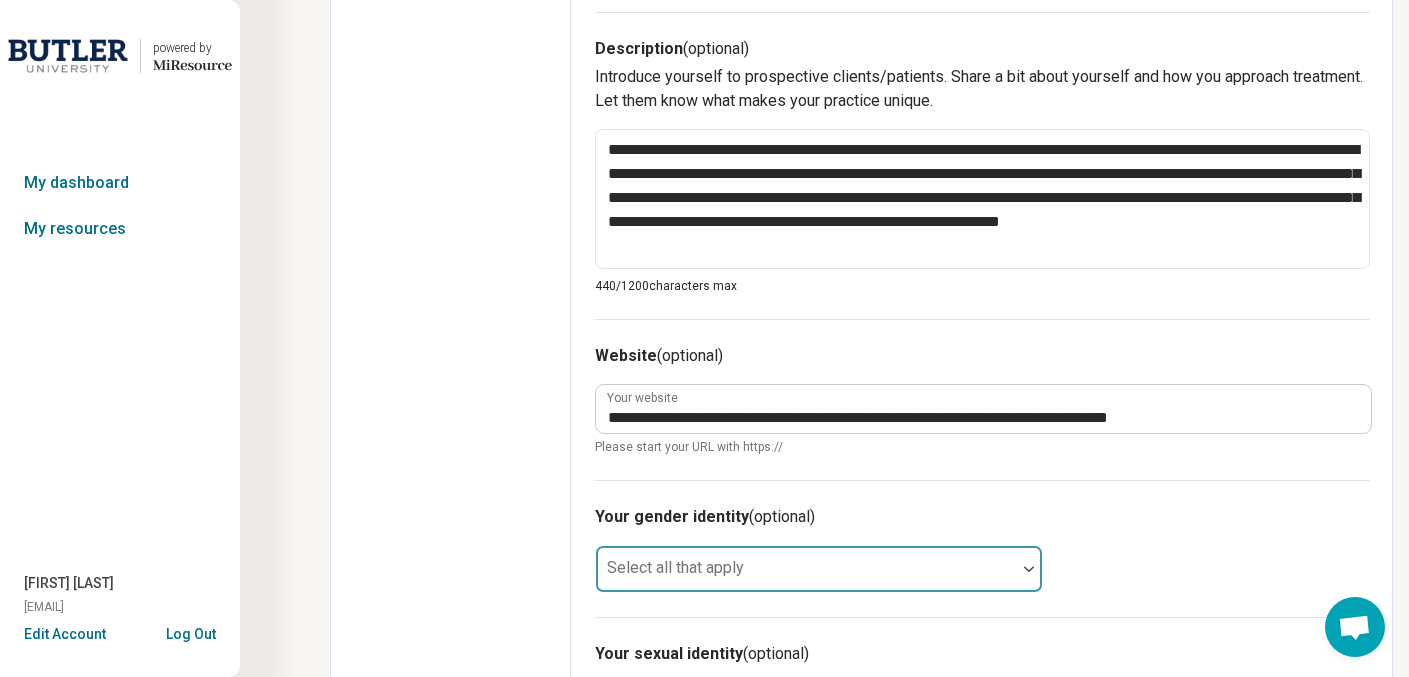 click at bounding box center (1029, 569) 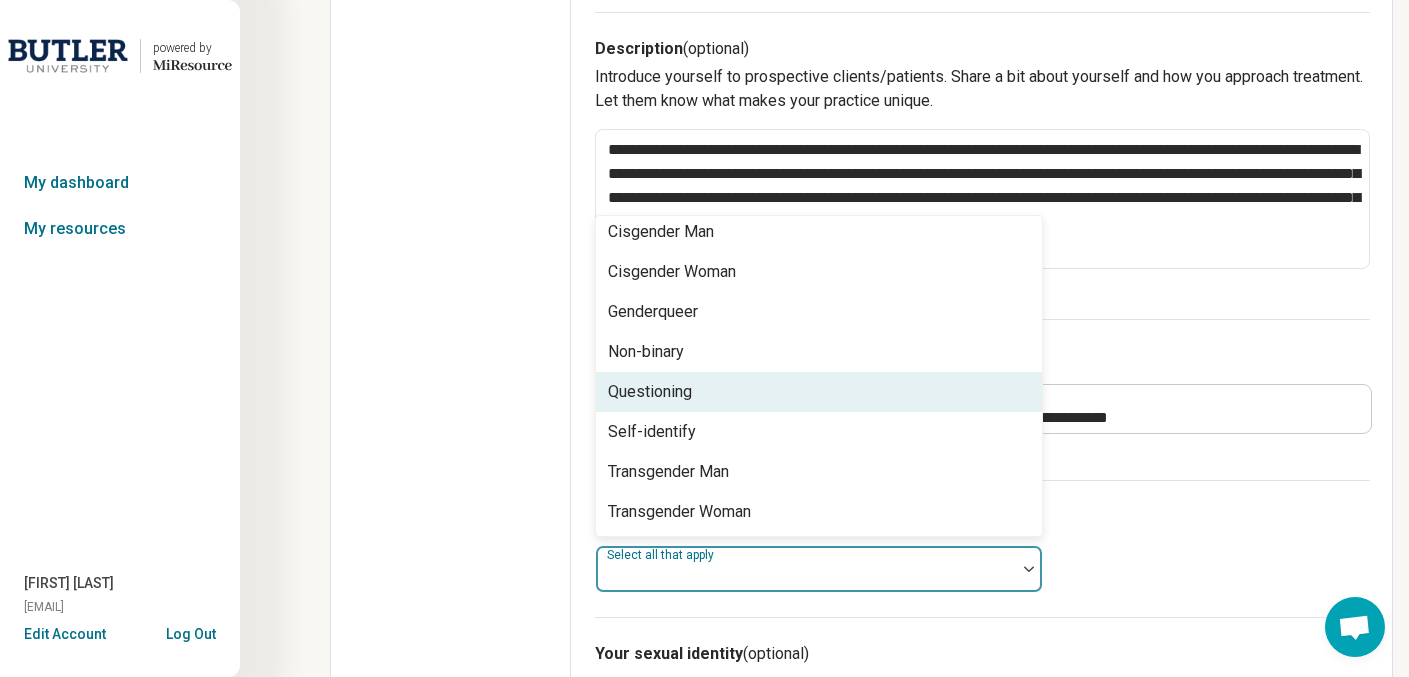 scroll, scrollTop: 0, scrollLeft: 0, axis: both 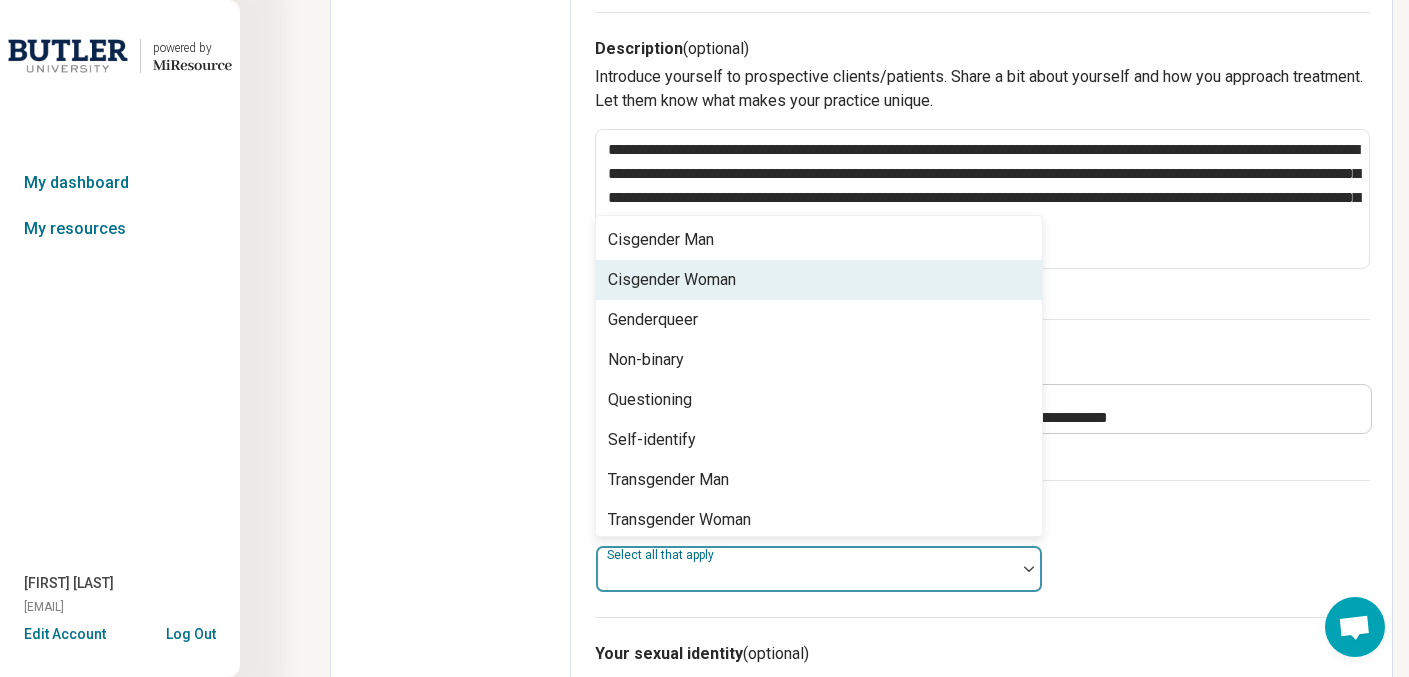 click on "Your gender identity  (optional)" at bounding box center [982, 517] 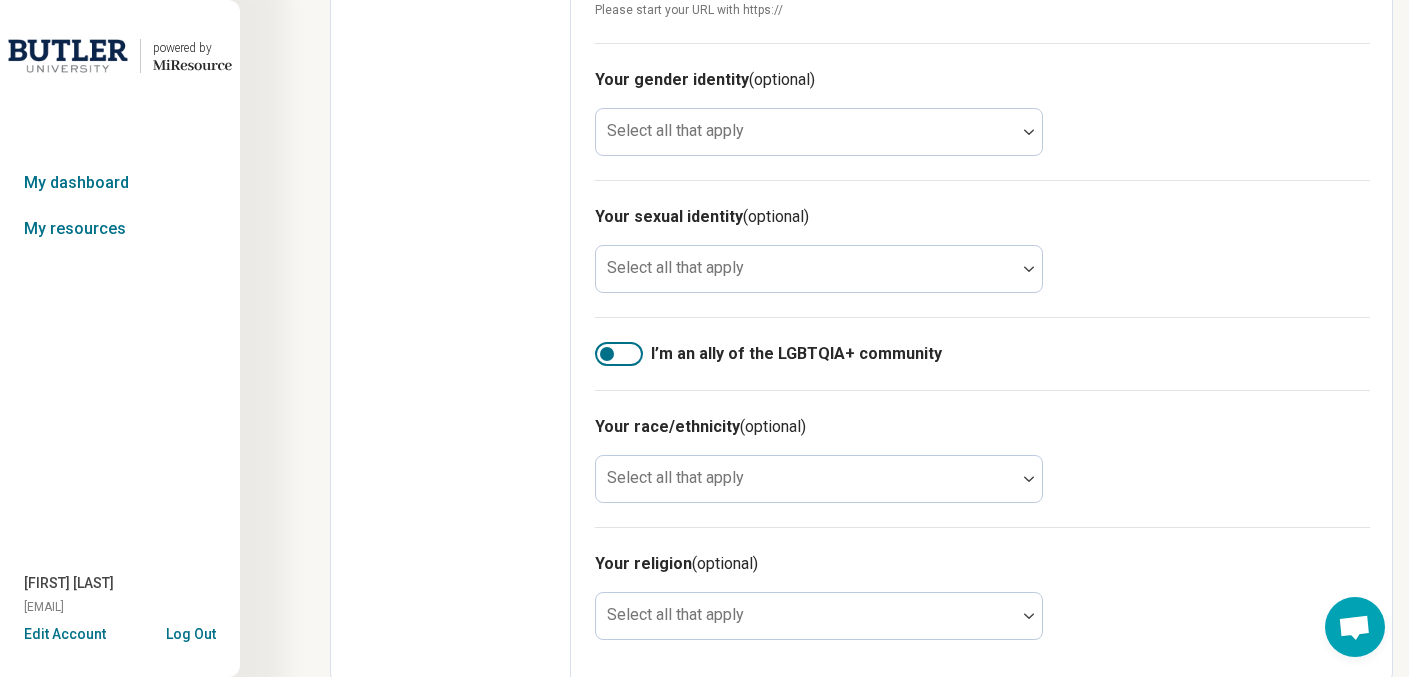scroll, scrollTop: 1170, scrollLeft: 0, axis: vertical 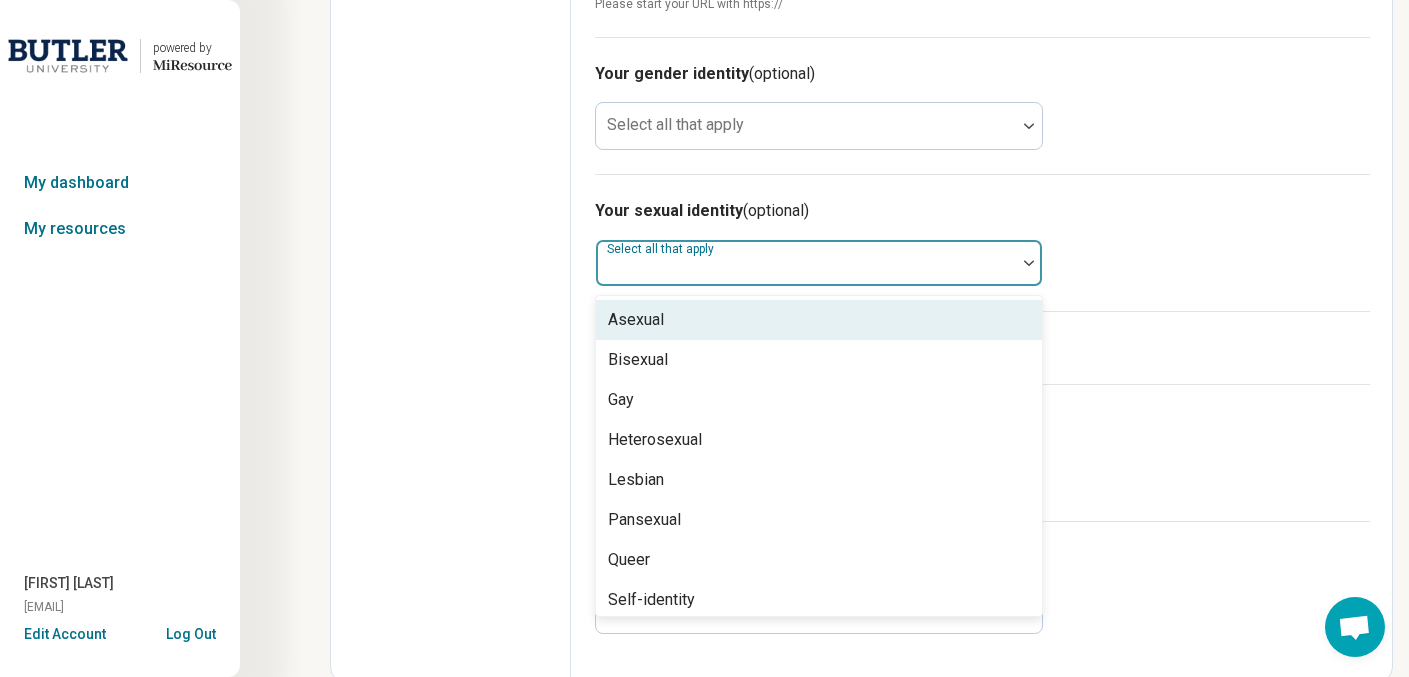 click at bounding box center (806, 263) 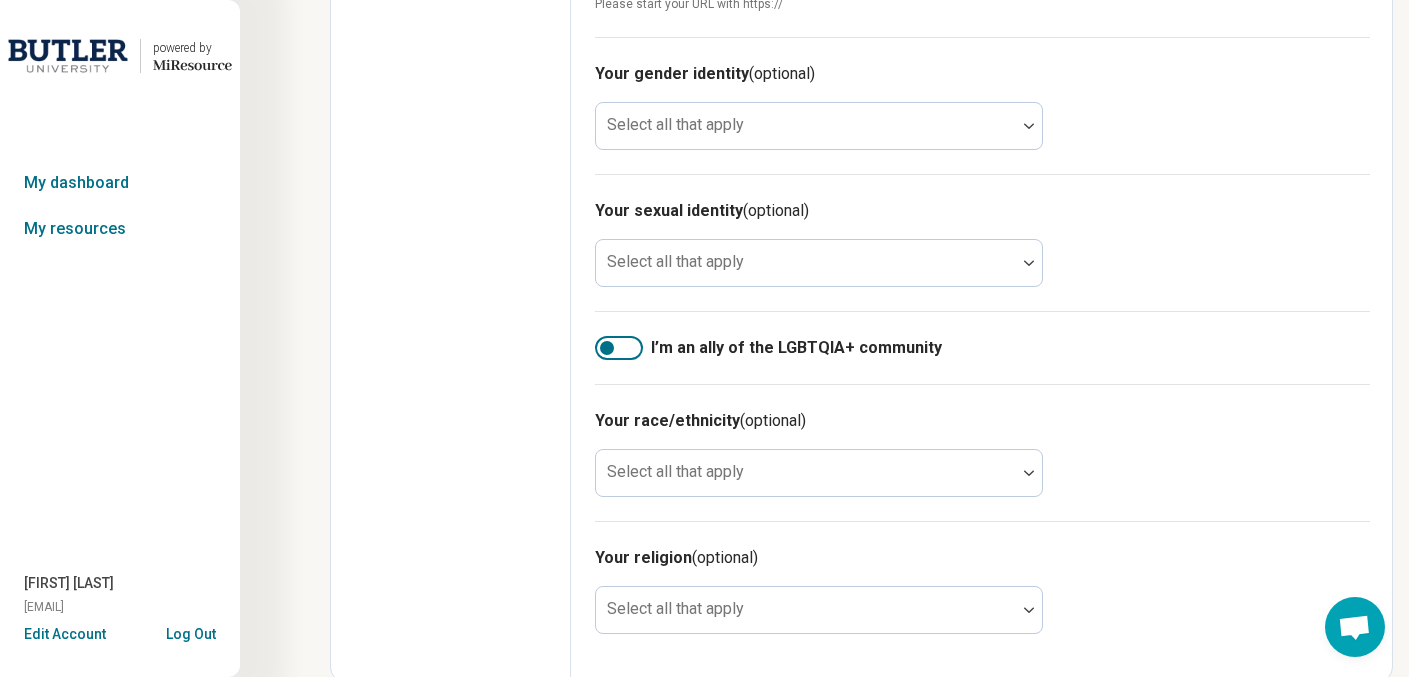 click on "Your sexual identity  (optional) Select all that apply" at bounding box center [982, 242] 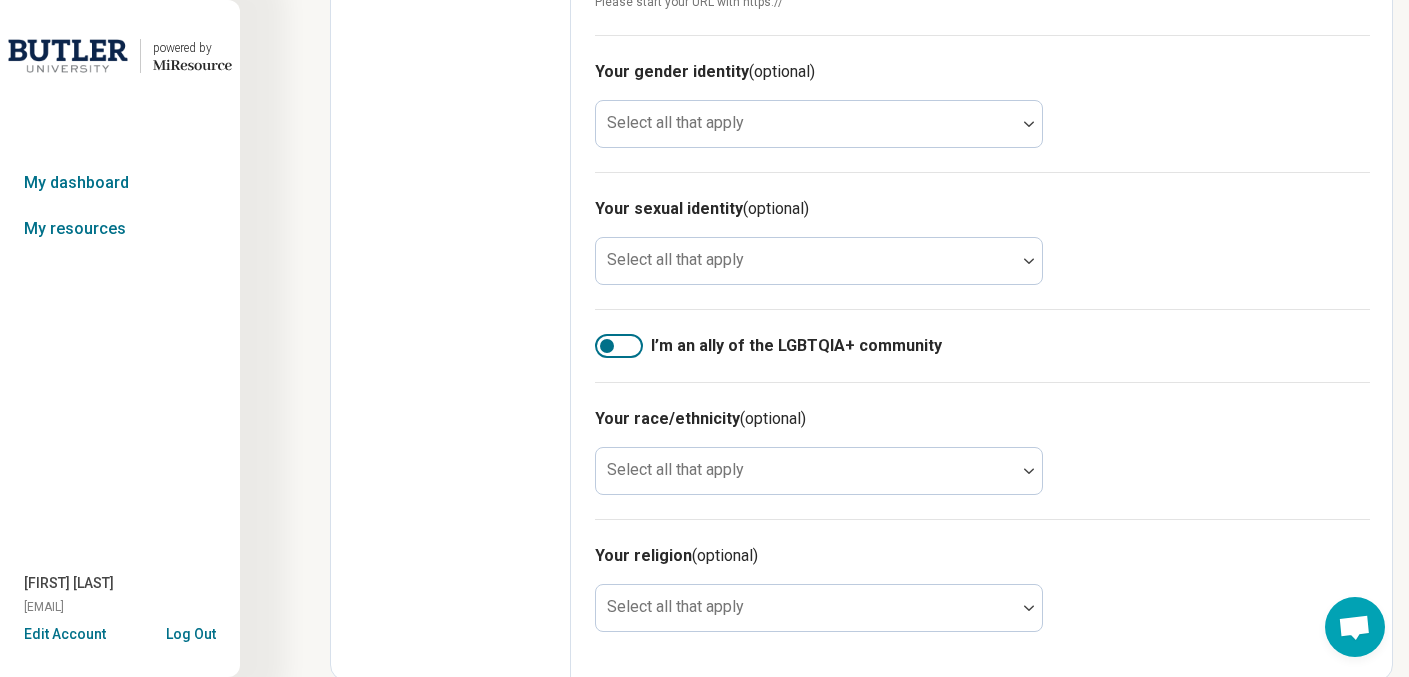 click on "I’m an ally of the LGBTQIA+ community" at bounding box center (982, 345) 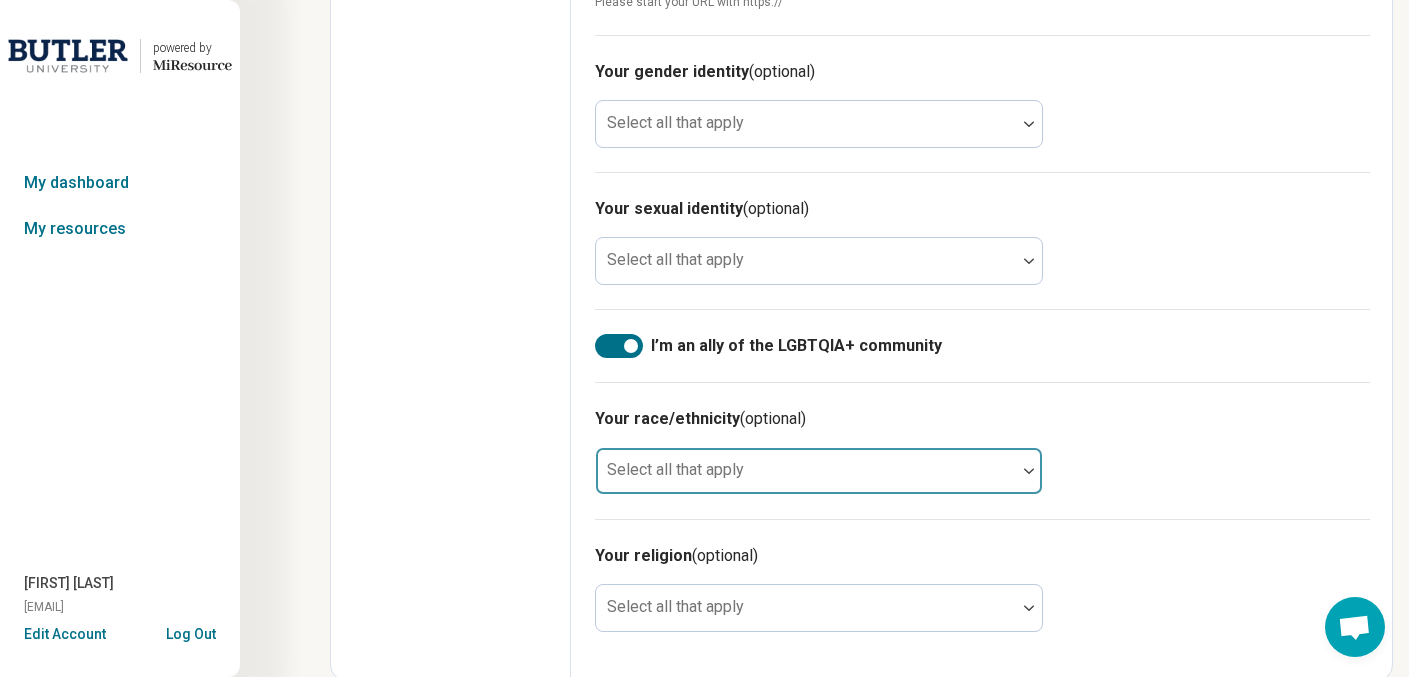 click at bounding box center (1029, 471) 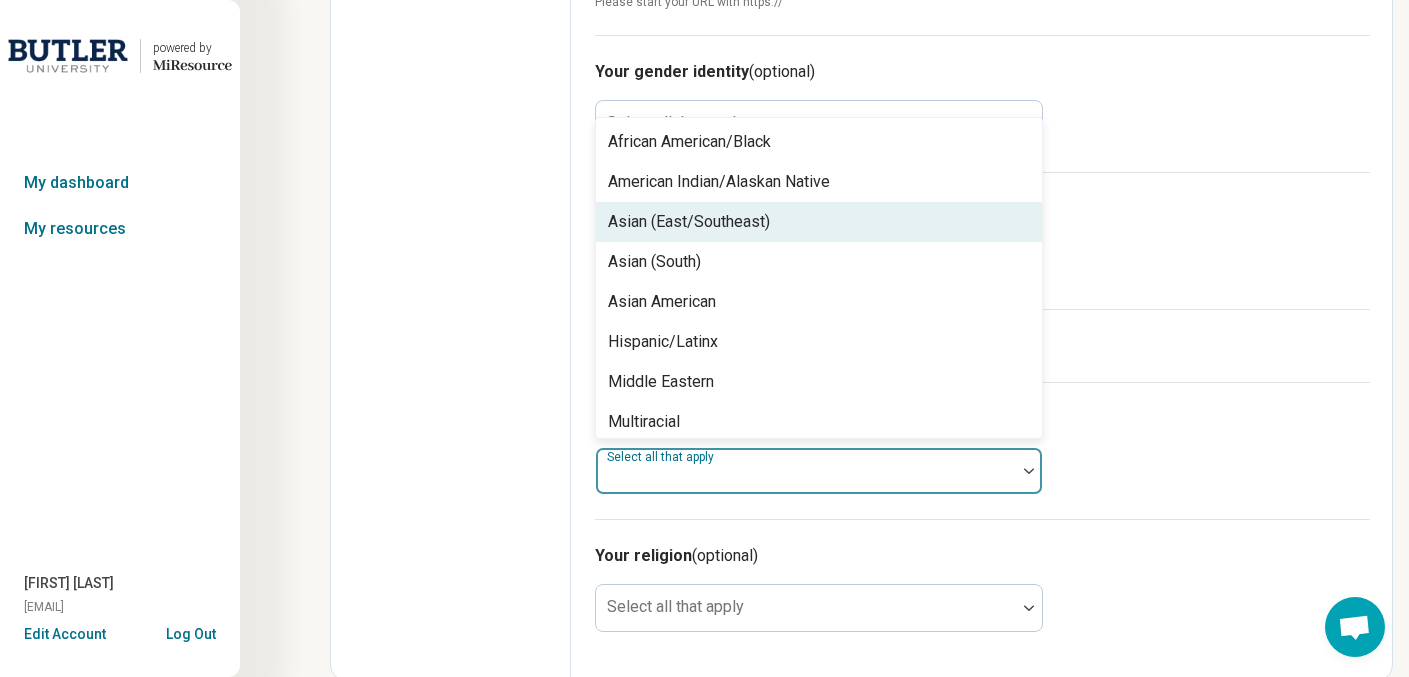 click on "Your sexual identity  (optional) Select all that apply" at bounding box center [982, 240] 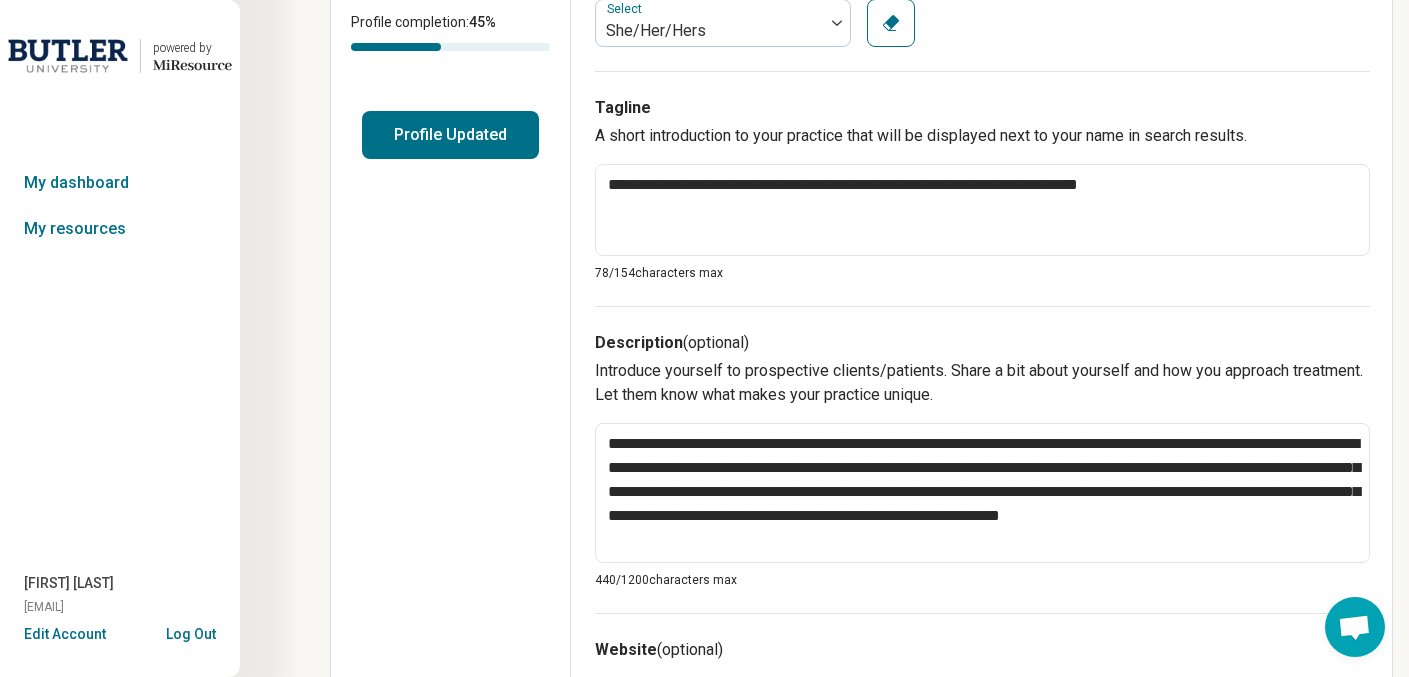 scroll, scrollTop: 0, scrollLeft: 0, axis: both 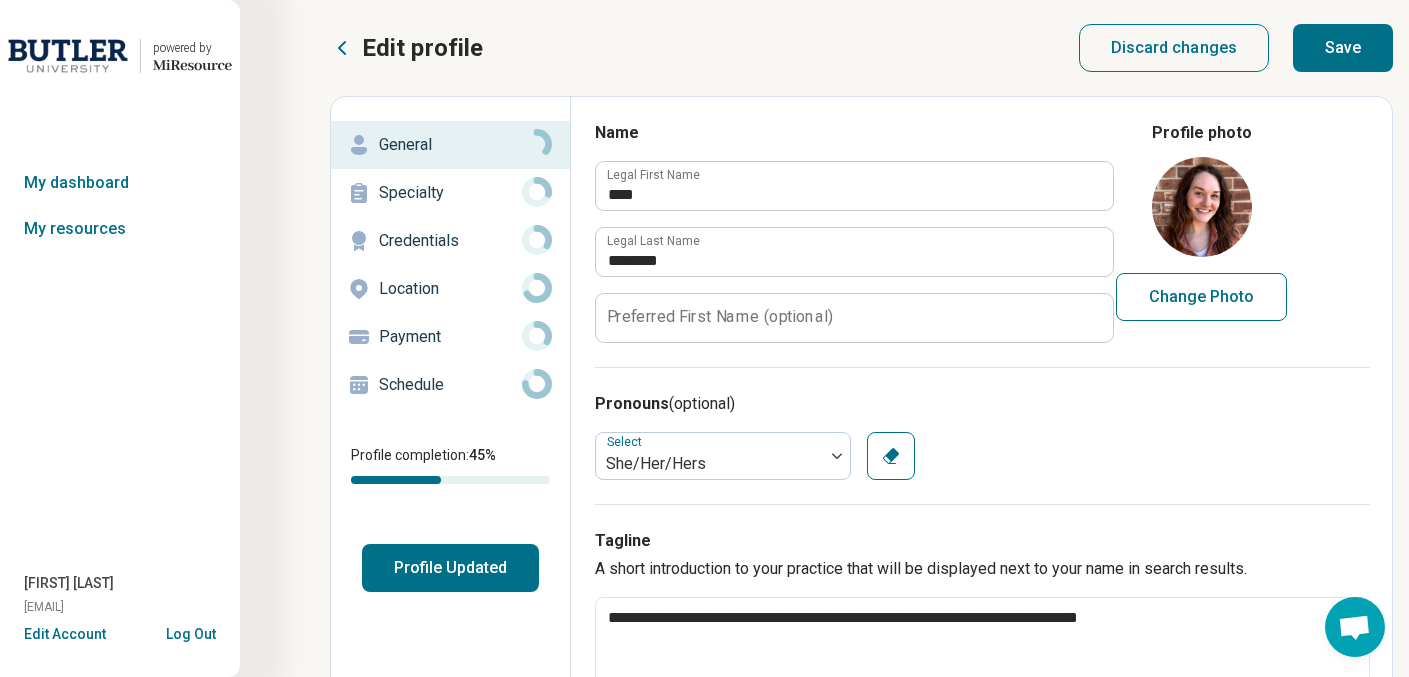 click on "Save" at bounding box center (1343, 48) 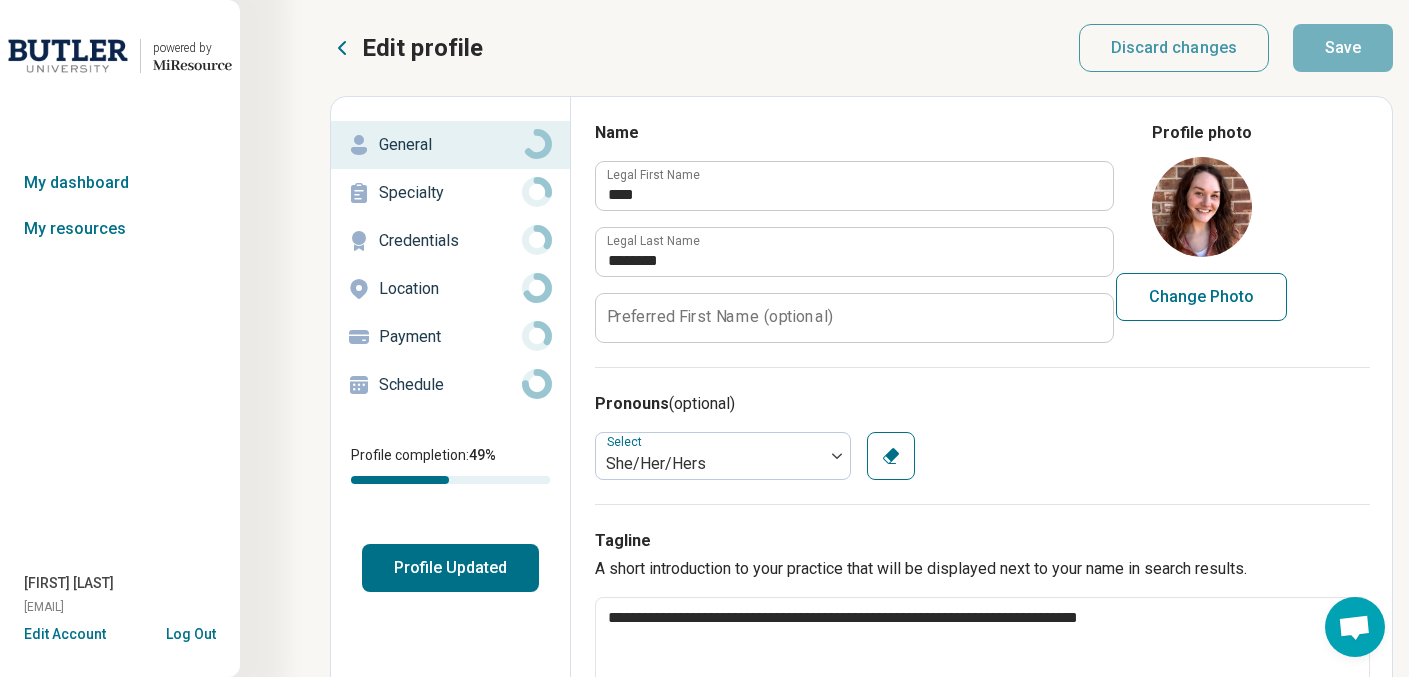 click on "Specialty" at bounding box center (450, 193) 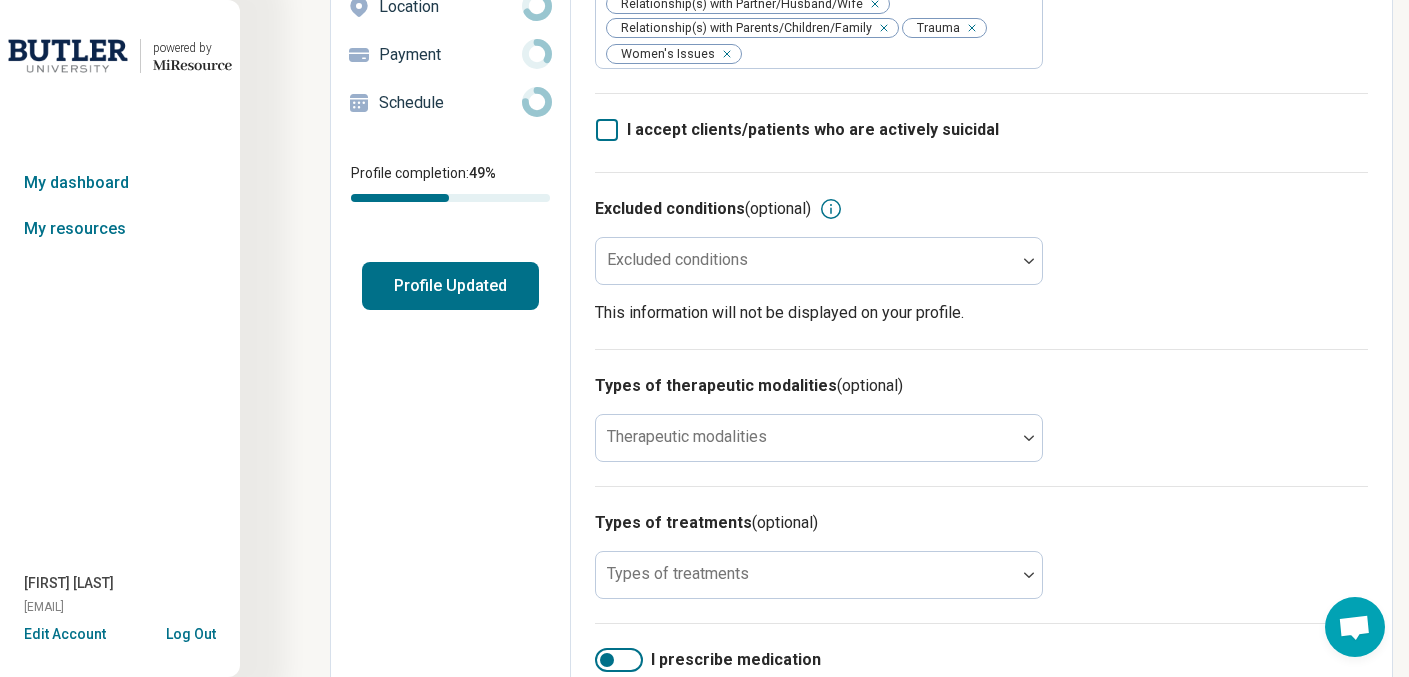 scroll, scrollTop: 292, scrollLeft: 0, axis: vertical 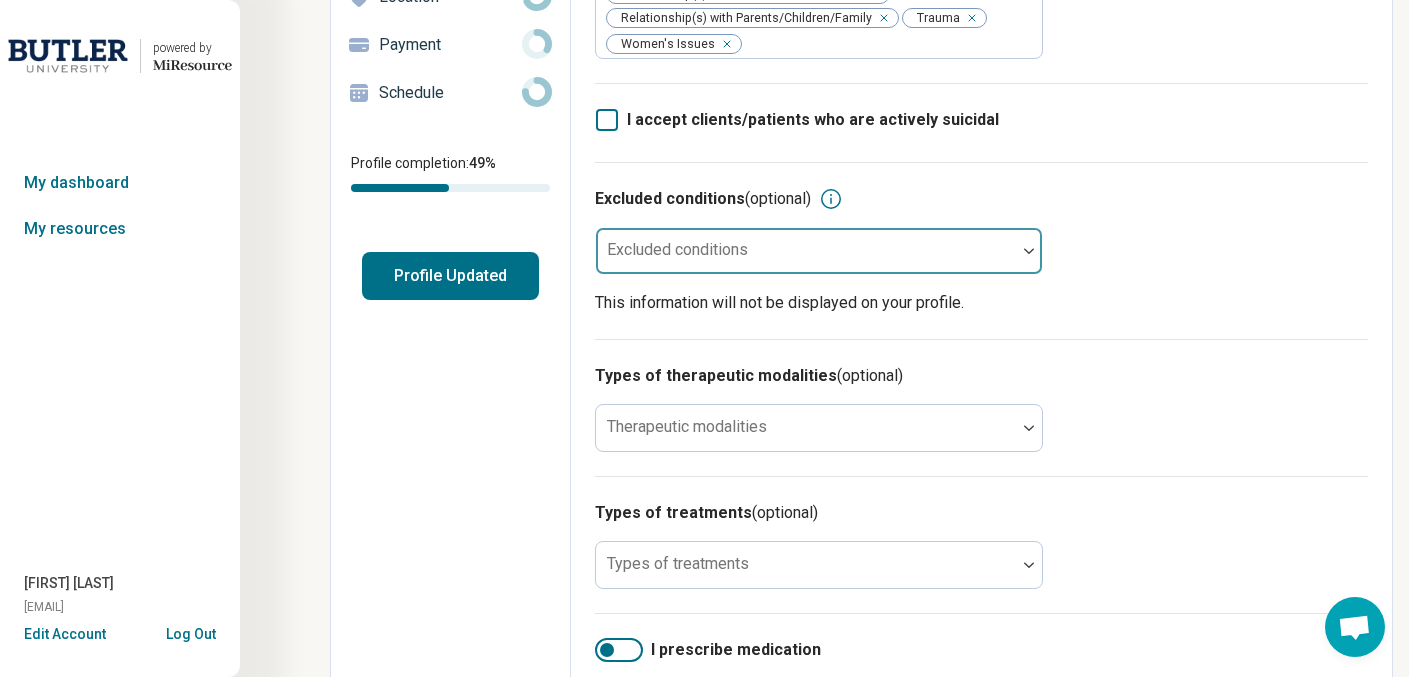 click at bounding box center (1029, 251) 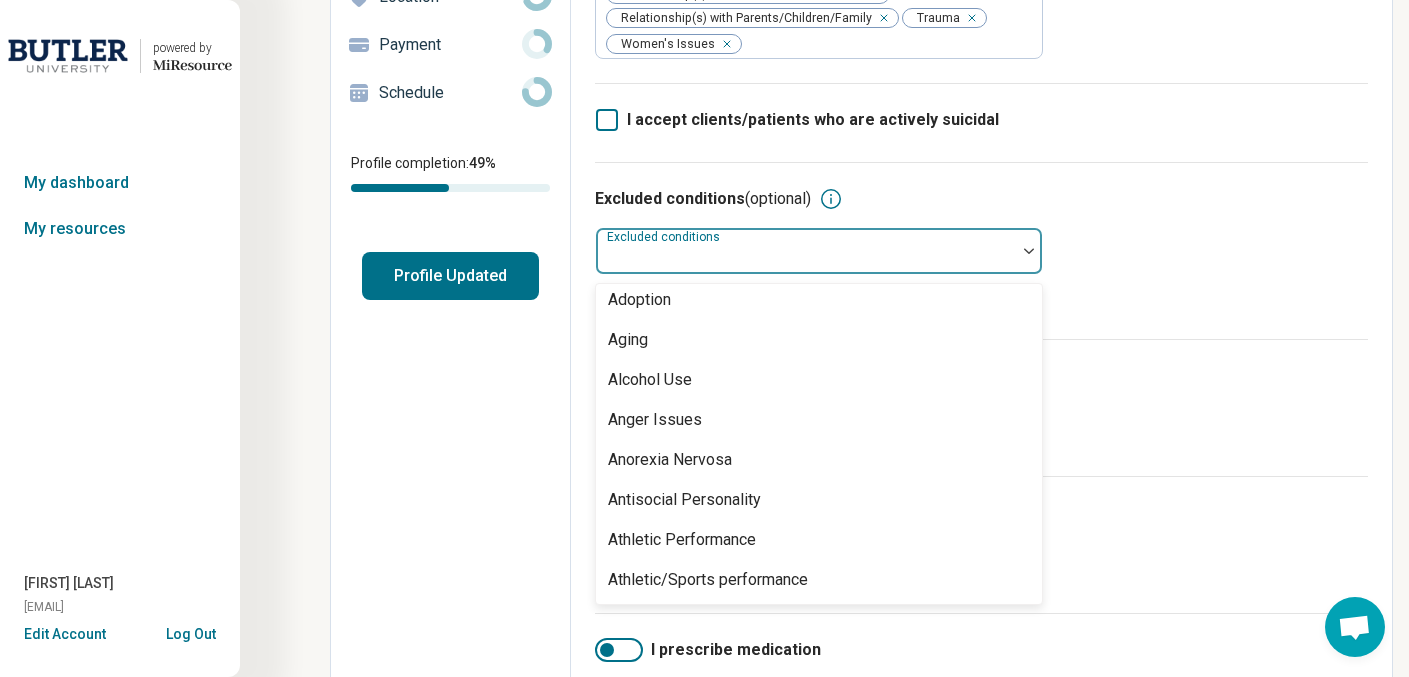 scroll, scrollTop: 92, scrollLeft: 0, axis: vertical 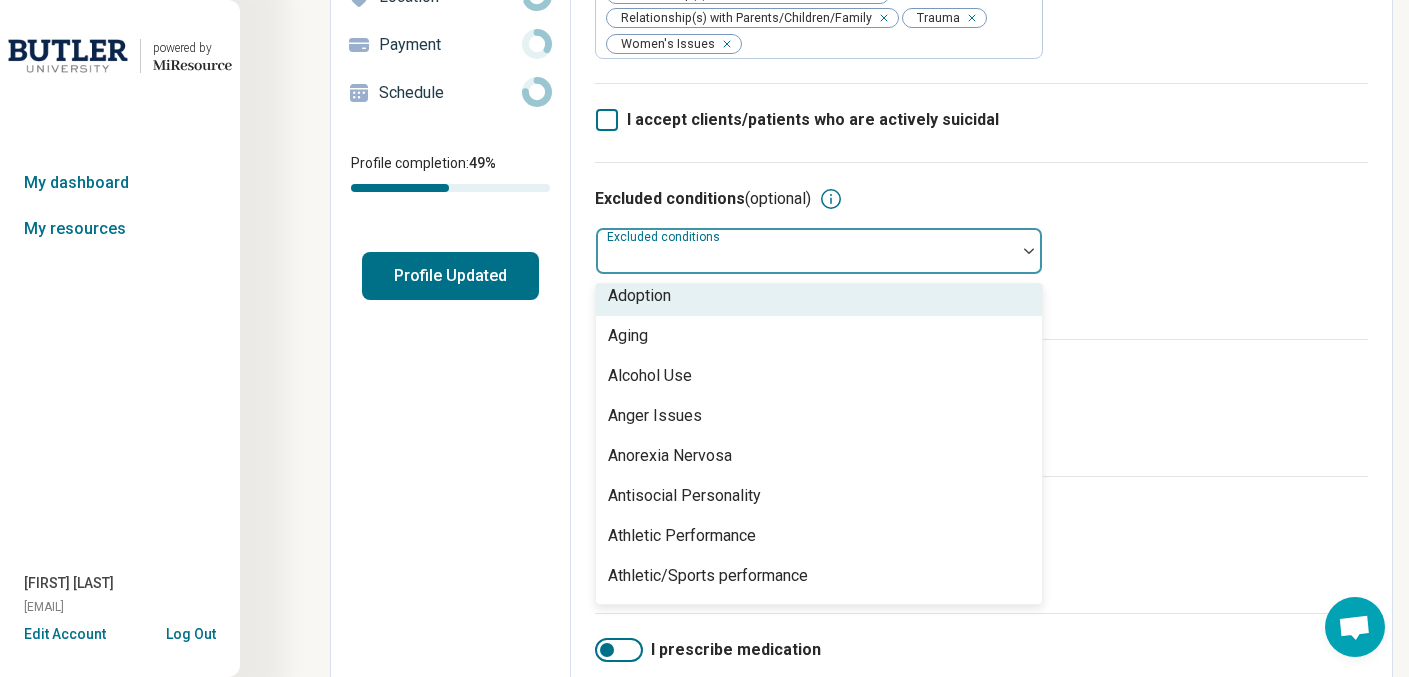 click on "Excluded conditions  (optional)" at bounding box center (981, 199) 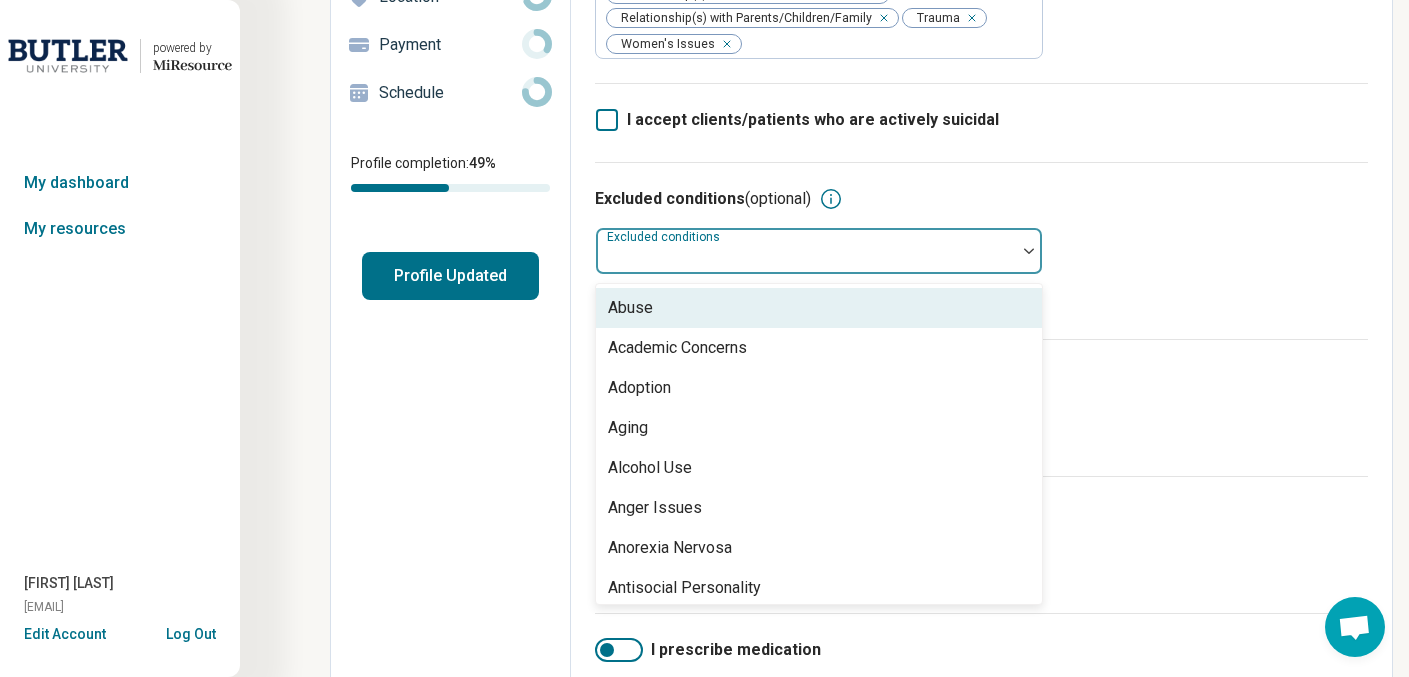 click at bounding box center (1029, 251) 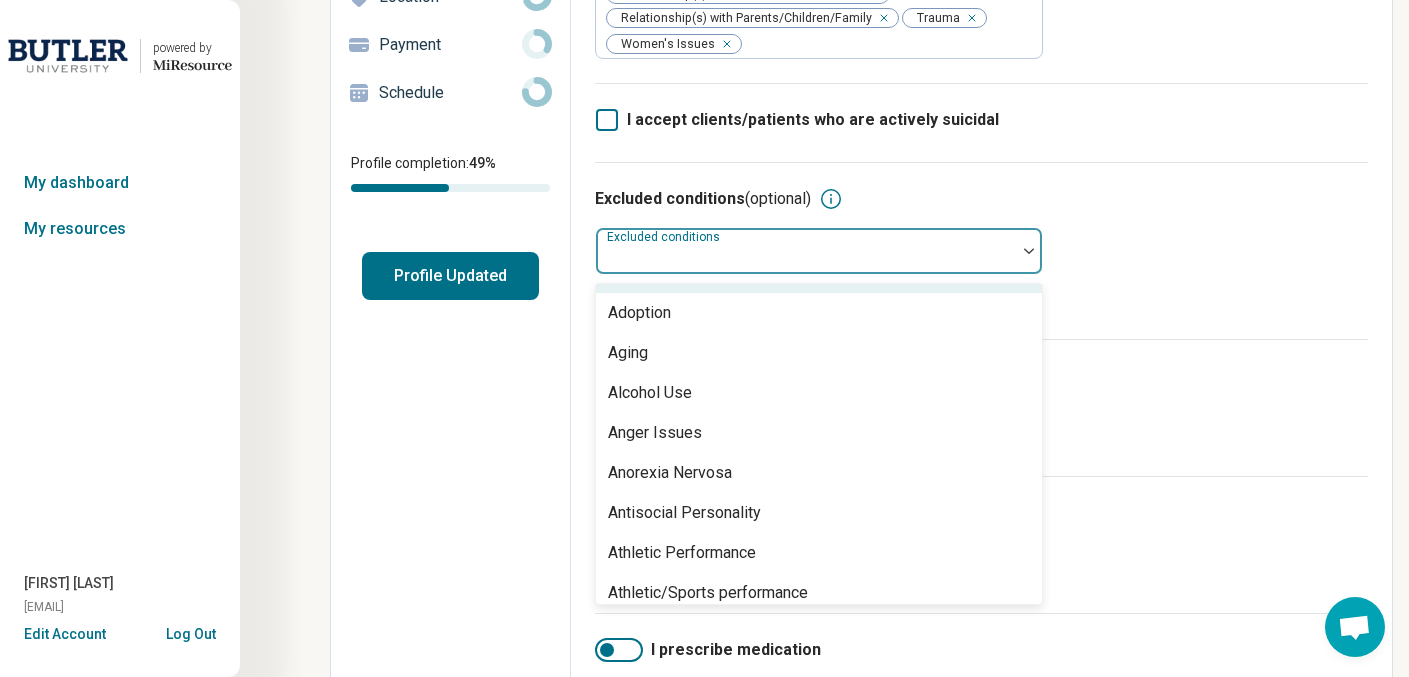 scroll, scrollTop: 76, scrollLeft: 0, axis: vertical 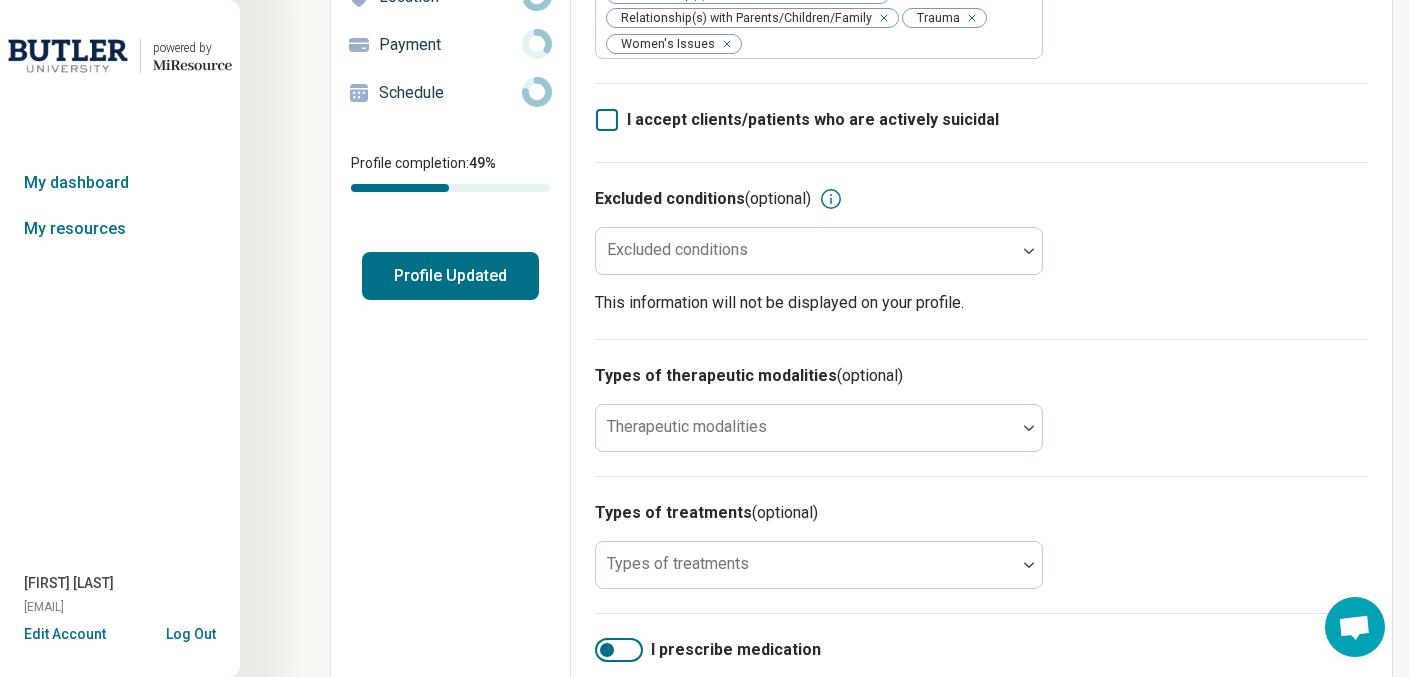 click 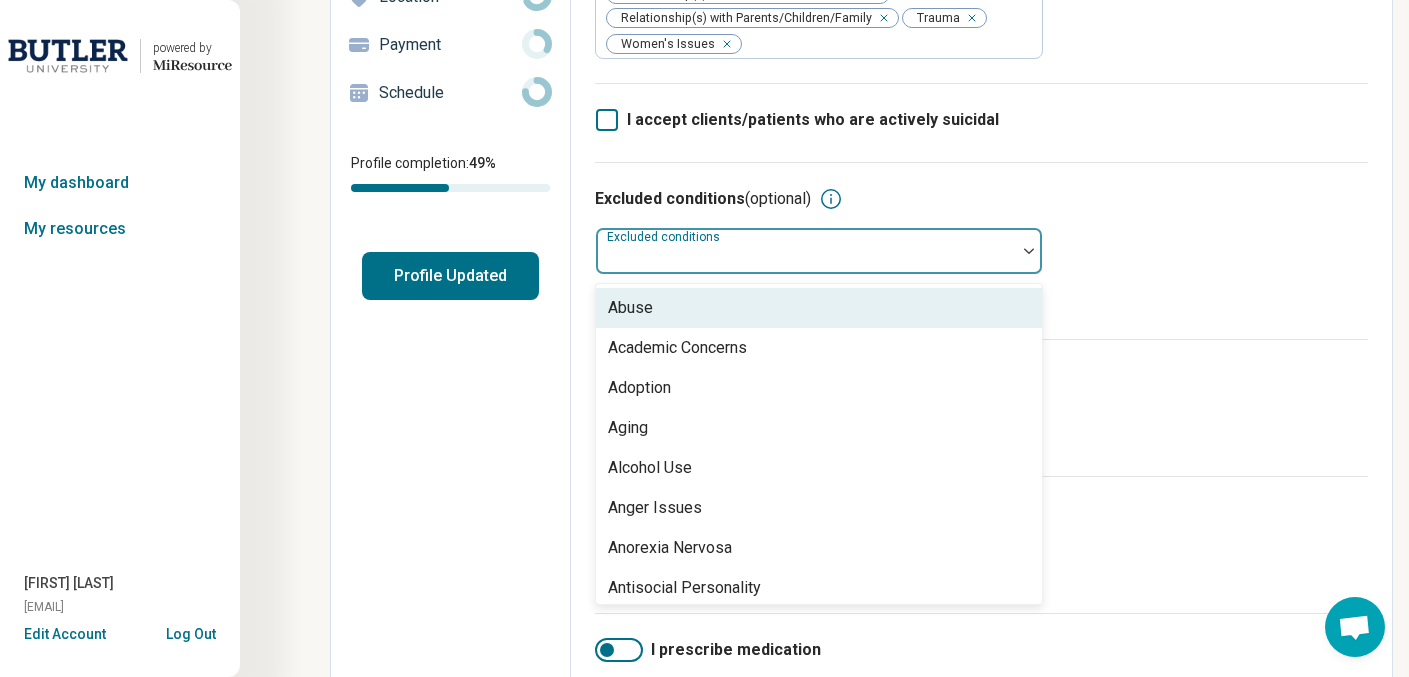 click at bounding box center [1029, 251] 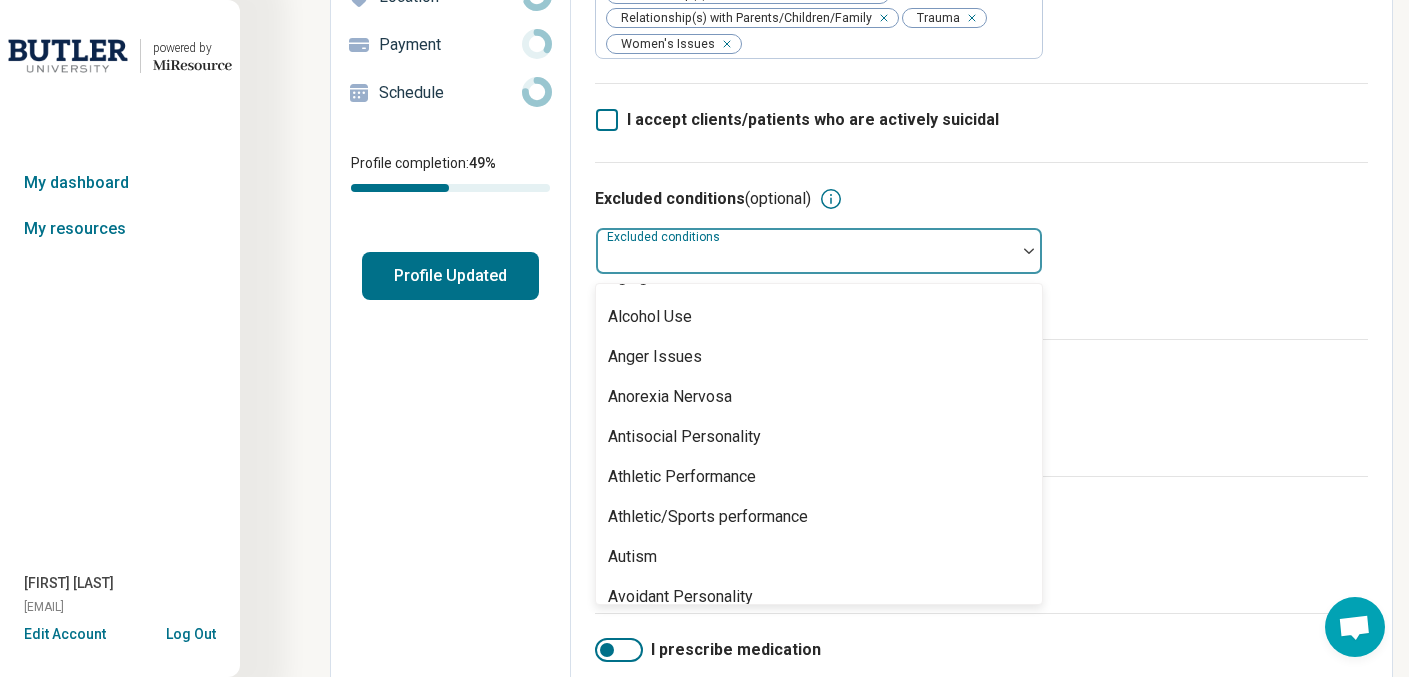 scroll, scrollTop: 161, scrollLeft: 0, axis: vertical 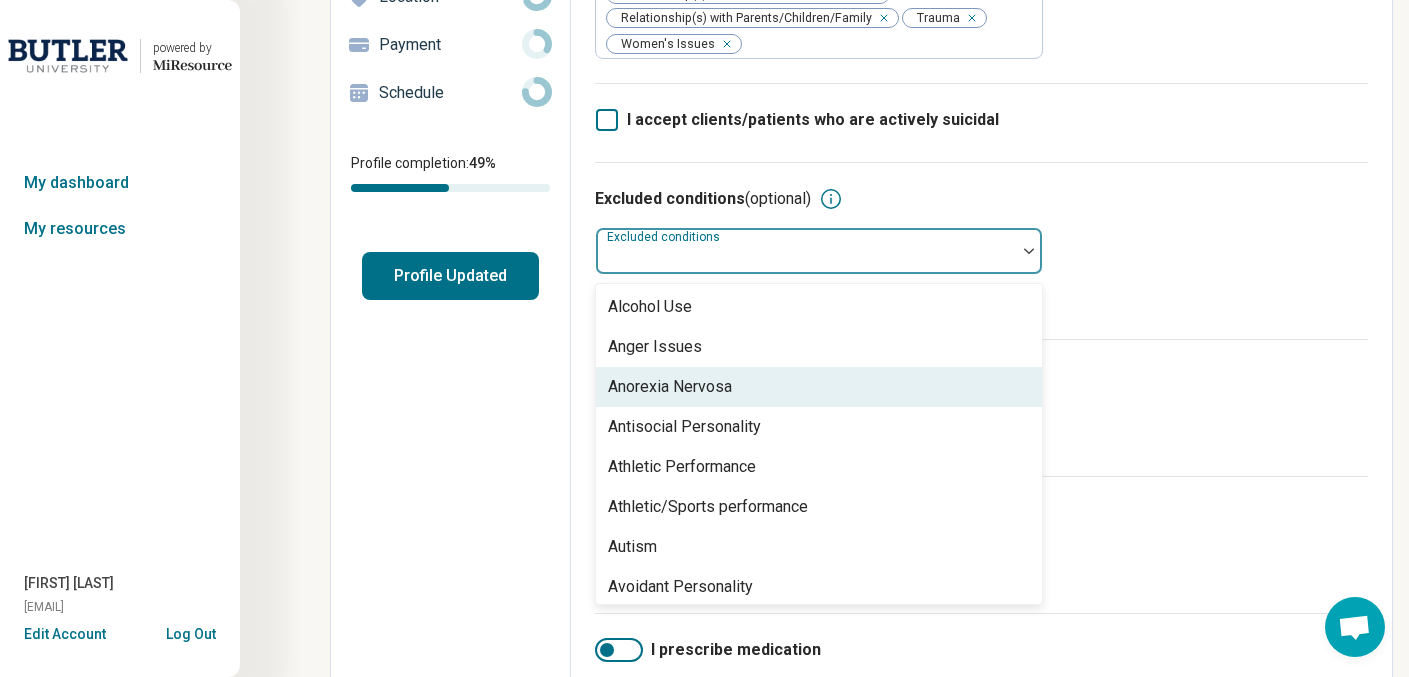 click on "Anorexia Nervosa" at bounding box center (819, 387) 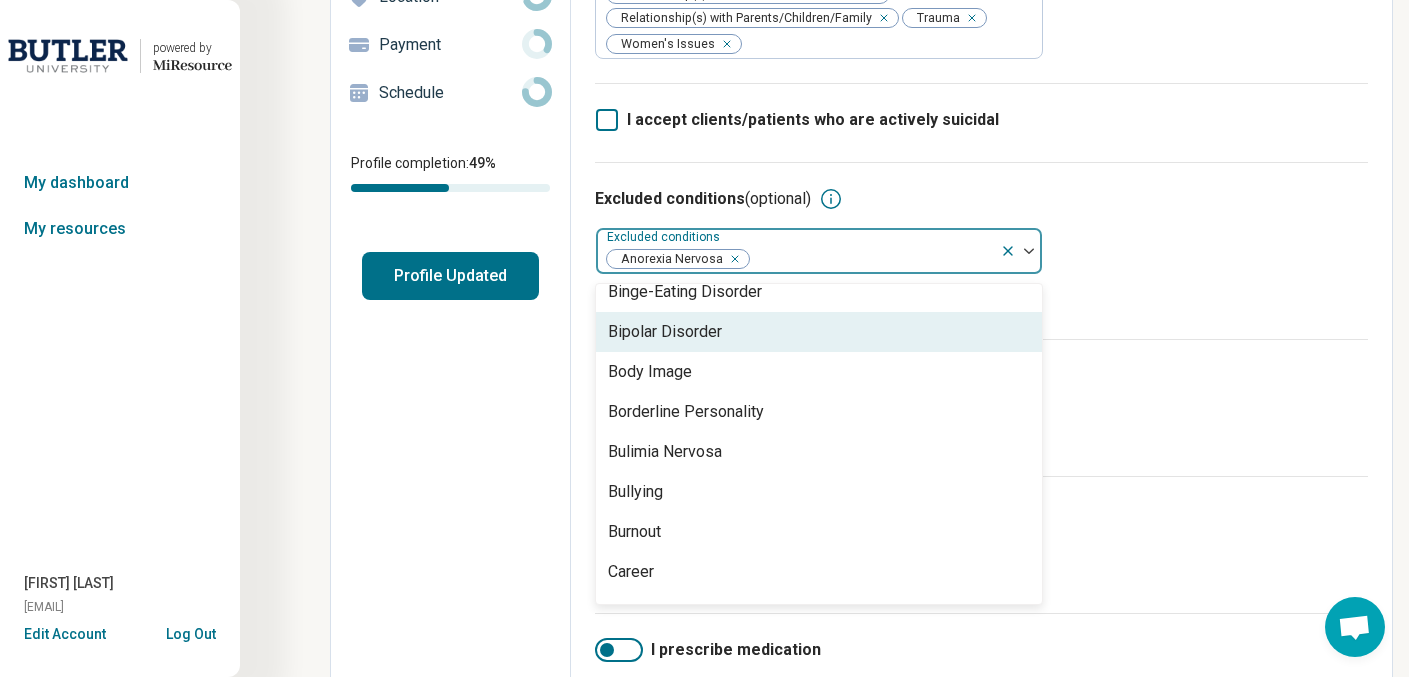 scroll, scrollTop: 500, scrollLeft: 0, axis: vertical 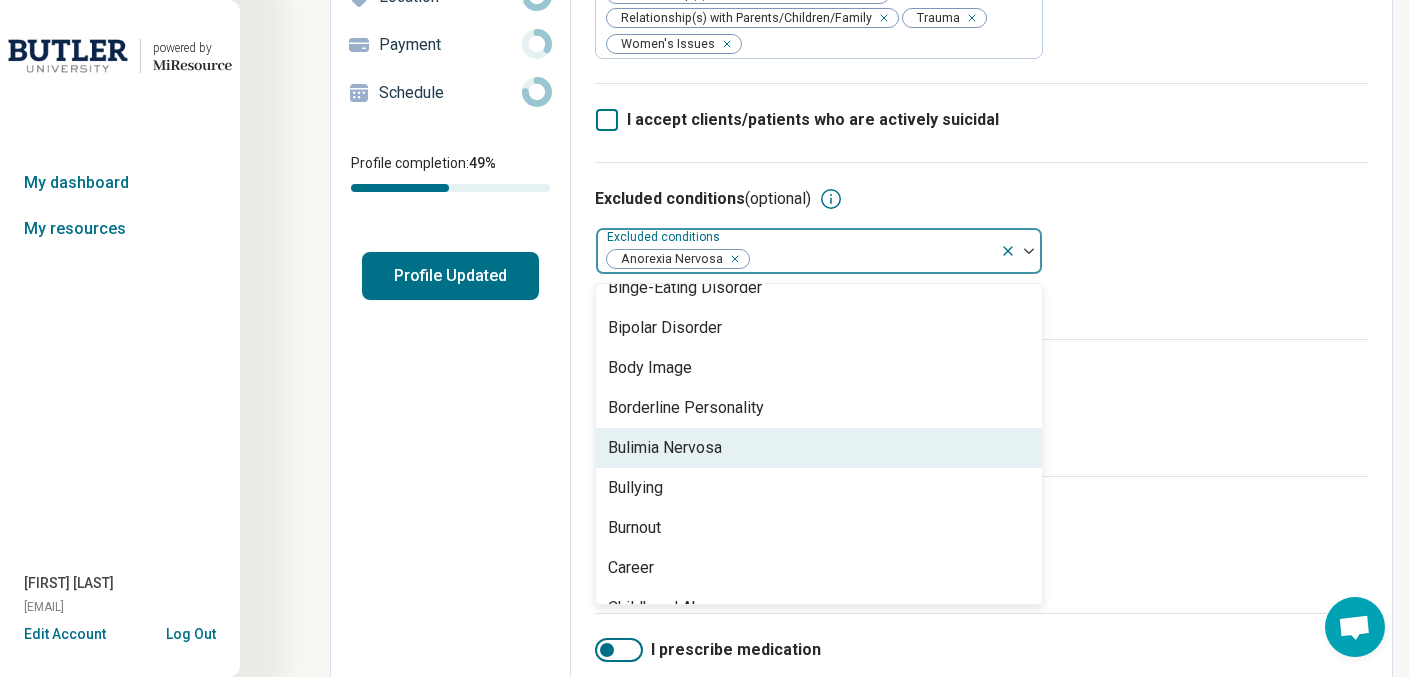 click on "Bulimia Nervosa" at bounding box center [819, 448] 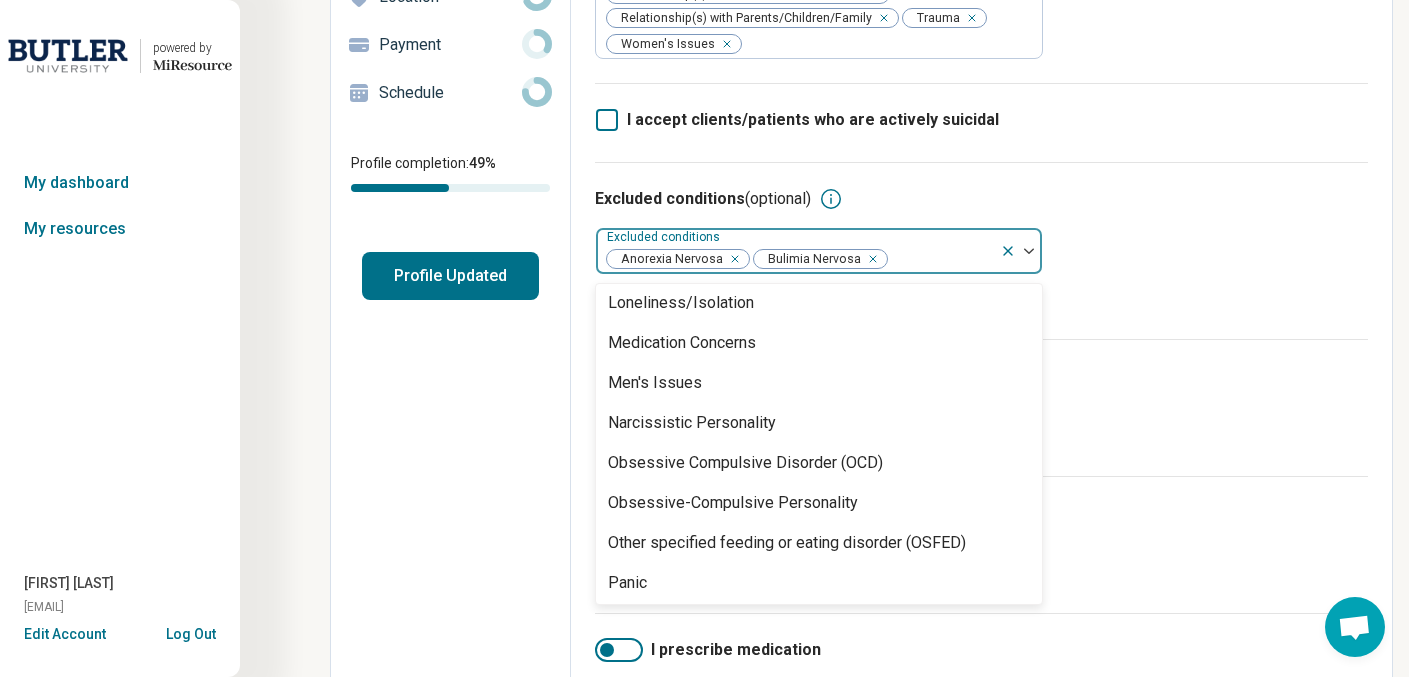 scroll, scrollTop: 1926, scrollLeft: 0, axis: vertical 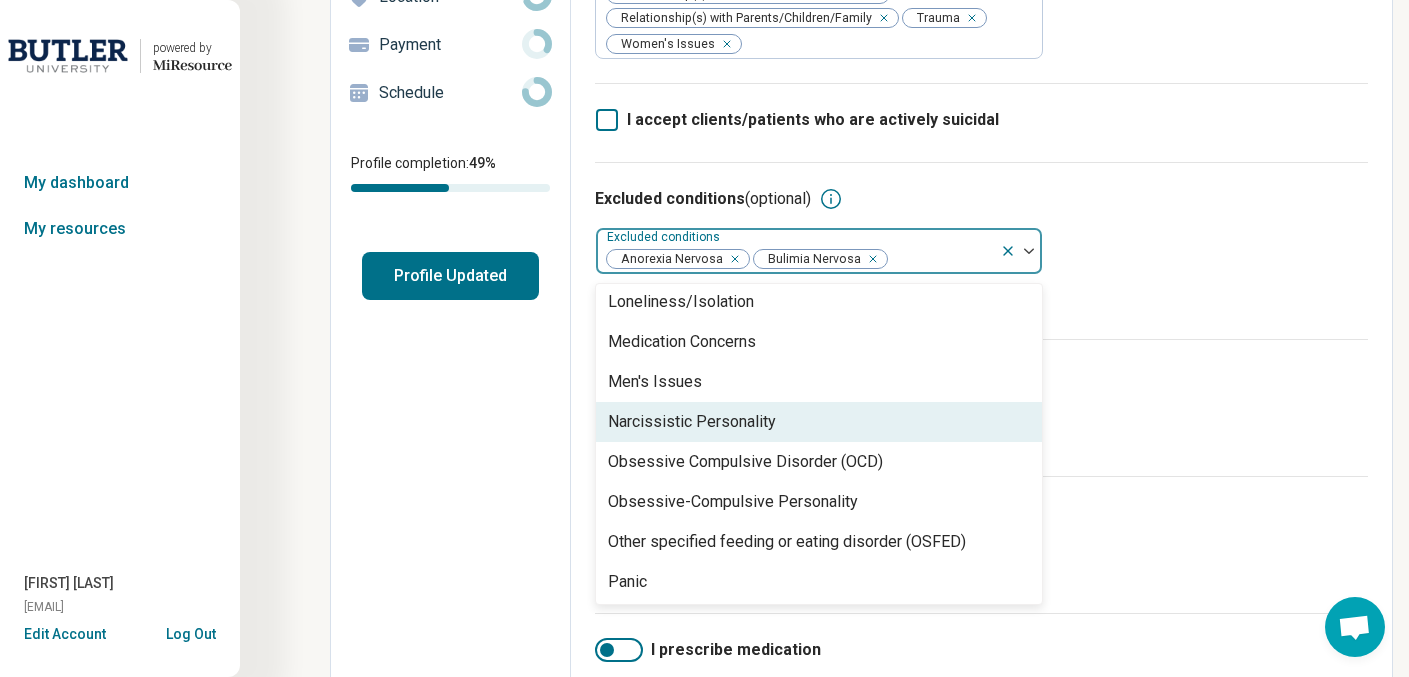 click on "Narcissistic Personality" at bounding box center (819, 422) 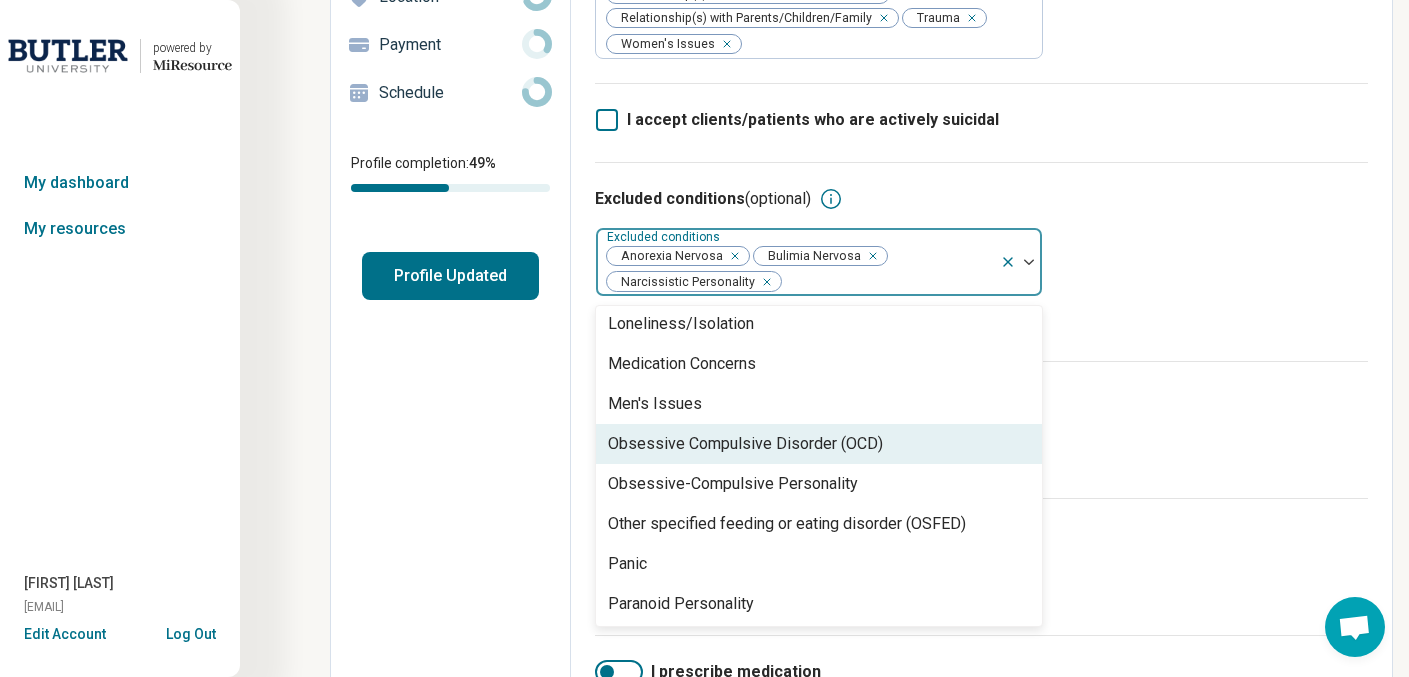 click on "Obsessive Compulsive Disorder (OCD)" at bounding box center [745, 444] 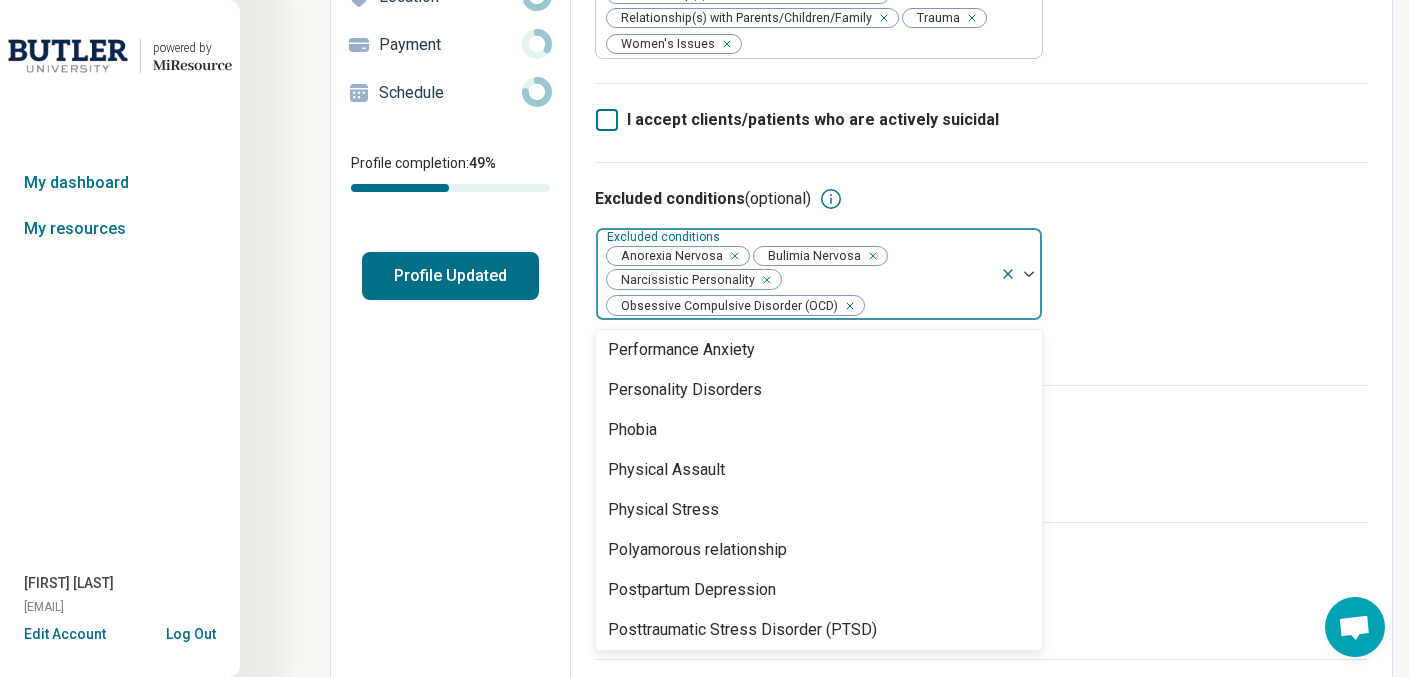 scroll, scrollTop: 2326, scrollLeft: 0, axis: vertical 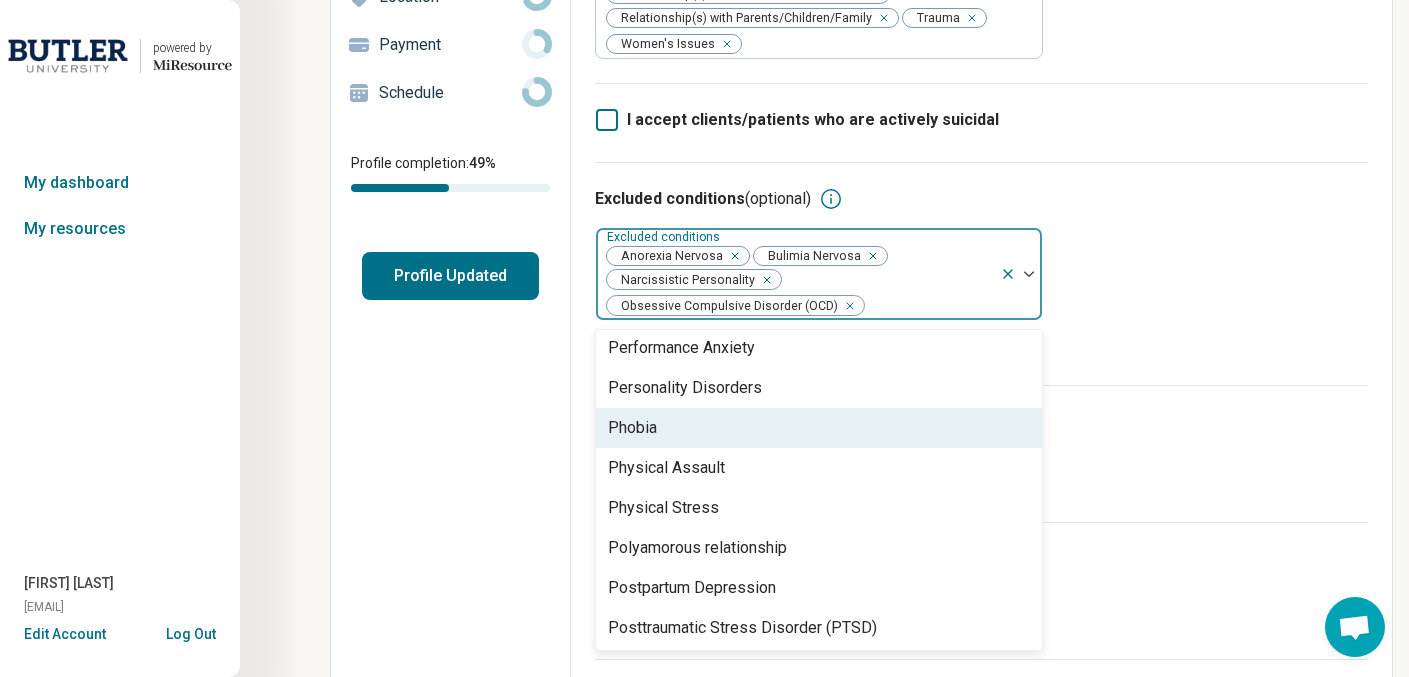 click on "Phobia" at bounding box center [819, 428] 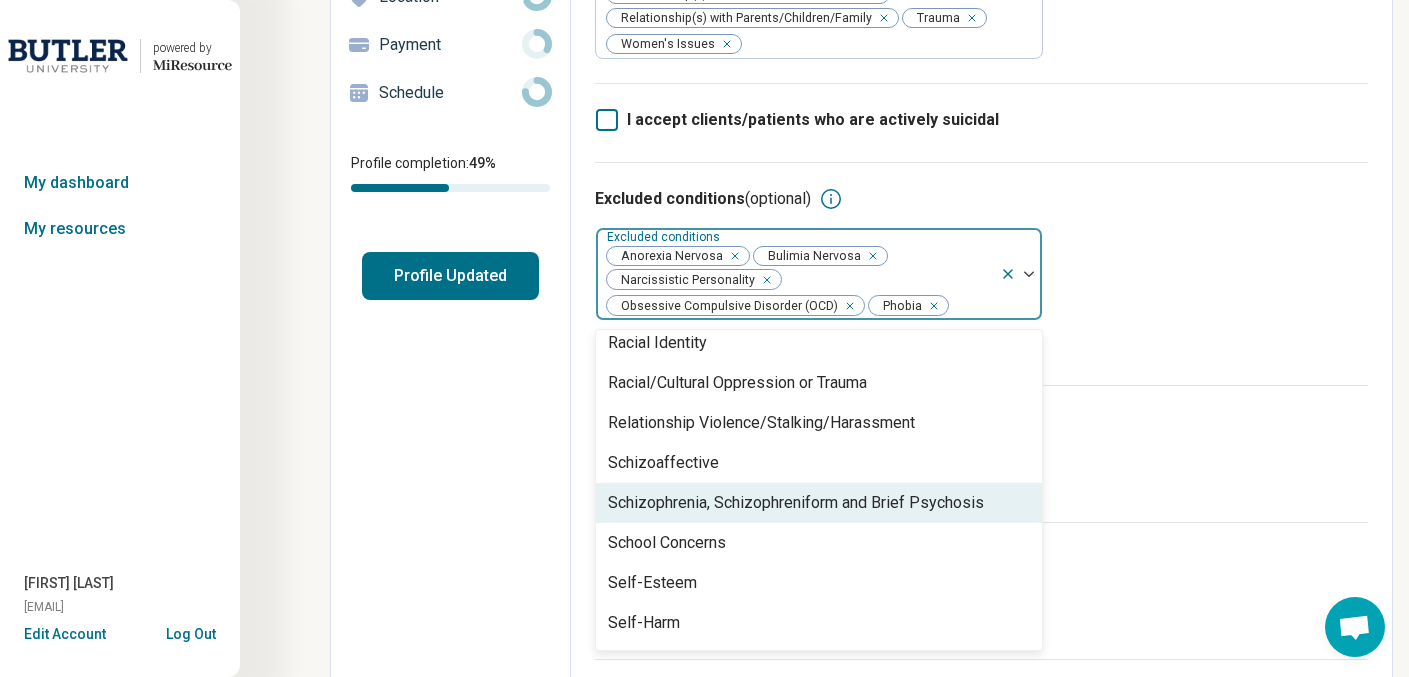 scroll, scrollTop: 2702, scrollLeft: 0, axis: vertical 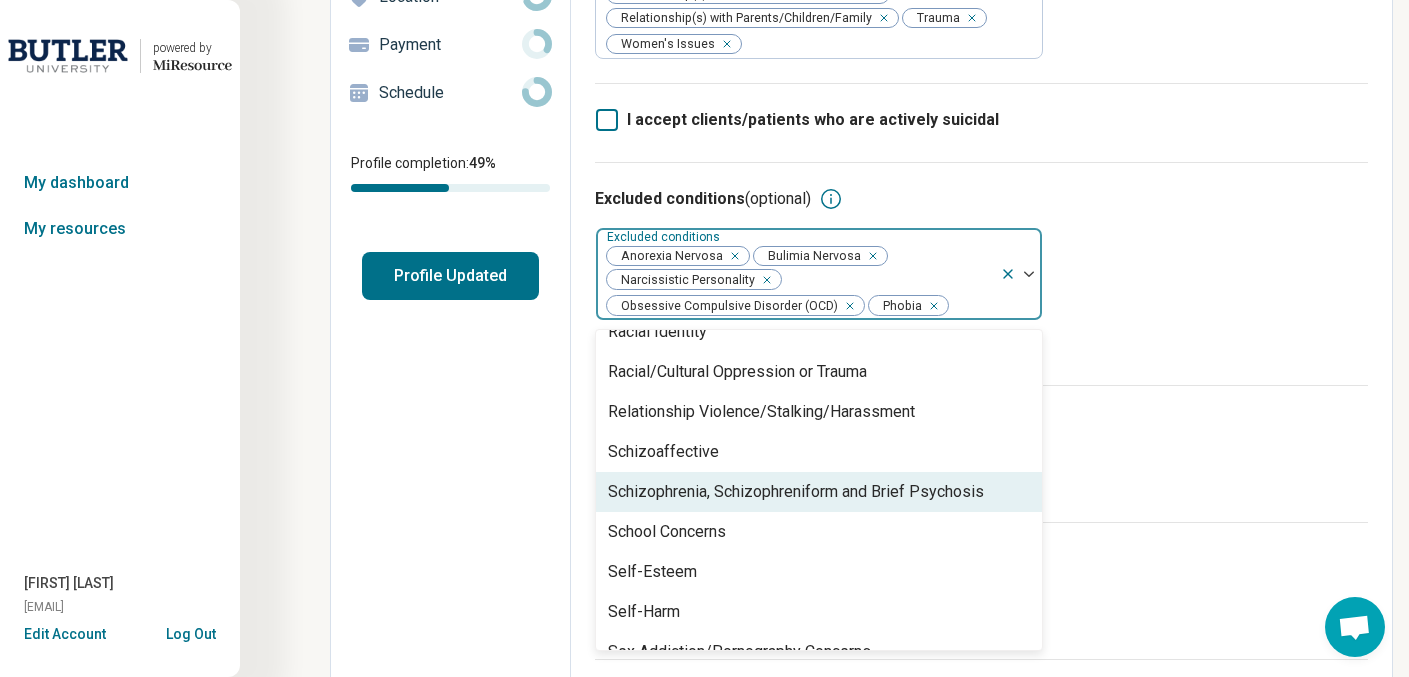 click on "Schizophrenia, Schizophreniform and Brief Psychosis" at bounding box center (796, 492) 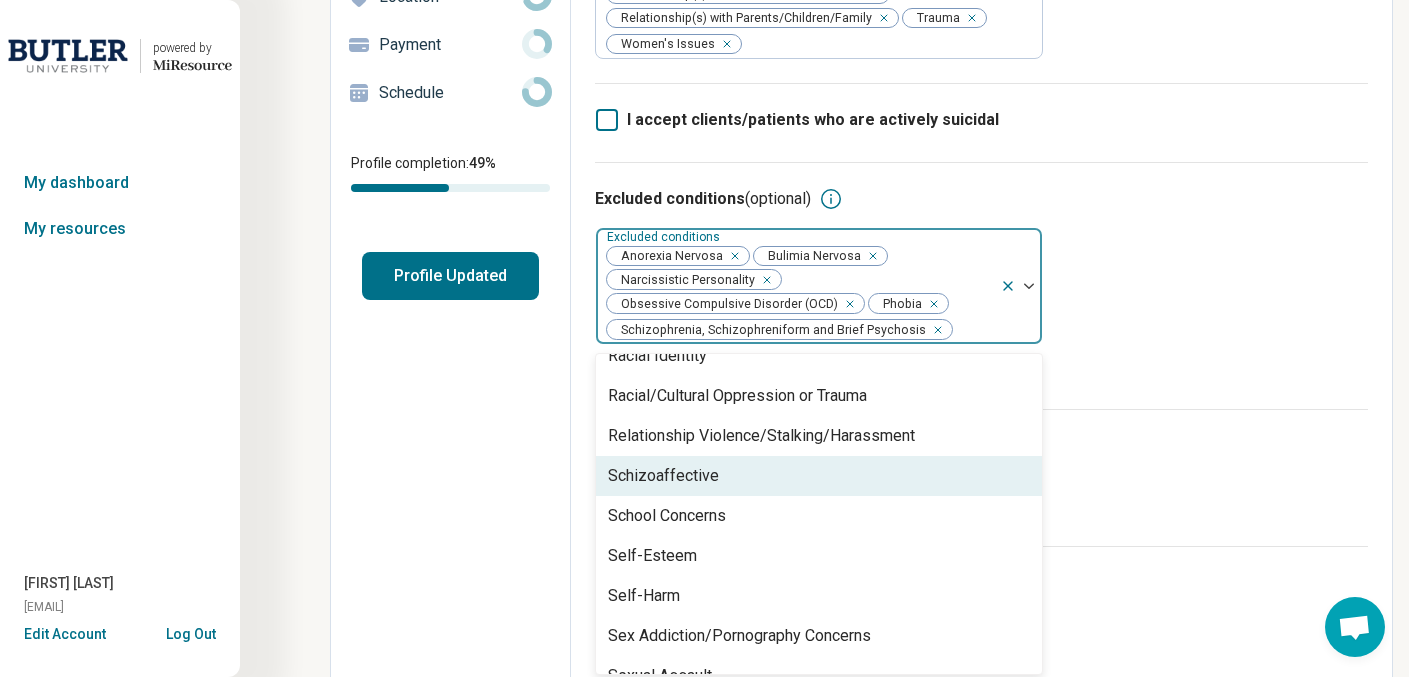 click on "Schizoaffective" at bounding box center [819, 476] 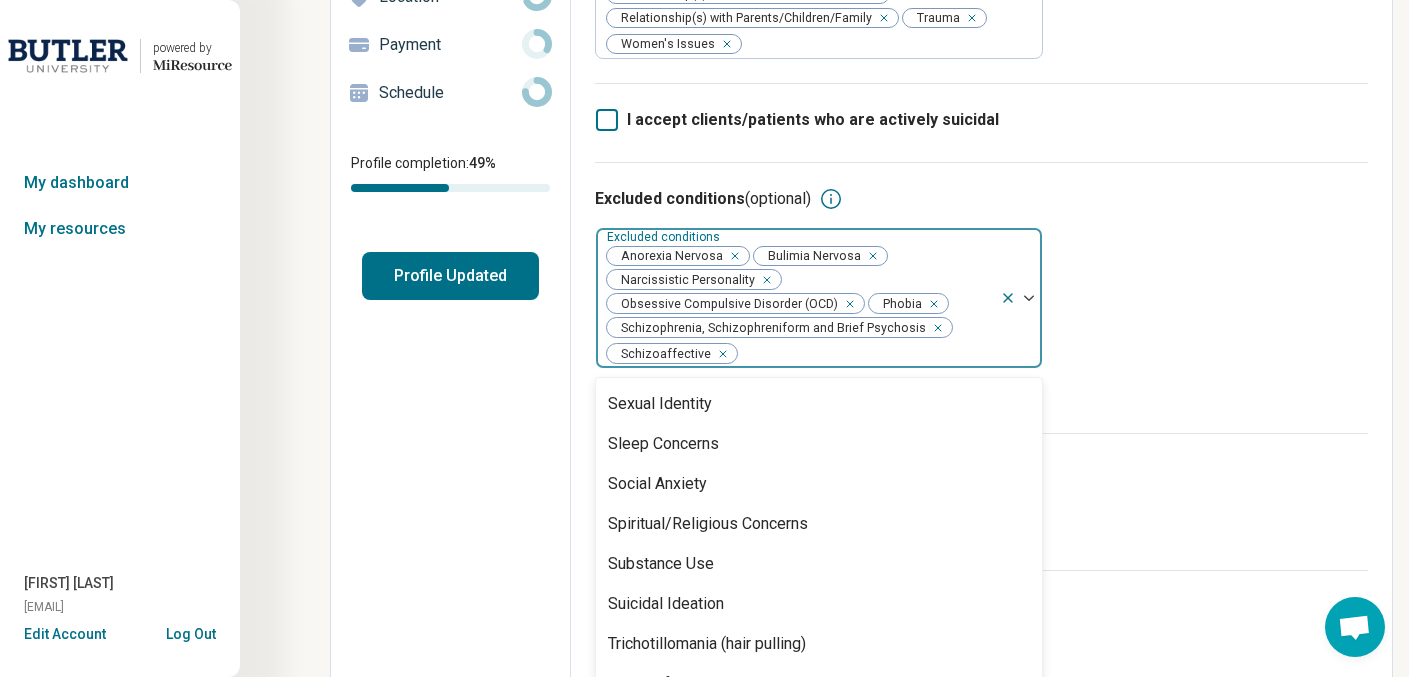 scroll, scrollTop: 3048, scrollLeft: 0, axis: vertical 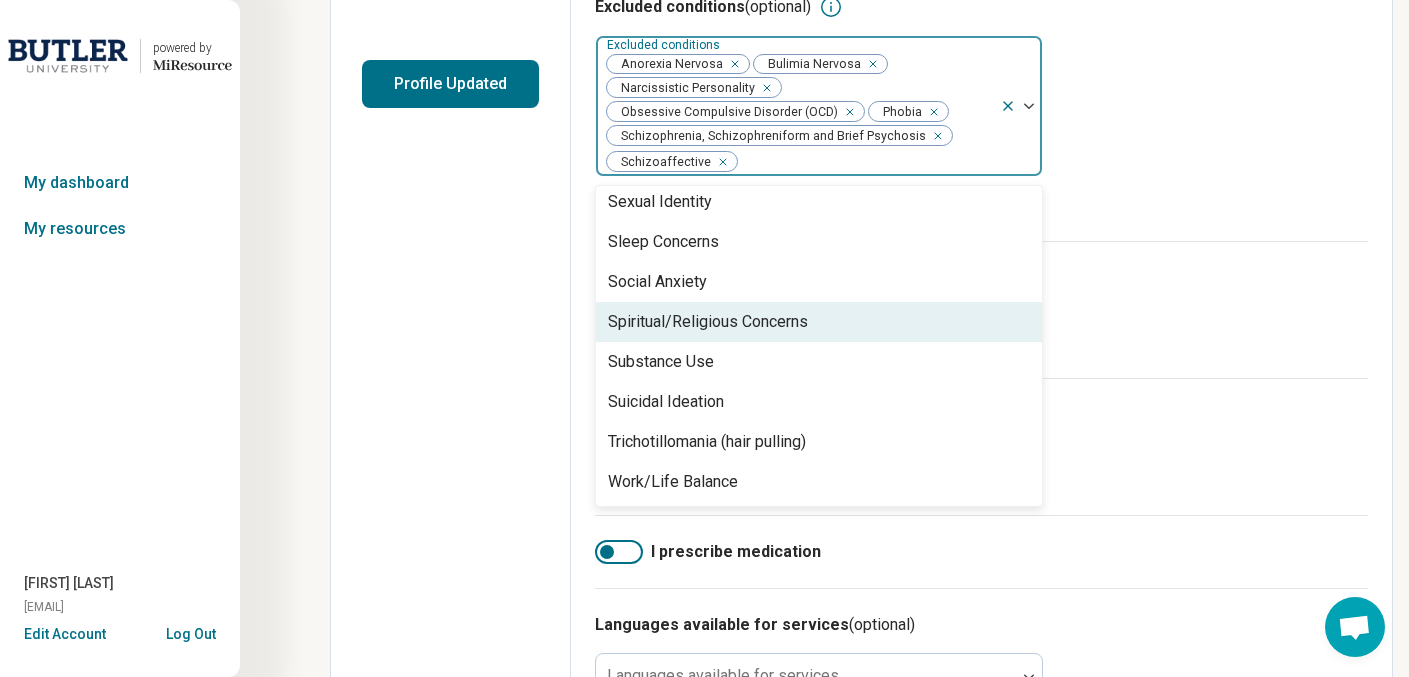 click on "Excluded conditions  (optional) option Schizoaffective, selected. Spiritual/Religious Concerns, 80 of 84. 84 results available. Use Up and Down to choose options, press Enter to select the currently focused option, press Escape to exit the menu, press Tab to select the option and exit the menu. Excluded conditions Anorexia Nervosa Bulimia Nervosa Narcissistic Personality Obsessive Compulsive Disorder (OCD) Phobia Schizophrenia, Schizophreniform and Brief Psychosis Schizoaffective Abuse Academic Concerns Adoption Aging Alcohol Use Anger Issues Antisocial Personality Athletic Performance Athletic/Sports performance Autism Avoidant Personality Avoidant/Restrictive Food Intake Disorder Binge-Eating Disorder Bipolar Disorder Body Image Borderline Personality Bullying Burnout Career Childhood Abuse Chronic Illness/Pain Cognitive Functioning College and School Placement Compulsive Exercise Conflict Resolution Dependent Personality Depression Disability Divorce Drug Use Eating Concerns End of Life Financial Concerns" at bounding box center [981, 105] 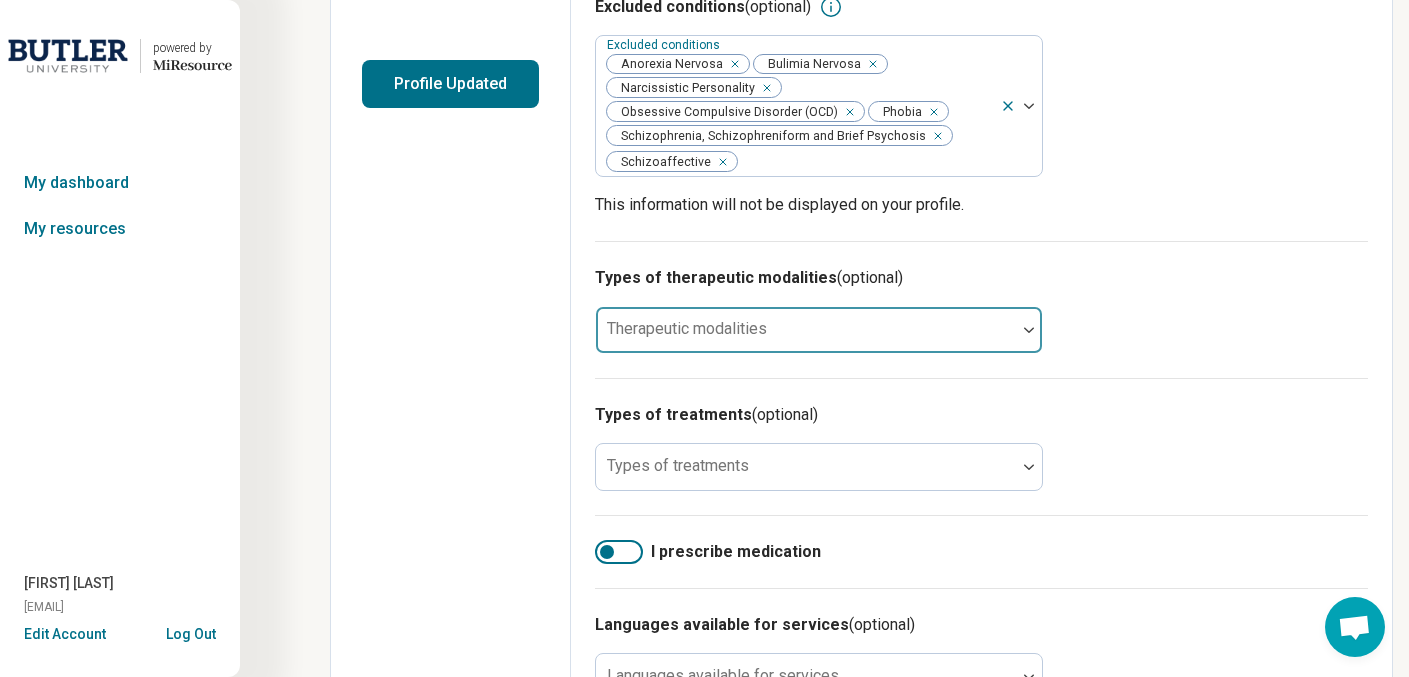 click at bounding box center [806, 330] 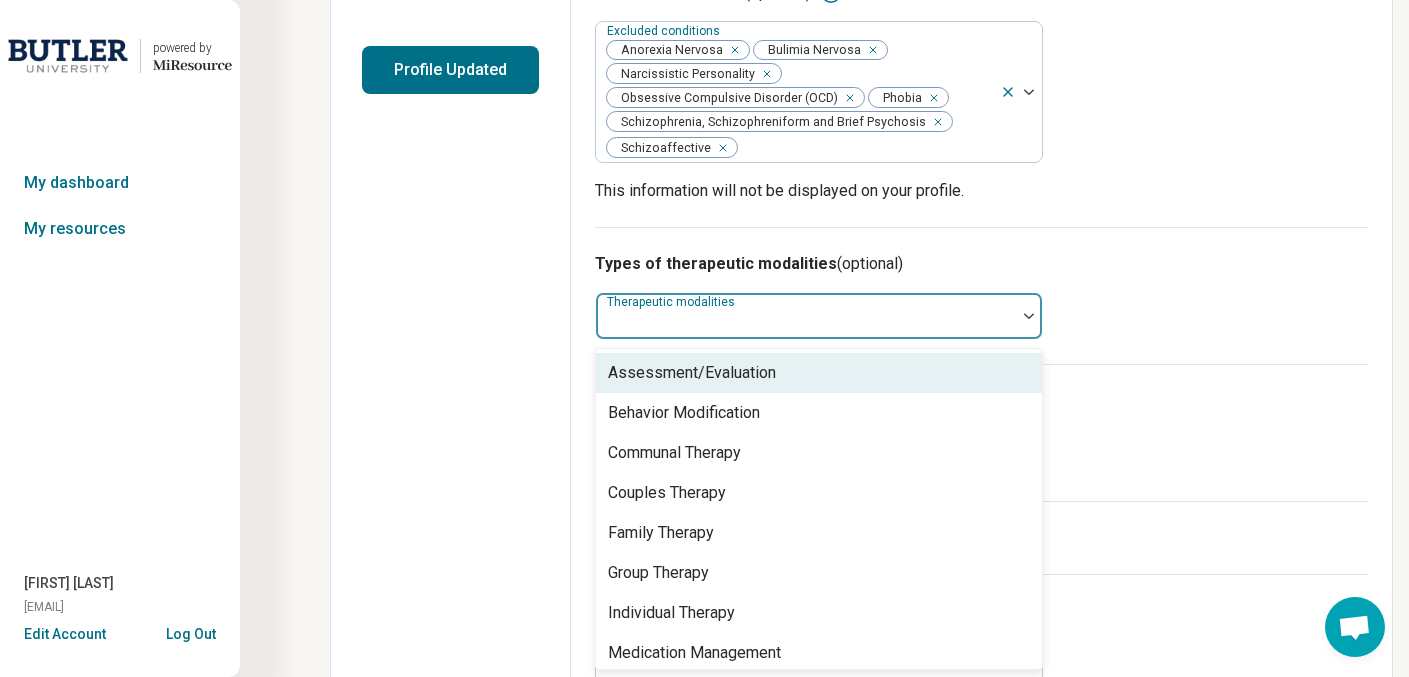 scroll, scrollTop: 506, scrollLeft: 0, axis: vertical 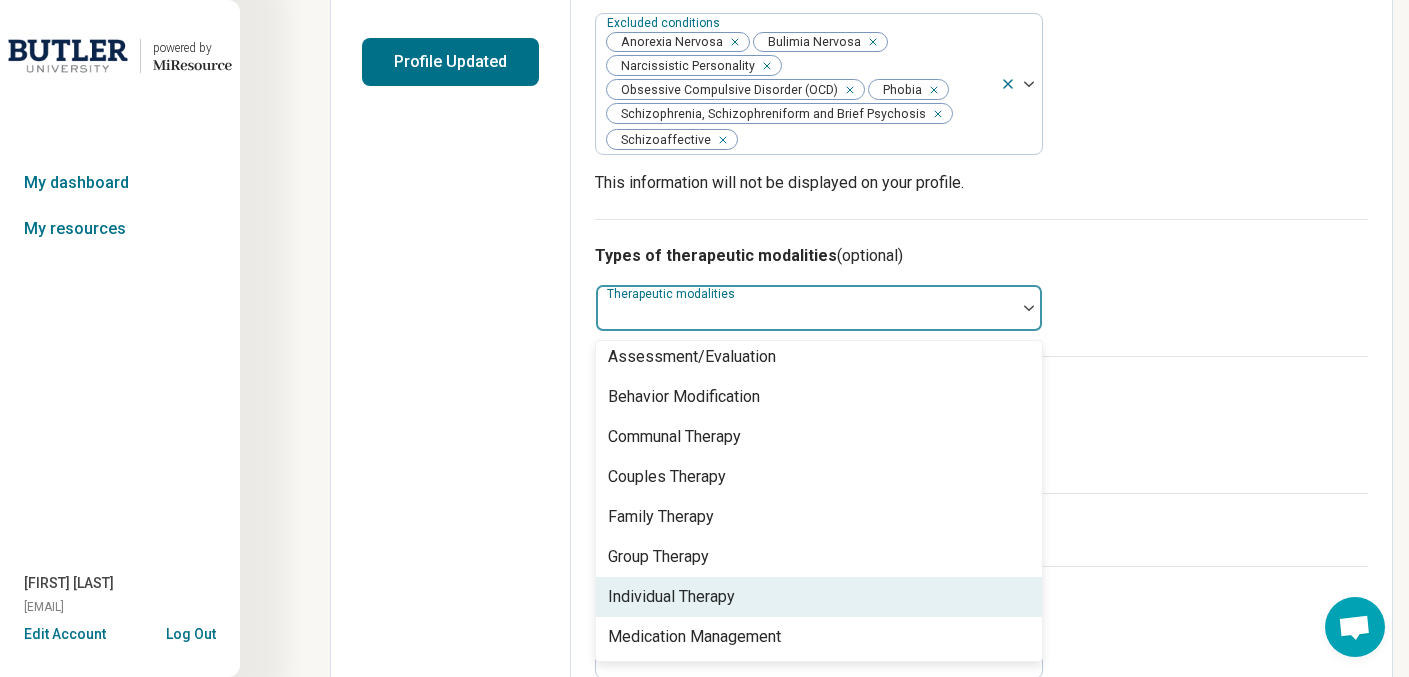 click on "Individual Therapy" at bounding box center [819, 597] 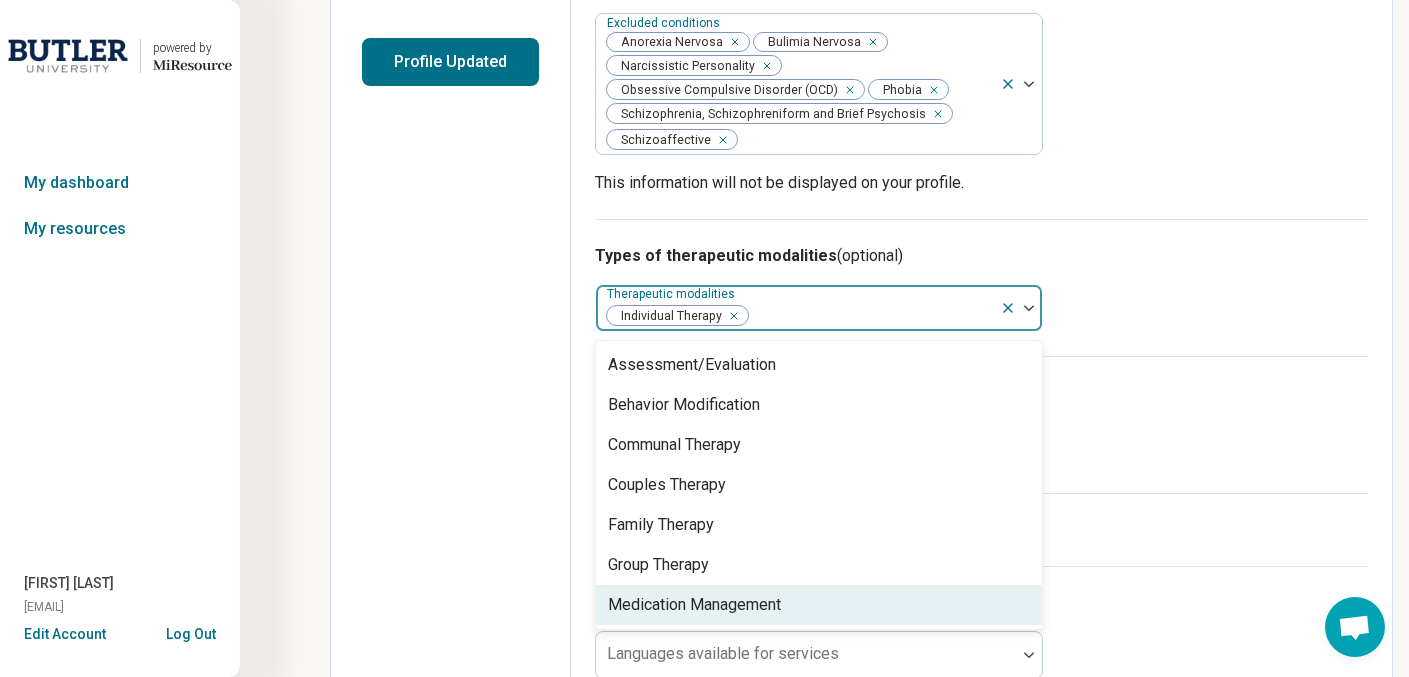 scroll, scrollTop: 0, scrollLeft: 0, axis: both 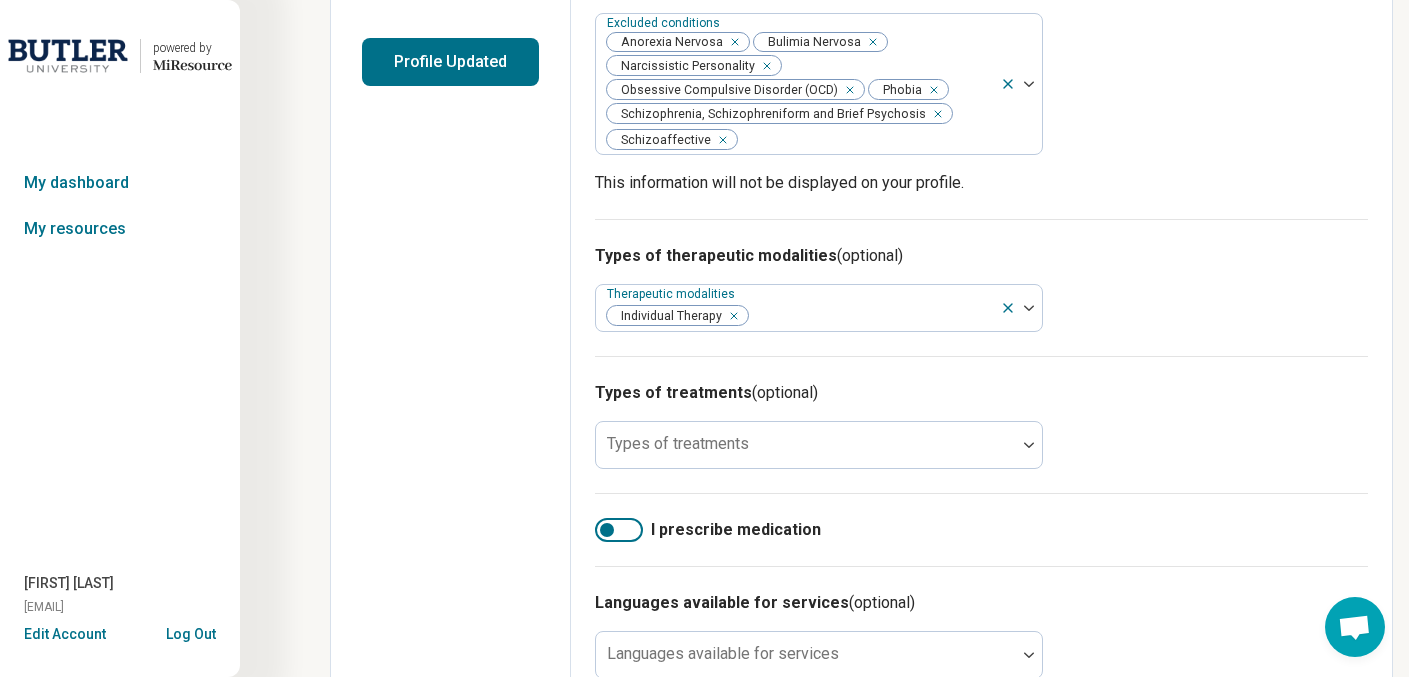 click on "Types of therapeutic modalities  (optional)" at bounding box center [981, 256] 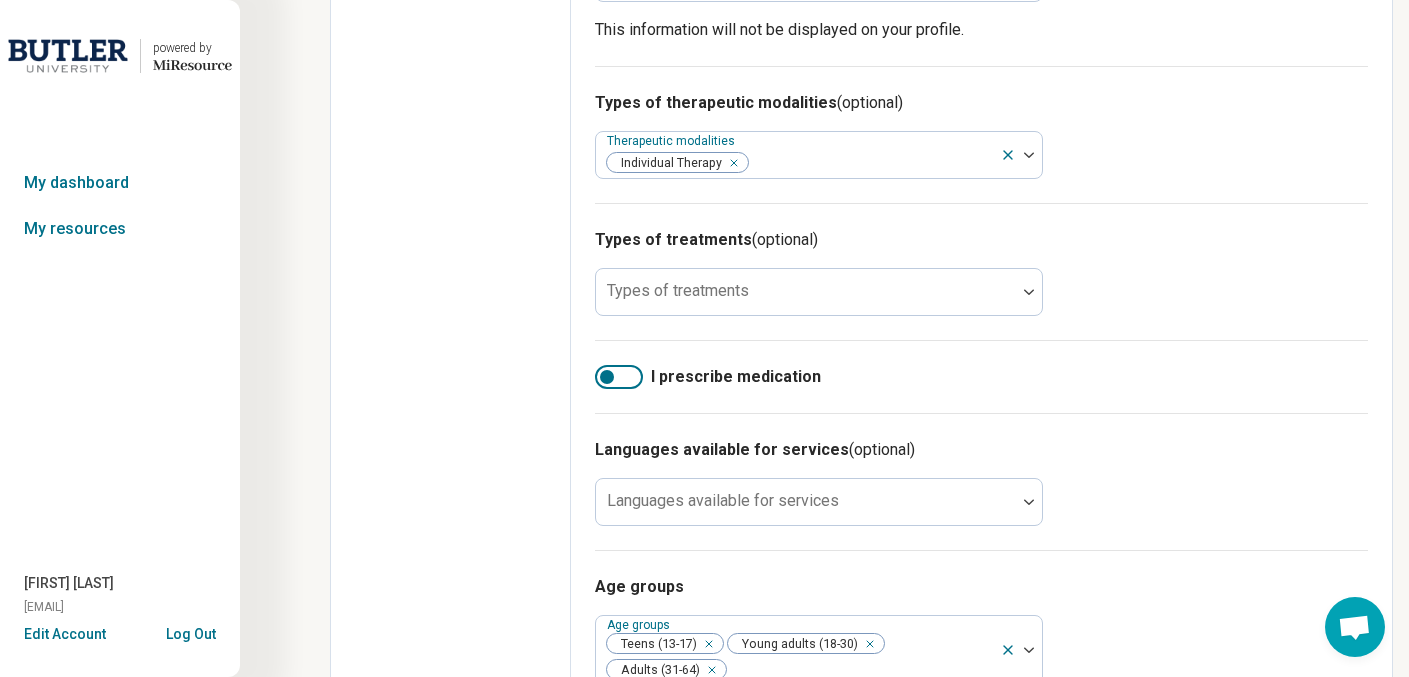 scroll, scrollTop: 735, scrollLeft: 0, axis: vertical 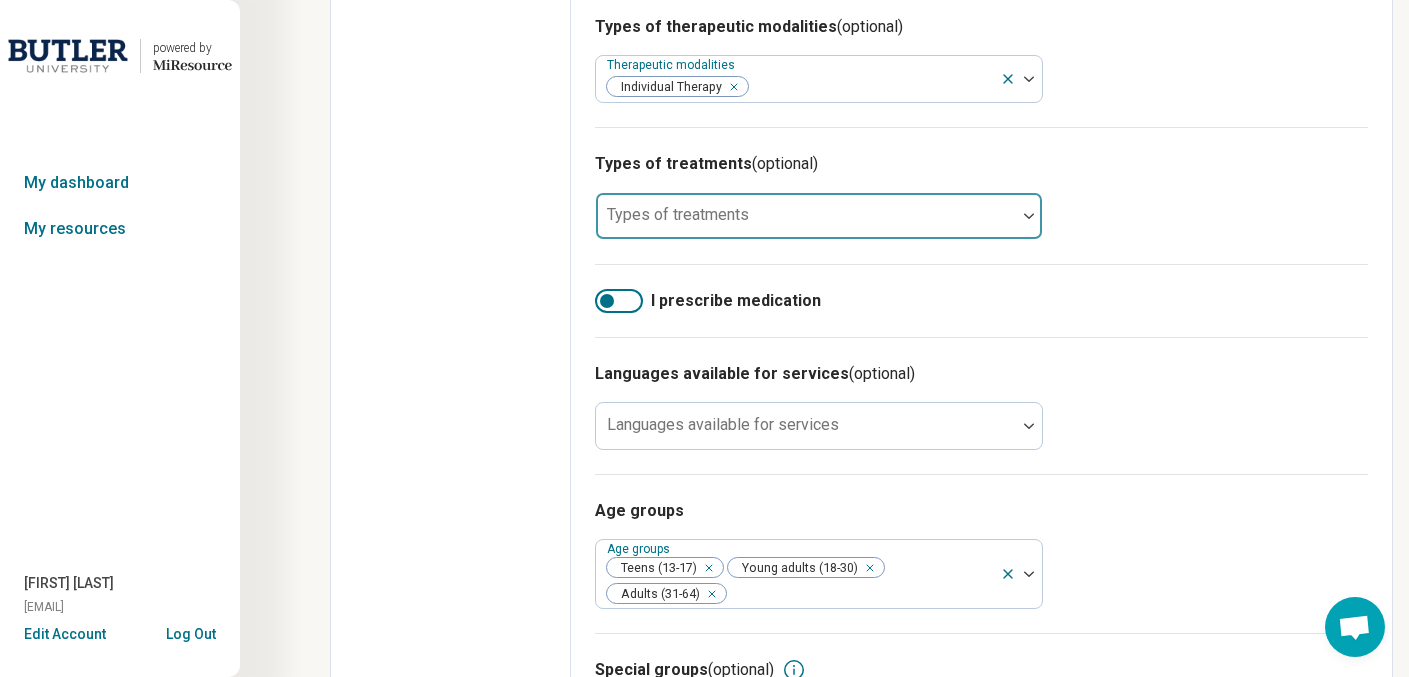 click at bounding box center [1029, 216] 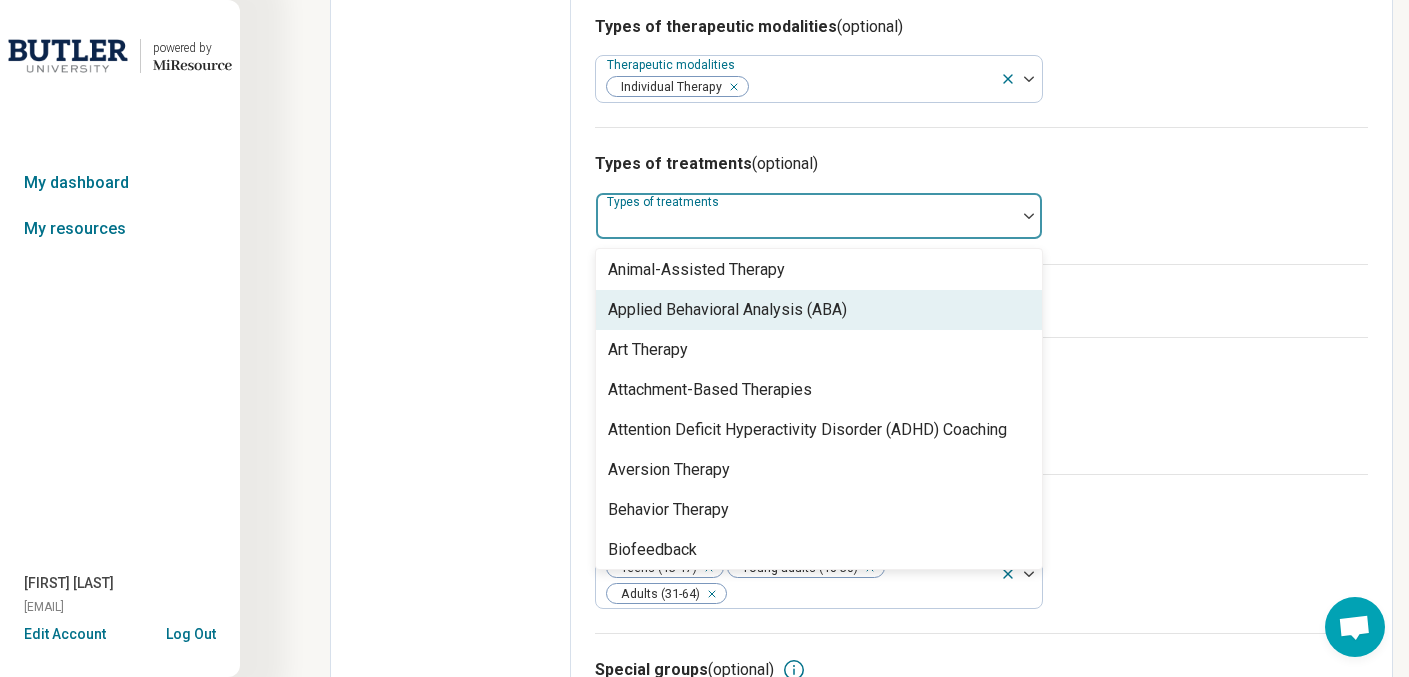scroll, scrollTop: 325, scrollLeft: 0, axis: vertical 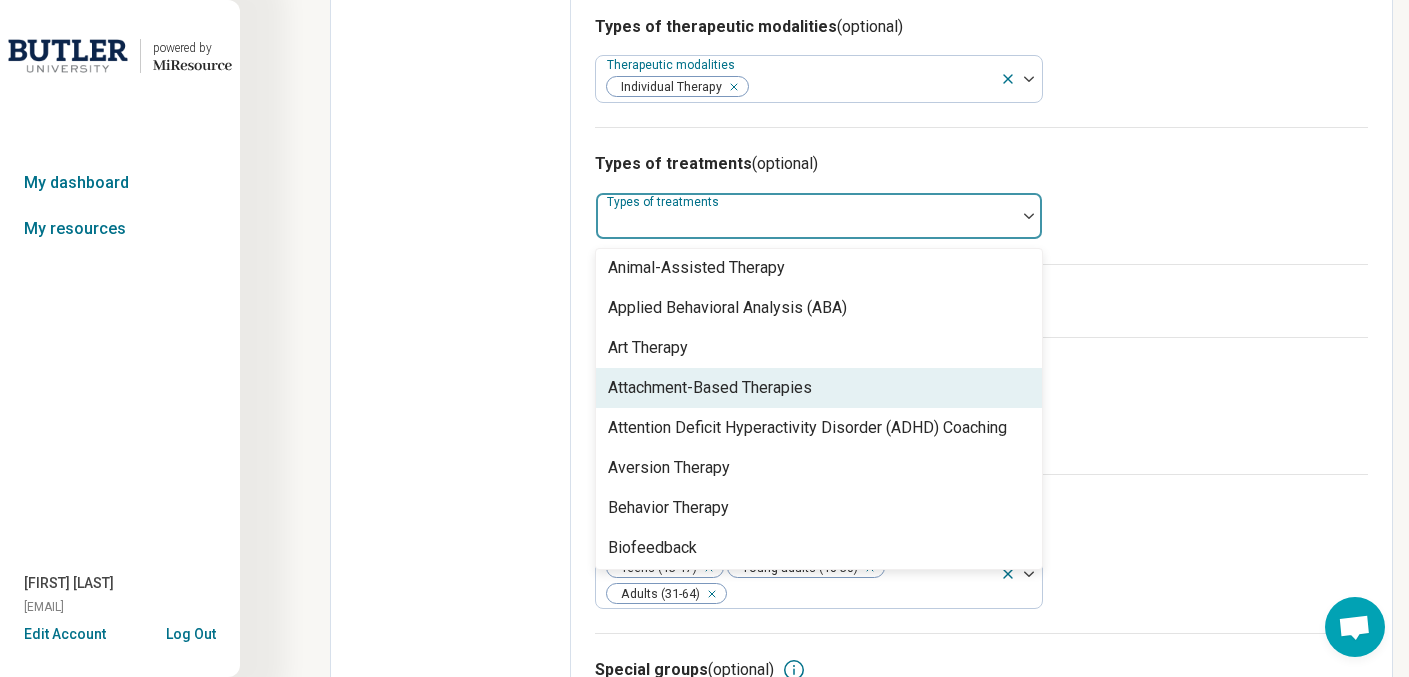 click on "Attachment-Based Therapies" at bounding box center (819, 388) 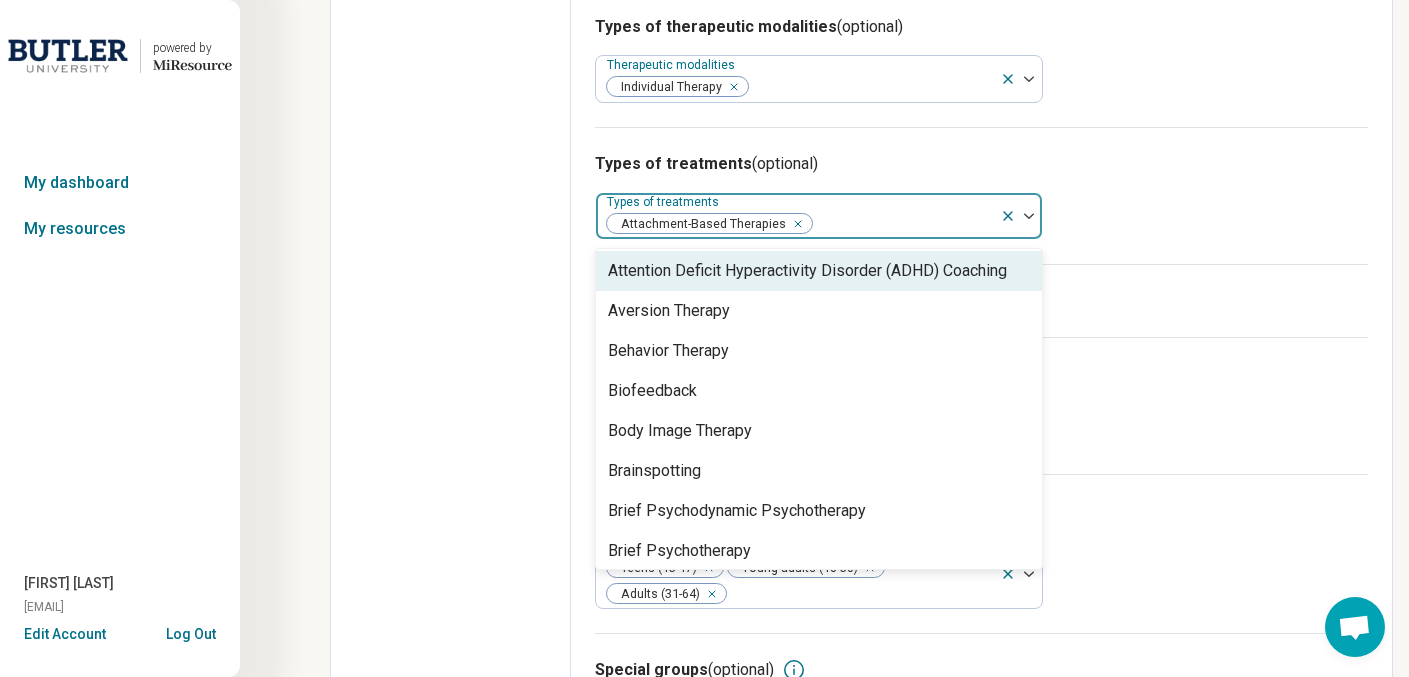 scroll, scrollTop: 458, scrollLeft: 0, axis: vertical 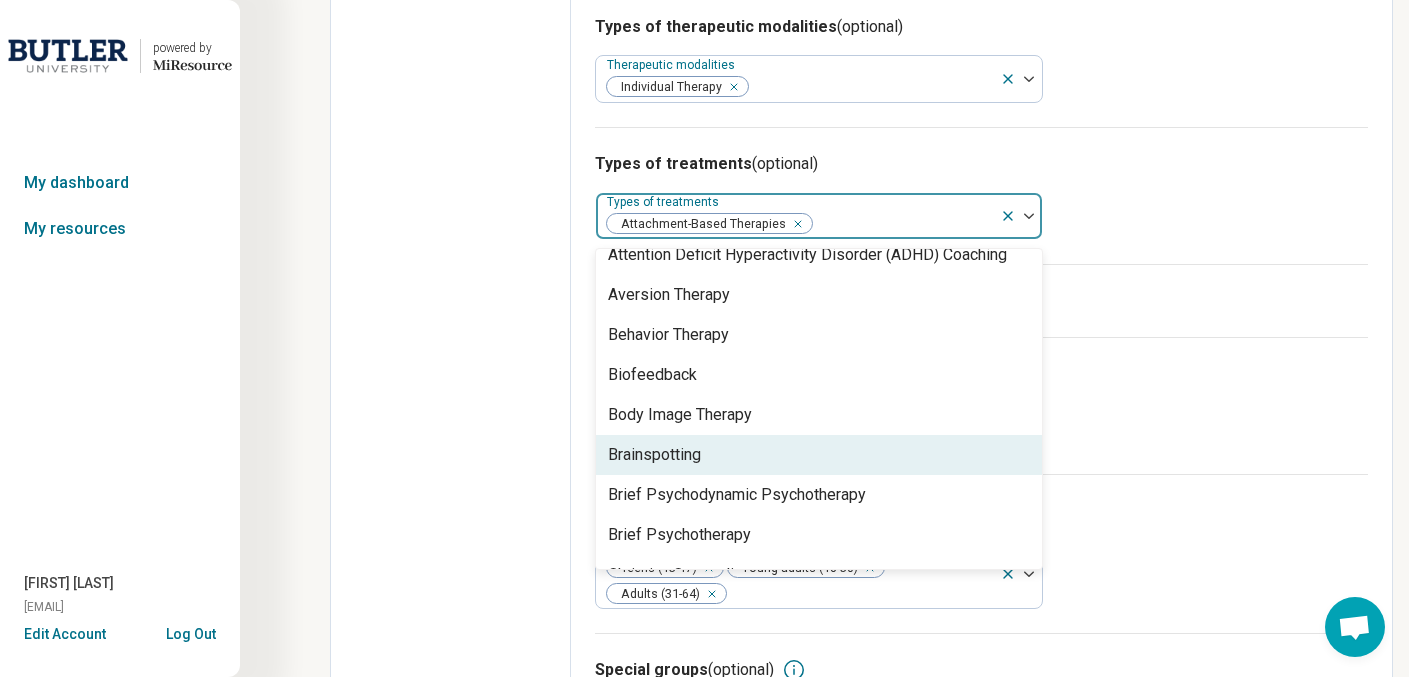 click on "Brainspotting" at bounding box center [819, 455] 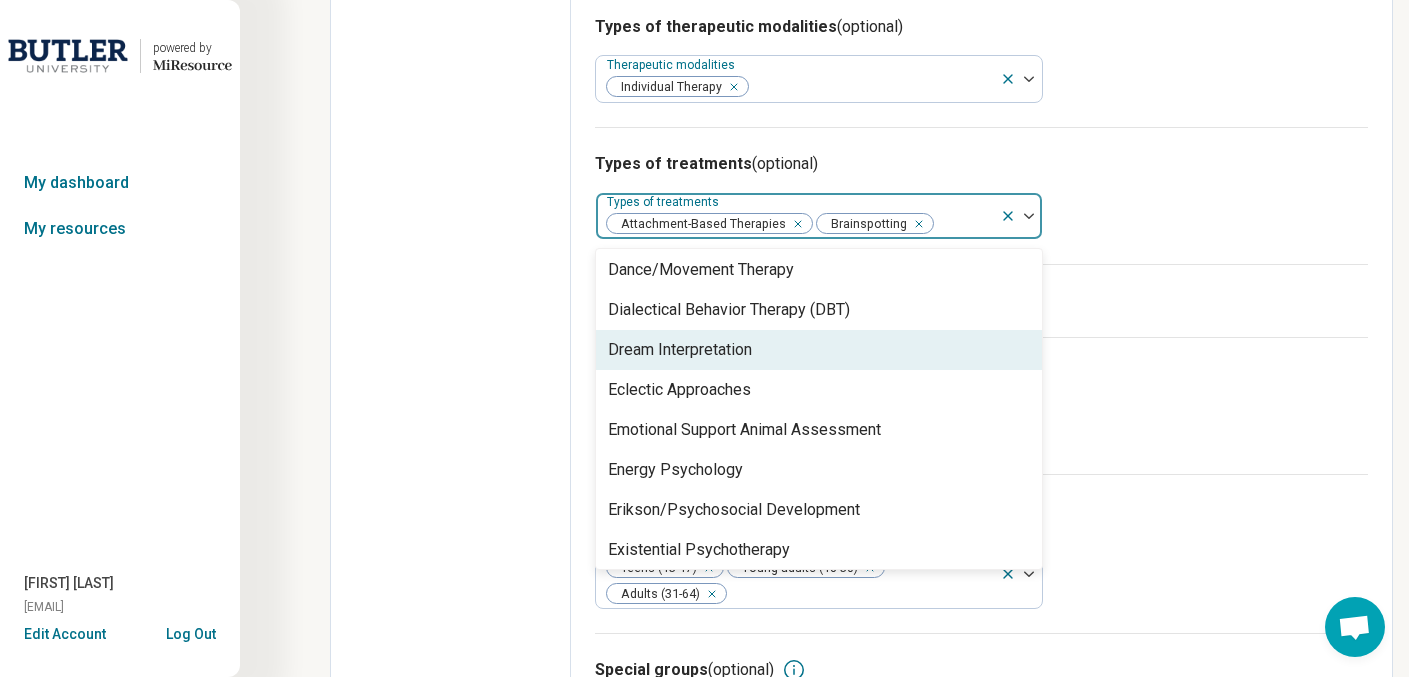 scroll, scrollTop: 1164, scrollLeft: 0, axis: vertical 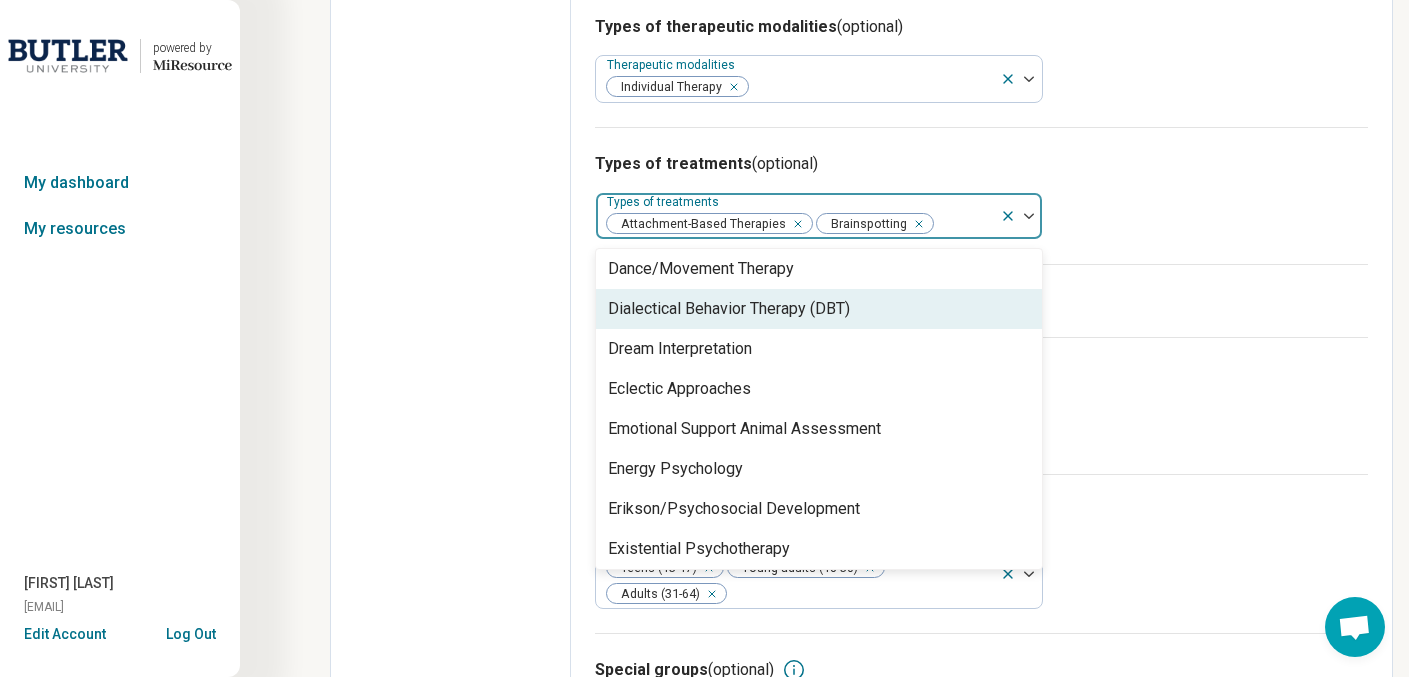 click on "Dialectical Behavior Therapy (DBT)" at bounding box center (819, 309) 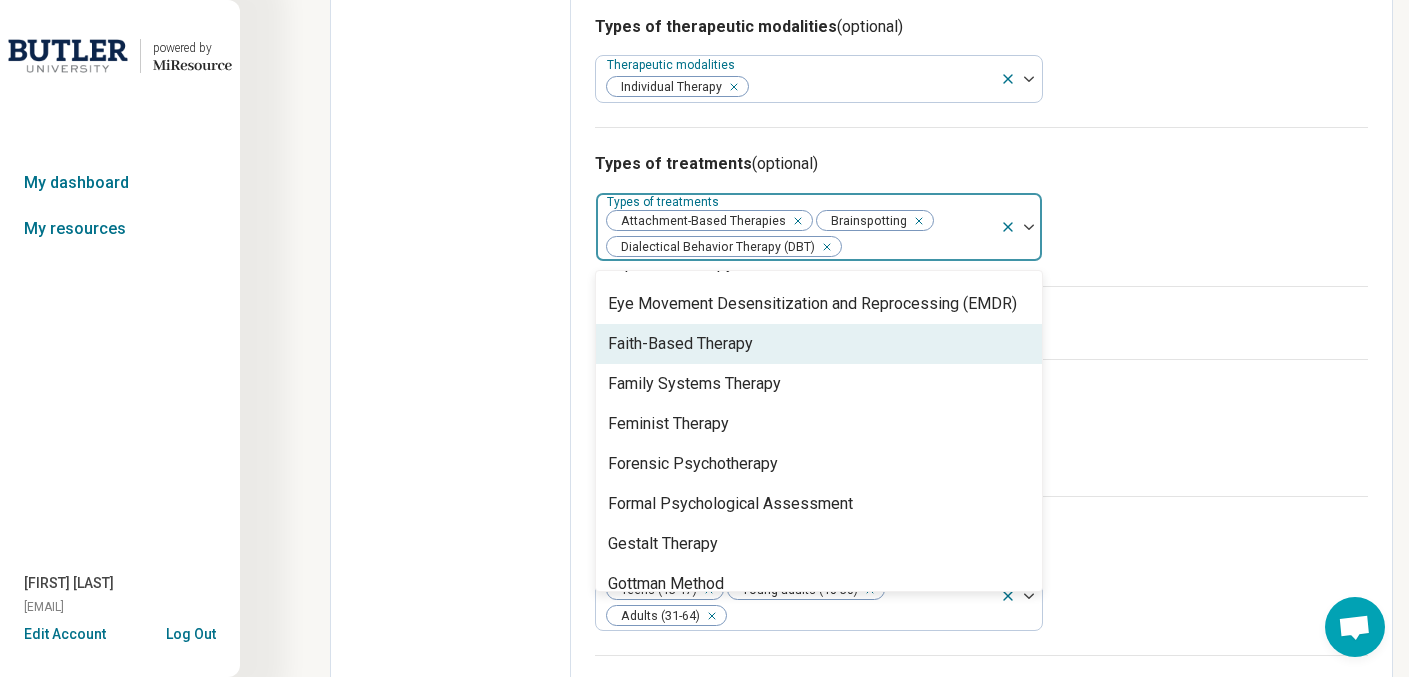scroll, scrollTop: 1556, scrollLeft: 0, axis: vertical 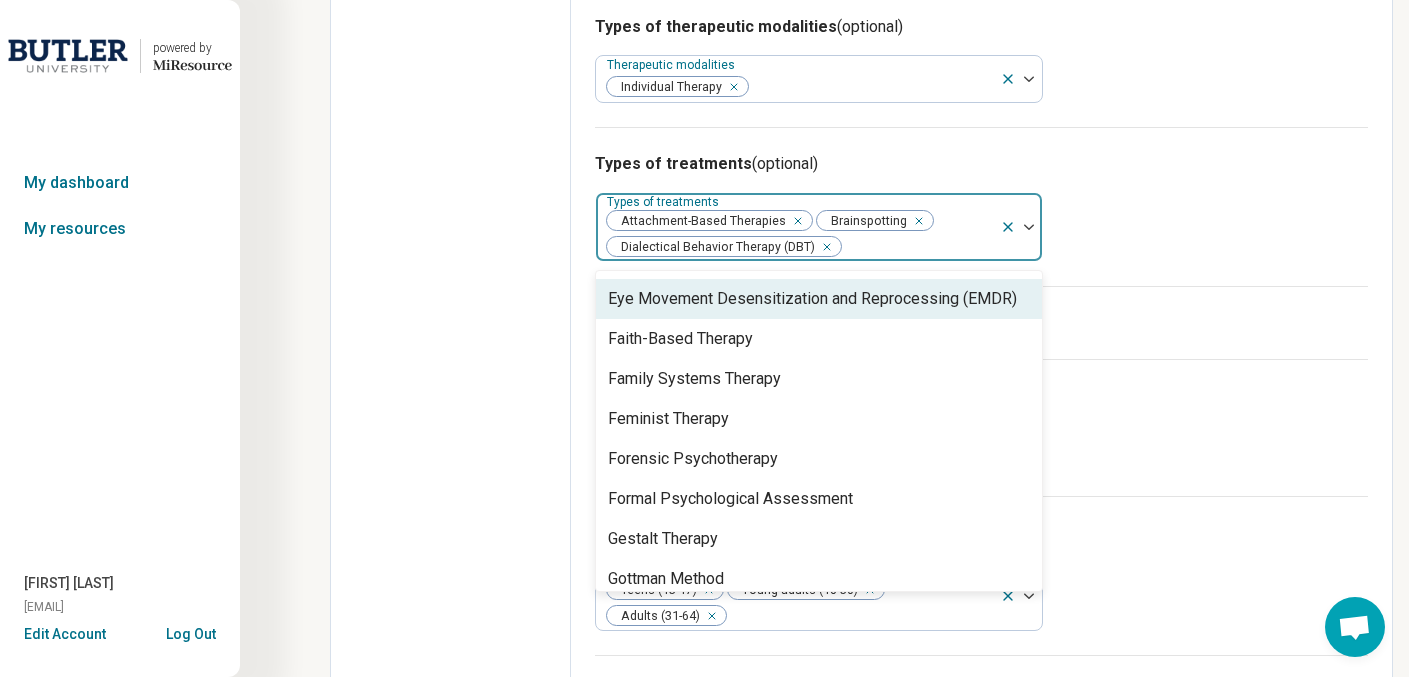 click on "Eye Movement Desensitization and Reprocessing (EMDR)" at bounding box center (812, 299) 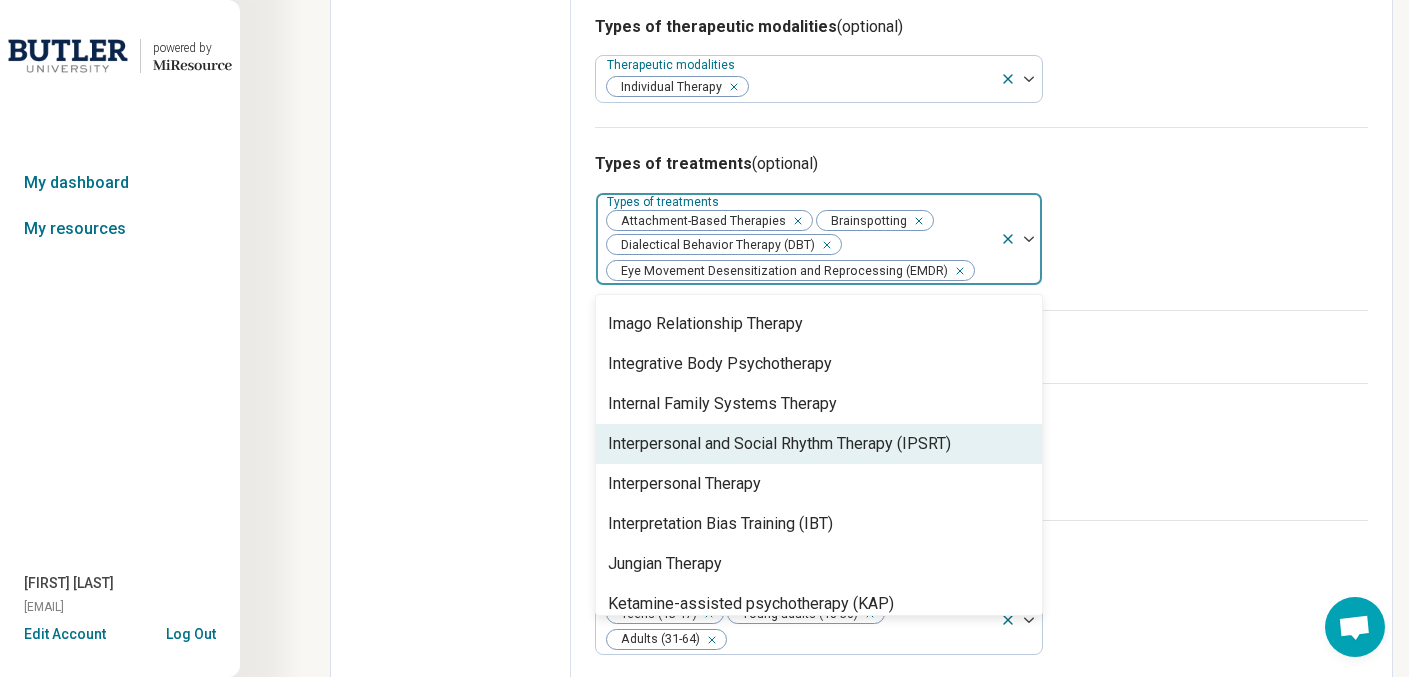 scroll, scrollTop: 2027, scrollLeft: 0, axis: vertical 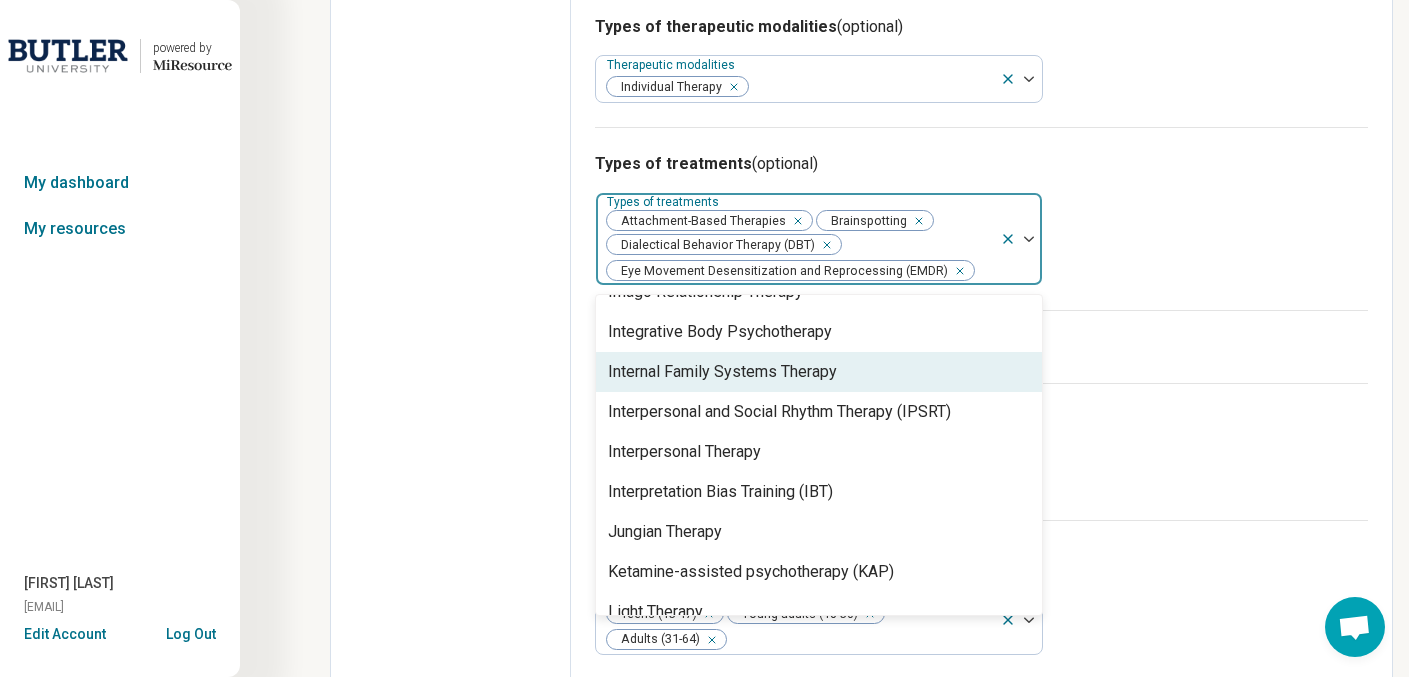 click on "Internal Family Systems Therapy" at bounding box center (722, 372) 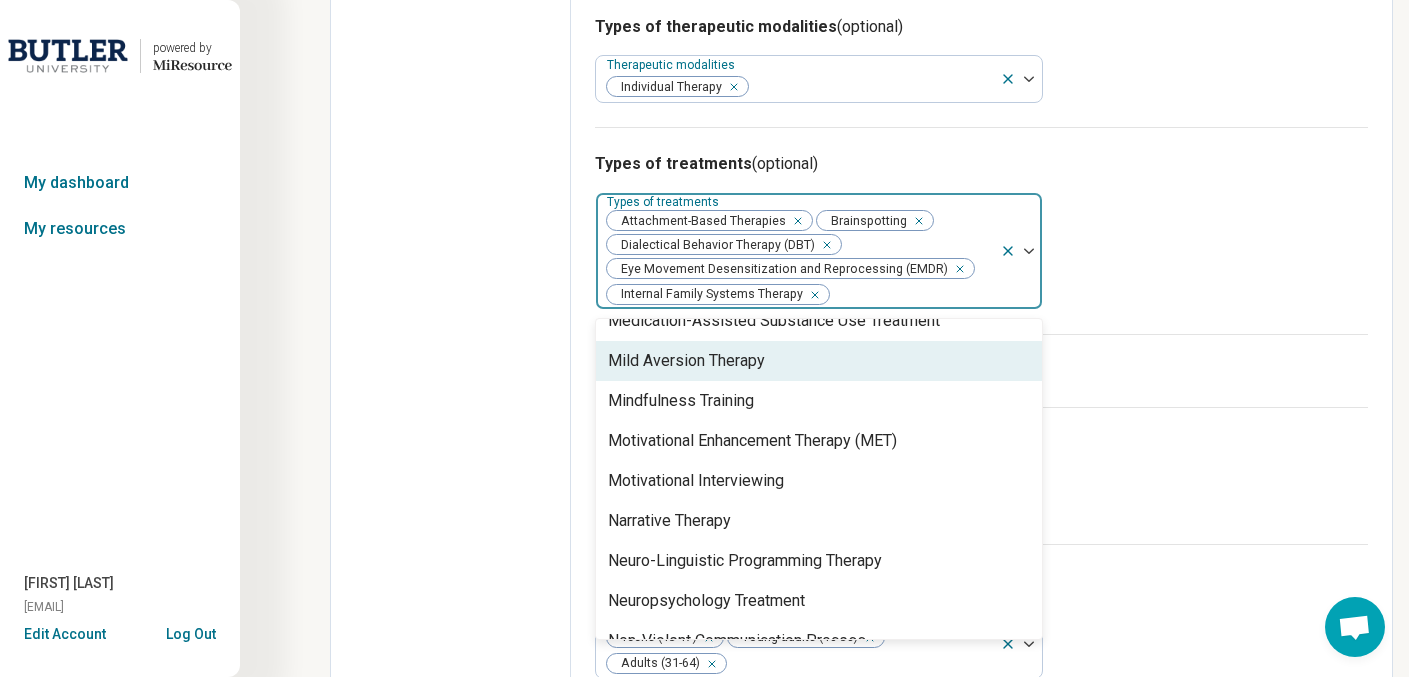 scroll, scrollTop: 2470, scrollLeft: 0, axis: vertical 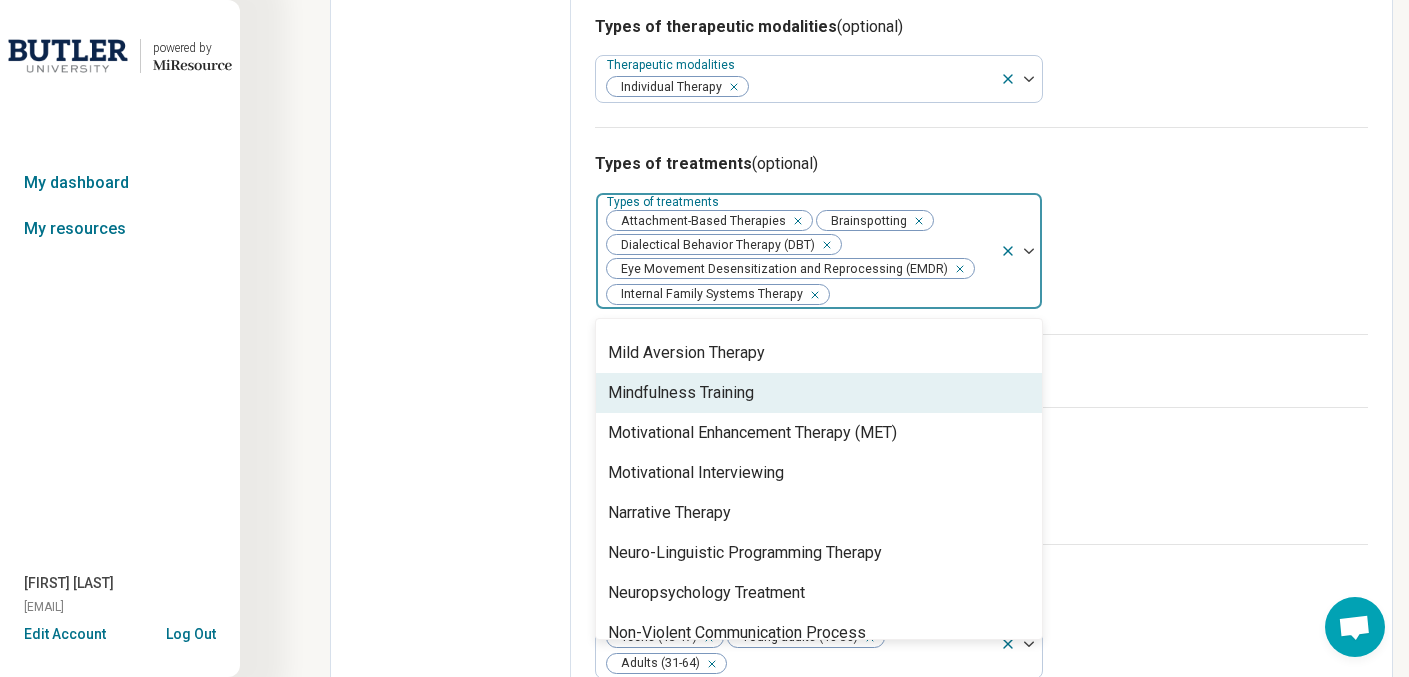 click on "Mindfulness Training" at bounding box center (819, 393) 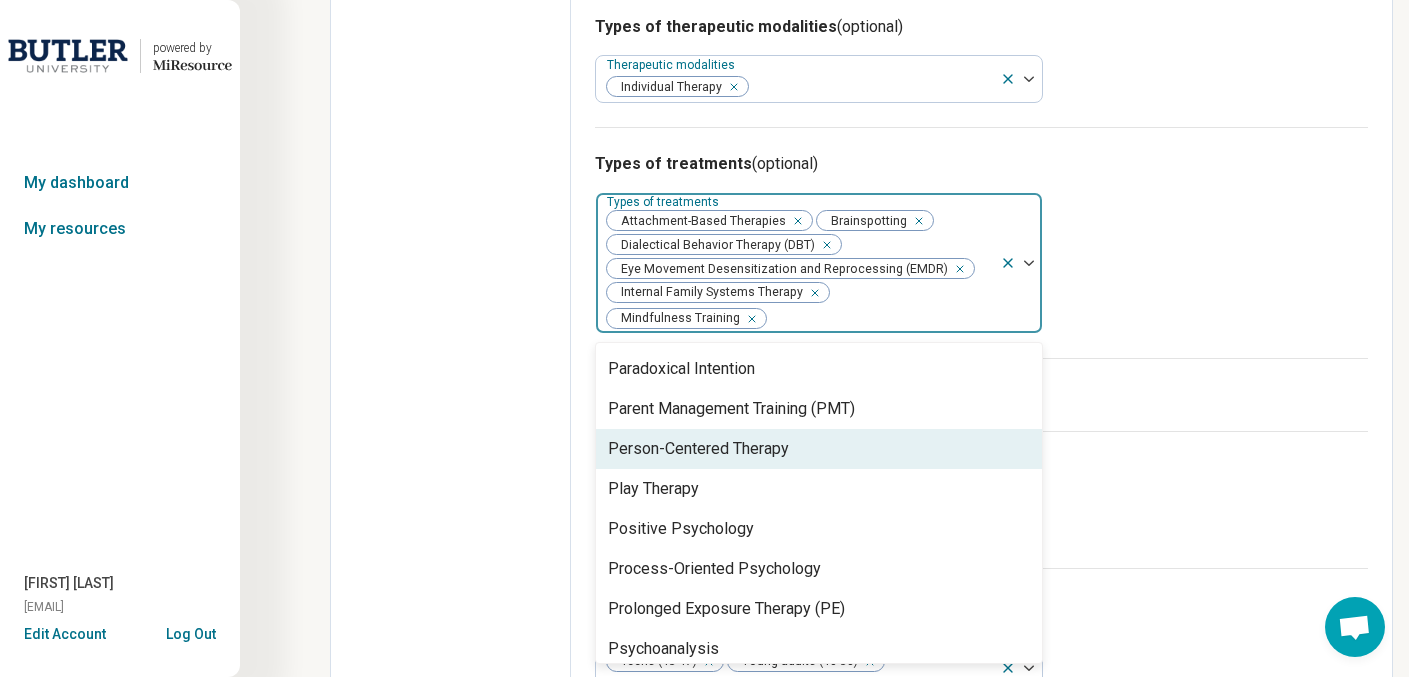 scroll, scrollTop: 2801, scrollLeft: 0, axis: vertical 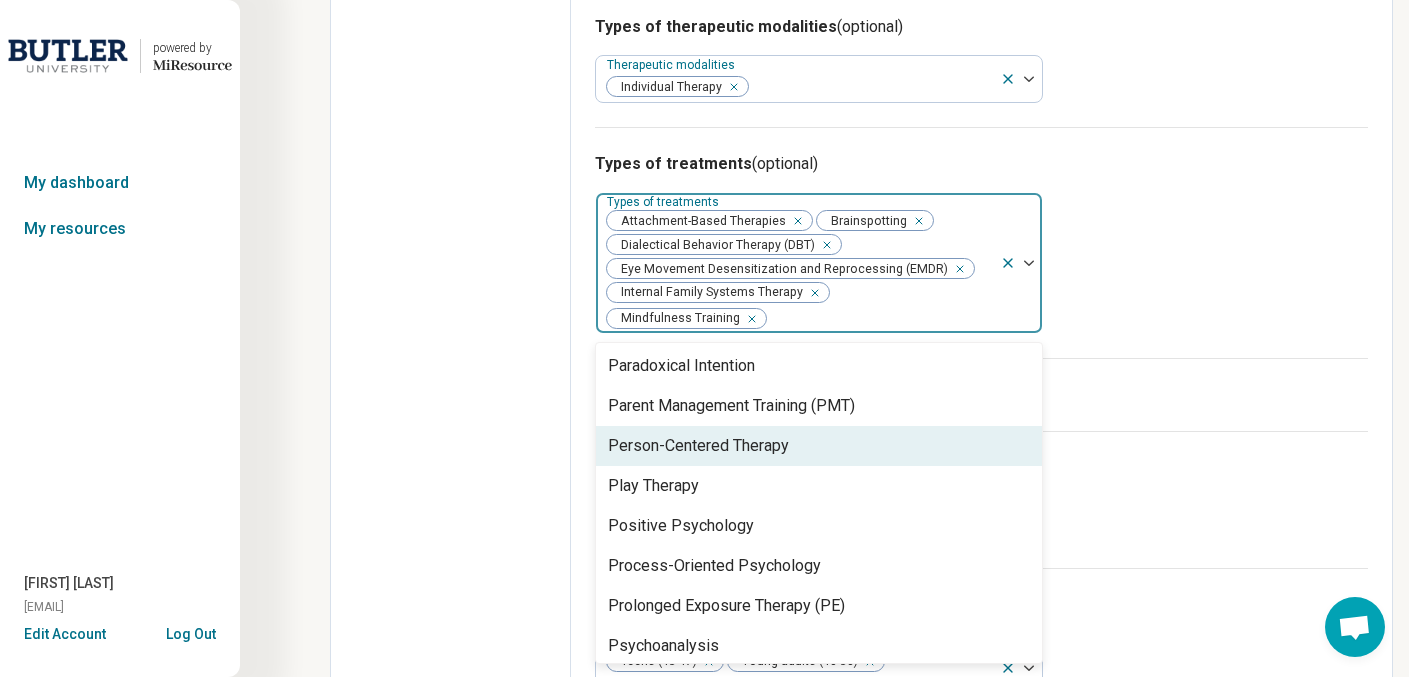 click on "Person-Centered Therapy" at bounding box center (819, 446) 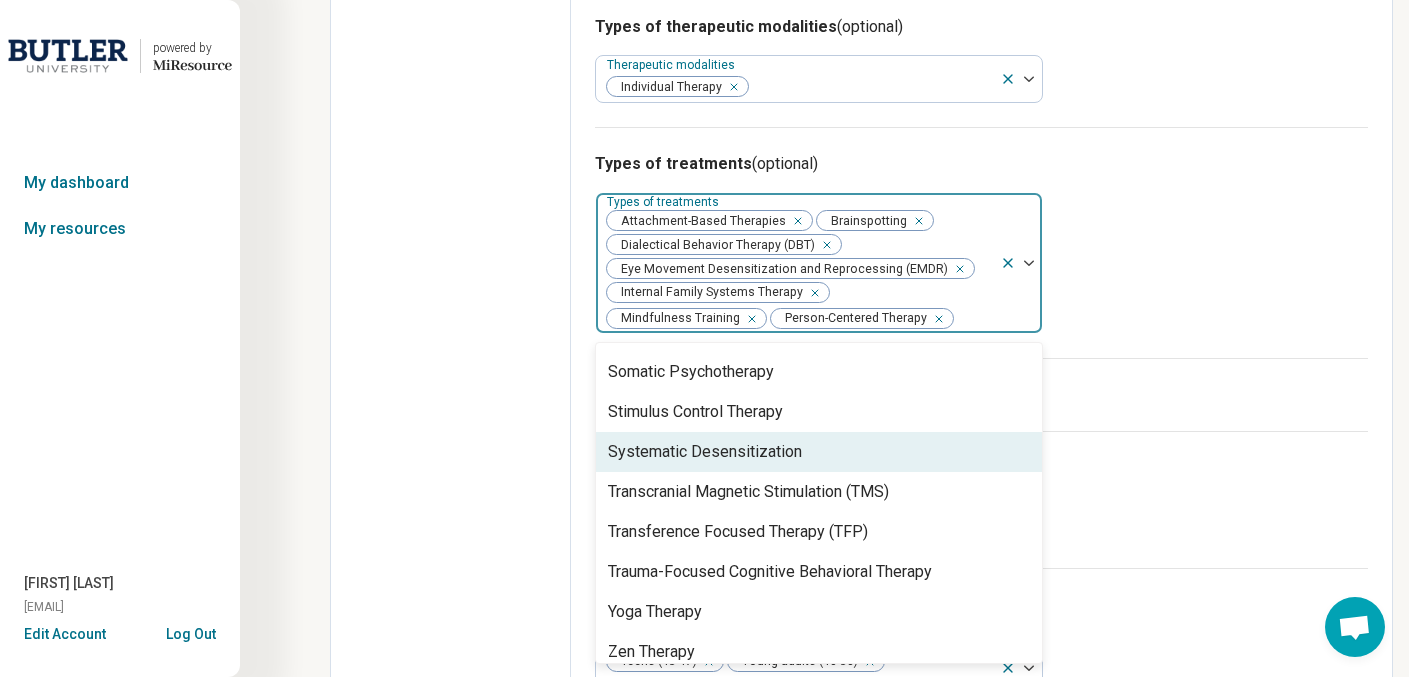 scroll, scrollTop: 3568, scrollLeft: 0, axis: vertical 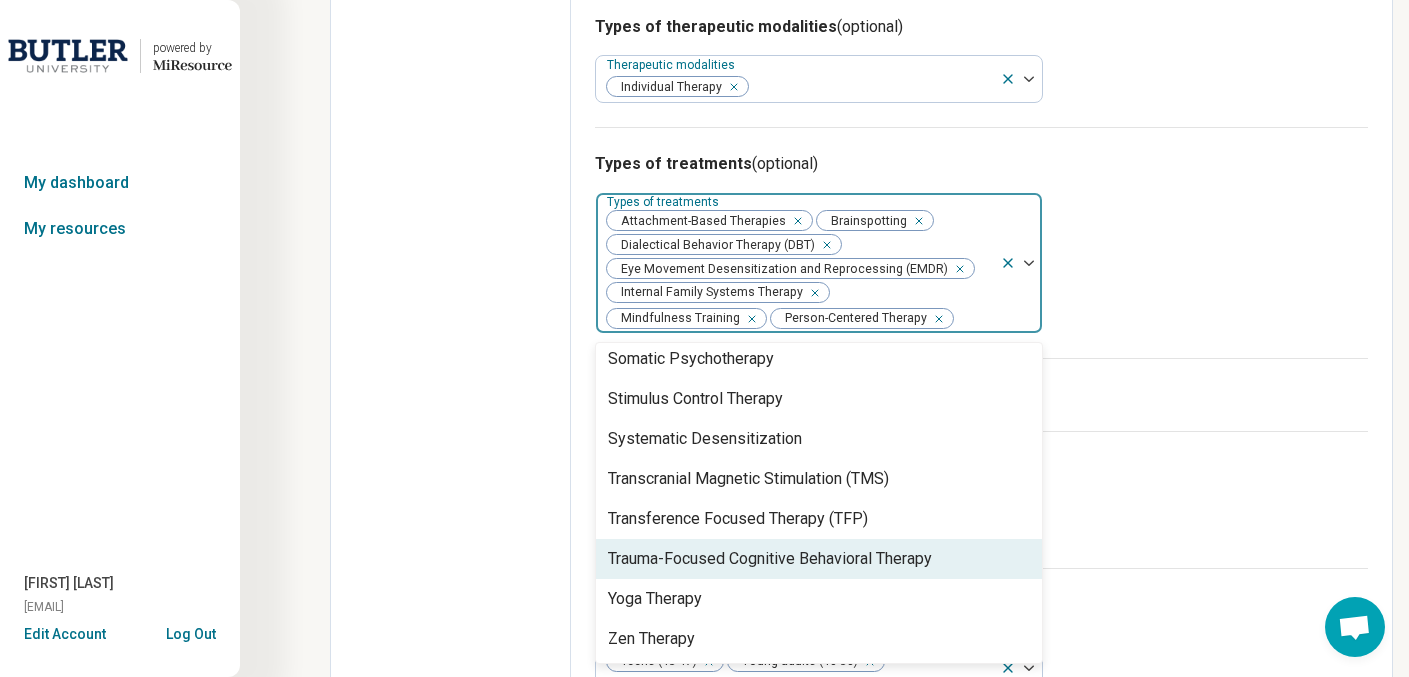 click on "Trauma-Focused Cognitive Behavioral Therapy" at bounding box center (770, 559) 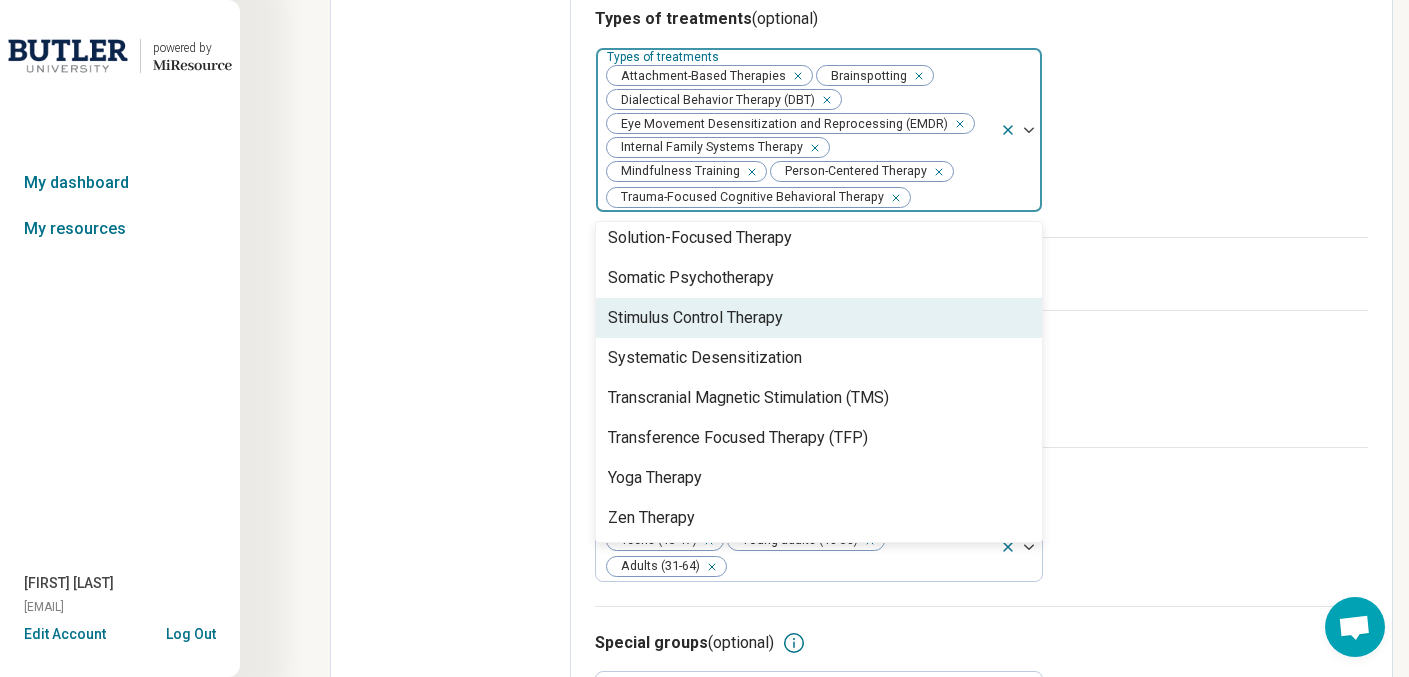 scroll, scrollTop: 921, scrollLeft: 0, axis: vertical 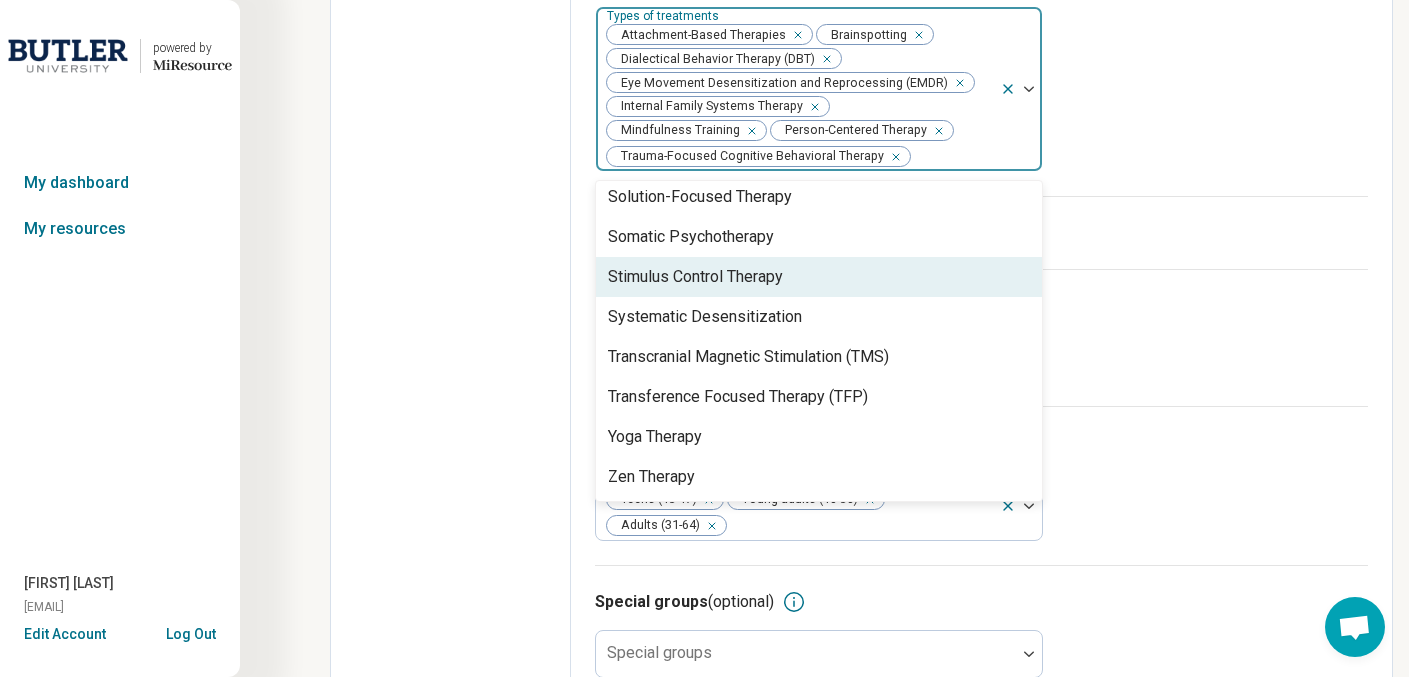 click on "Types of treatments  (optional) option Trauma-Focused Cognitive Behavioral Therapy, selected. Stimulus Control Therapy, 91 of 96. 96 results available. Use Up and Down to choose options, press Enter to select the currently focused option, press Escape to exit the menu, press Tab to select the option and exit the menu. Types of treatments Attachment-Based Therapies Brainspotting Dialectical Behavior Therapy (DBT) Eye Movement Desensitization and Reprocessing (EMDR) Internal Family Systems Therapy Mindfulness Training Person-Centered Therapy Trauma-Focused Cognitive Behavioral Therapy 12-Step Facilitation Academic Coaching Accelerated Resolution Therapy Acceptance and Commitment Therapy (ACT) ADHD Evaluation Adlerian Aggression Replacement Training Anger Management Animal-Assisted Therapy Applied Behavioral Analysis (ABA) Art Therapy Attention Deficit Hyperactivity Disorder (ADHD) Coaching Aversion Therapy Behavior Therapy Biofeedback Body Image Therapy Brief Psychodynamic Psychotherapy Brief Psychotherapy" at bounding box center [981, 68] 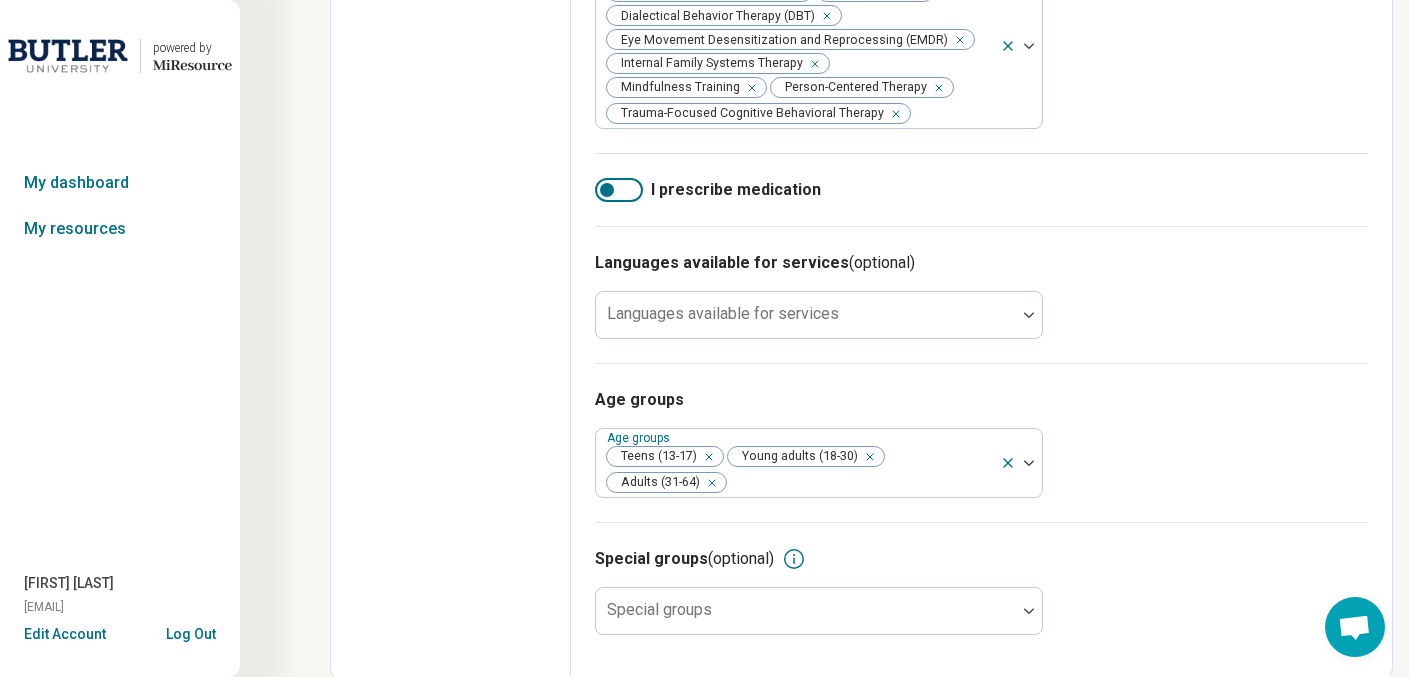 scroll, scrollTop: 983, scrollLeft: 0, axis: vertical 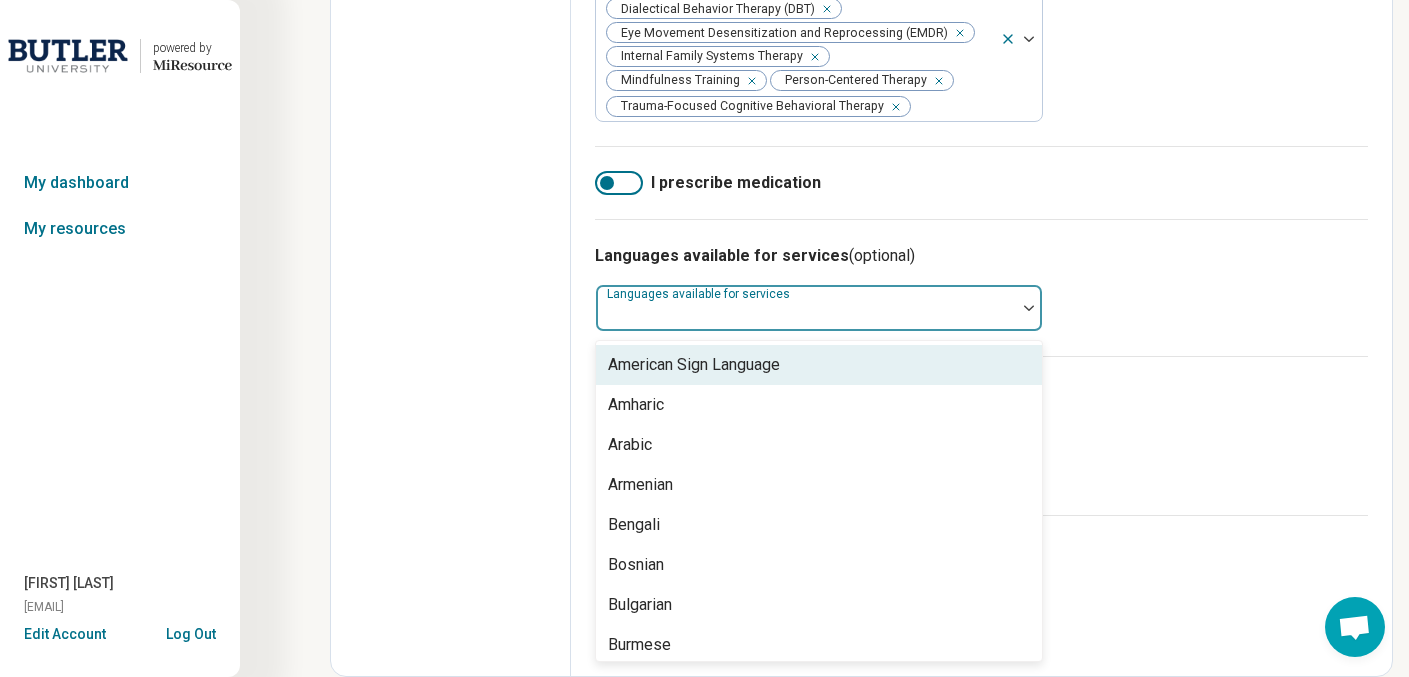 click at bounding box center [1029, 308] 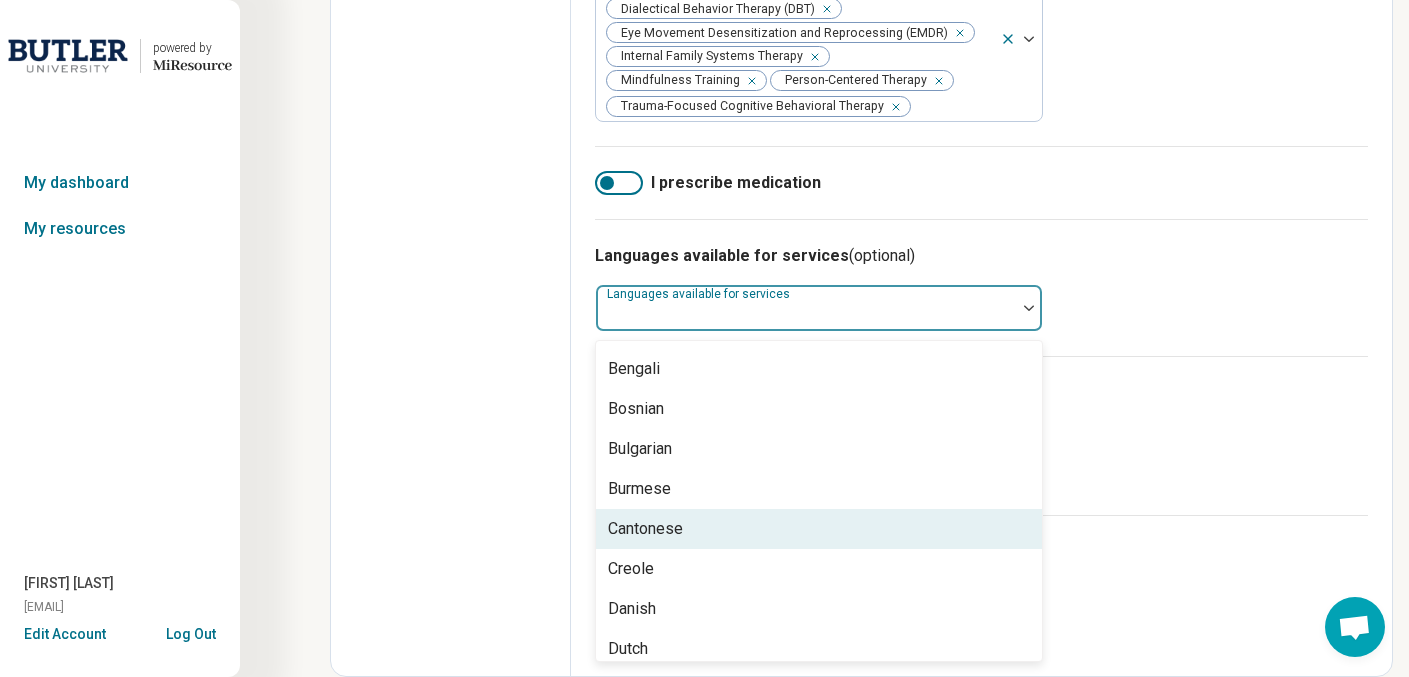 scroll, scrollTop: 85, scrollLeft: 0, axis: vertical 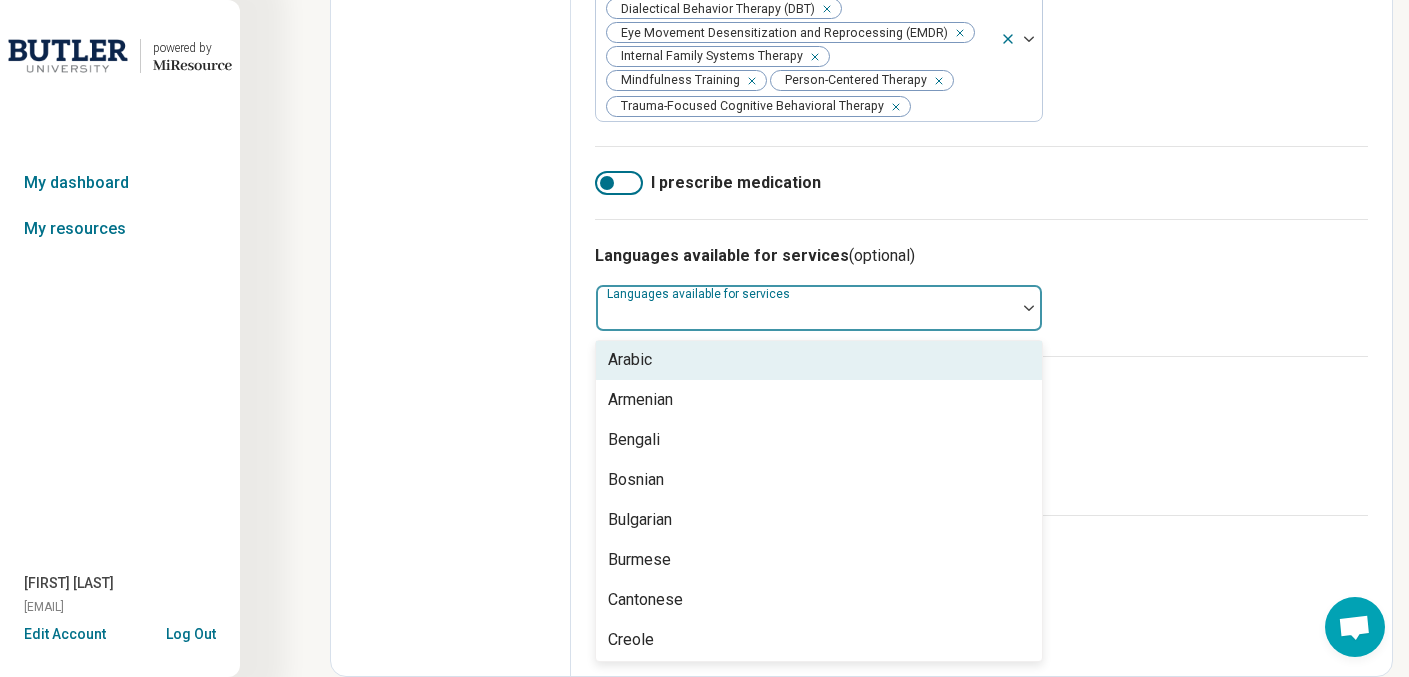 click on "Languages available for services  (optional) Arabic, 3 of 57. 57 results available. Use Up and Down to choose options, press Enter to select the currently focused option, press Escape to exit the menu, press Tab to select the option and exit the menu. Languages available for services American Sign Language Amharic Arabic Armenian Bengali Bosnian Bulgarian Burmese Cantonese Creole Danish Dutch Farsi Filipino French German Greek Gujarati Haitian Hebrew Hindi Hmong Hungarian Igbo Indonesian Italian Japanese Javanese Khmer Korean Kutchi Macedonian Malay Malayalam Mandarin Native American Indian or Alaska Native languages Norwegian Other Panjabi Pashto Persian Polish Portuguese Romanian Russian Serbian Spanish Swedish Tagalog Tamil Thai Turkish Ukrainian Urdu Vietnamese Yiddish Yoruba" at bounding box center (981, 287) 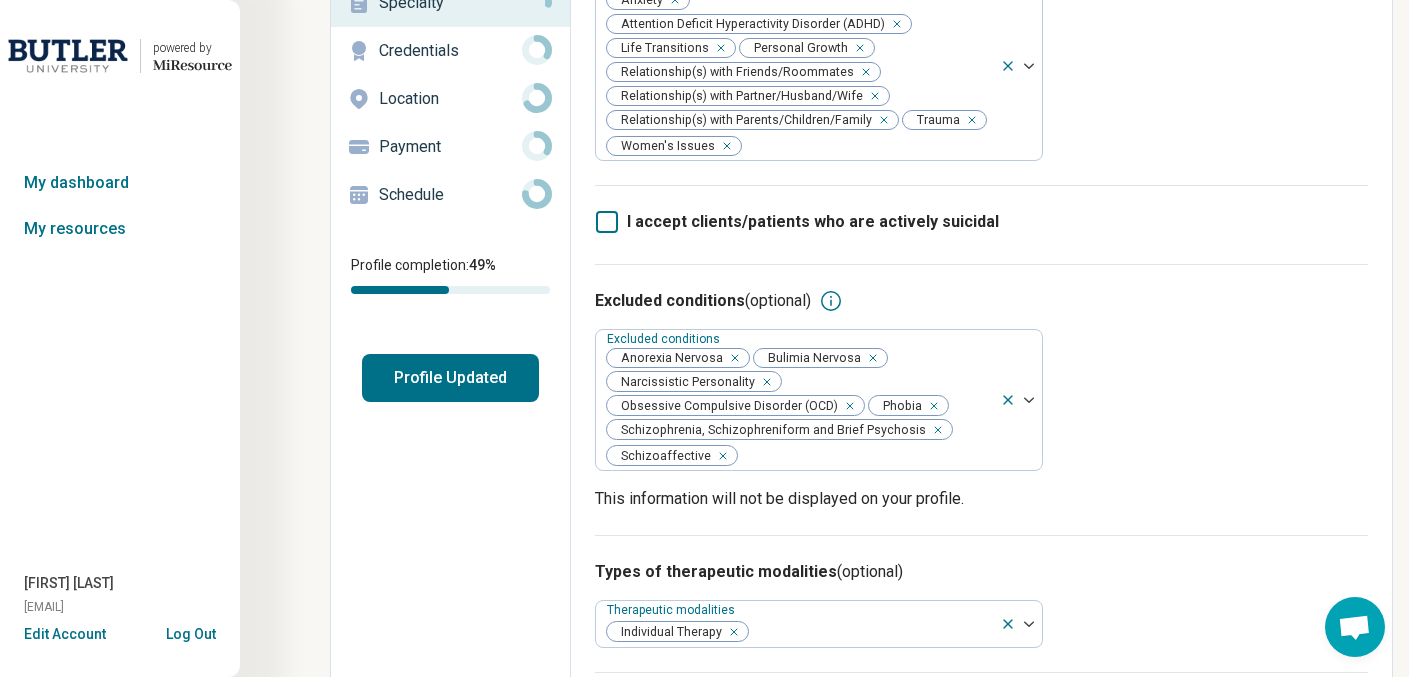 scroll, scrollTop: 0, scrollLeft: 0, axis: both 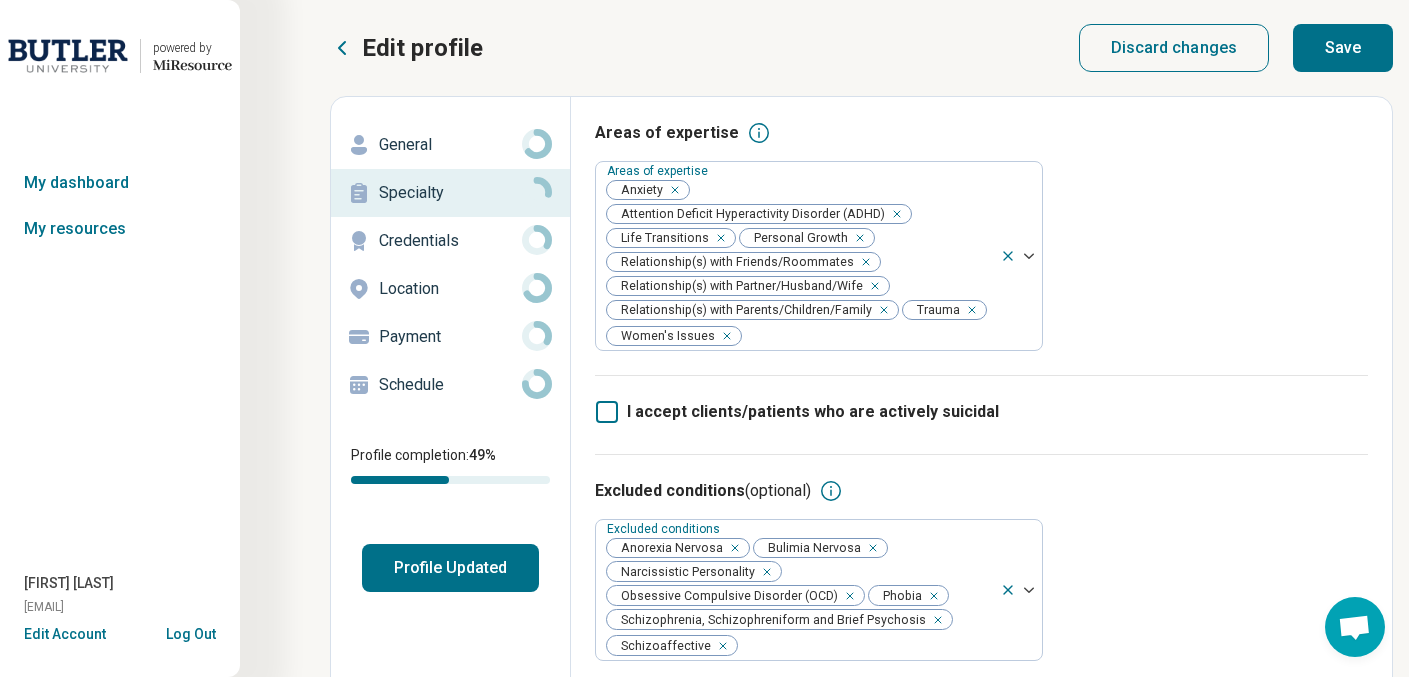 click on "Save" at bounding box center (1343, 48) 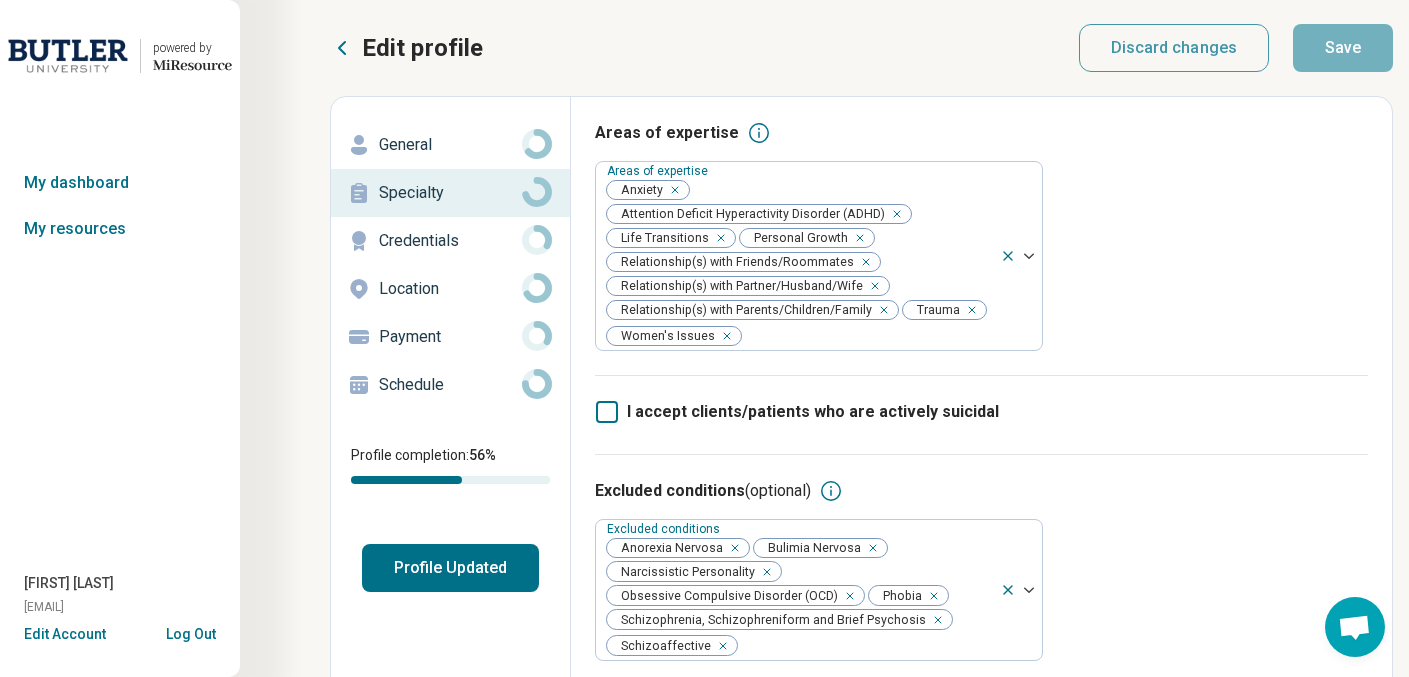 click on "Credentials" at bounding box center [450, 241] 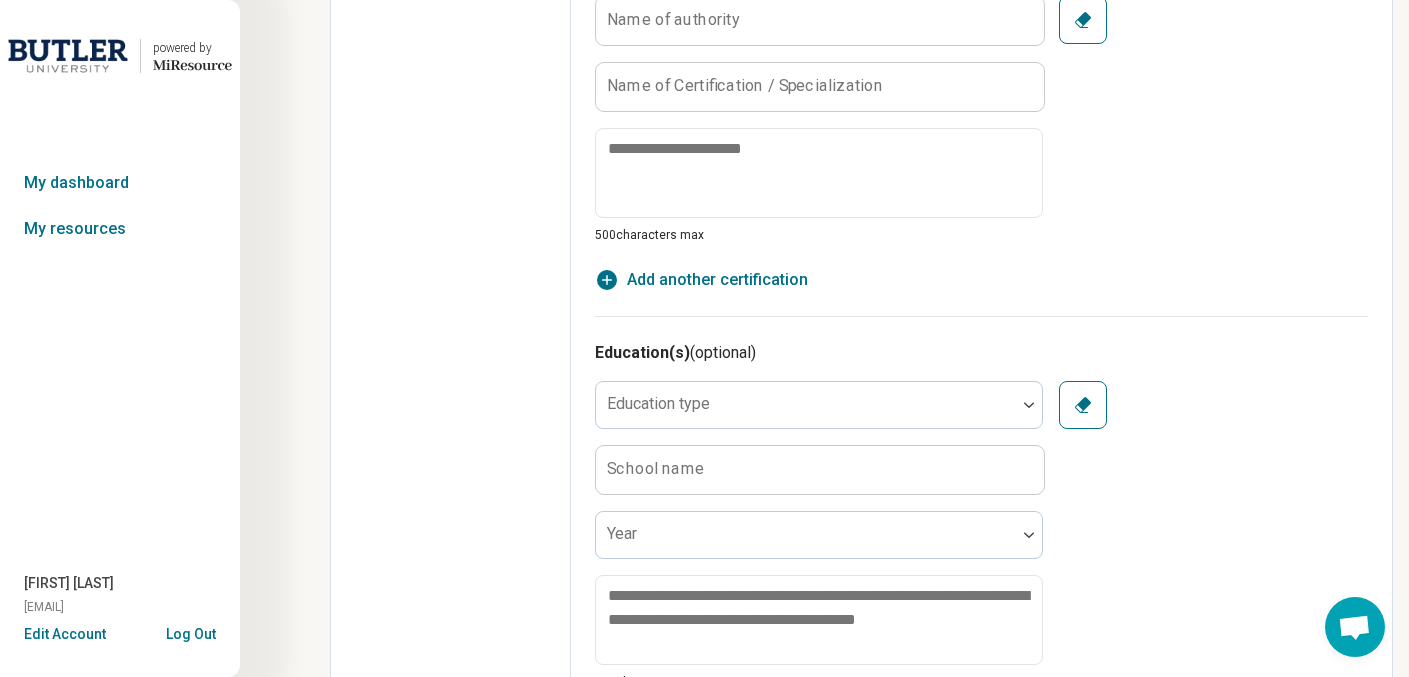 scroll, scrollTop: 1033, scrollLeft: 0, axis: vertical 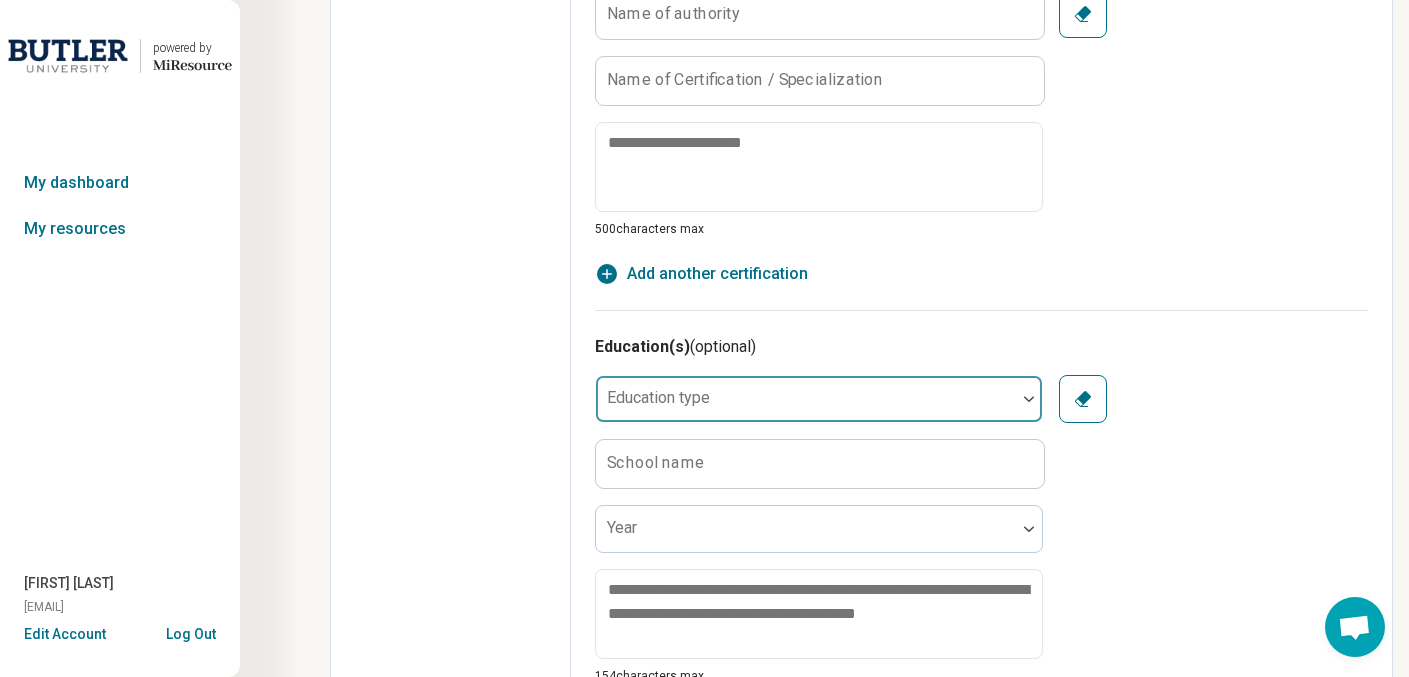 click on "Education type" at bounding box center [658, 397] 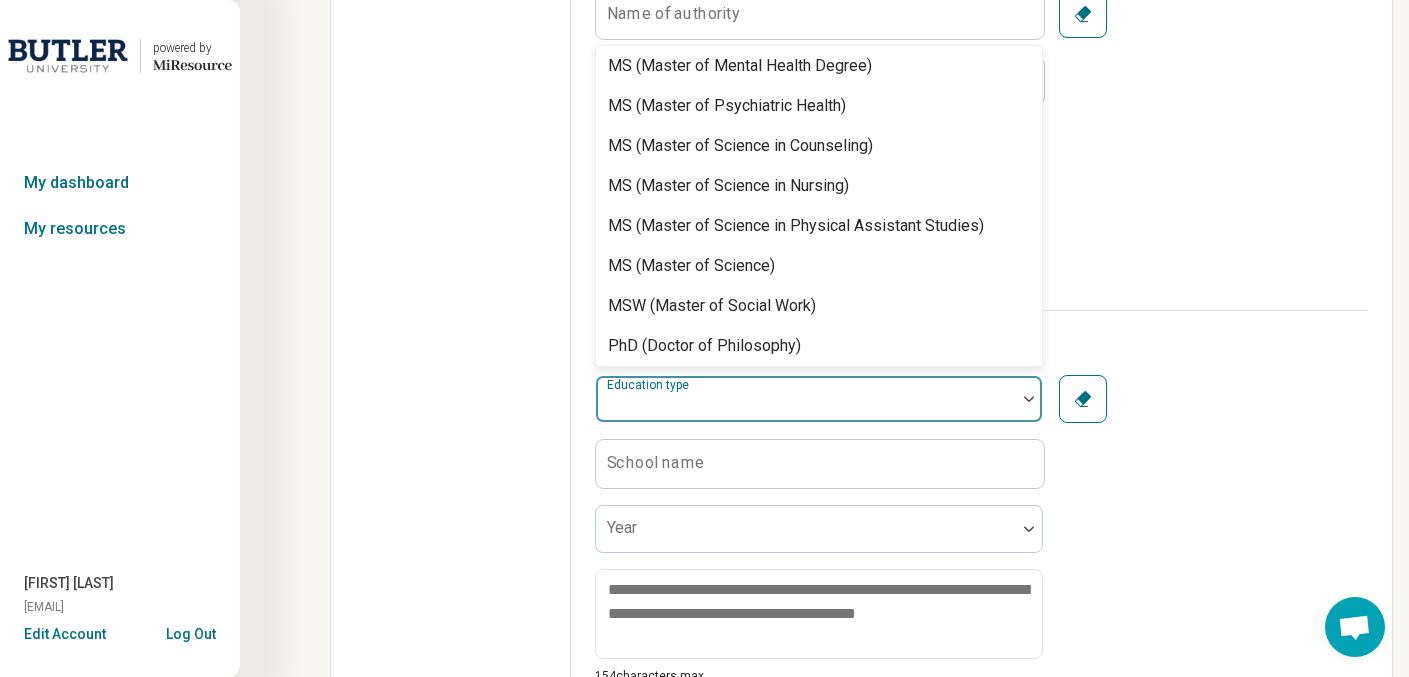 scroll, scrollTop: 920, scrollLeft: 0, axis: vertical 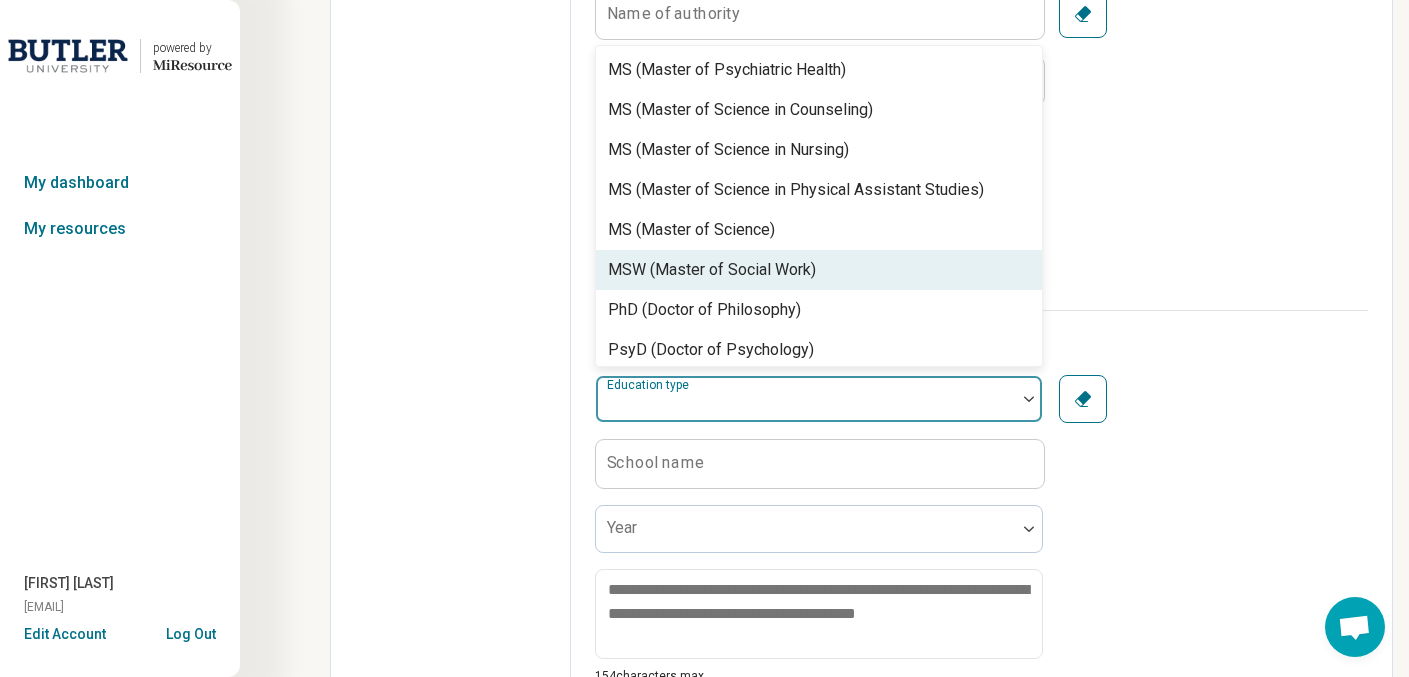 click on "MSW (Master of Social Work)" at bounding box center [712, 270] 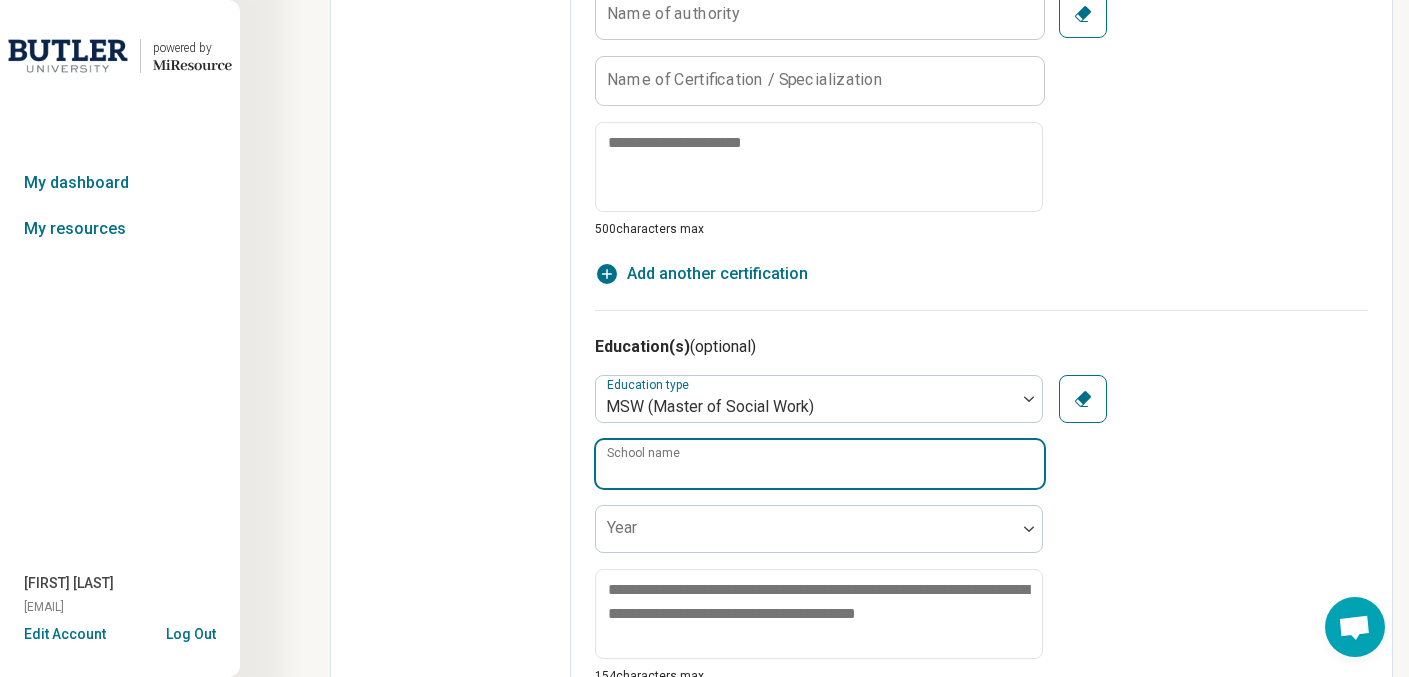 click on "School name" at bounding box center [820, 464] 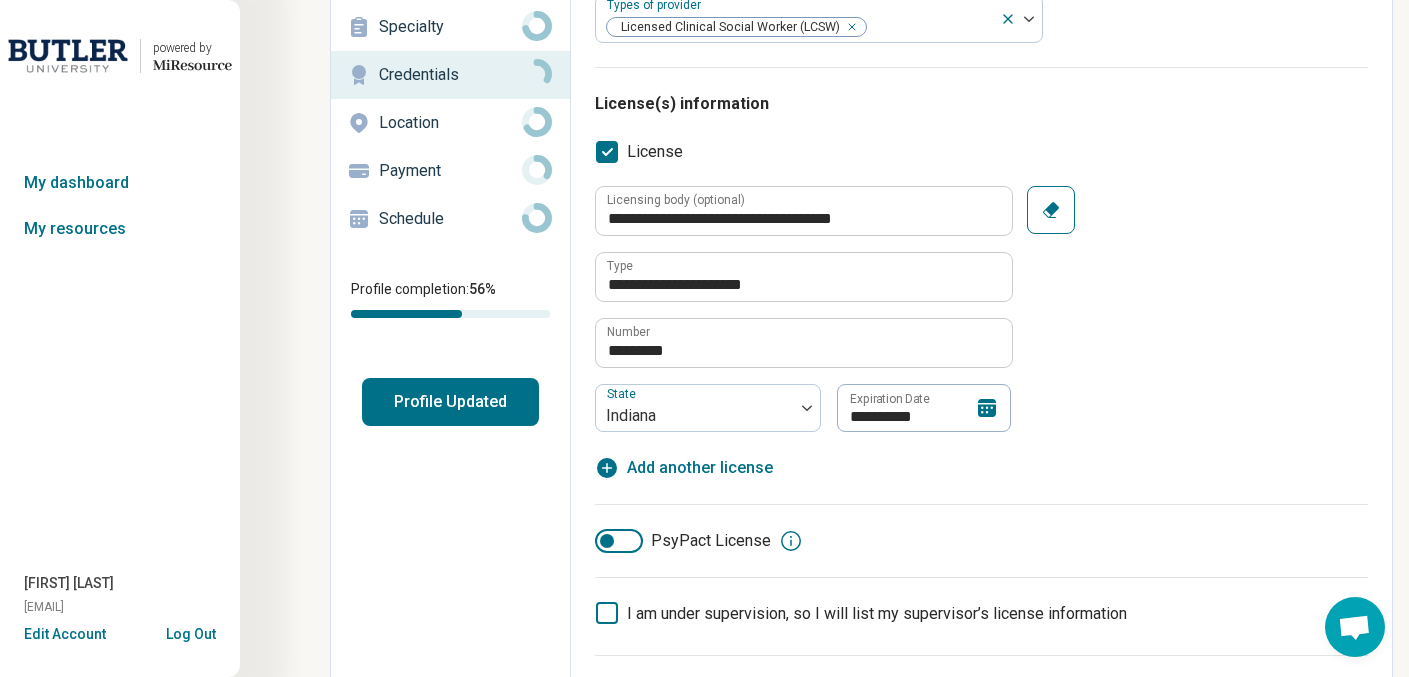 scroll, scrollTop: 0, scrollLeft: 0, axis: both 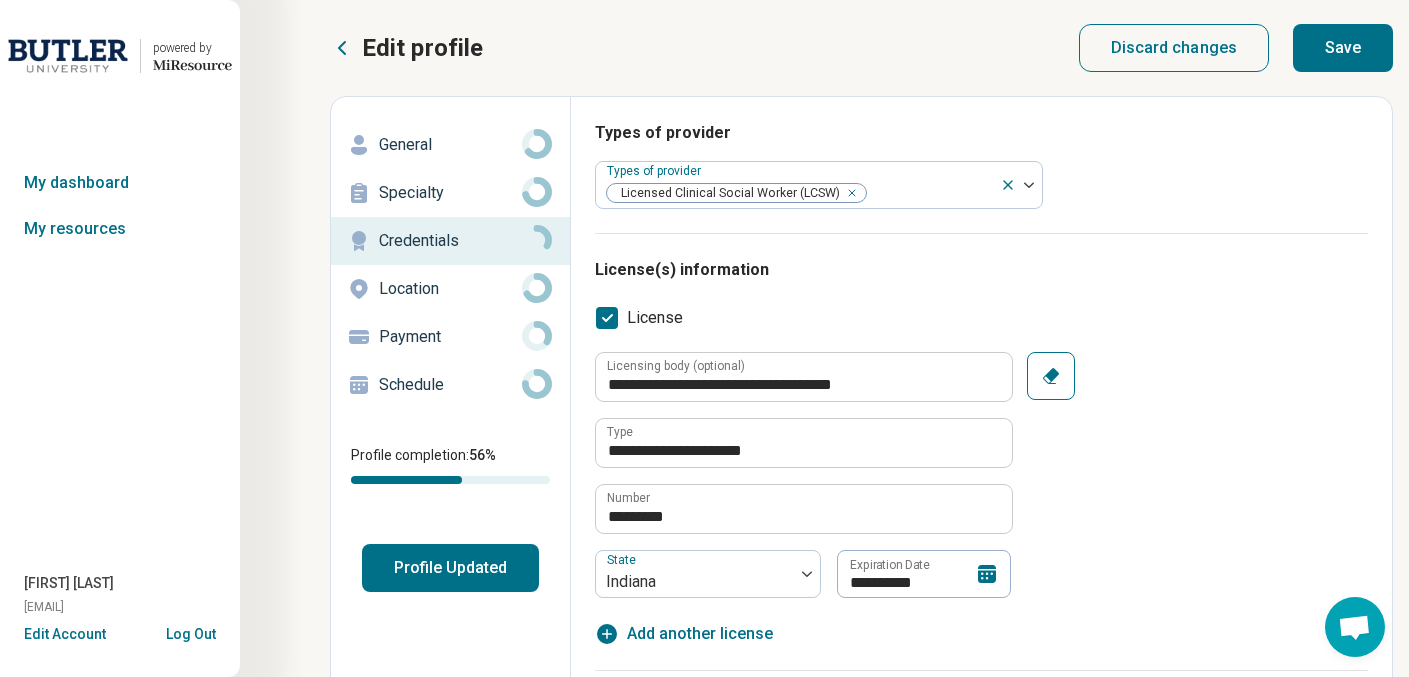 click on "Save" at bounding box center [1343, 48] 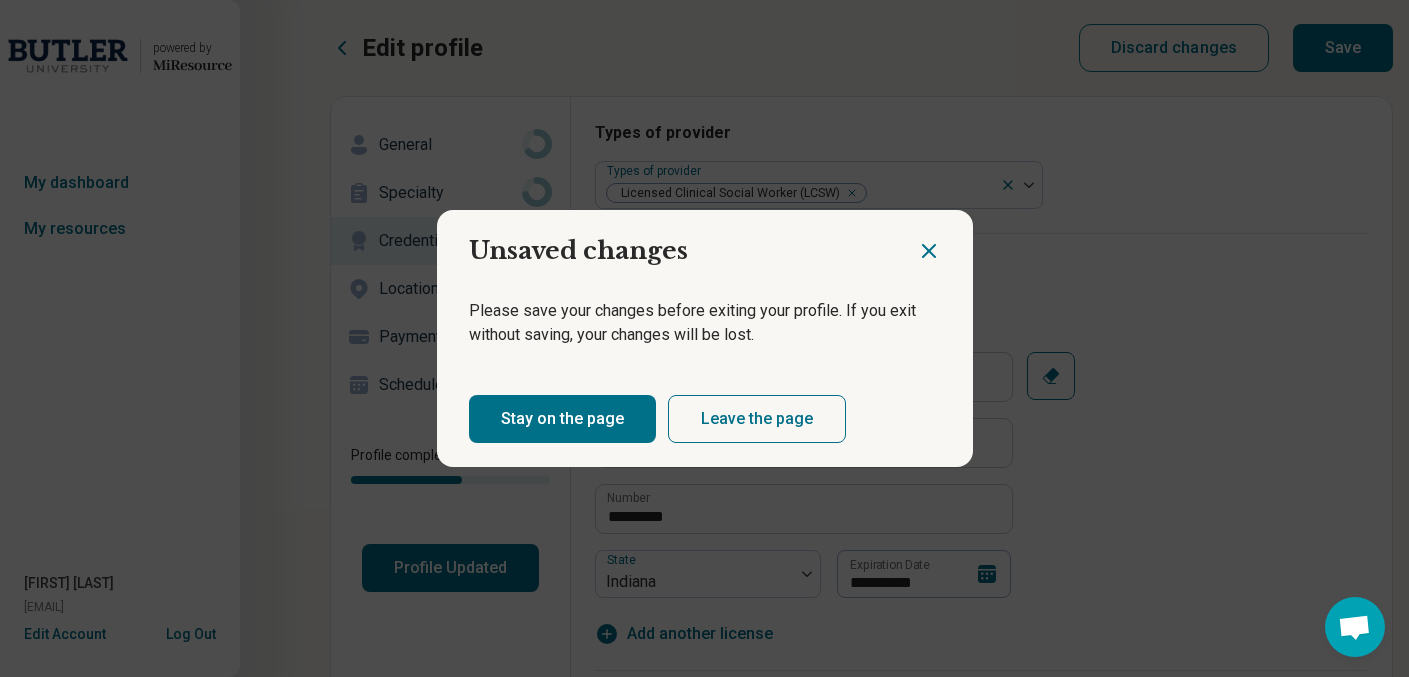 click 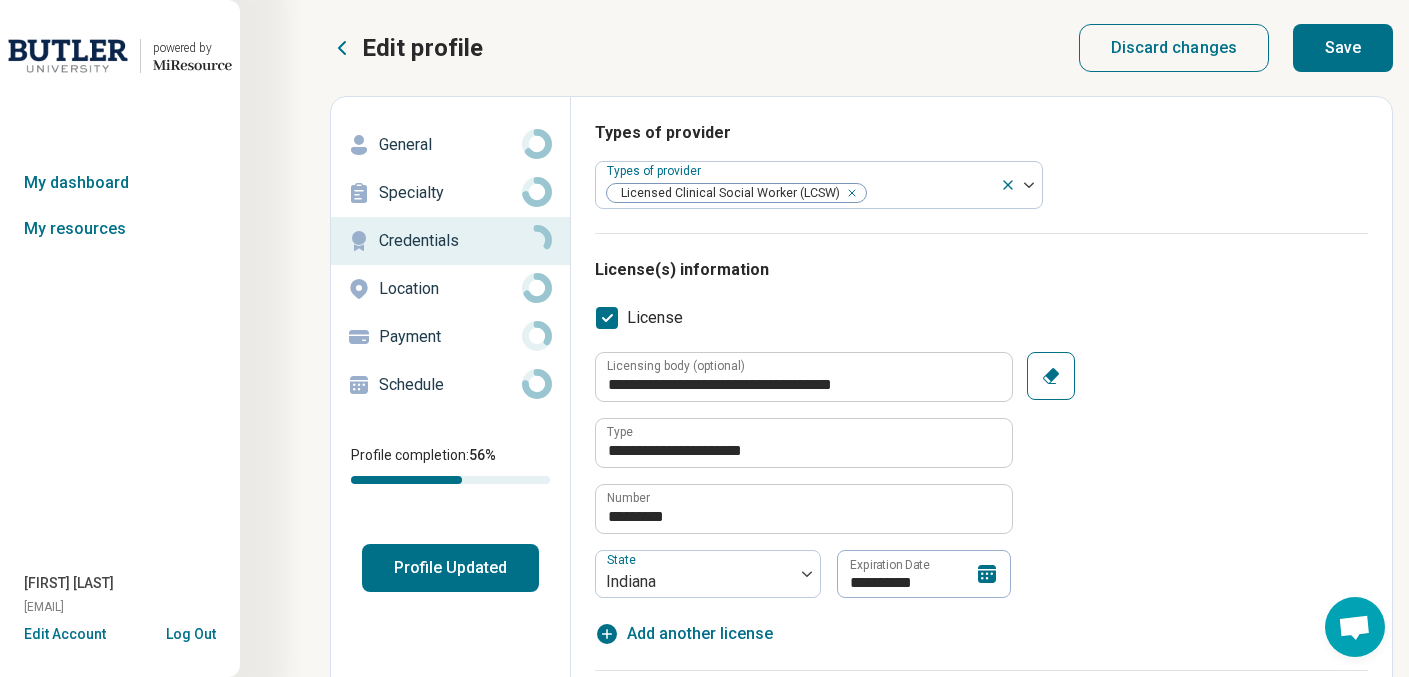 click on "Save" at bounding box center [1343, 48] 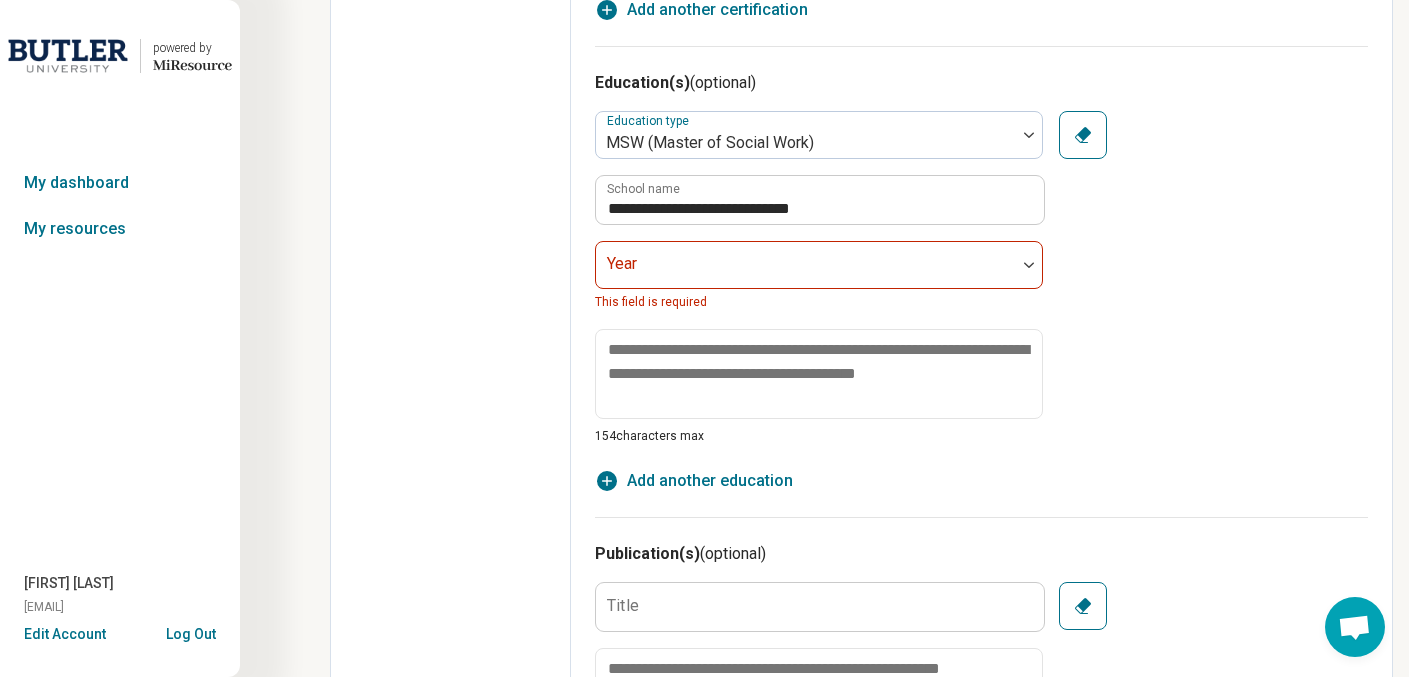 scroll, scrollTop: 1449, scrollLeft: 0, axis: vertical 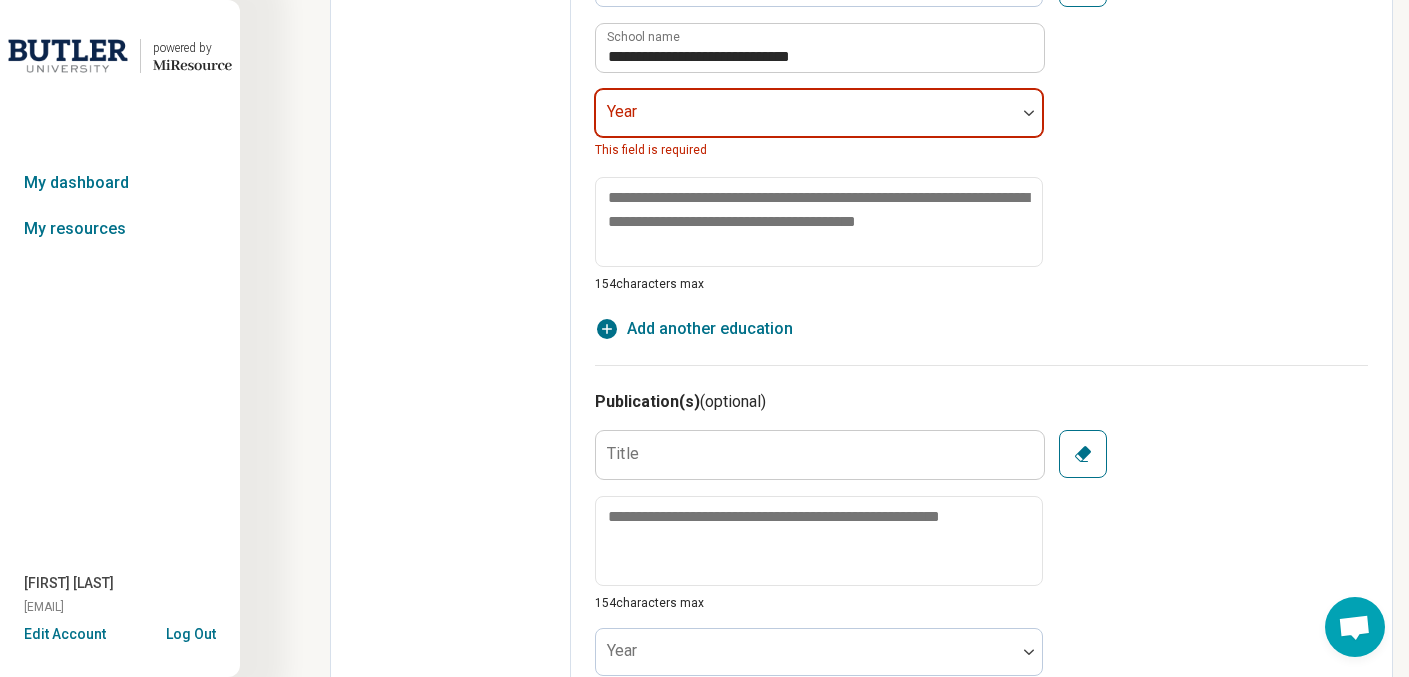 click at bounding box center (806, 121) 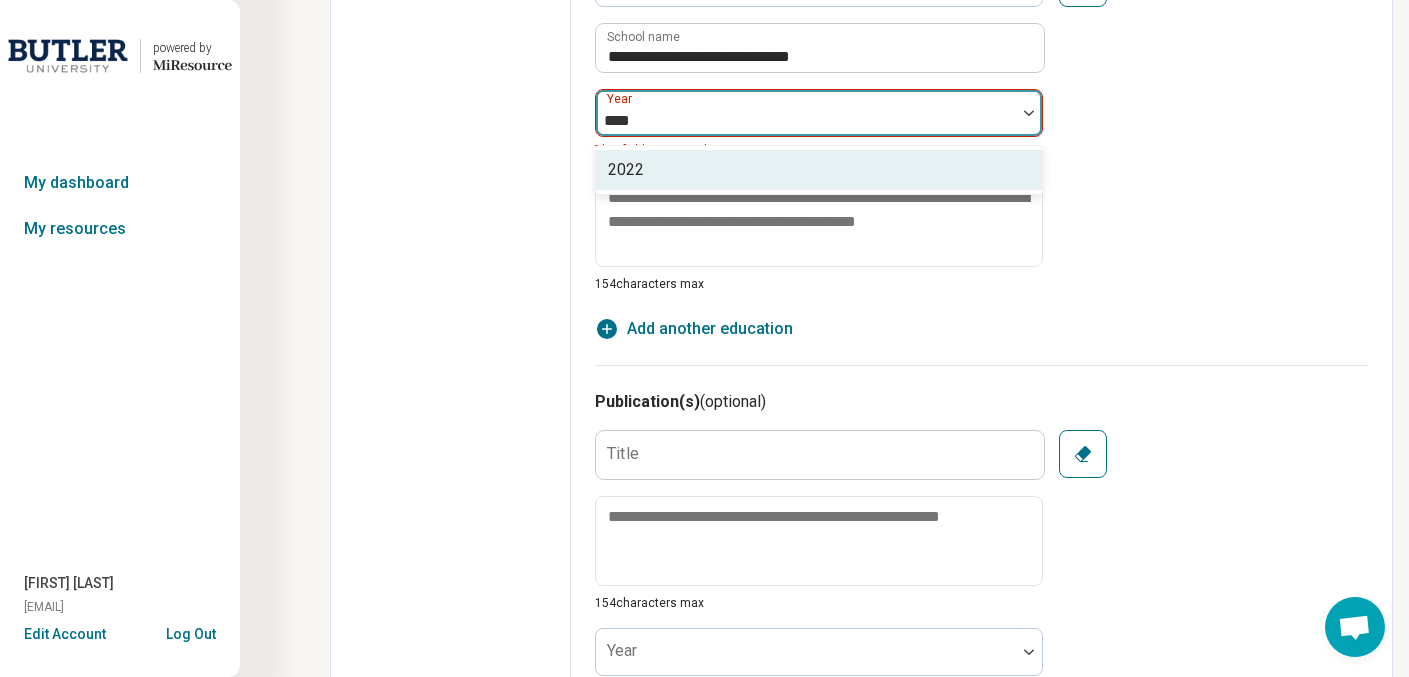 click on "2022" at bounding box center [819, 170] 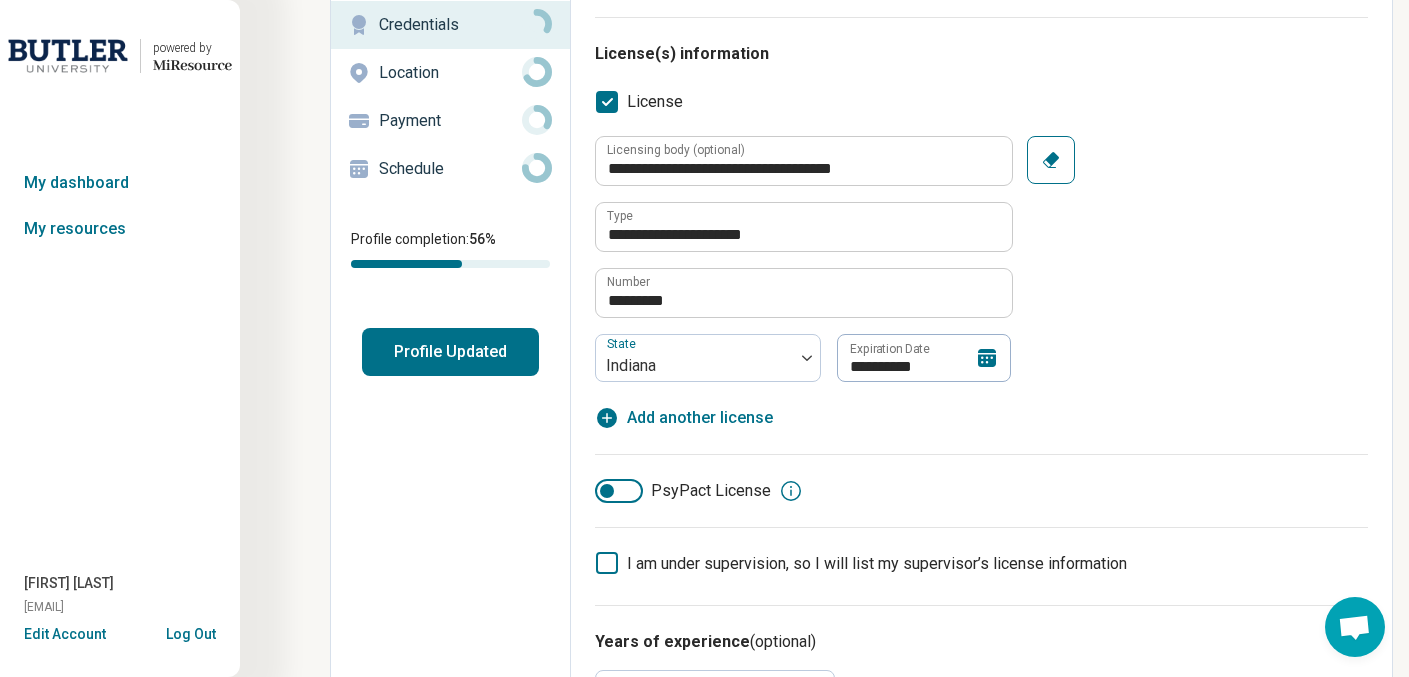scroll, scrollTop: 0, scrollLeft: 0, axis: both 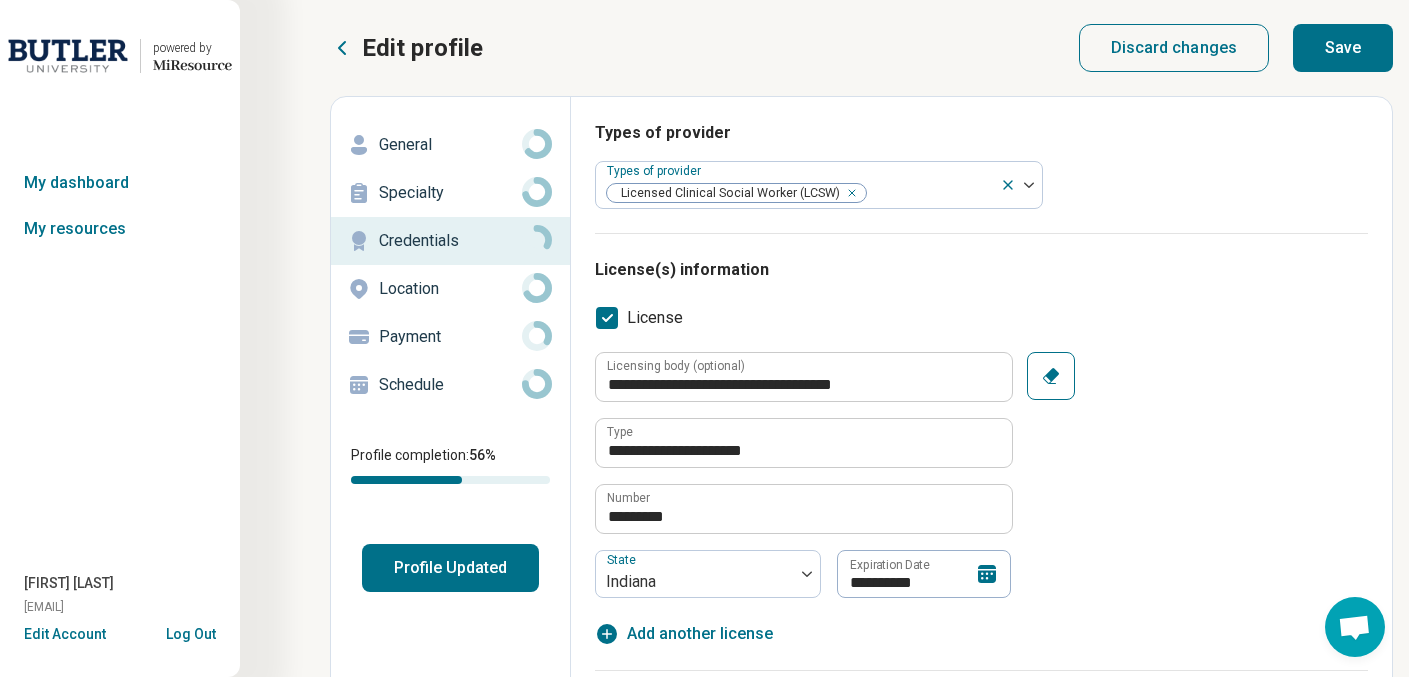 click on "Save" at bounding box center (1343, 48) 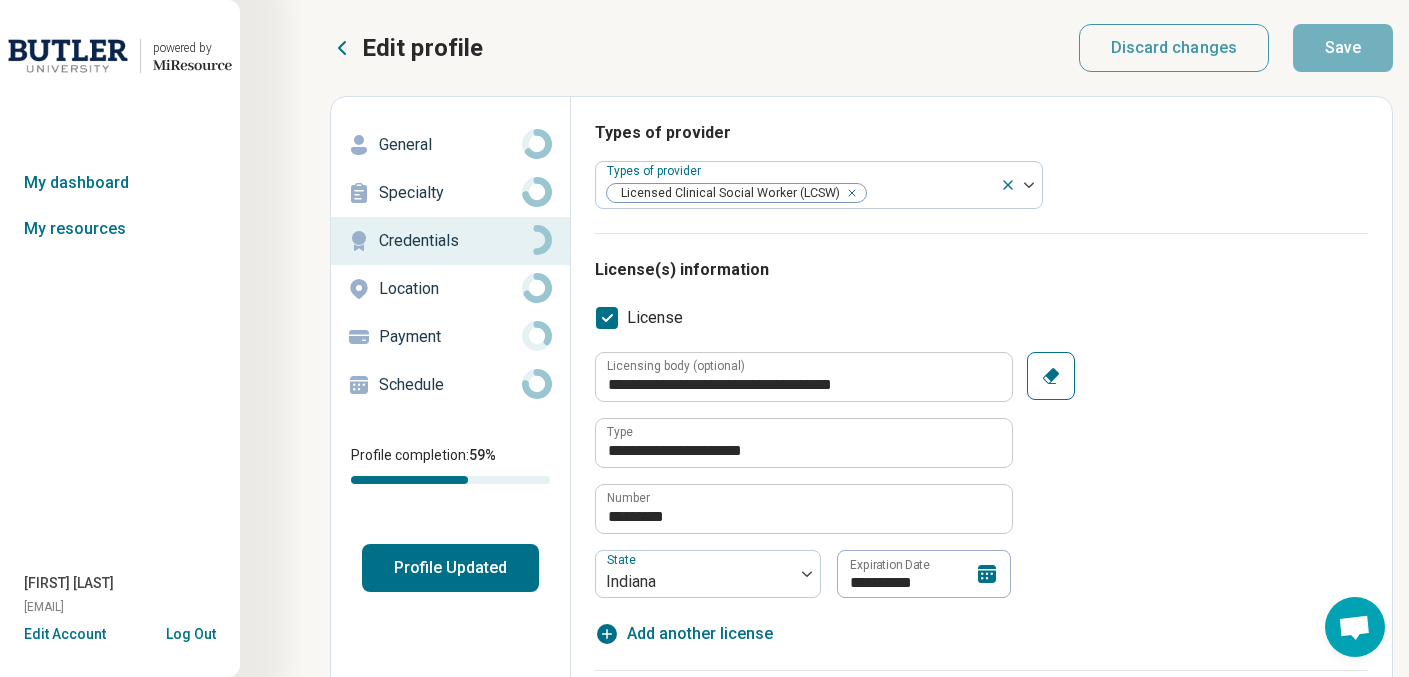click on "Location" at bounding box center [450, 289] 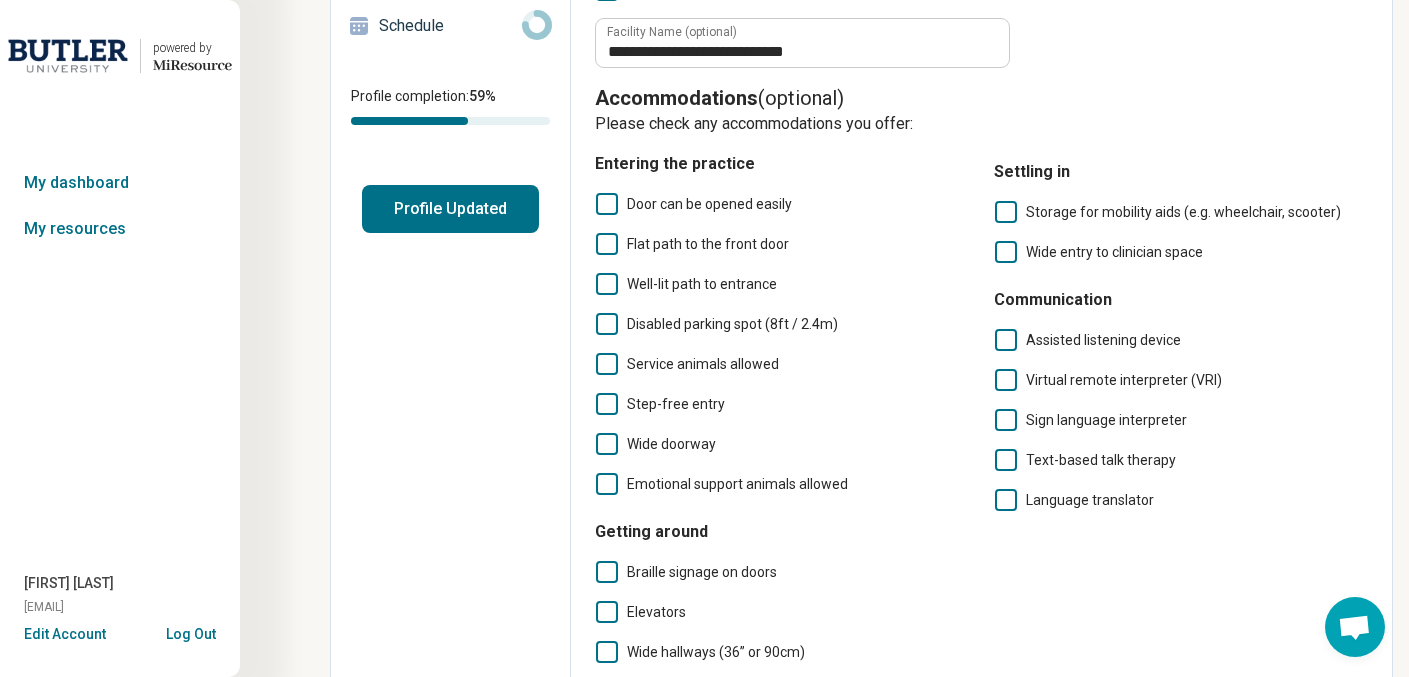 scroll, scrollTop: 362, scrollLeft: 0, axis: vertical 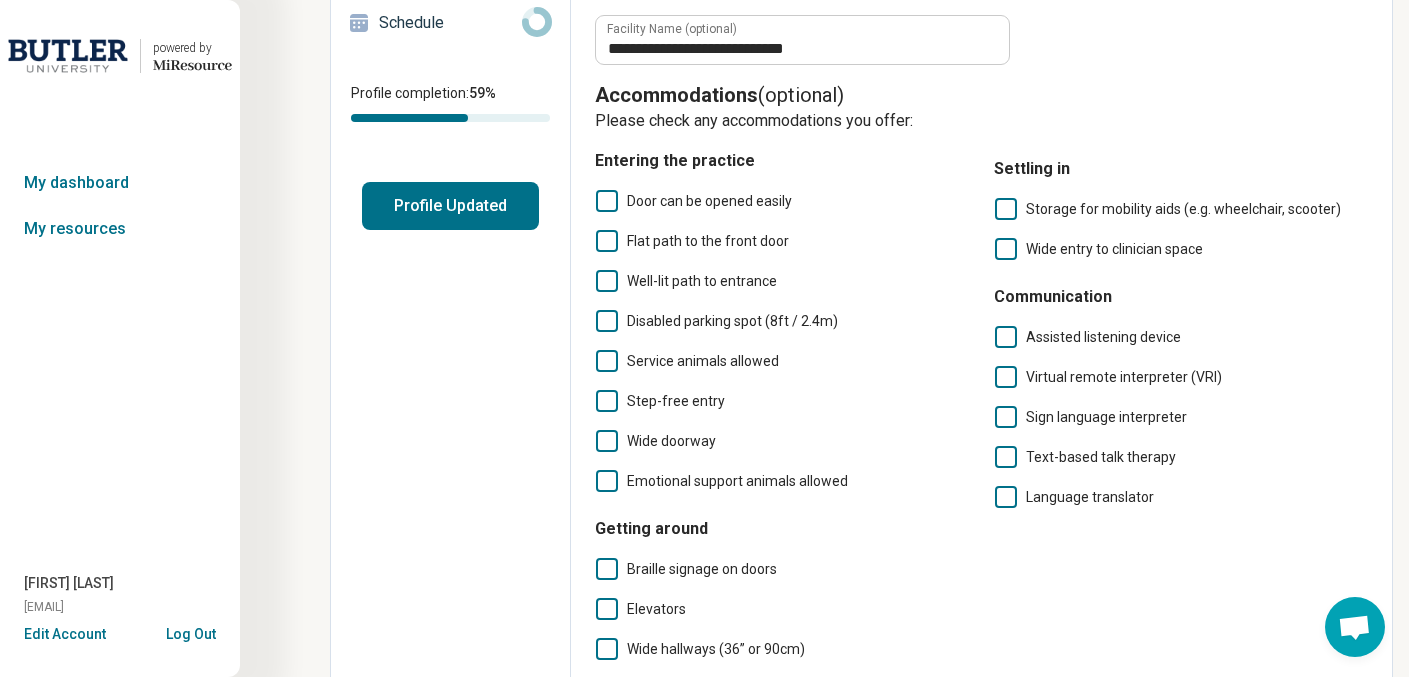 click on "Door can be opened easily" at bounding box center [709, 201] 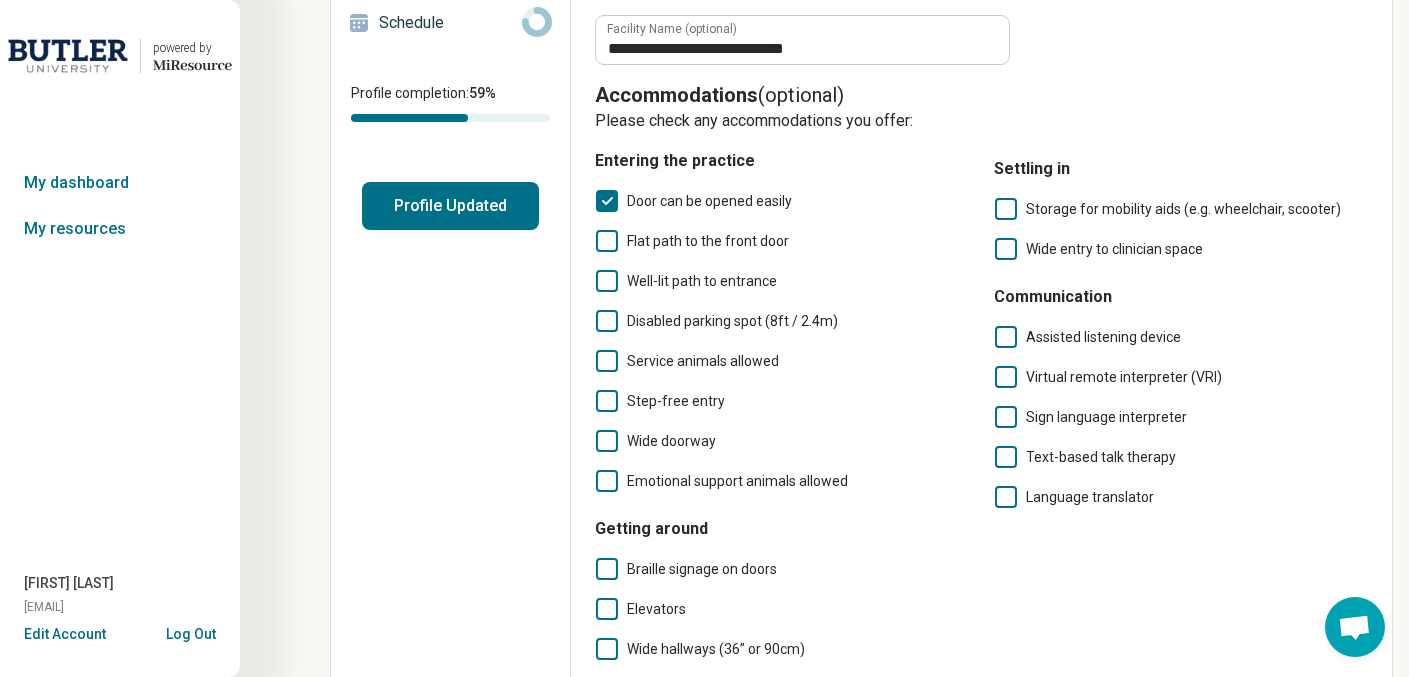 scroll, scrollTop: 10, scrollLeft: 0, axis: vertical 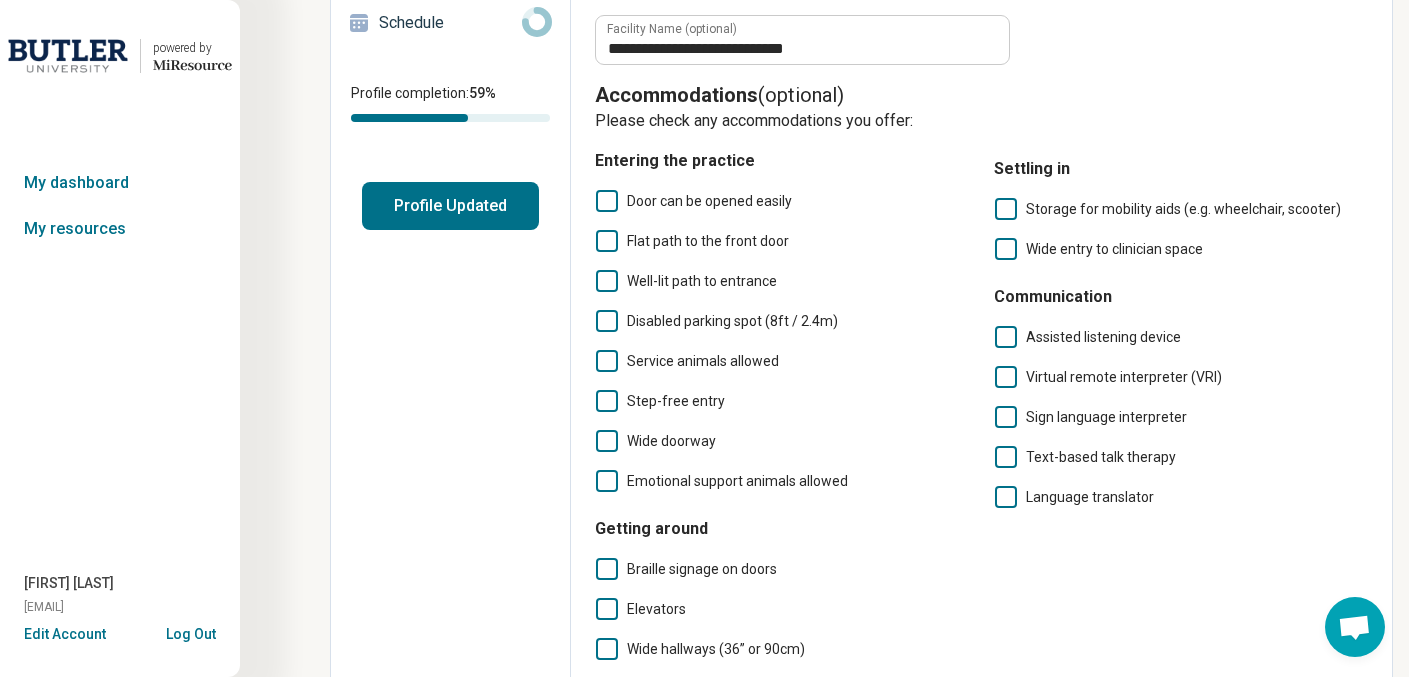 click on "Door can be opened easily" at bounding box center [709, 201] 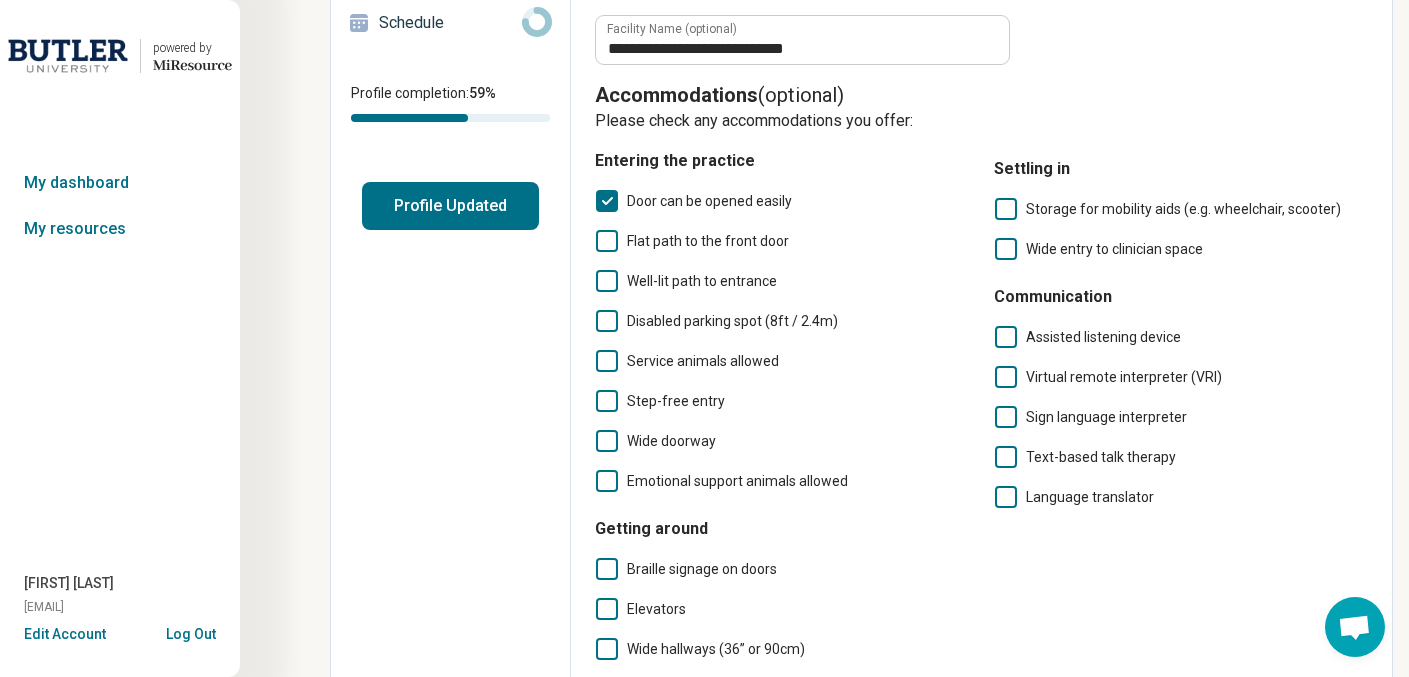 click on "Disabled parking spot (8ft / 2.4m)" at bounding box center (732, 321) 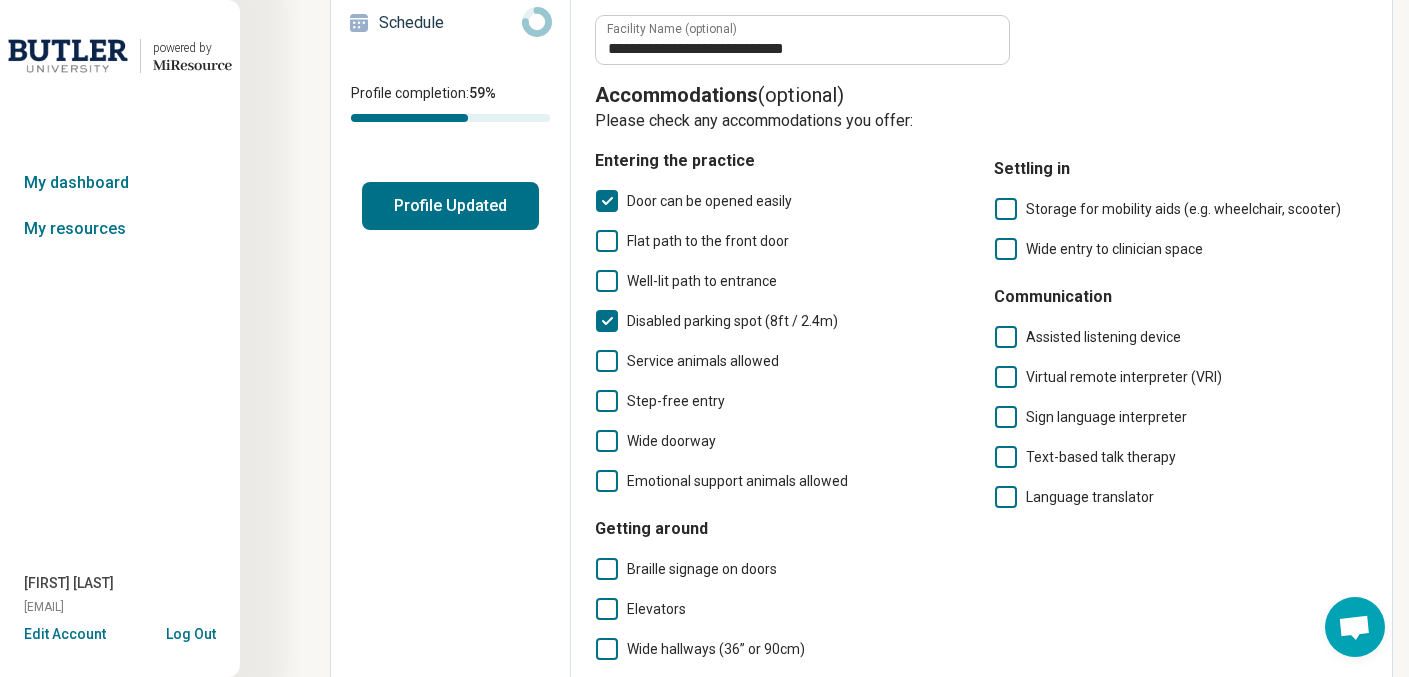 scroll, scrollTop: 10, scrollLeft: 0, axis: vertical 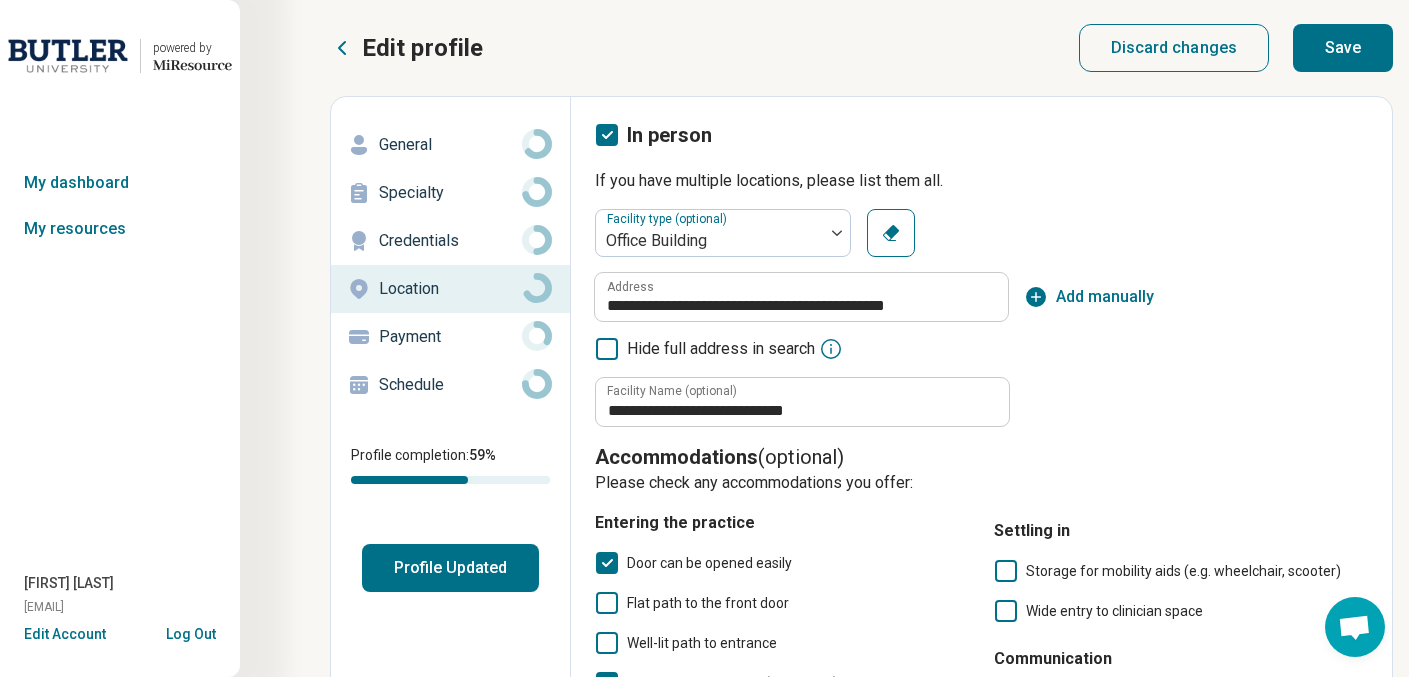 click on "Save" at bounding box center (1343, 48) 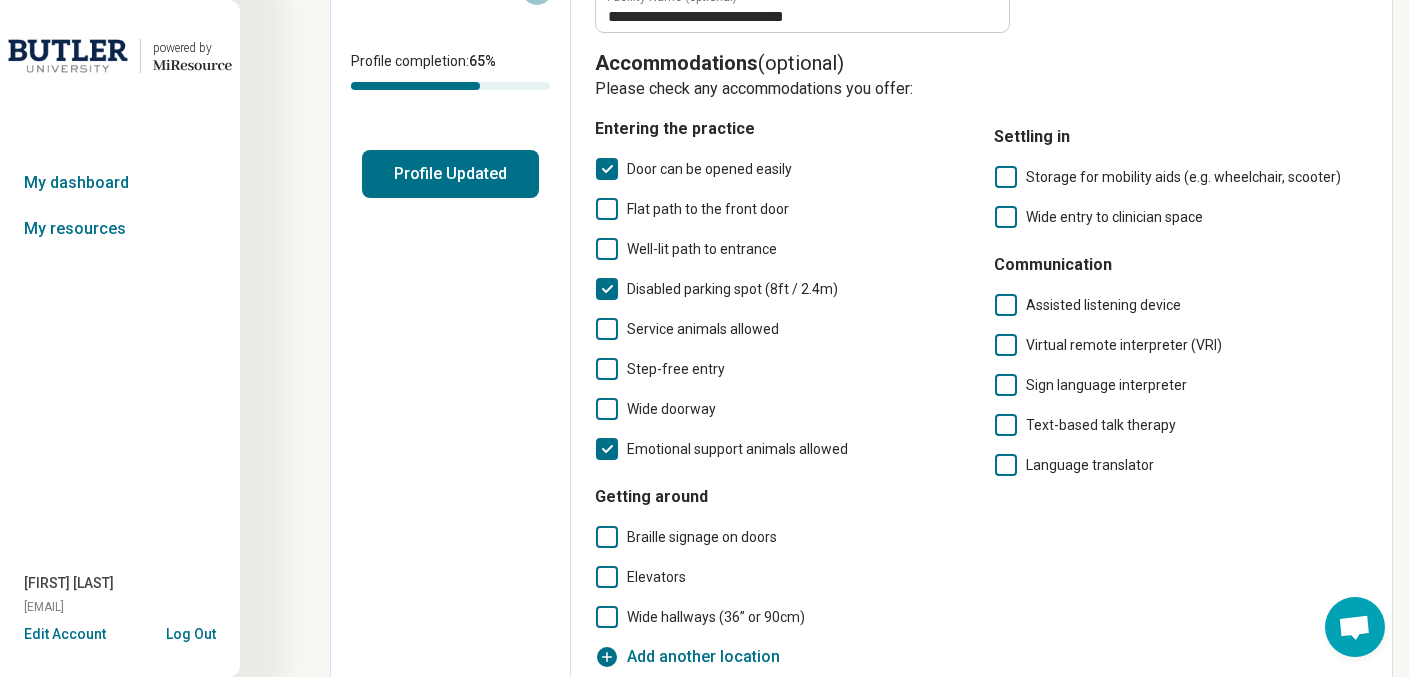 scroll, scrollTop: 0, scrollLeft: 0, axis: both 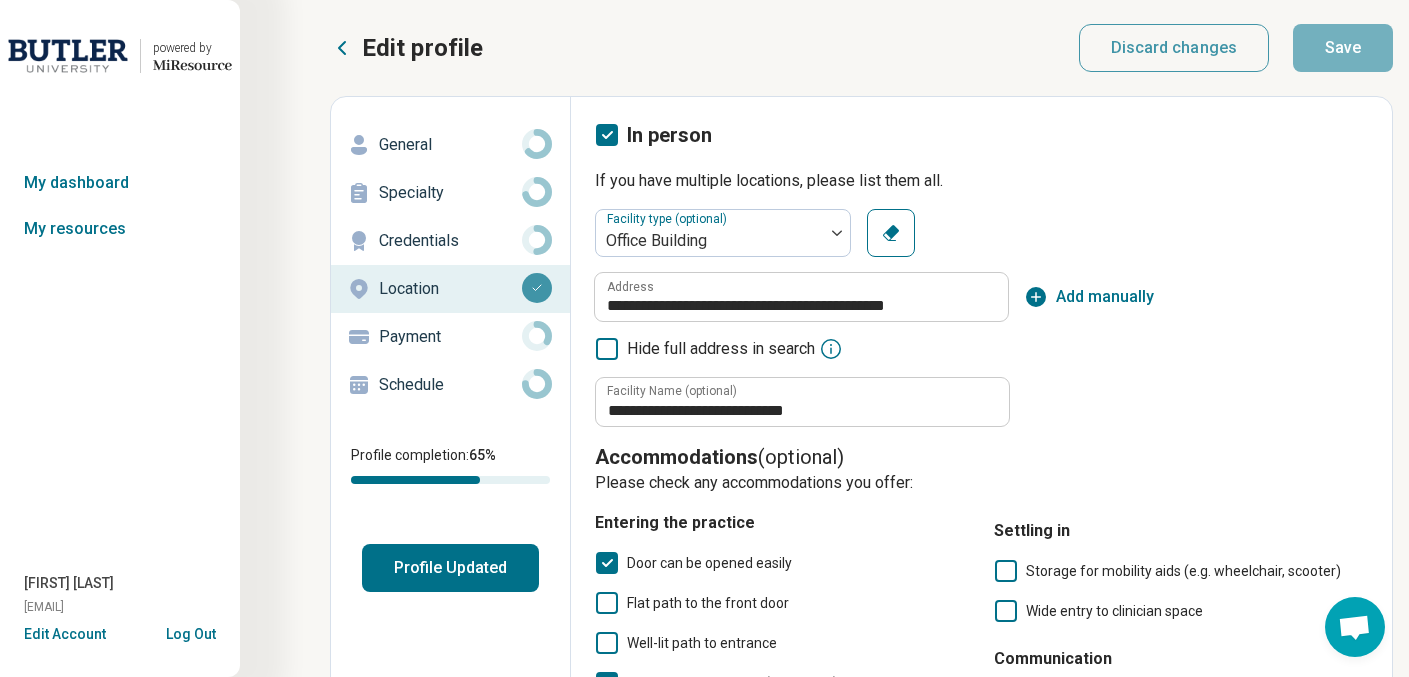 click on "Payment" at bounding box center (450, 337) 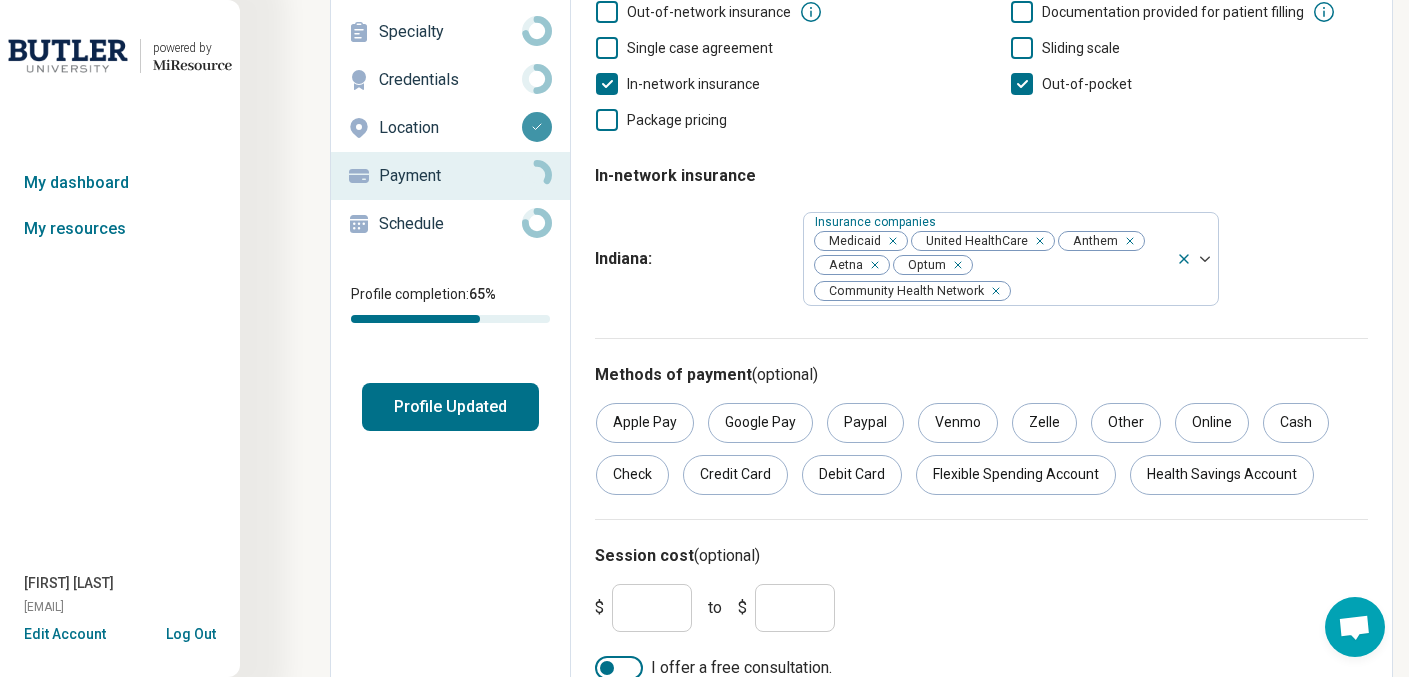 scroll, scrollTop: 190, scrollLeft: 0, axis: vertical 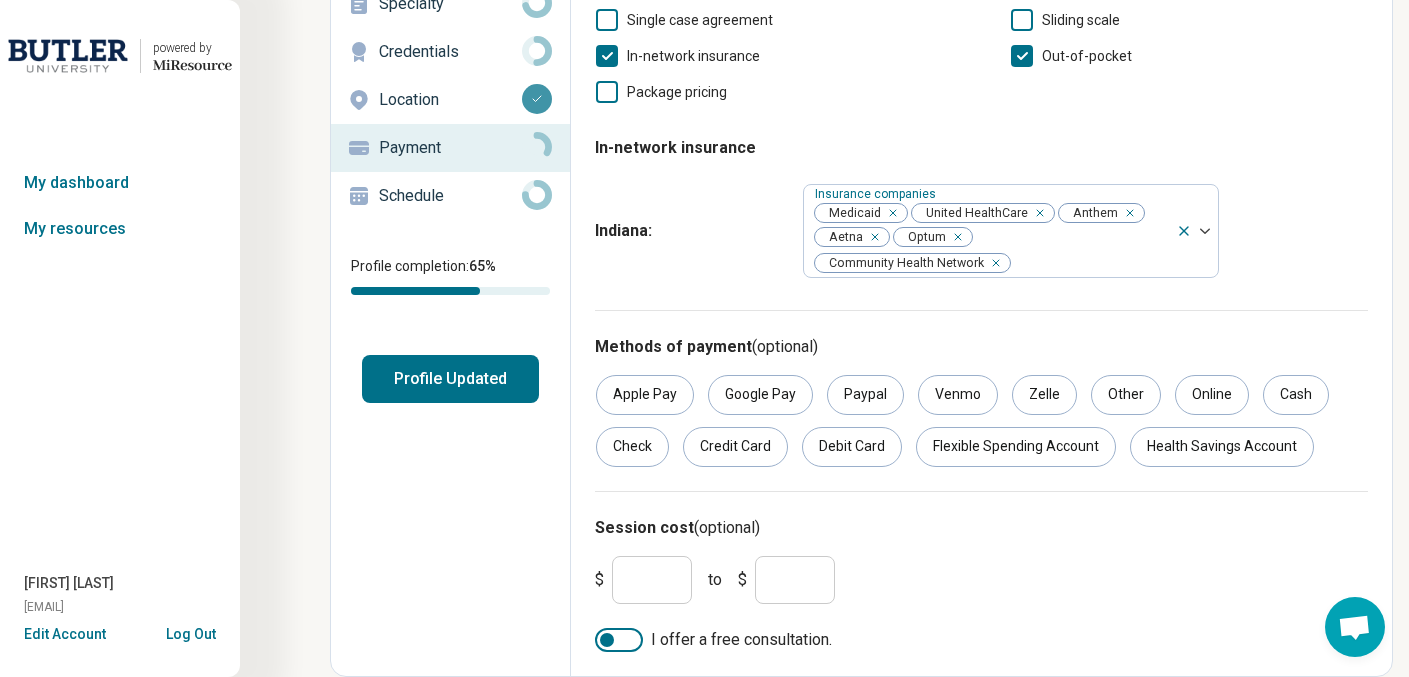 click on "Cash" at bounding box center [1296, 395] 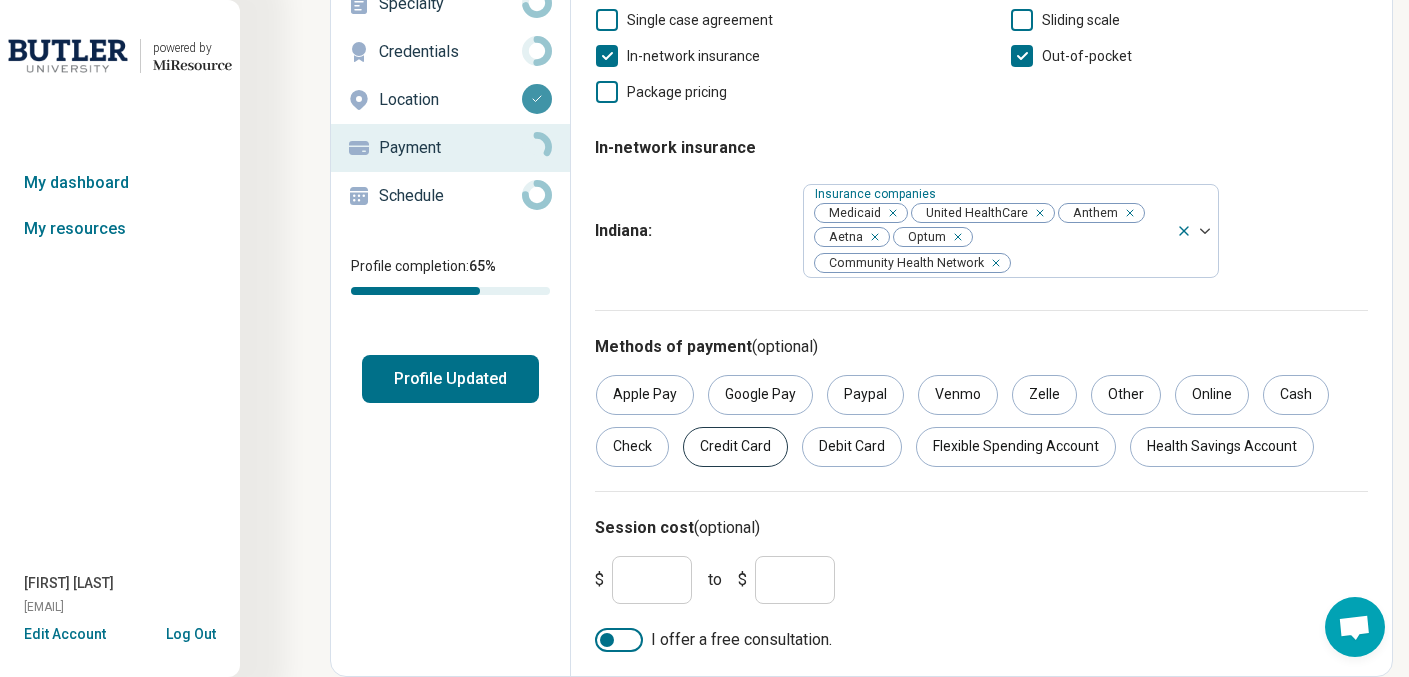 click on "Credit Card" at bounding box center (735, 447) 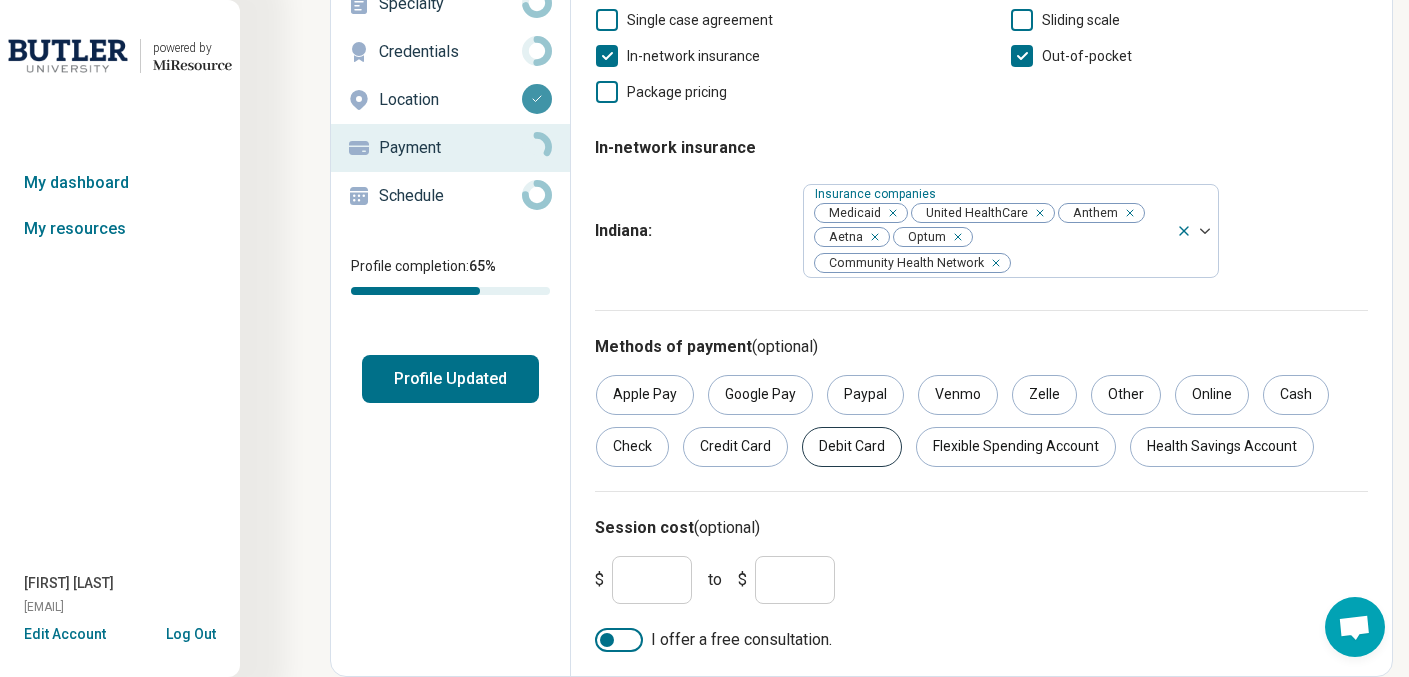 click on "Debit Card" at bounding box center [852, 447] 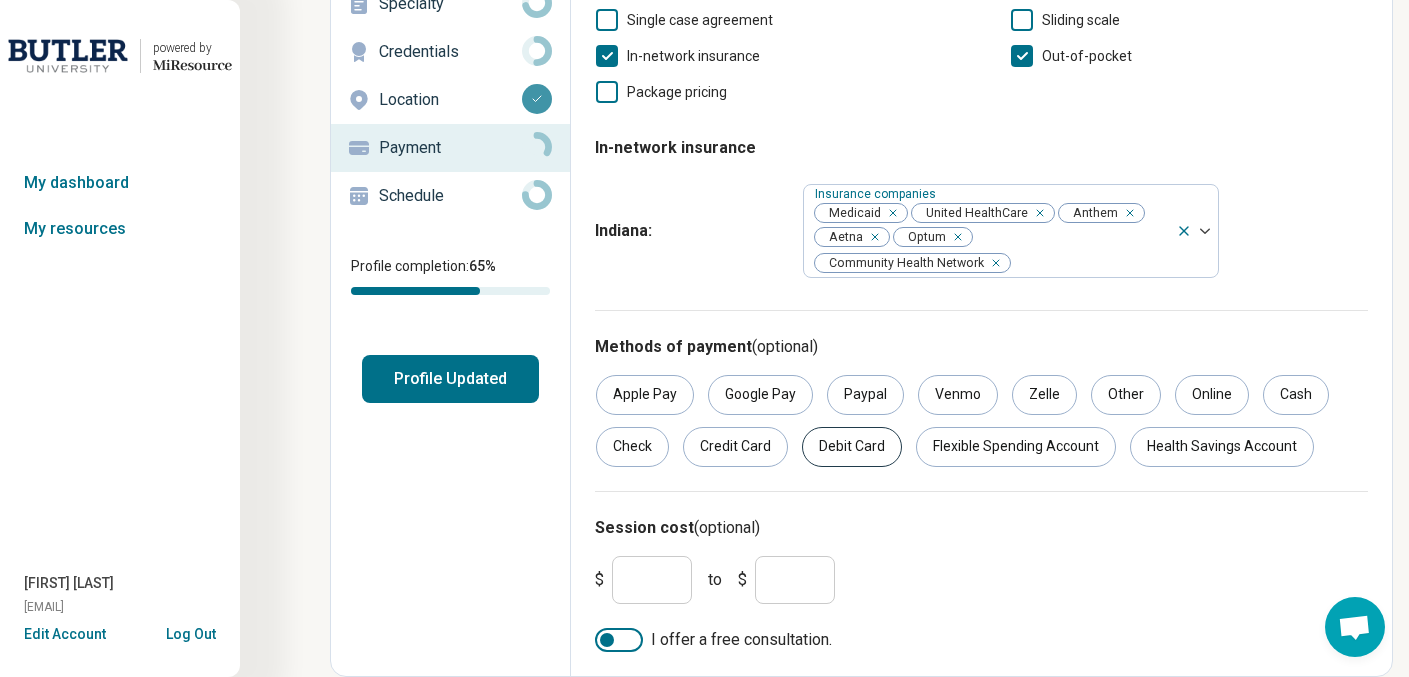 scroll, scrollTop: 0, scrollLeft: 0, axis: both 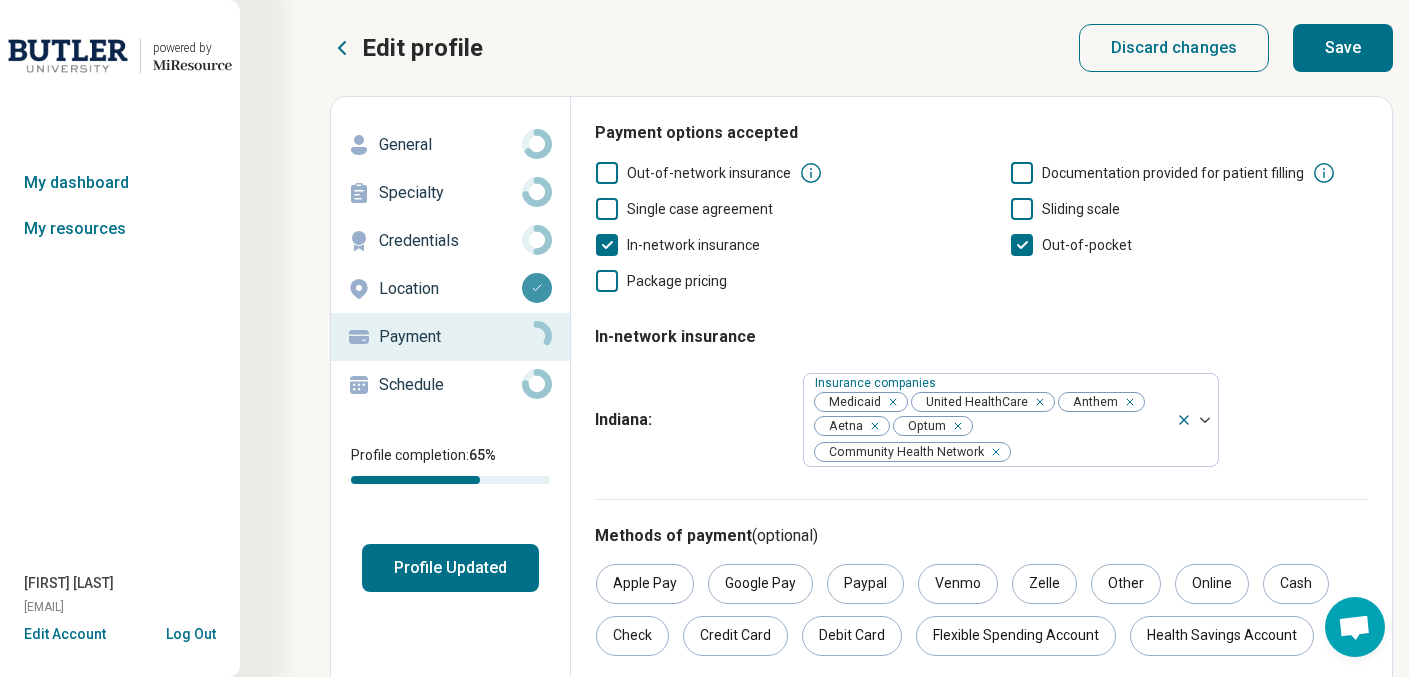 click on "Save" at bounding box center (1343, 48) 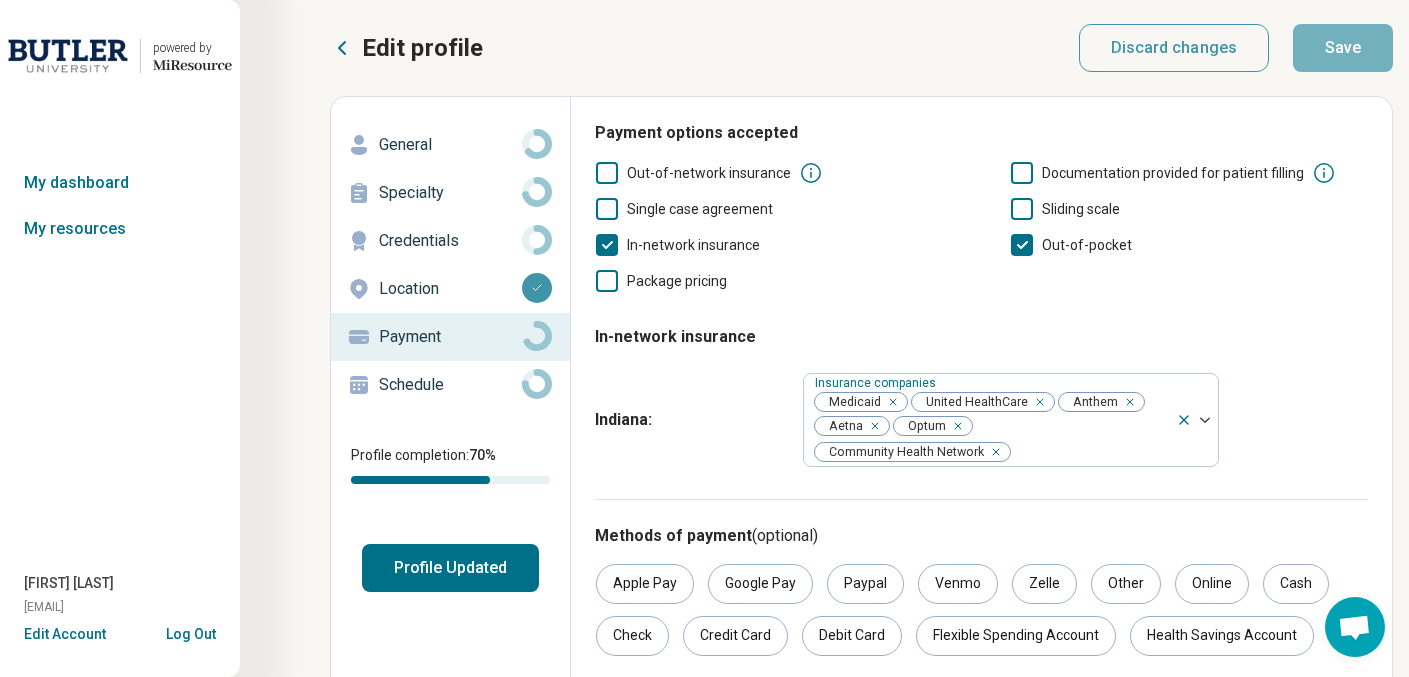 click on "Schedule" at bounding box center (450, 385) 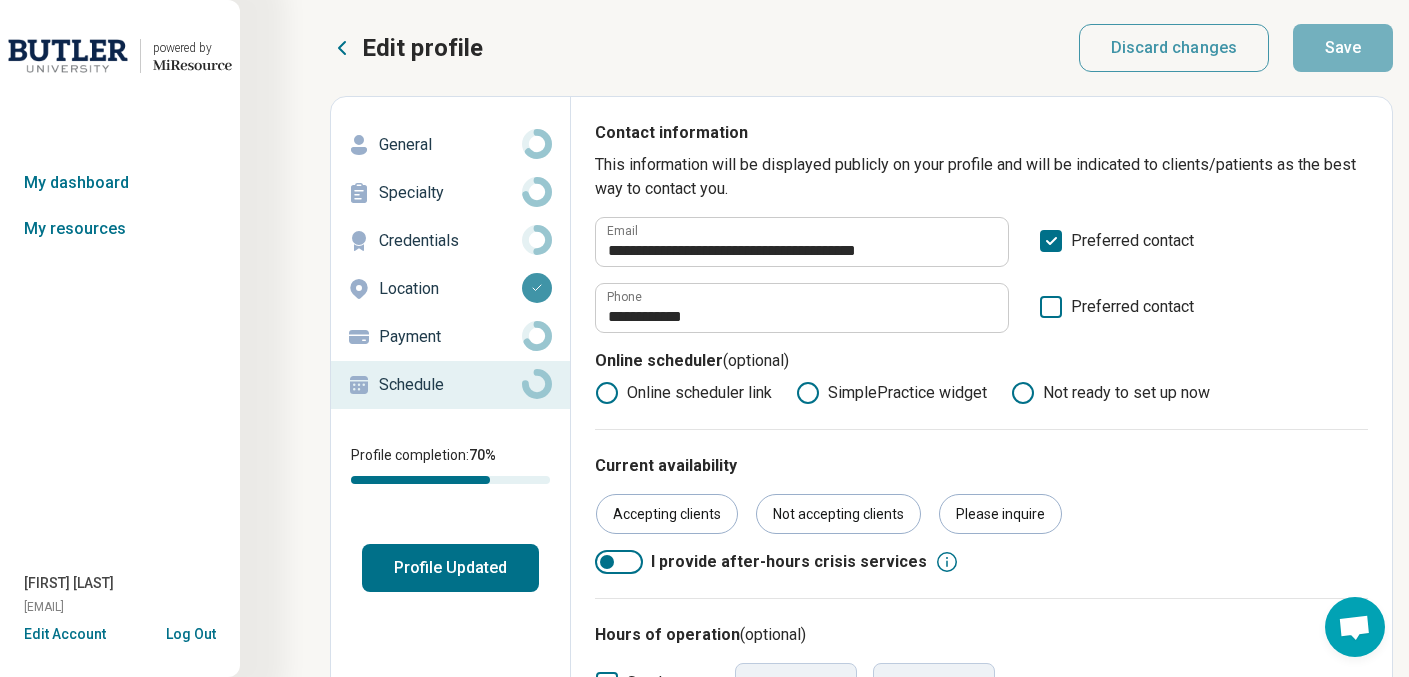 click on "Schedule" at bounding box center [450, 385] 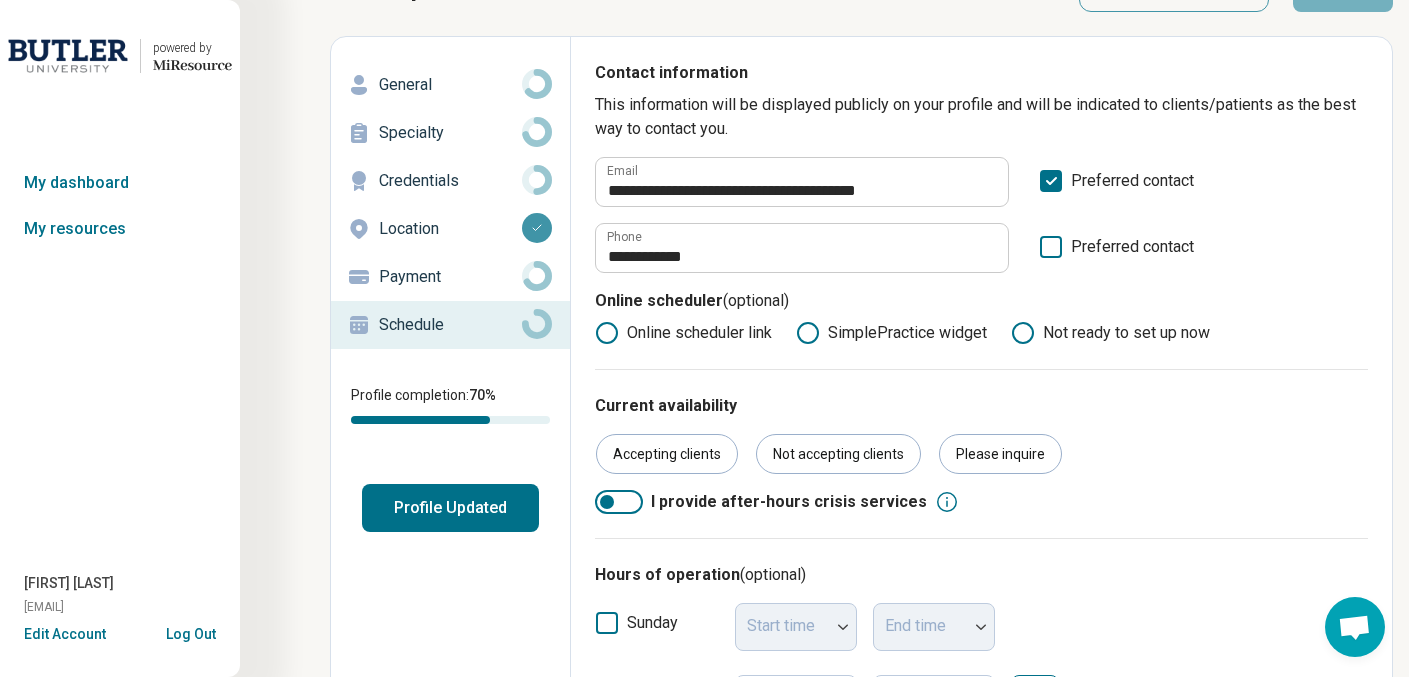 scroll, scrollTop: 0, scrollLeft: 0, axis: both 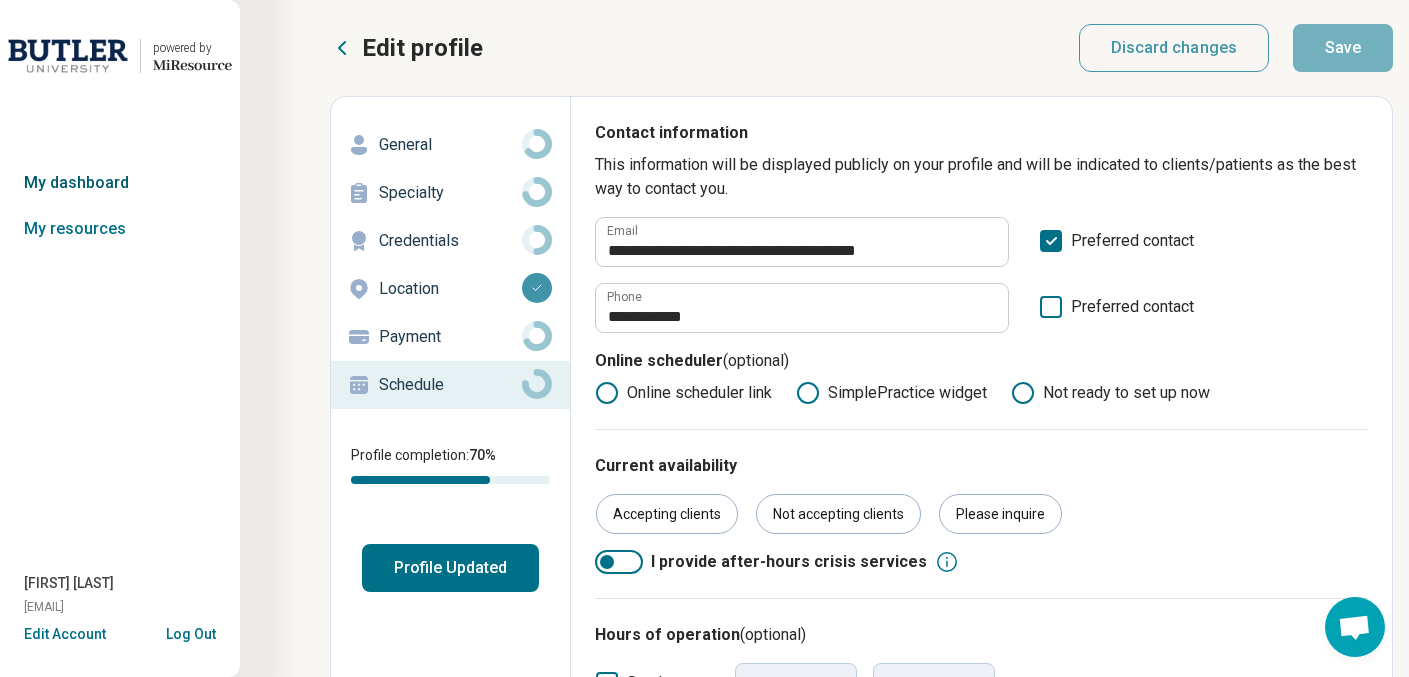 click on "My dashboard" at bounding box center (120, 183) 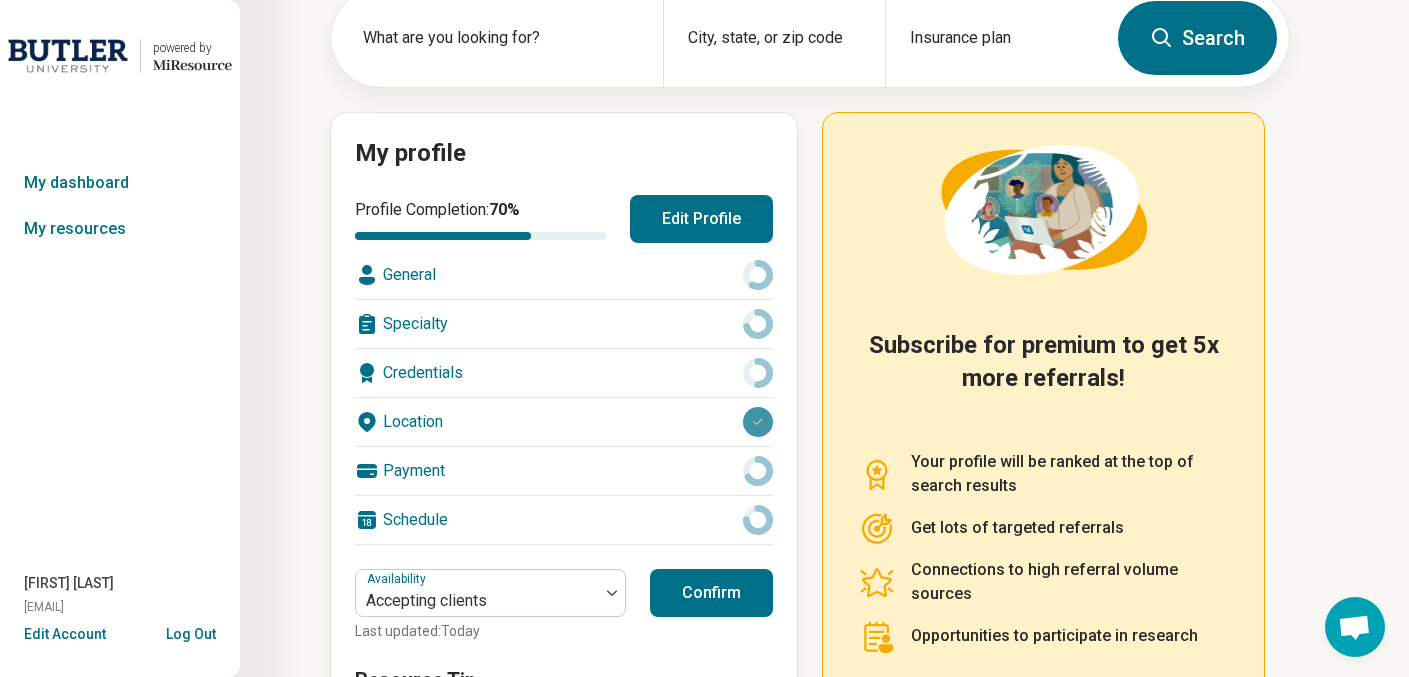 scroll, scrollTop: 122, scrollLeft: 0, axis: vertical 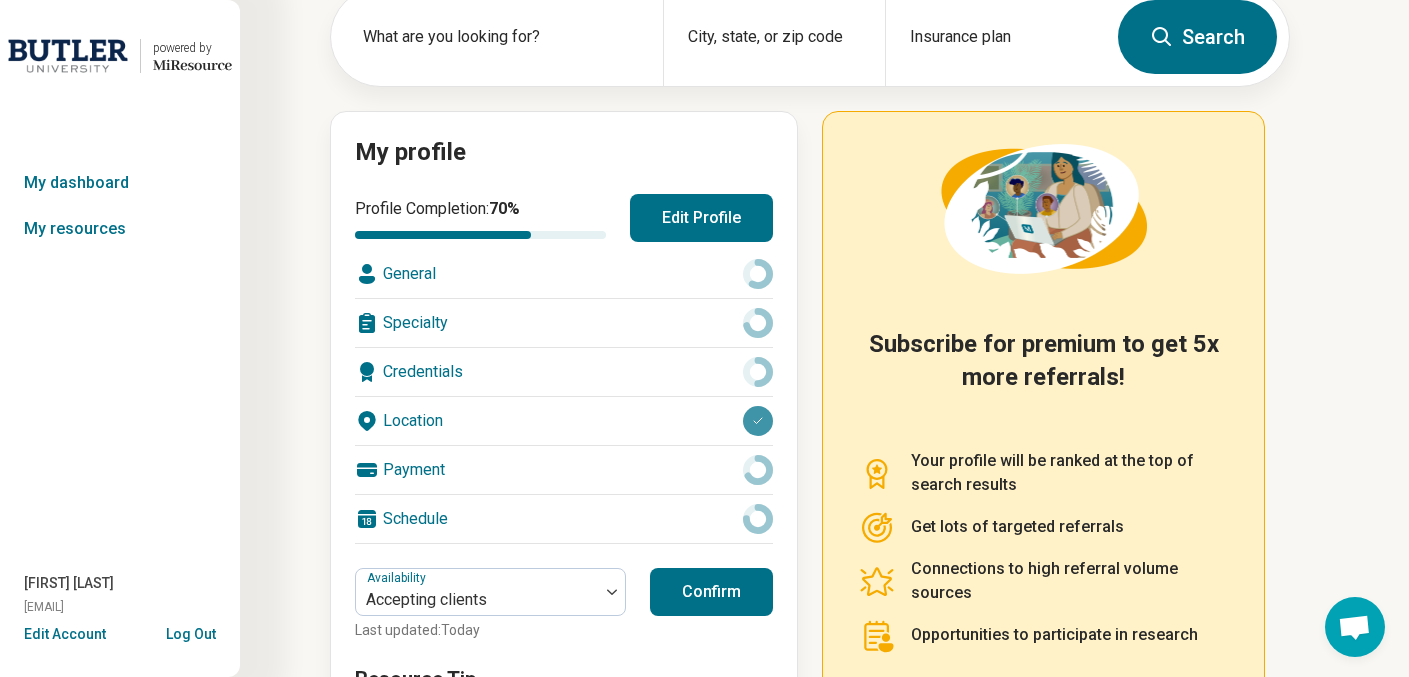 click on "Specialty" at bounding box center (564, 323) 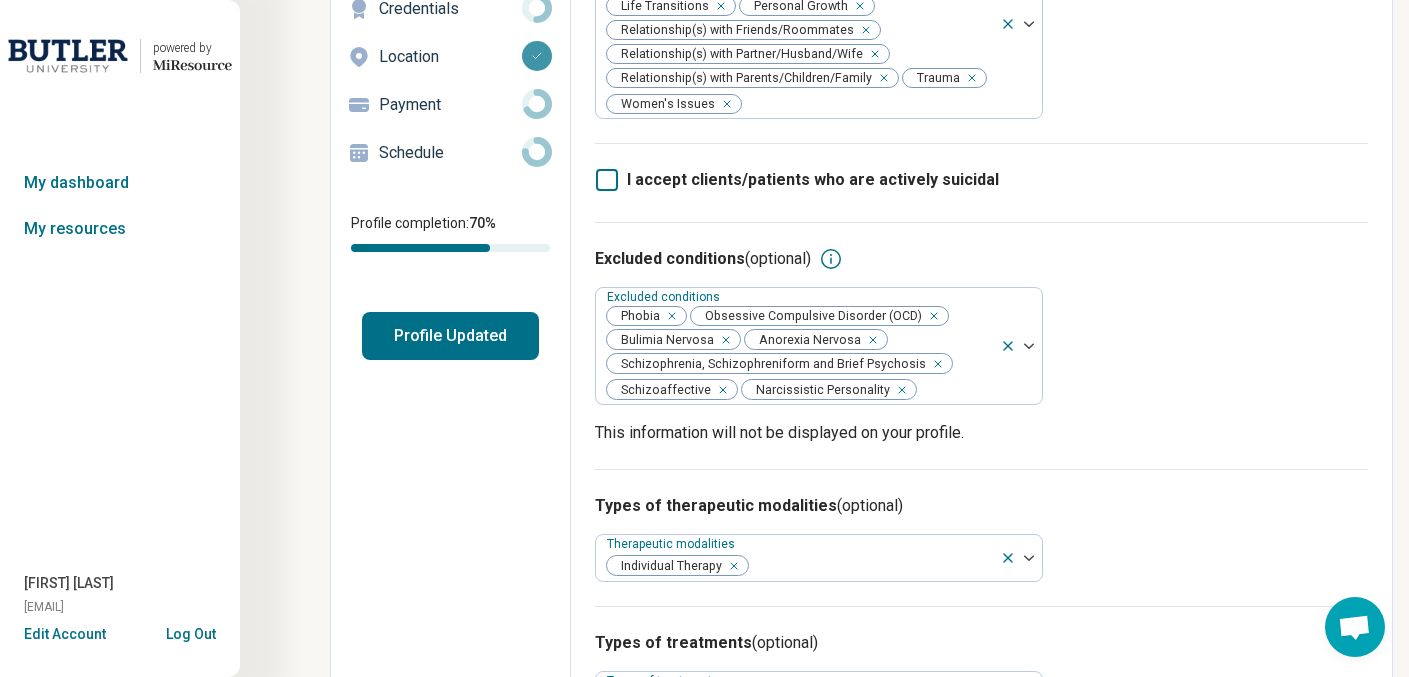 scroll, scrollTop: 233, scrollLeft: 0, axis: vertical 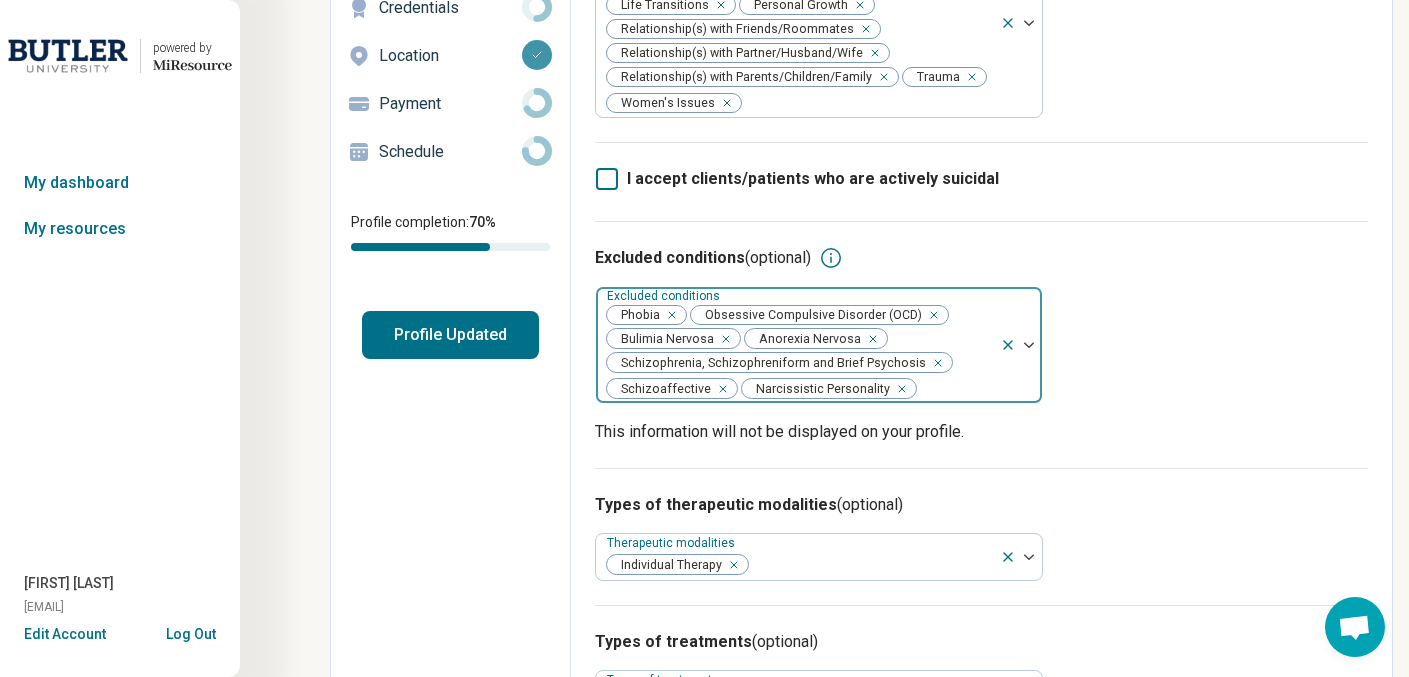click at bounding box center [955, 389] 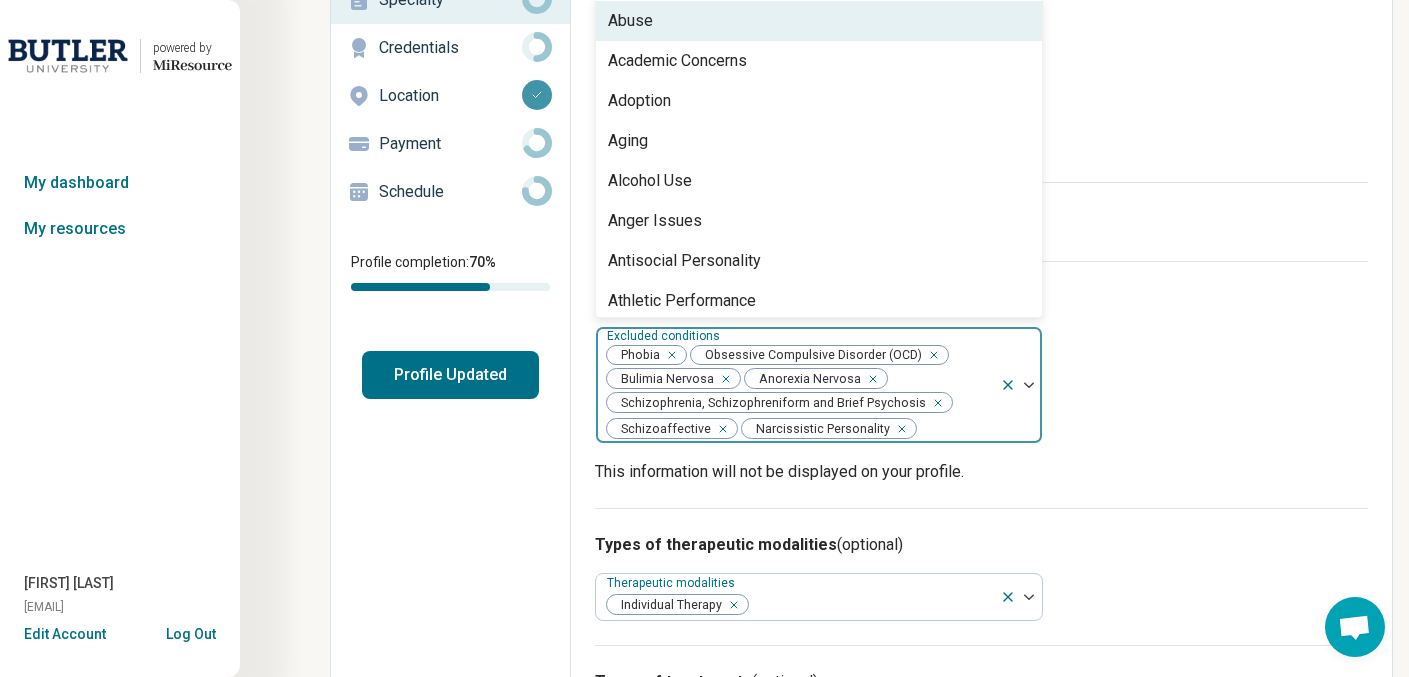 scroll, scrollTop: 185, scrollLeft: 0, axis: vertical 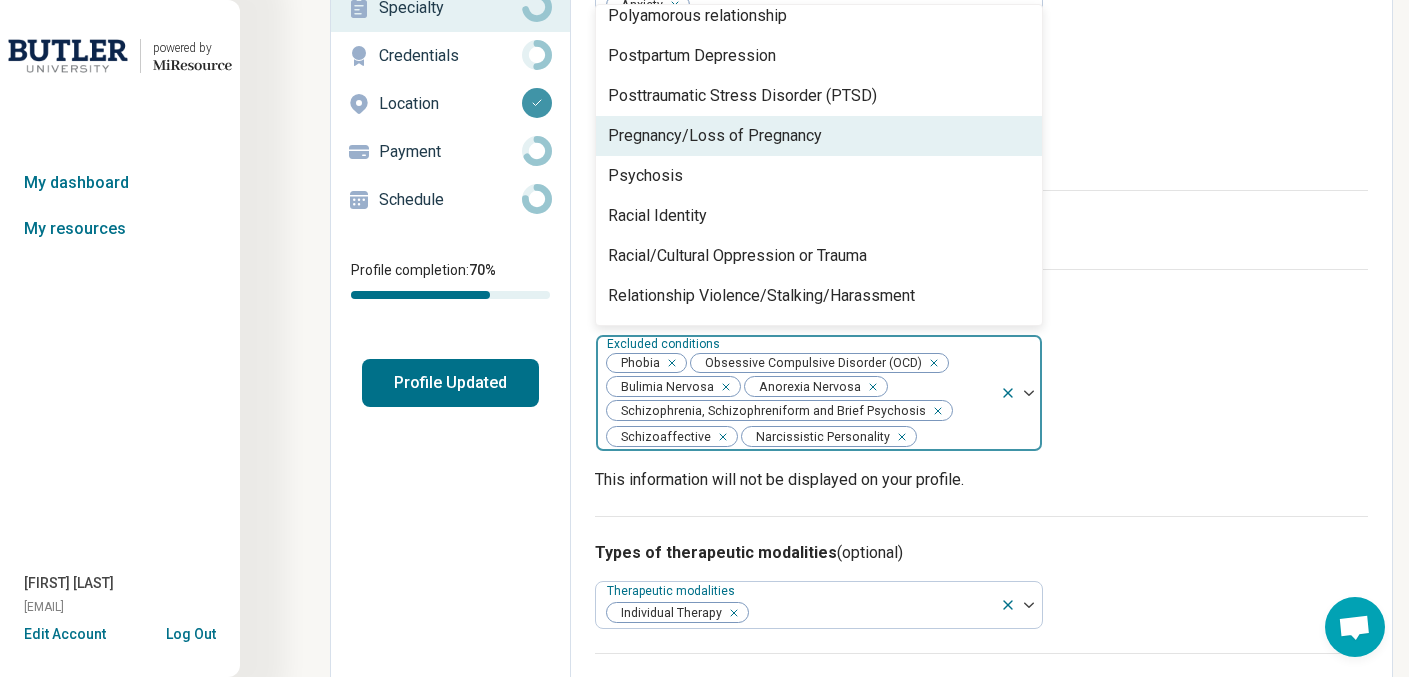 click on "Pregnancy/Loss of Pregnancy" at bounding box center (715, 136) 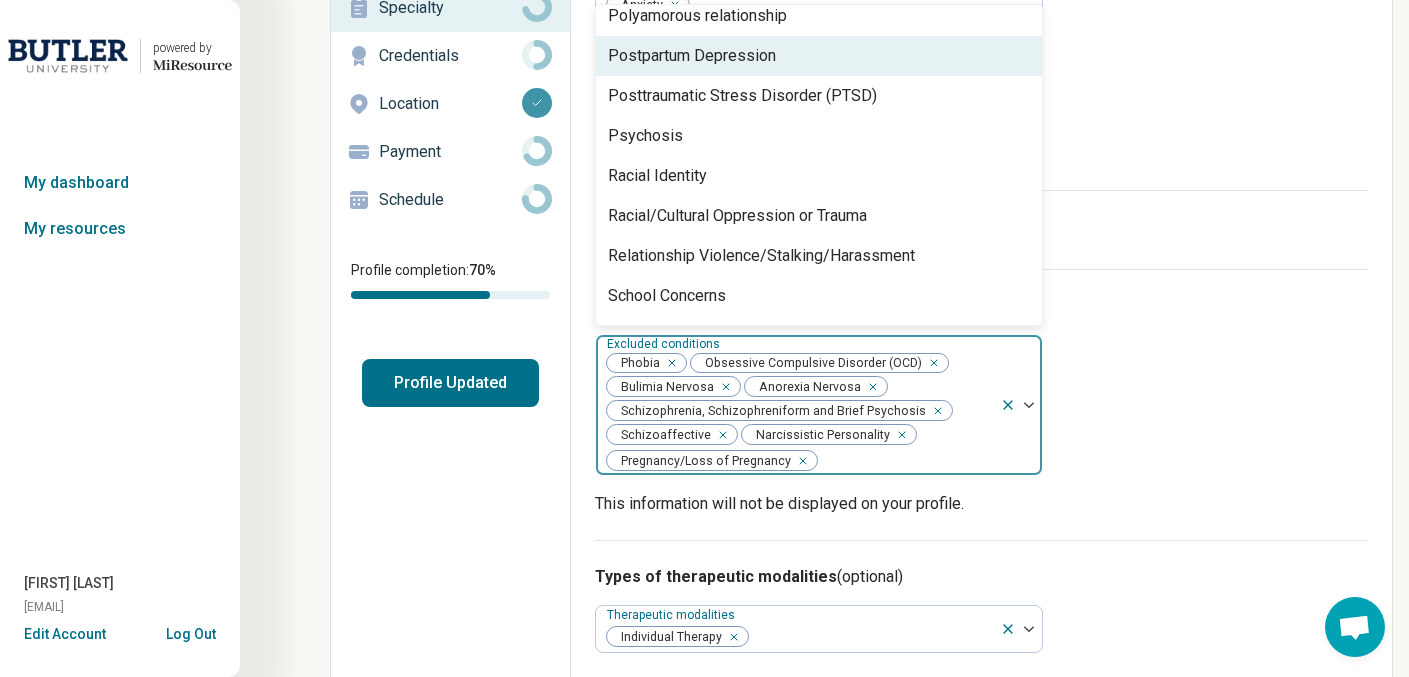 click on "Postpartum Depression" at bounding box center [692, 56] 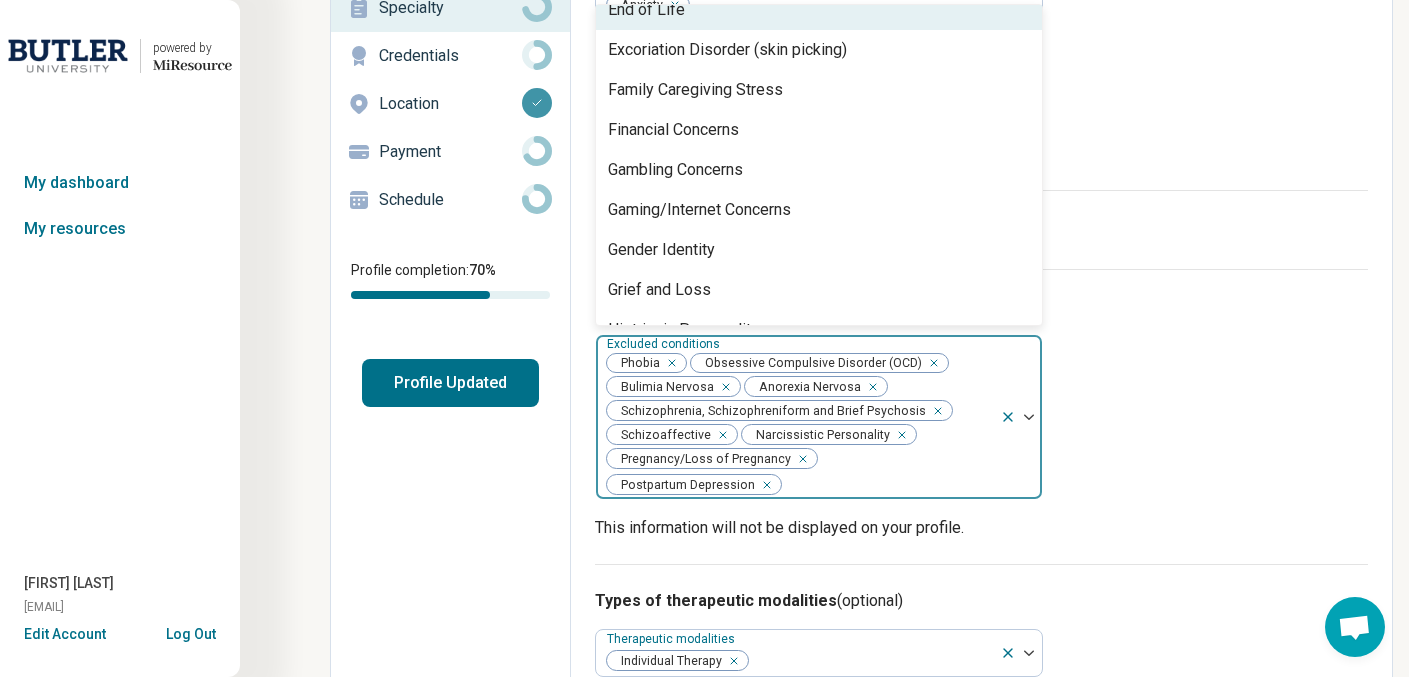 scroll, scrollTop: 1292, scrollLeft: 0, axis: vertical 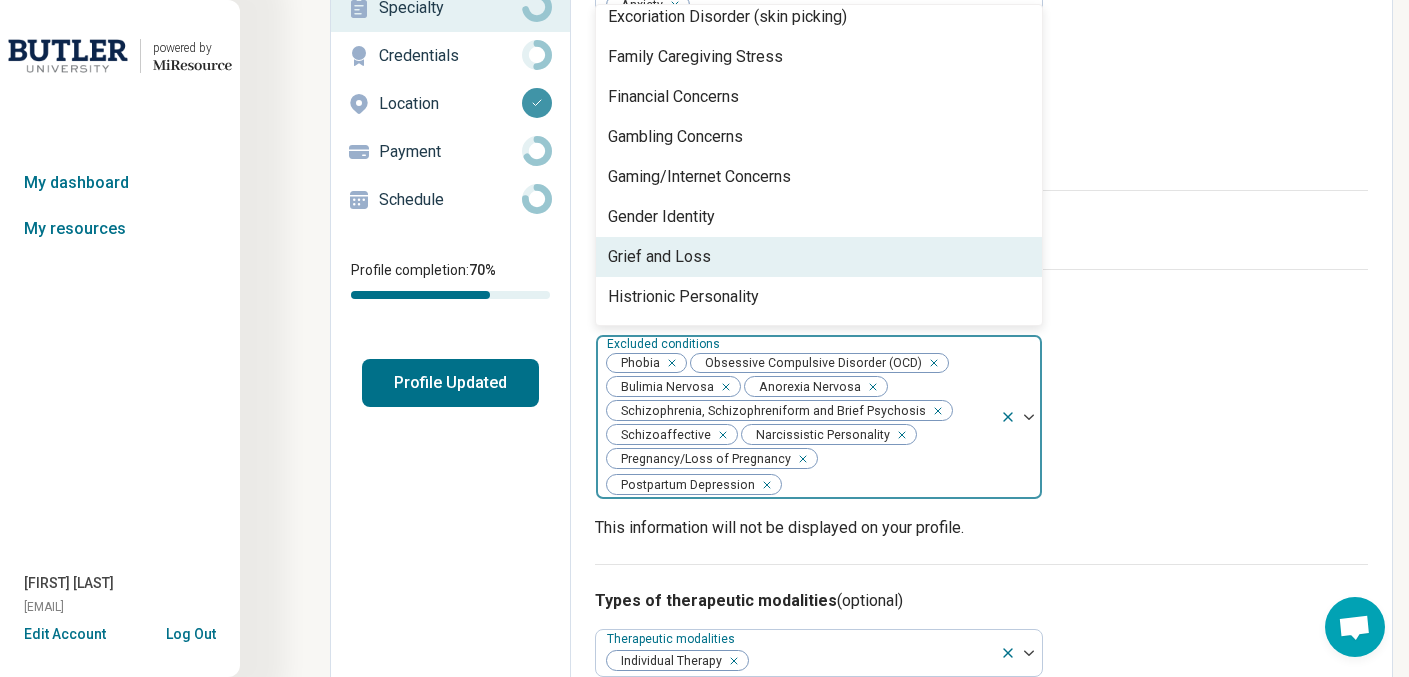 click on "Grief and Loss" at bounding box center (659, 257) 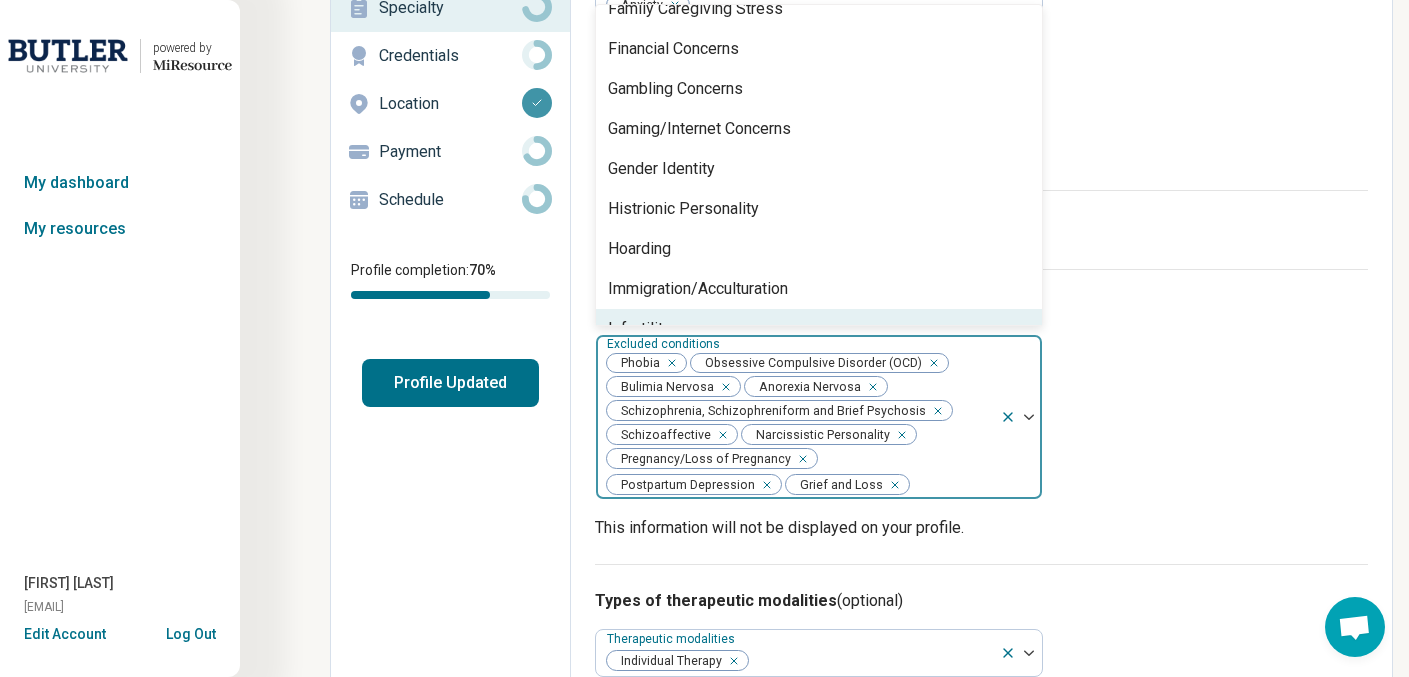 scroll, scrollTop: 1343, scrollLeft: 0, axis: vertical 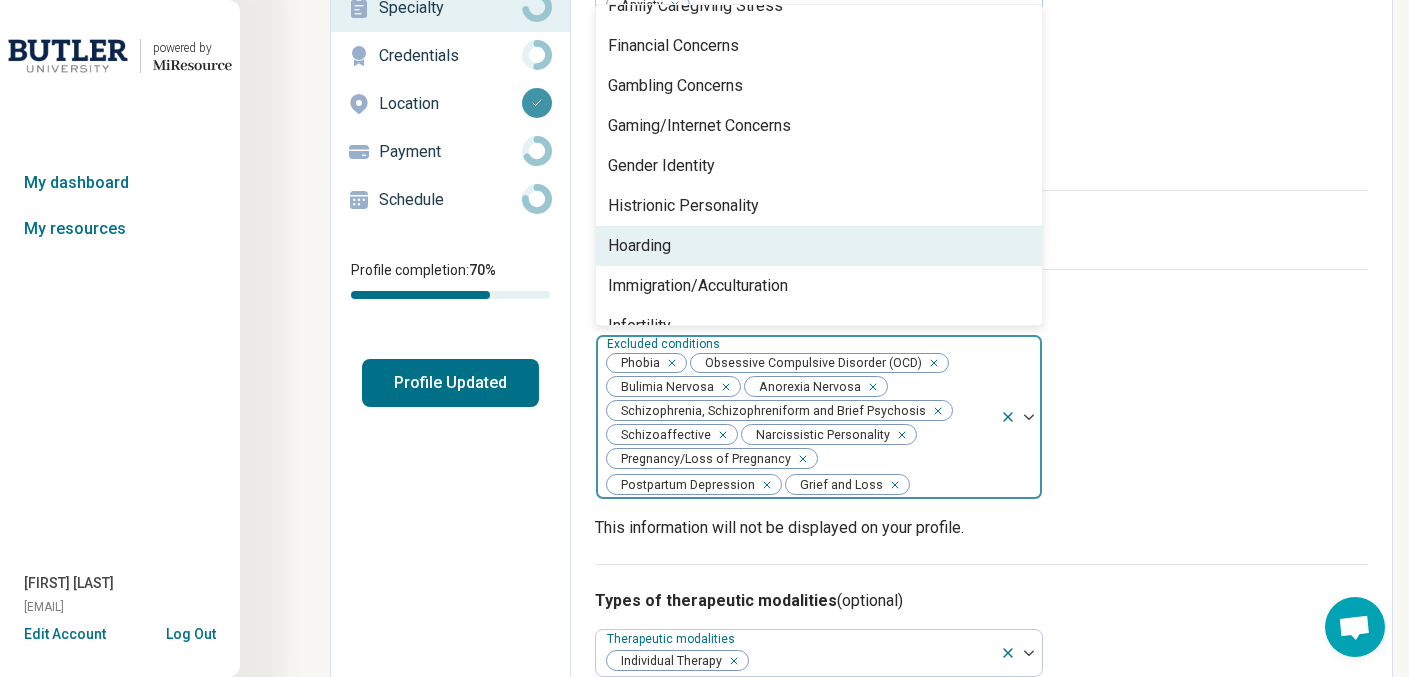click on "Hoarding" at bounding box center (819, 246) 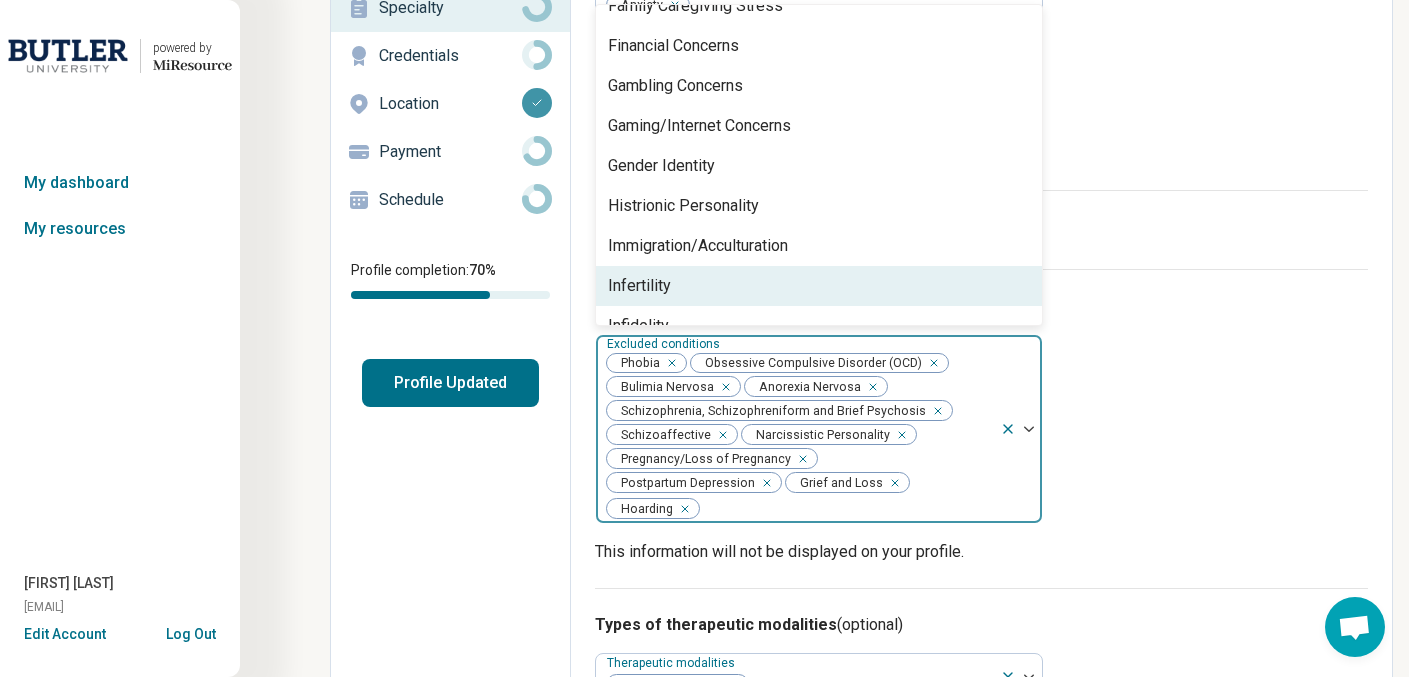 click on "Infertility" at bounding box center [819, 286] 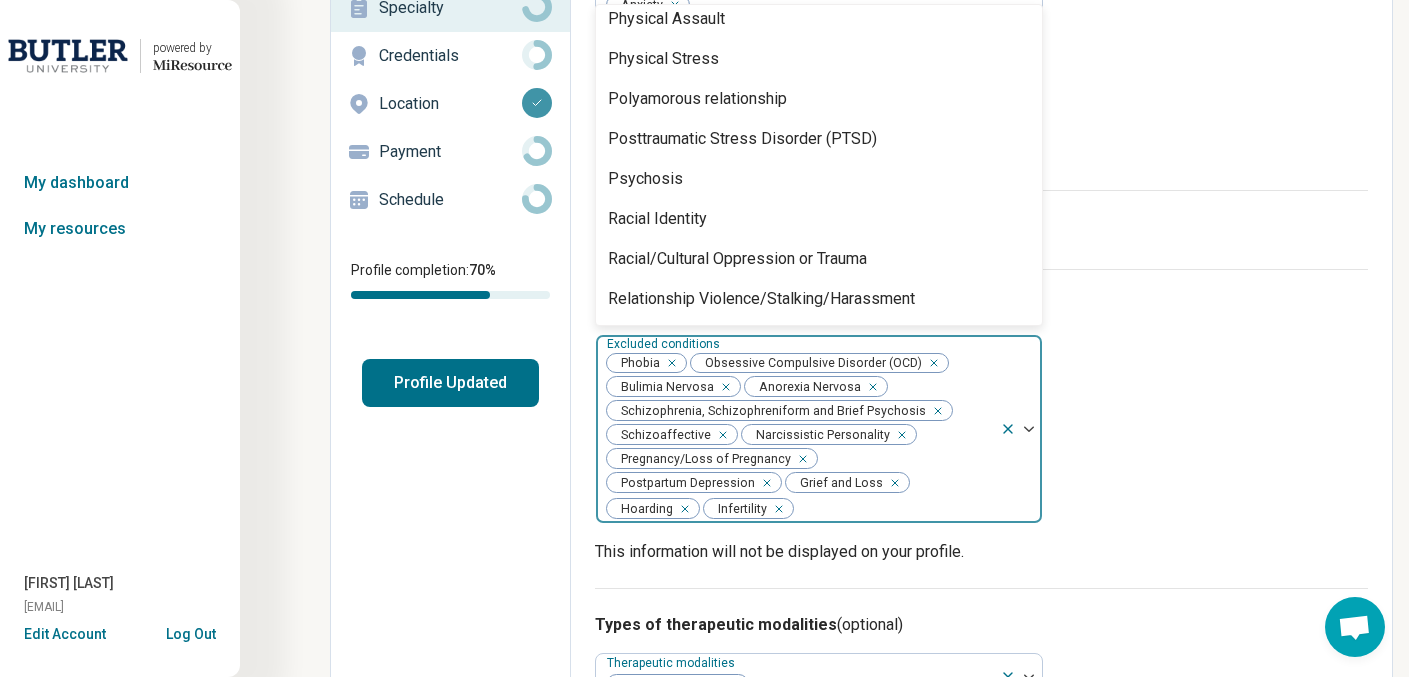 scroll, scrollTop: 2305, scrollLeft: 0, axis: vertical 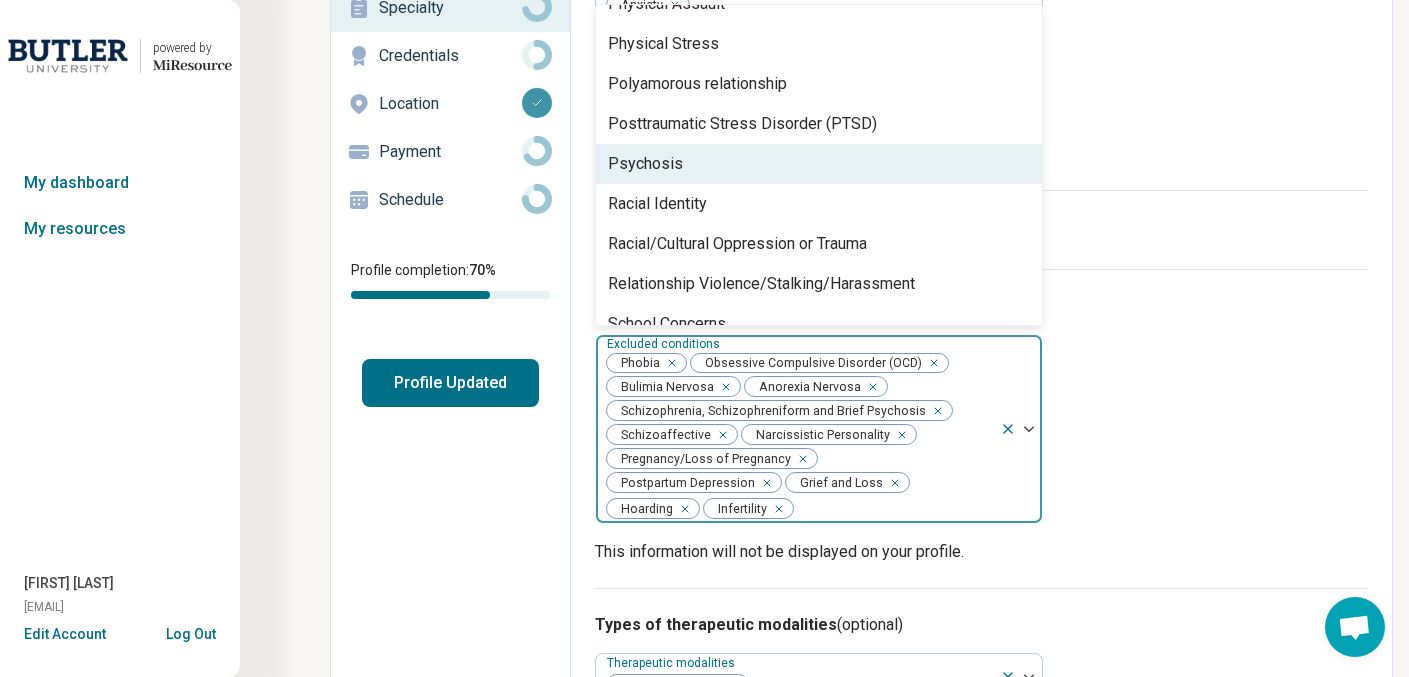 click on "Psychosis" at bounding box center (819, 164) 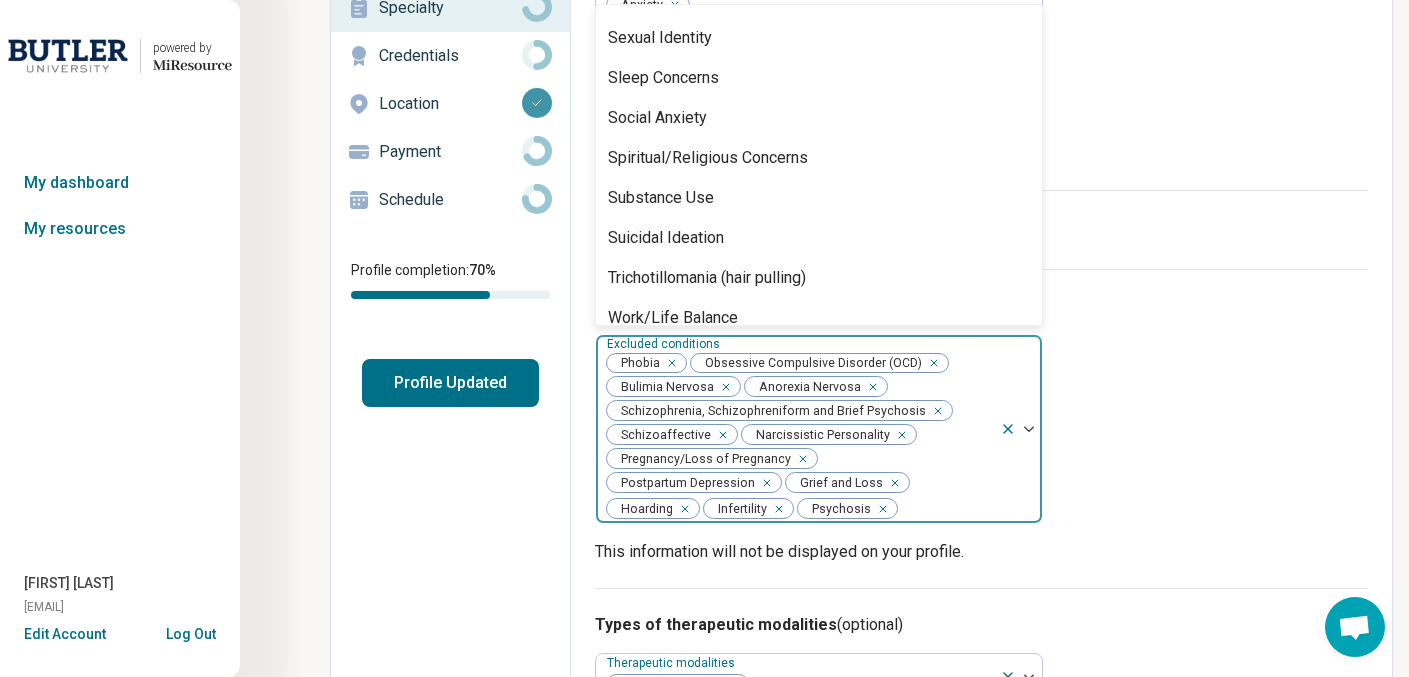 scroll, scrollTop: 2808, scrollLeft: 0, axis: vertical 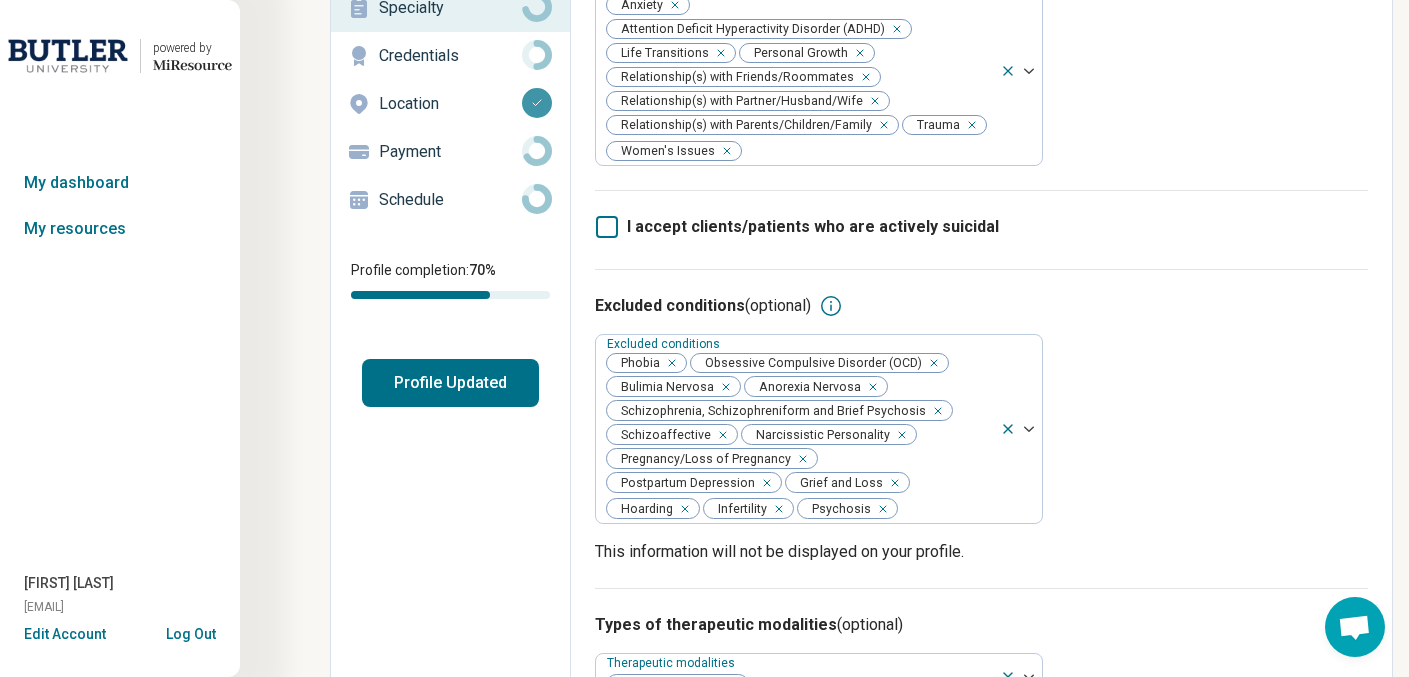 click on "Areas of expertise Areas of expertise Anxiety Attention Deficit Hyperactivity Disorder (ADHD) Life Transitions Personal Growth Relationship(s) with Friends/Roommates Relationship(s) with Partner/Husband/Wife Relationship(s) with Parents/Children/Family Trauma Women's Issues" at bounding box center (981, 63) 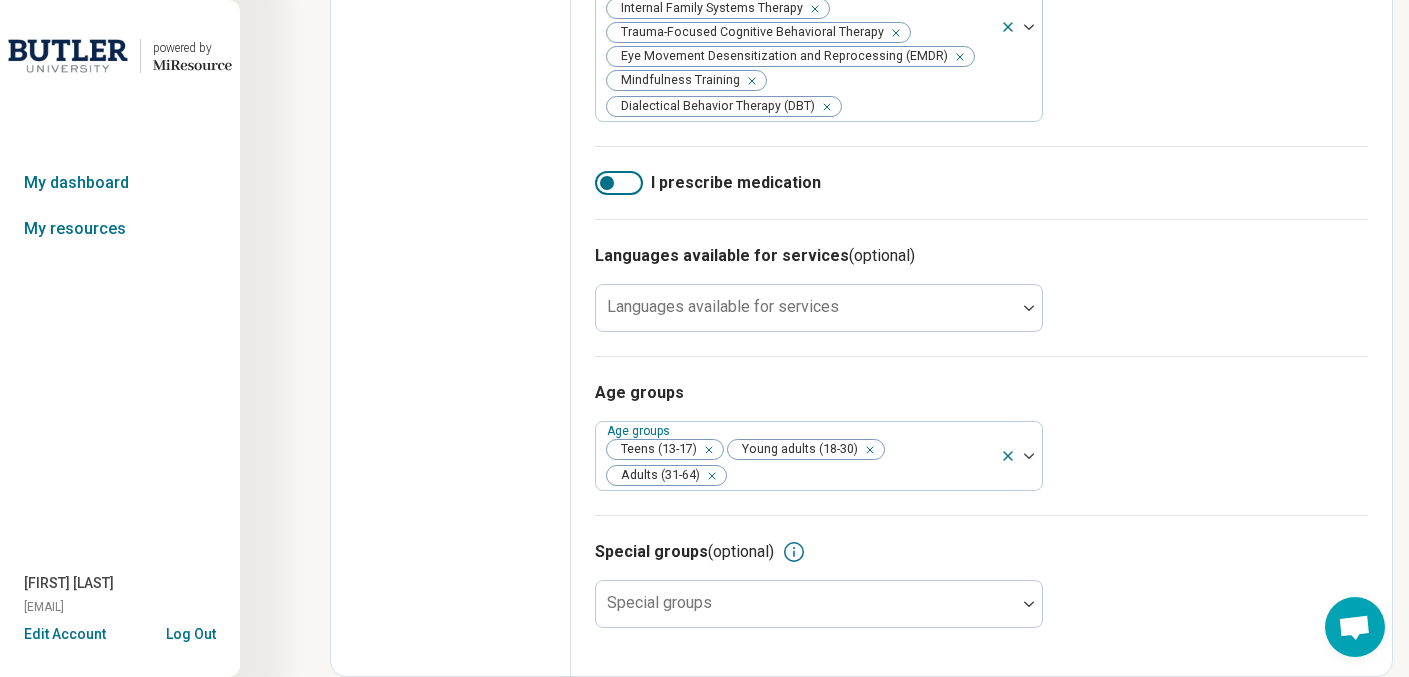 scroll, scrollTop: 1057, scrollLeft: 0, axis: vertical 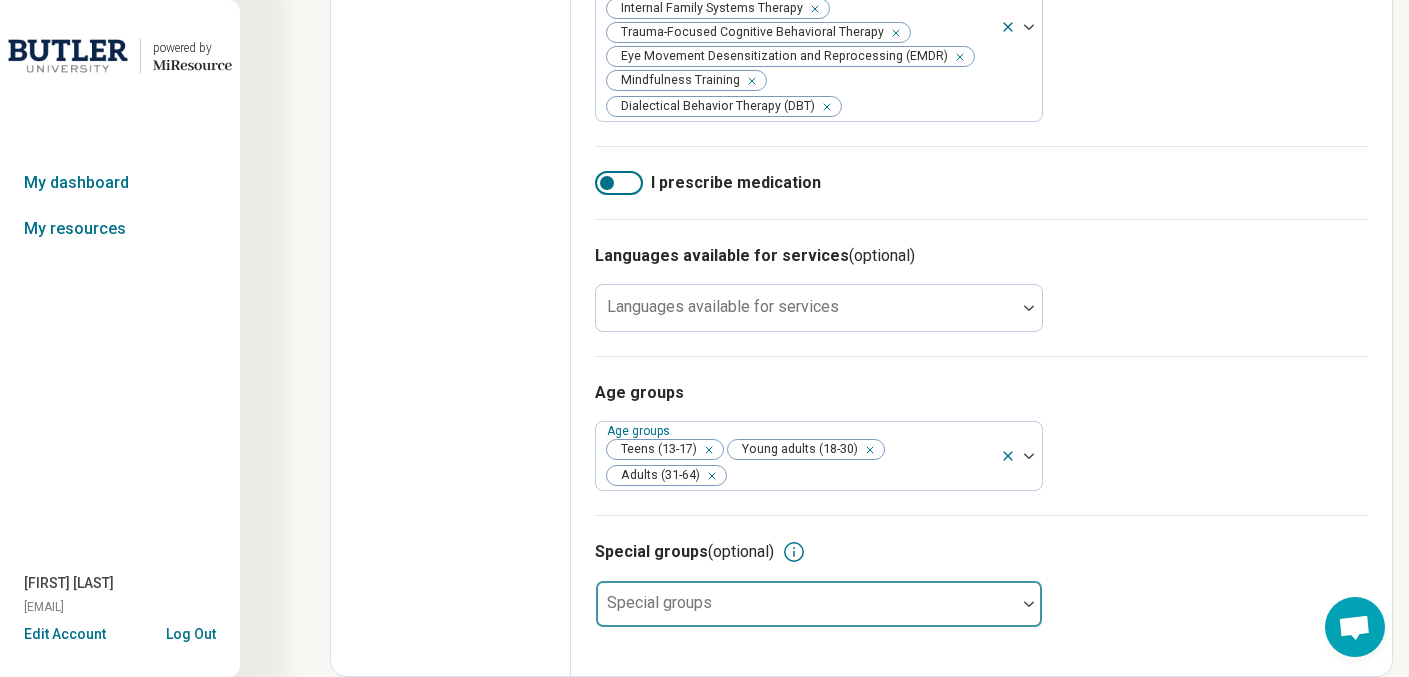 click at bounding box center (806, 612) 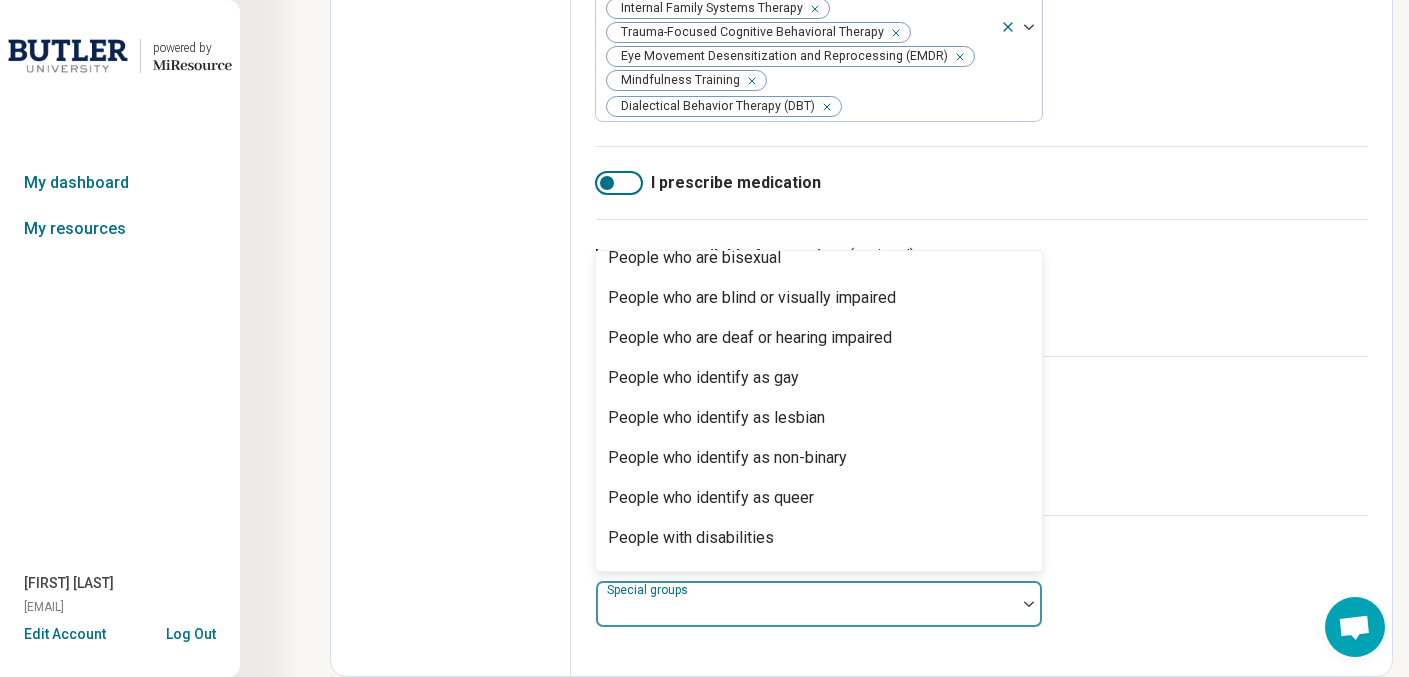 scroll, scrollTop: 459, scrollLeft: 0, axis: vertical 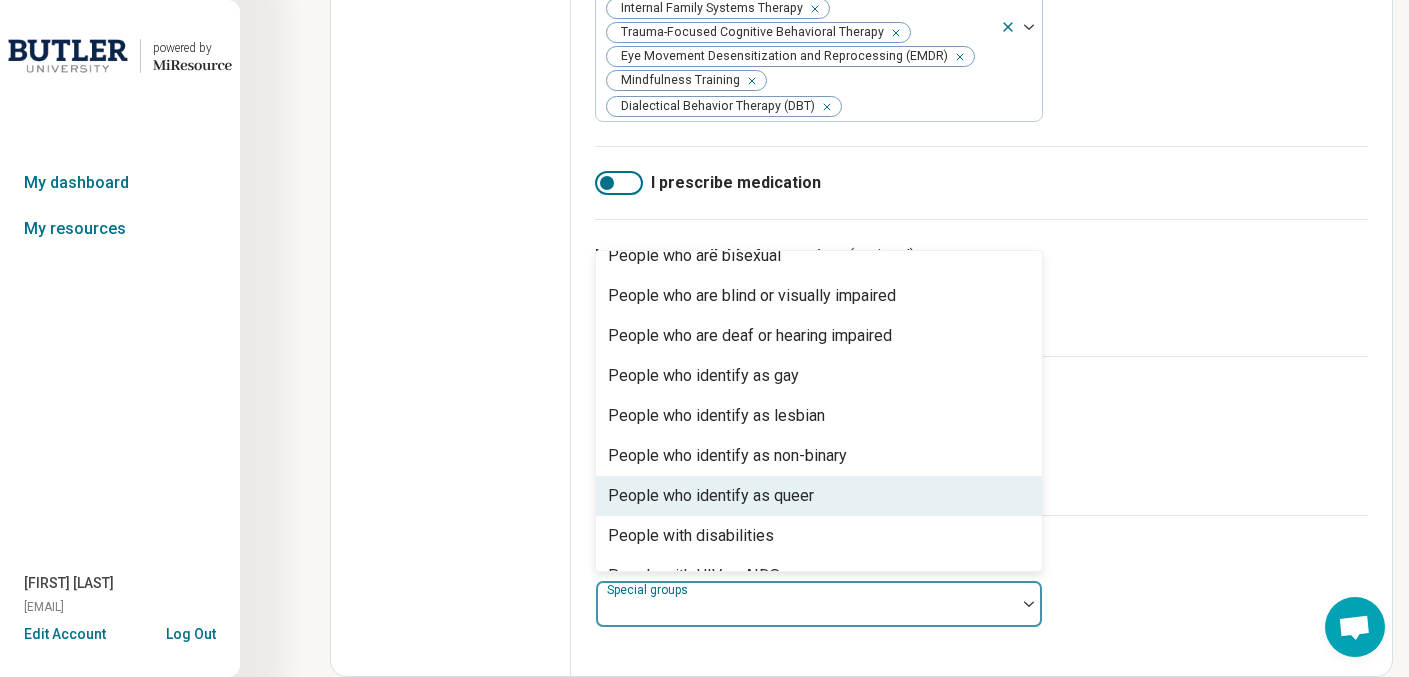 click on "People who identify as queer" at bounding box center (819, 496) 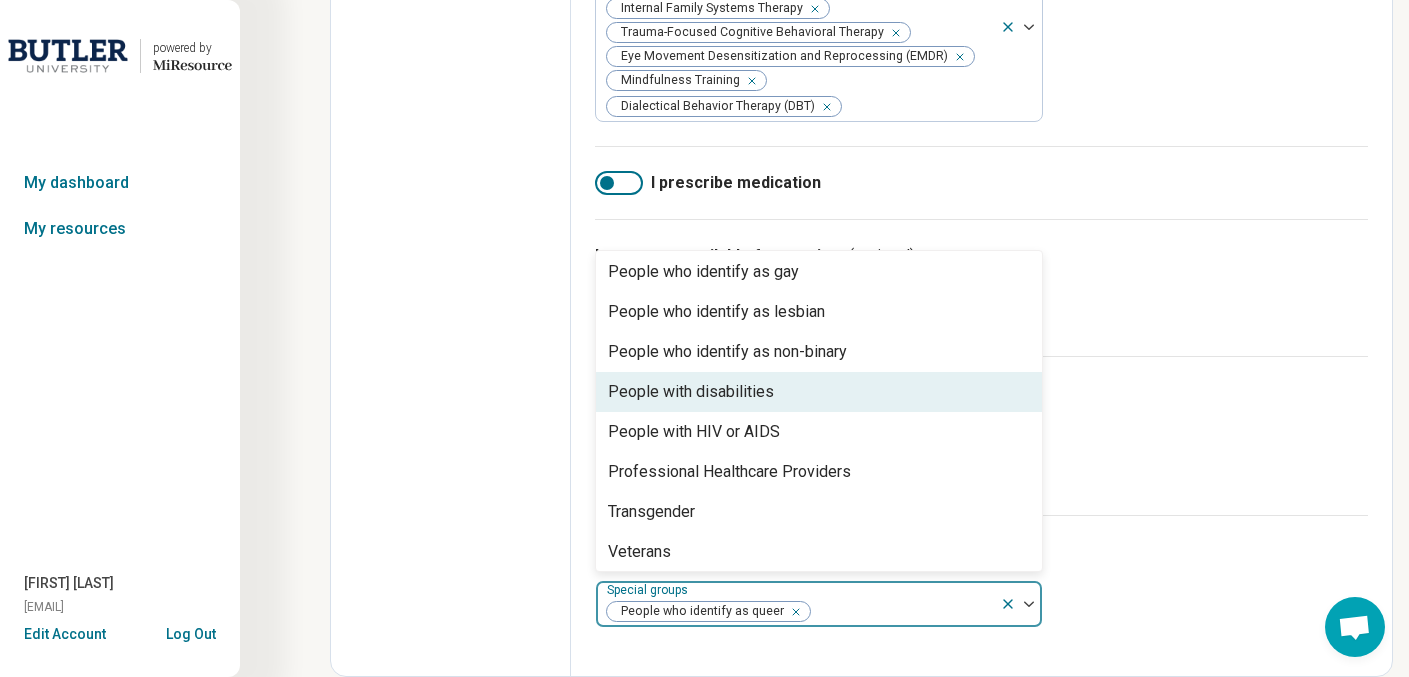 scroll, scrollTop: 568, scrollLeft: 0, axis: vertical 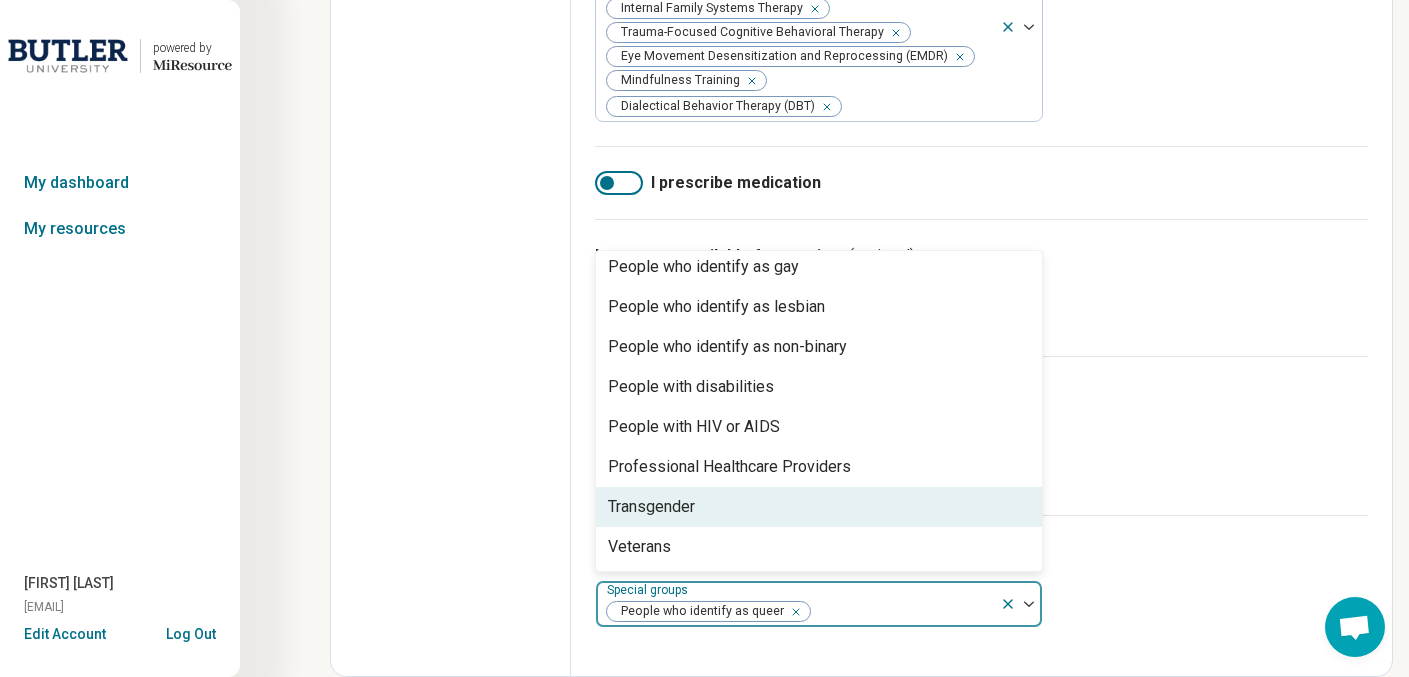 click on "Transgender" at bounding box center (819, 507) 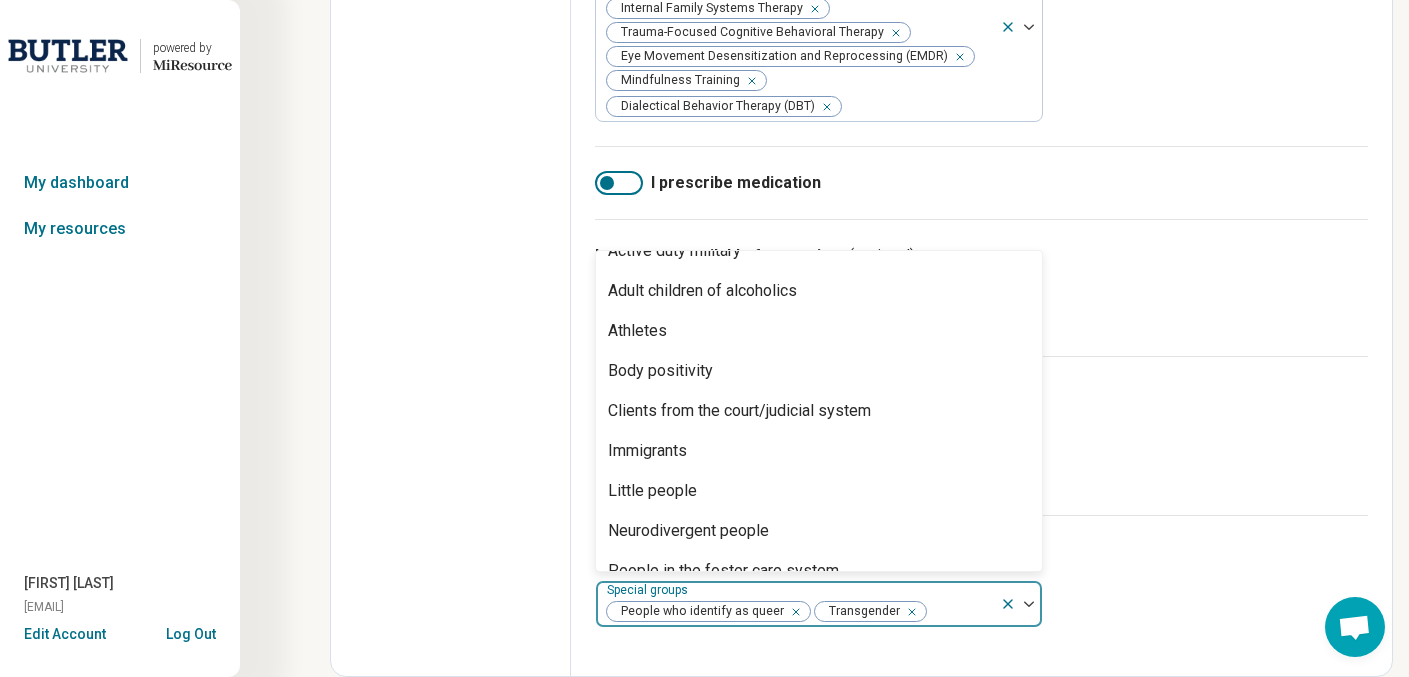 scroll, scrollTop: 0, scrollLeft: 0, axis: both 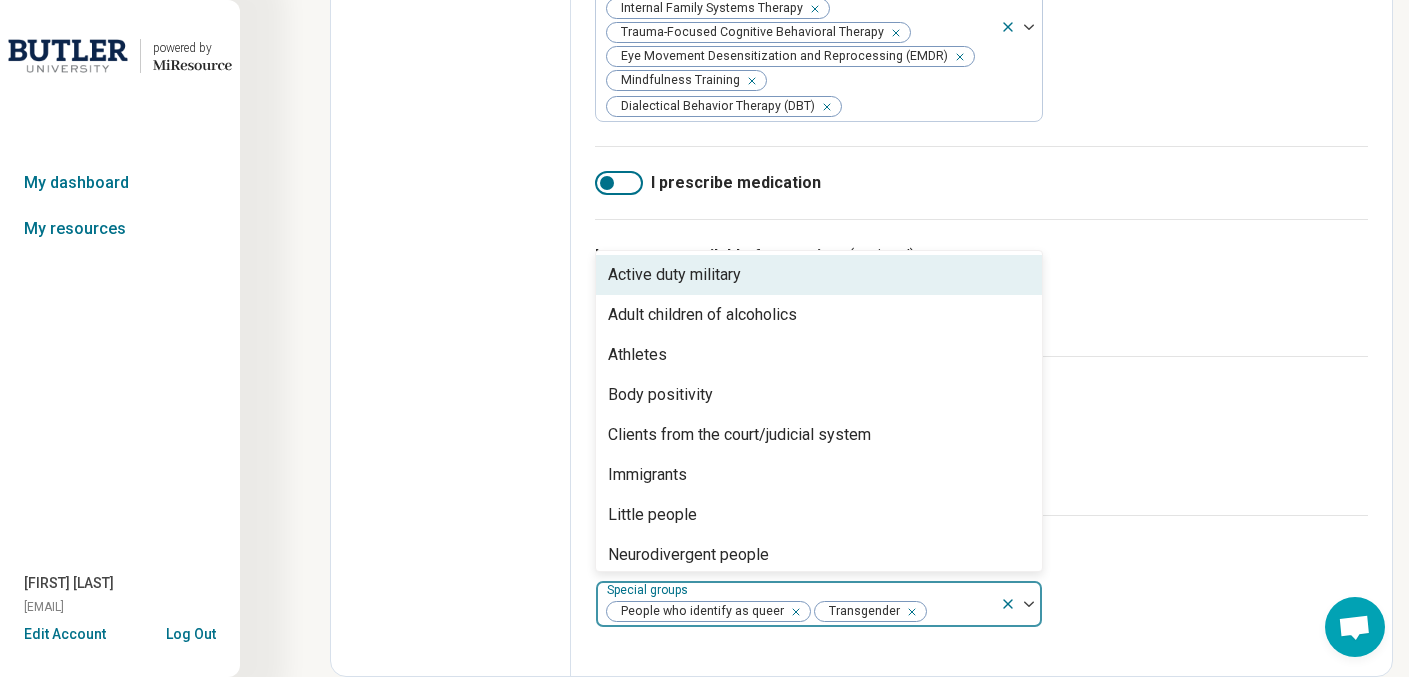 click on "I prescribe medication" at bounding box center (981, 182) 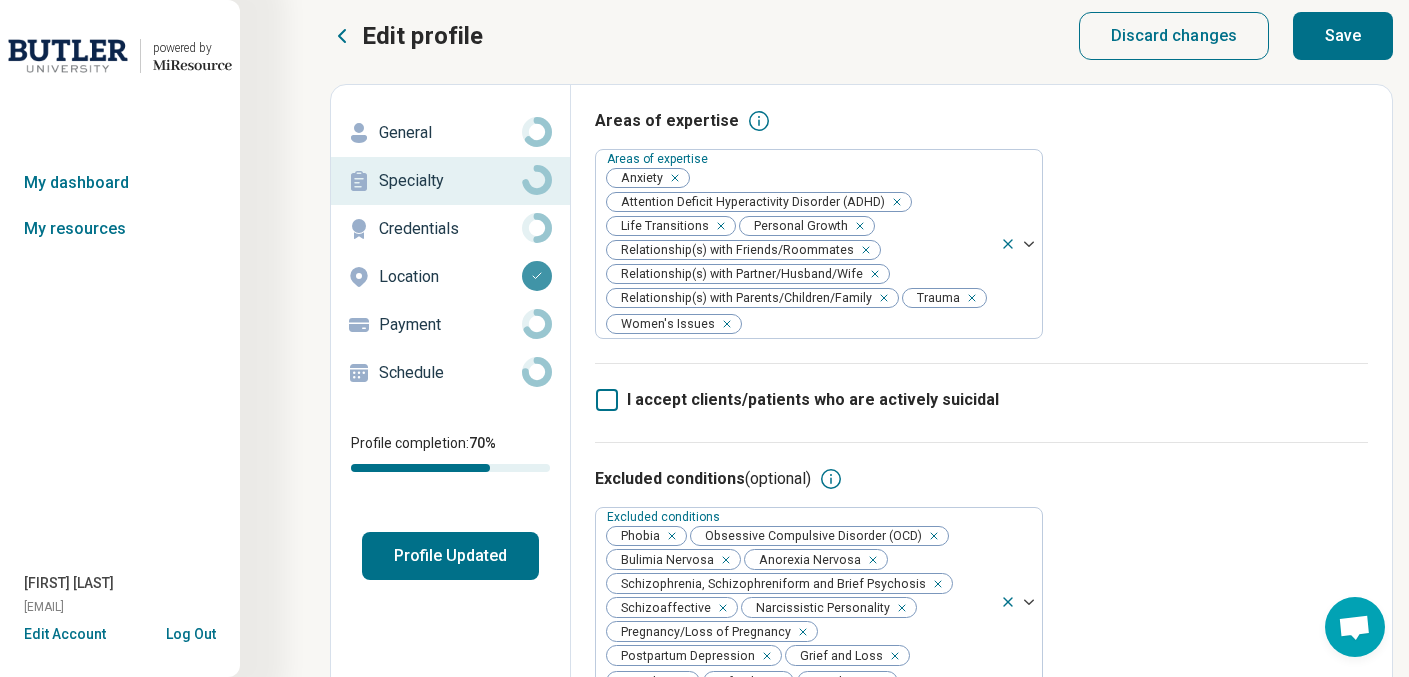 scroll, scrollTop: 0, scrollLeft: 0, axis: both 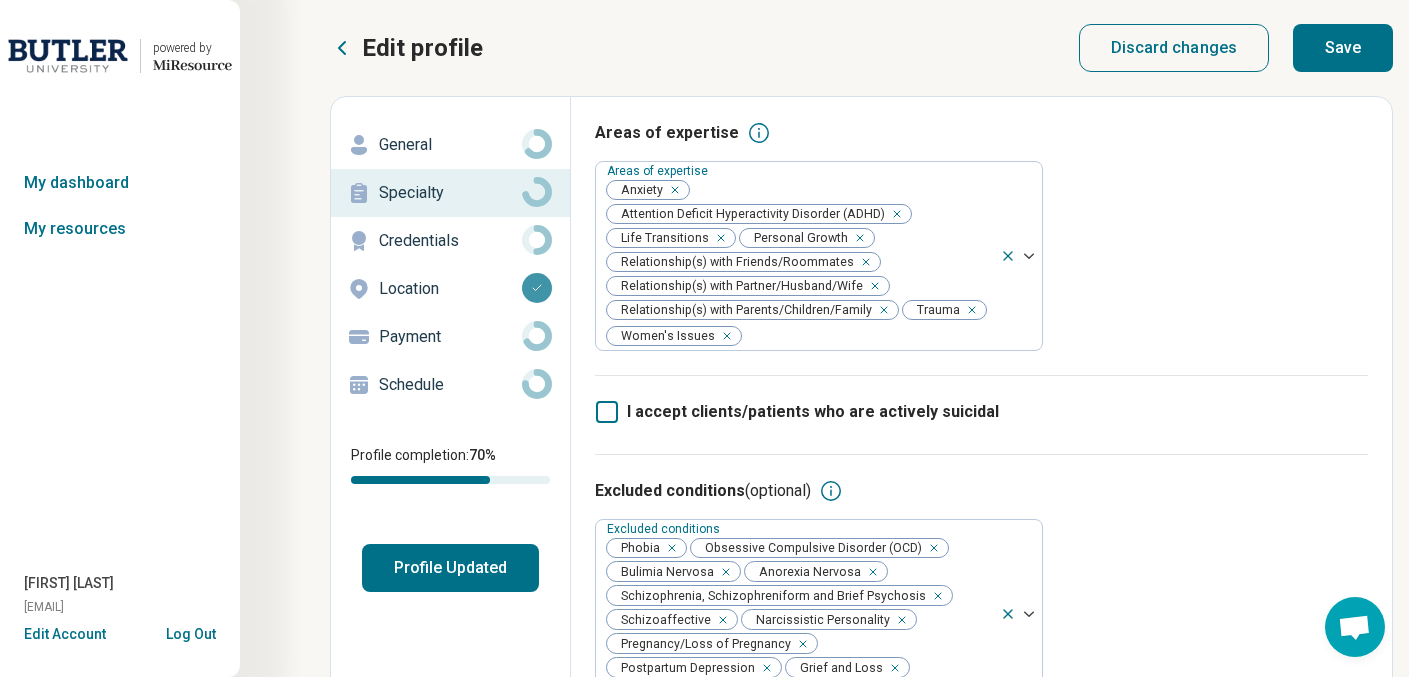 click on "Credentials" at bounding box center (450, 241) 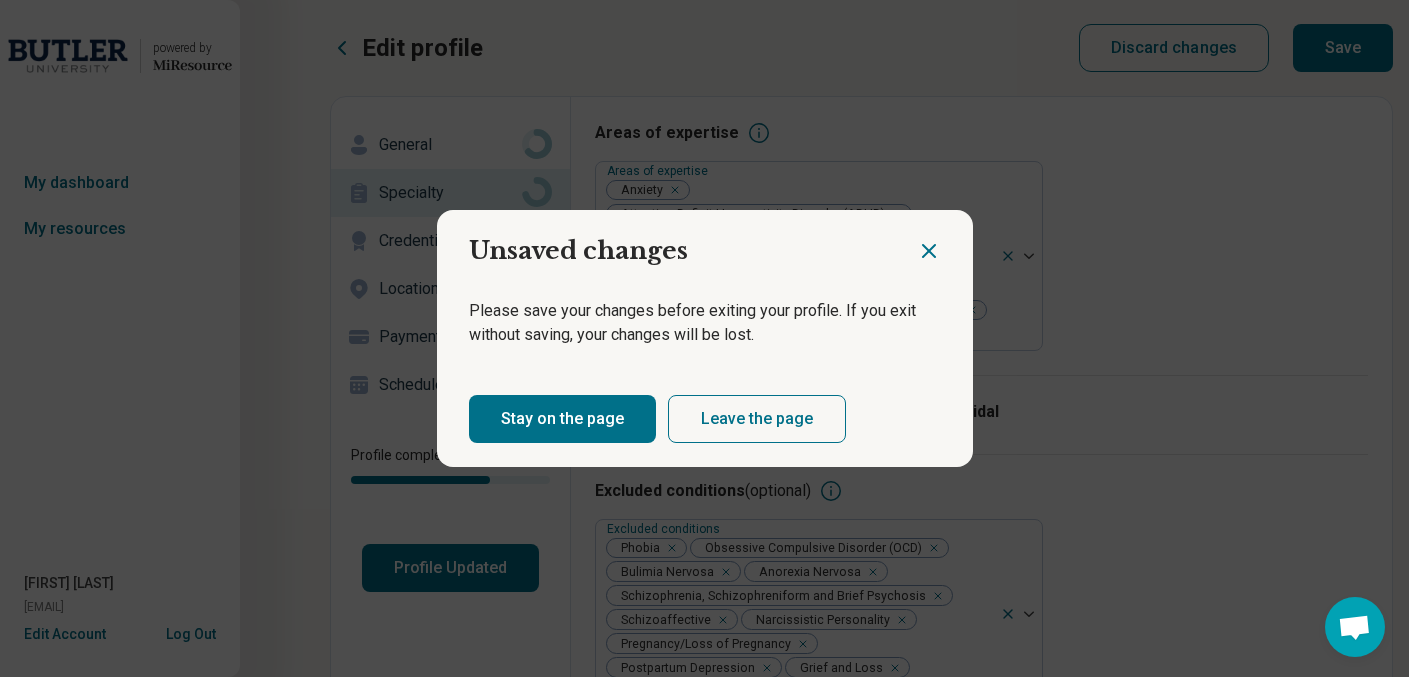 click 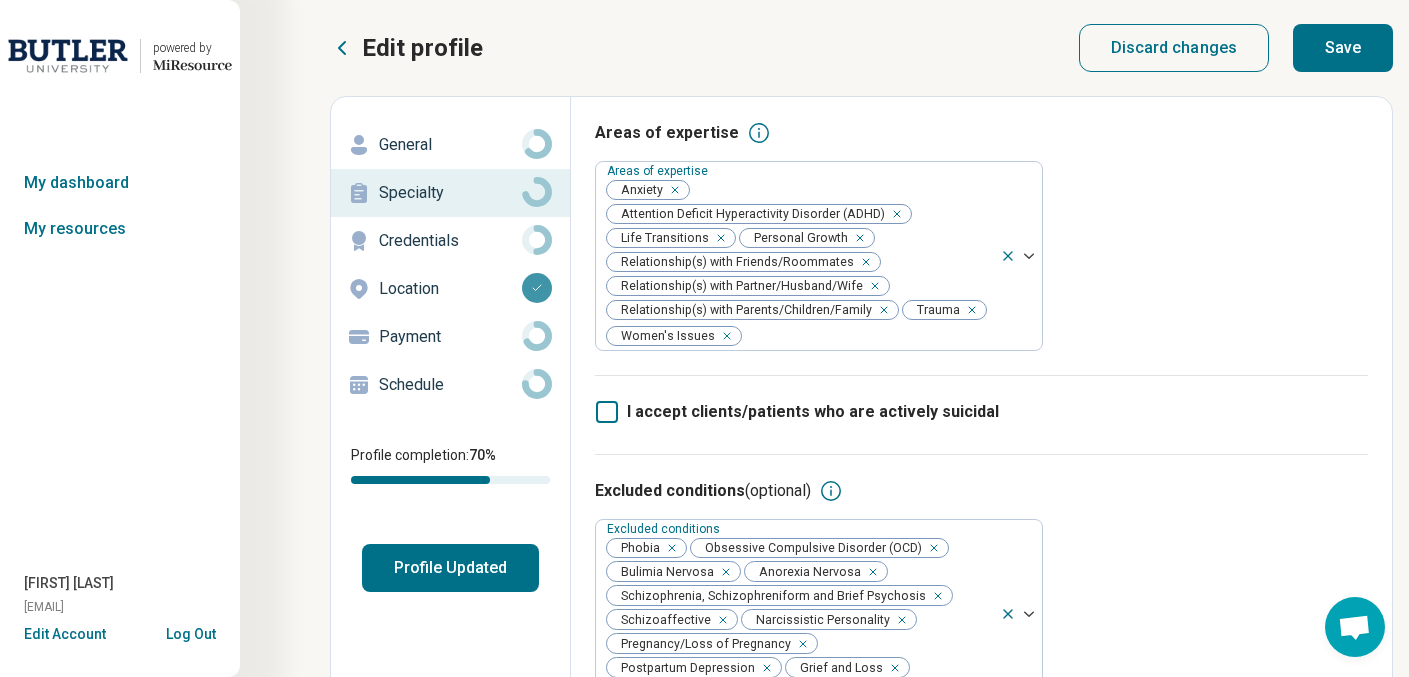 click on "Save" at bounding box center (1343, 48) 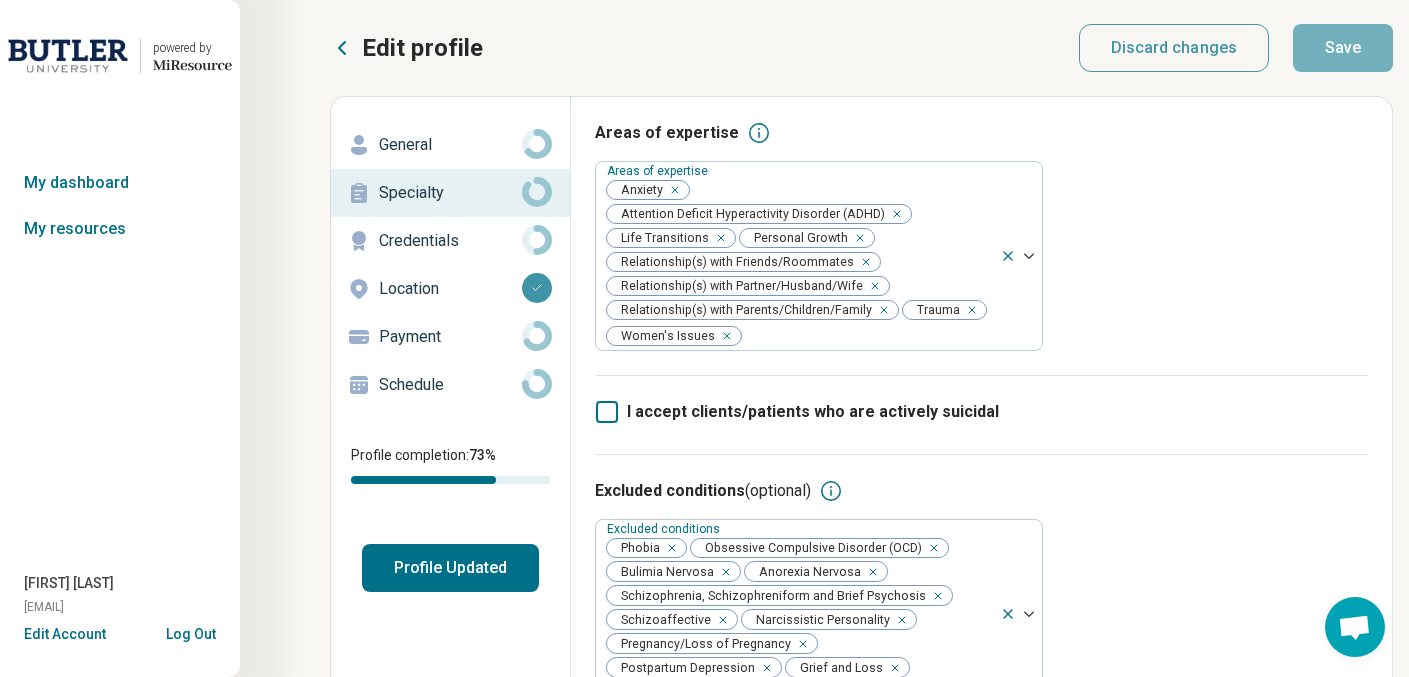 click on "General" at bounding box center [450, 145] 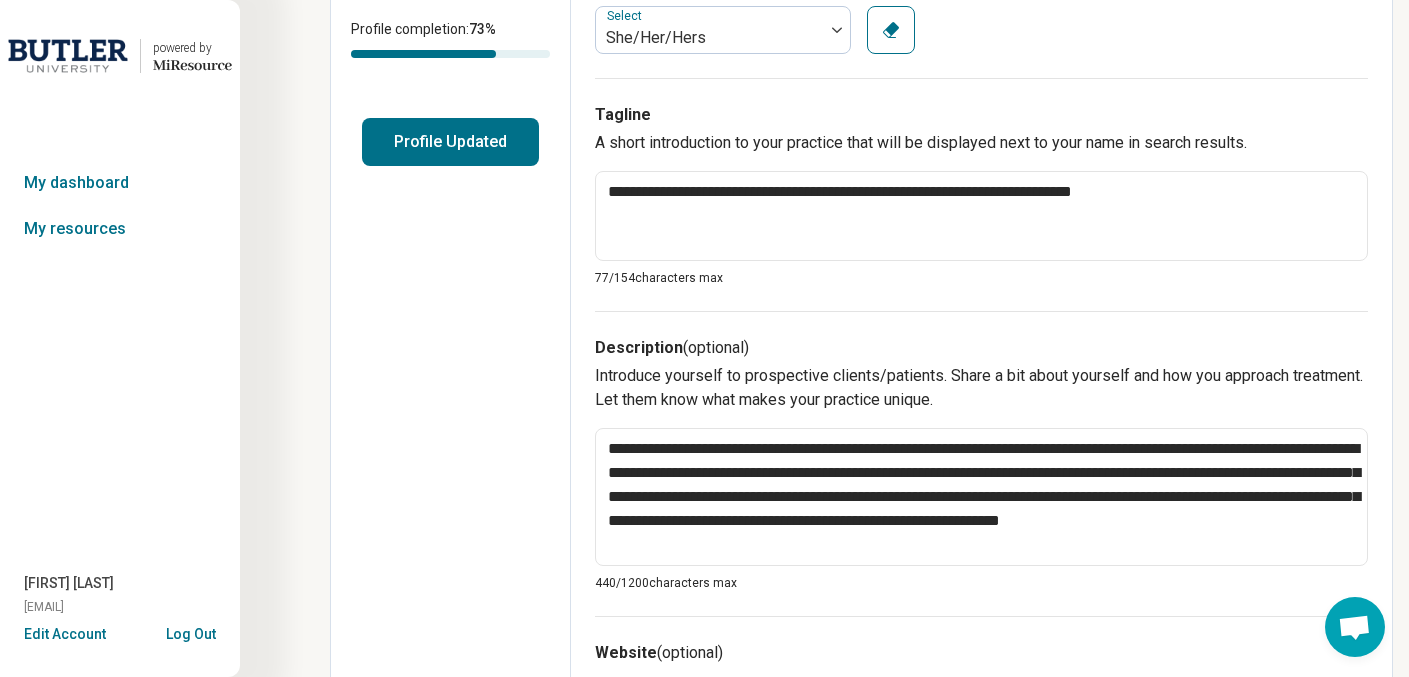 scroll, scrollTop: 432, scrollLeft: 0, axis: vertical 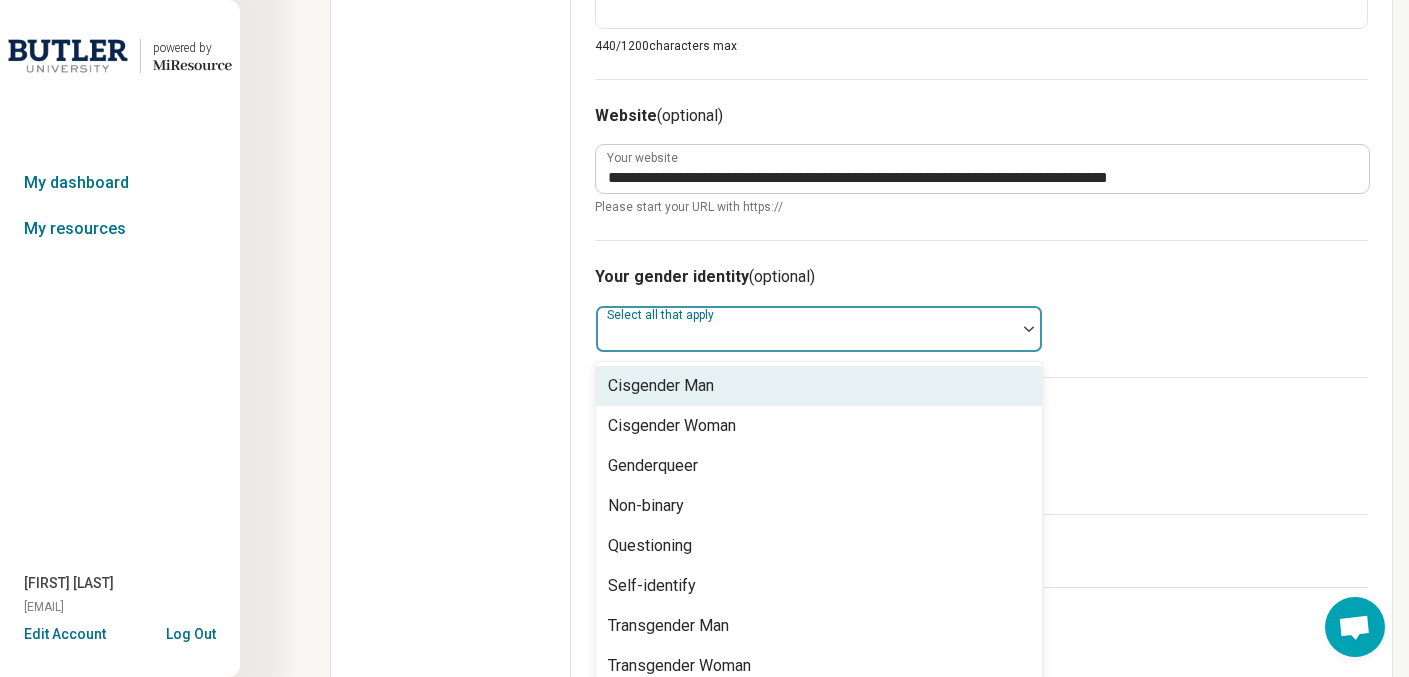 click at bounding box center [1029, 329] 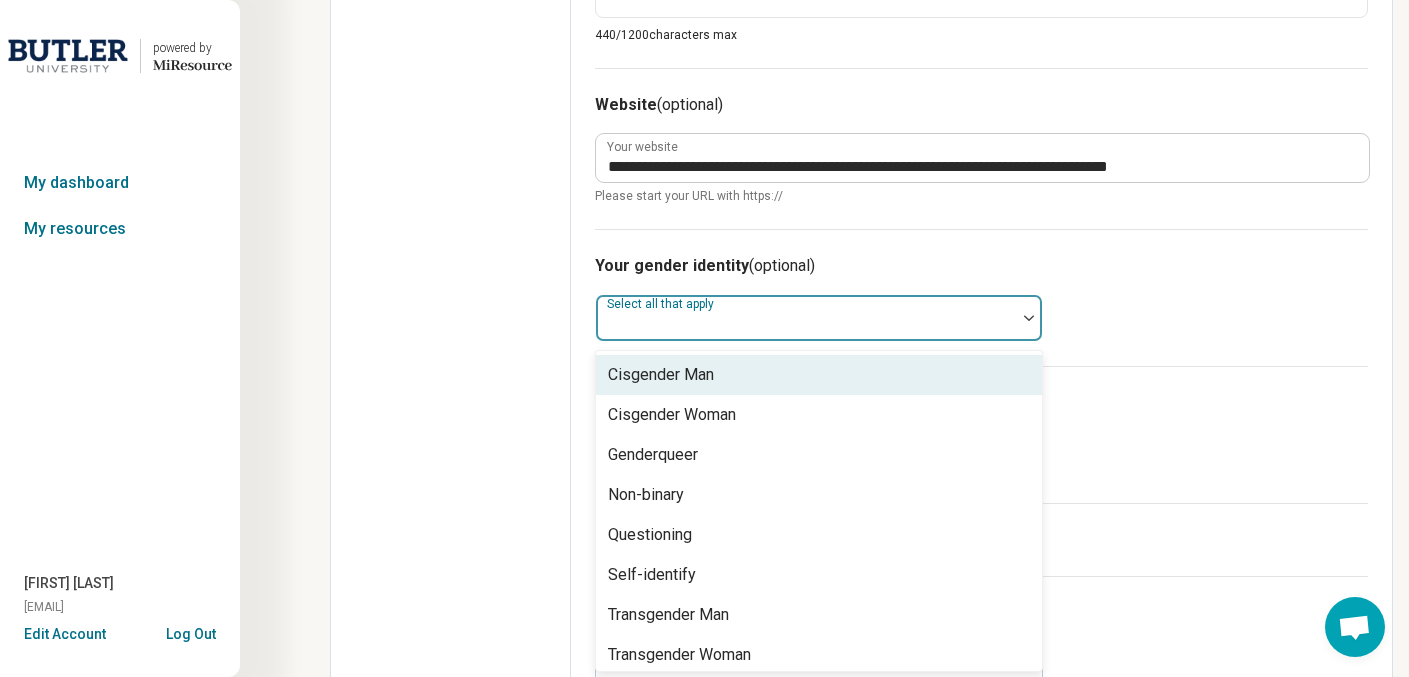 scroll, scrollTop: 977, scrollLeft: 0, axis: vertical 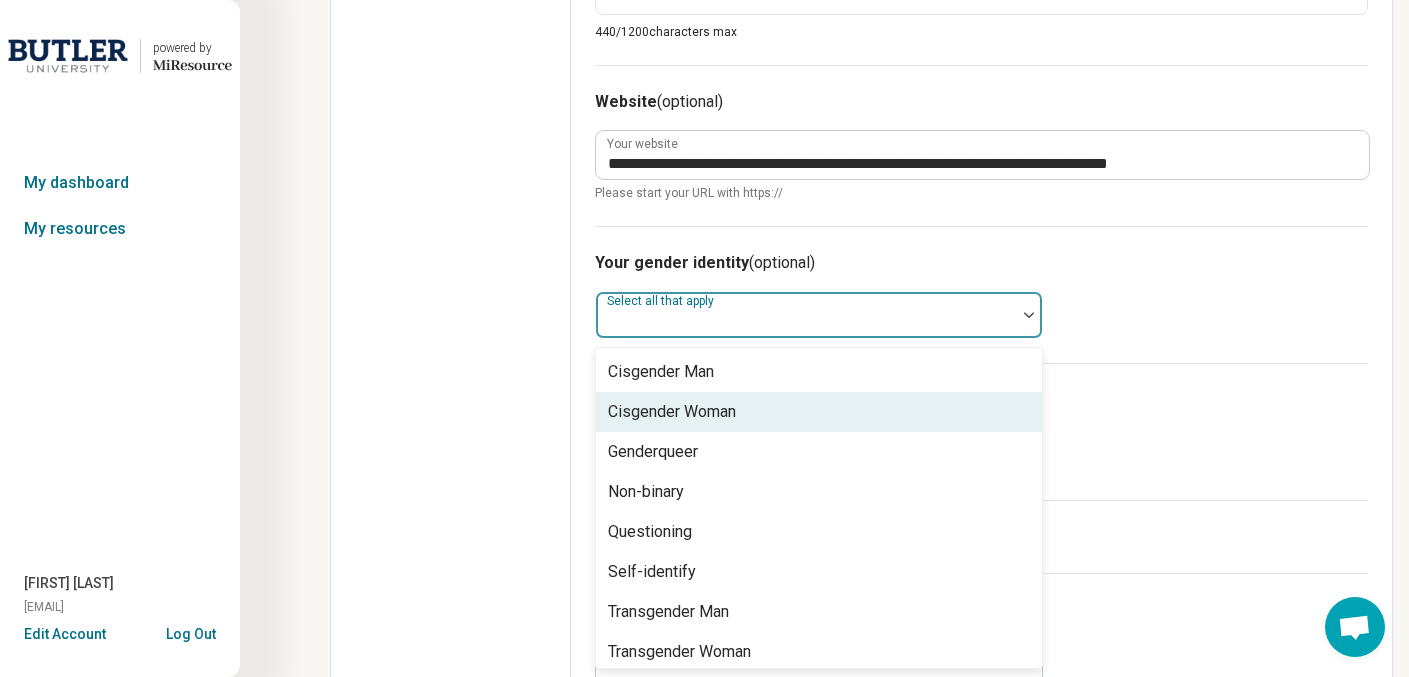 click on "Cisgender Woman" at bounding box center [819, 412] 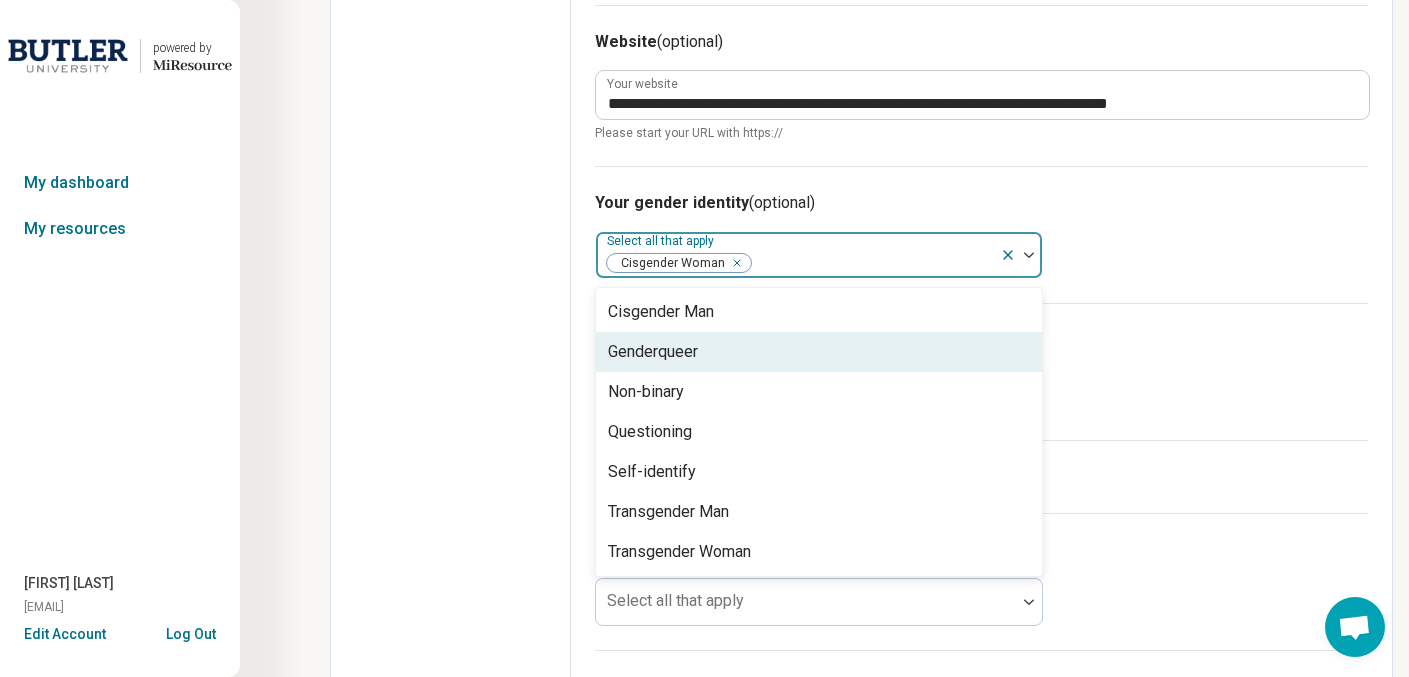 click on "Your gender identity  (optional) option Cisgender Woman, selected. Genderqueer, 2 of 7. 7 results available. Use Up and Down to choose options, press Enter to select the currently focused option, press Escape to exit the menu, press Tab to select the option and exit the menu. Select all that apply Cisgender Woman Cisgender Man Genderqueer Non-binary Questioning Self-identify Transgender Man Transgender Woman" at bounding box center [981, 234] 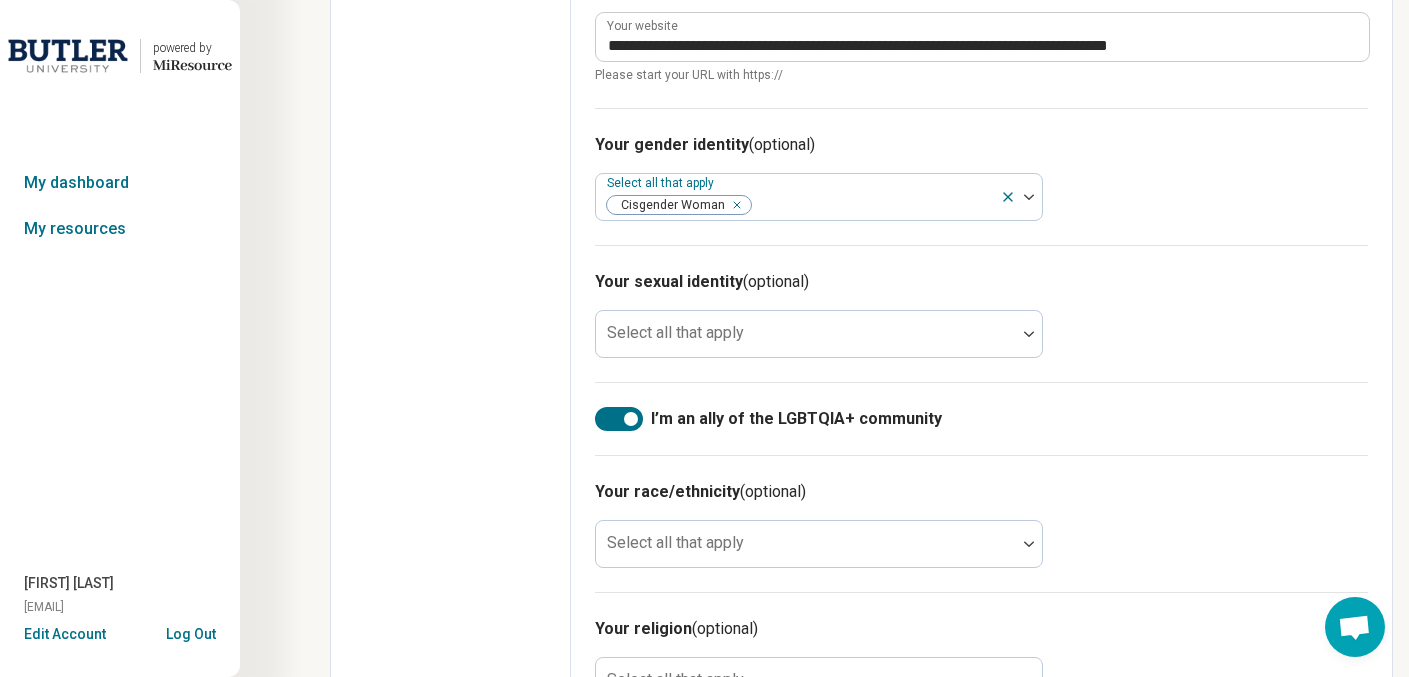 scroll, scrollTop: 1172, scrollLeft: 0, axis: vertical 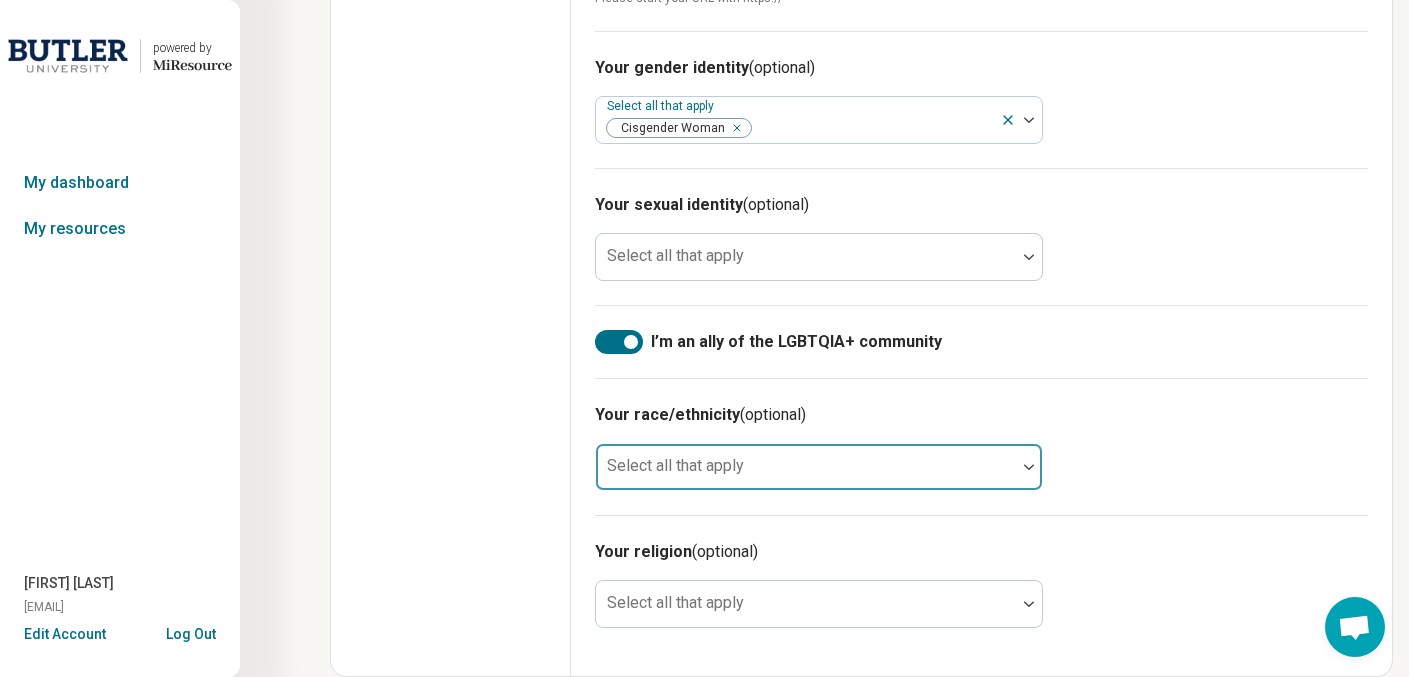 click at bounding box center [806, 475] 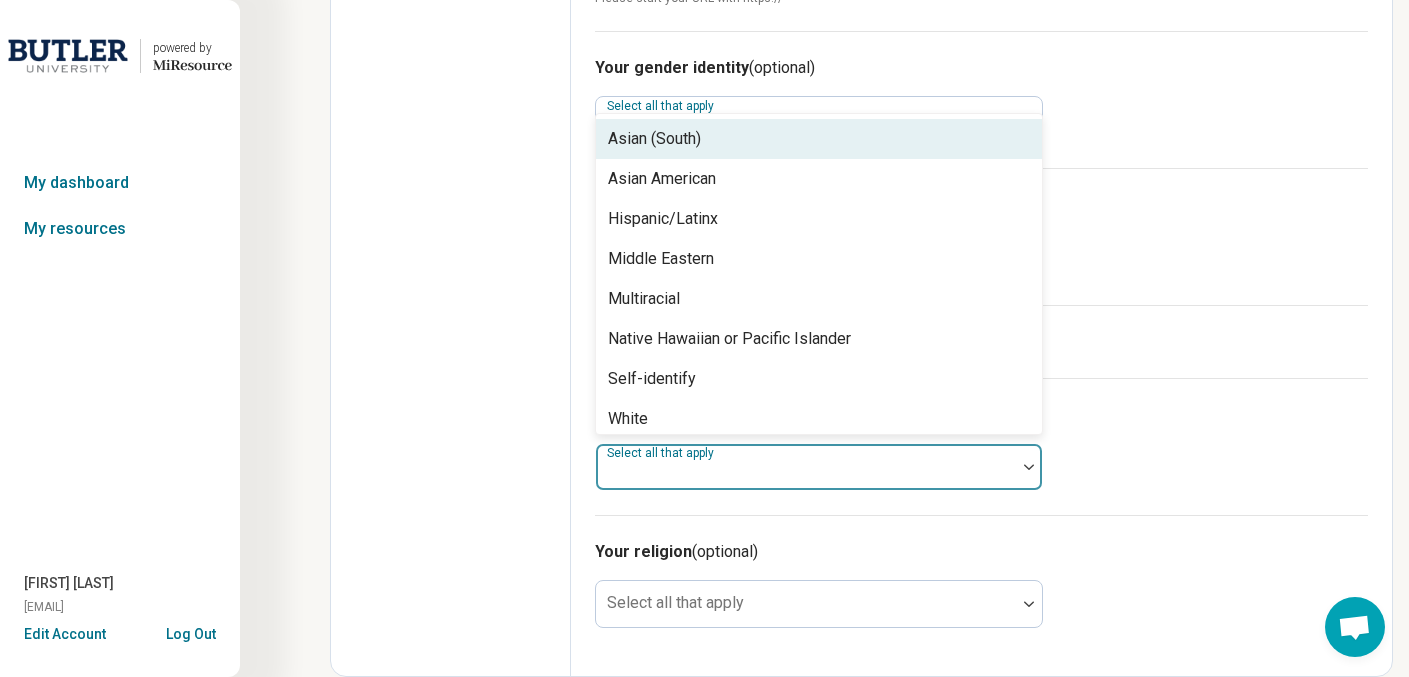scroll, scrollTop: 128, scrollLeft: 0, axis: vertical 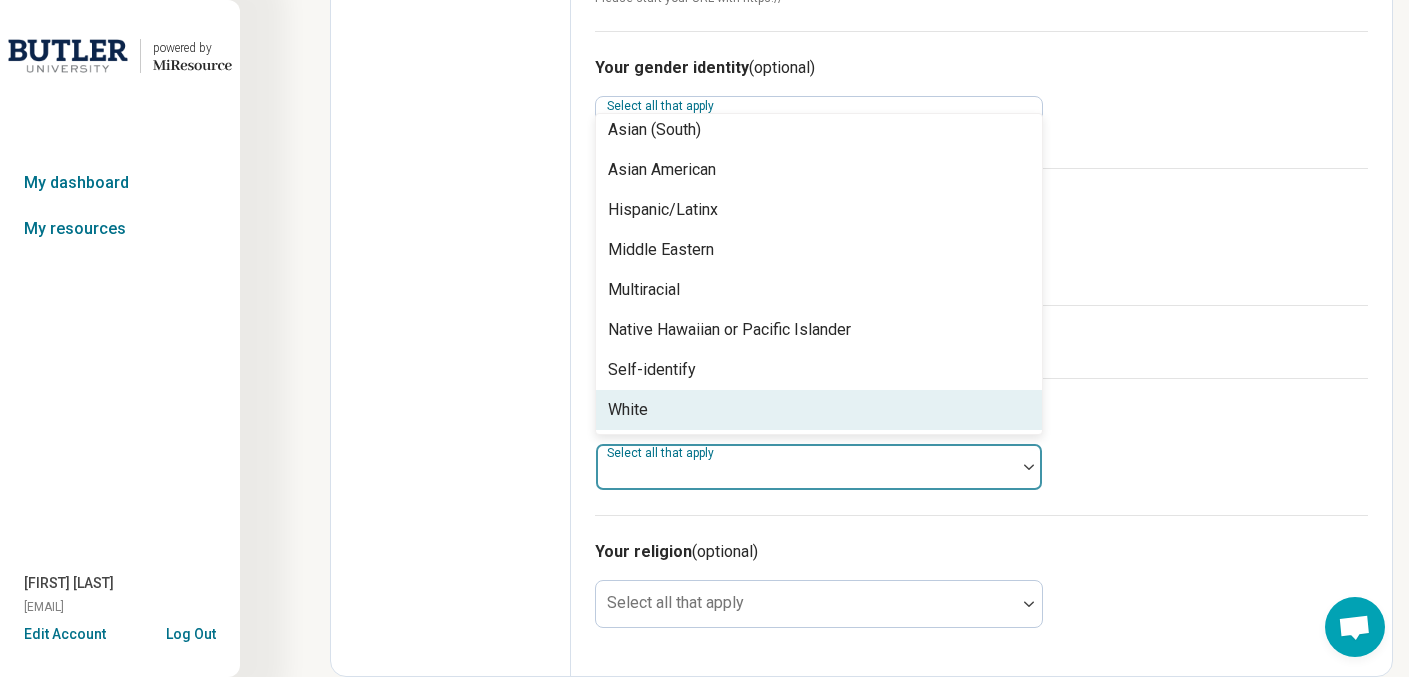 click on "White" at bounding box center [819, 410] 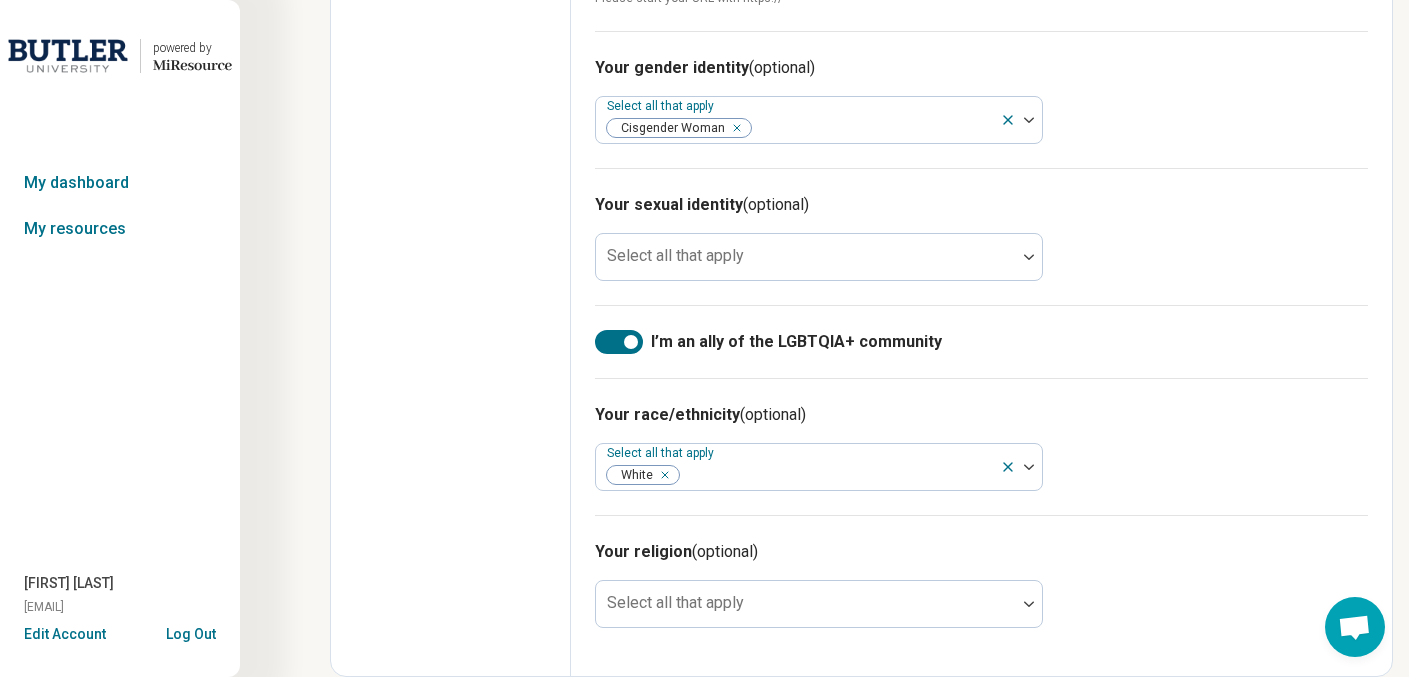 click on "I’m an ally of the LGBTQIA+ community" at bounding box center [981, 341] 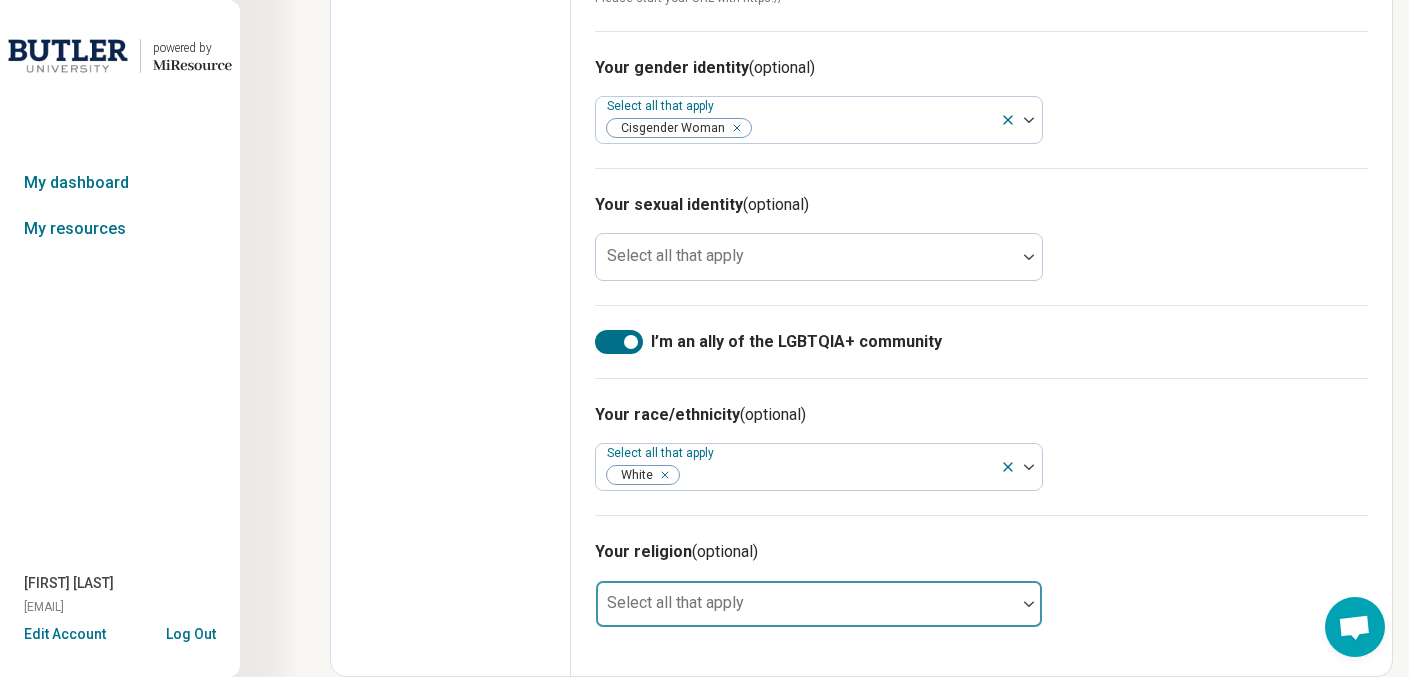 click at bounding box center [806, 612] 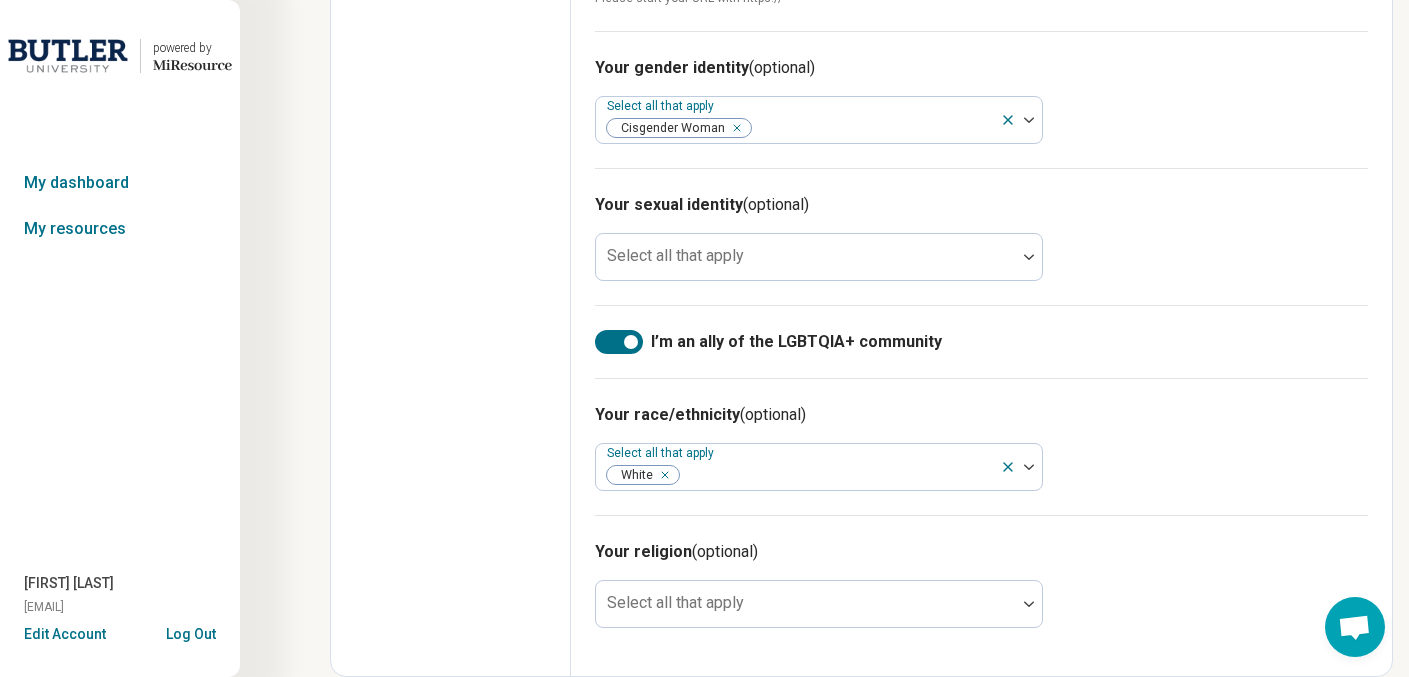 click on "I’m an ally of the LGBTQIA+ community" at bounding box center (981, 341) 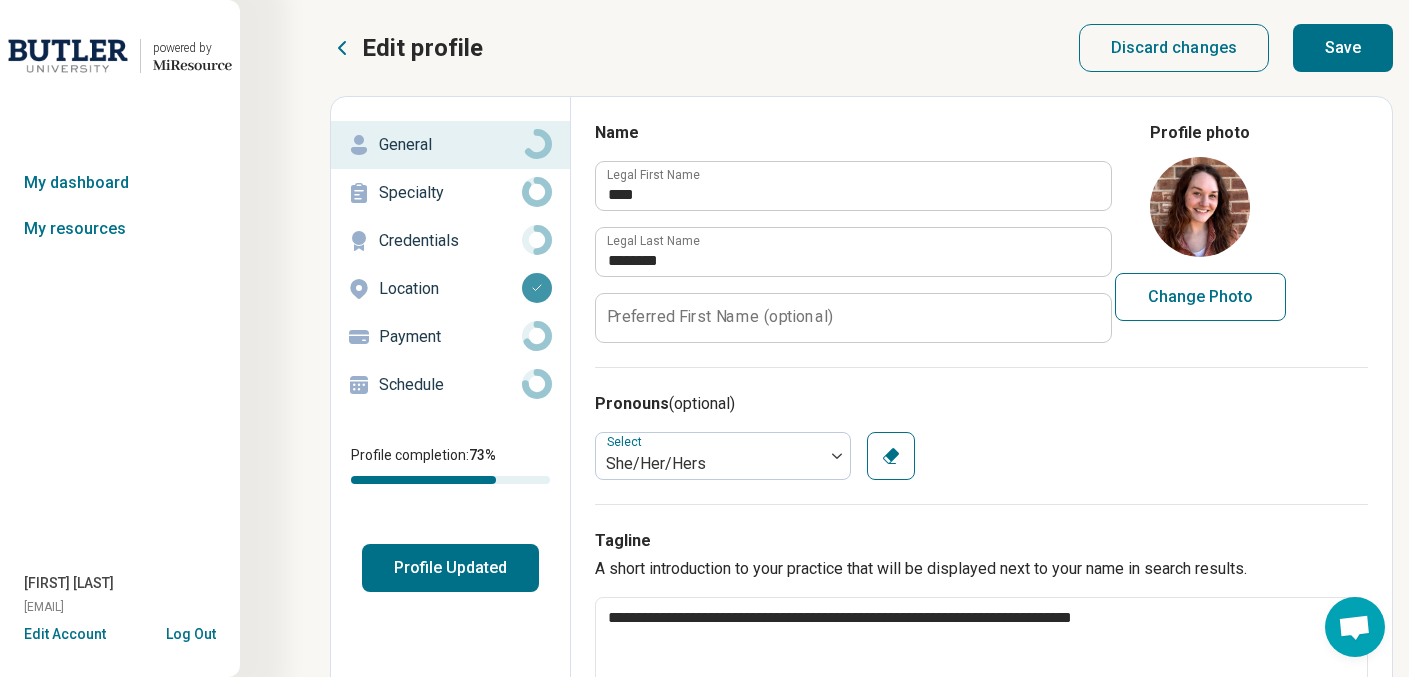 click on "Save" at bounding box center (1343, 48) 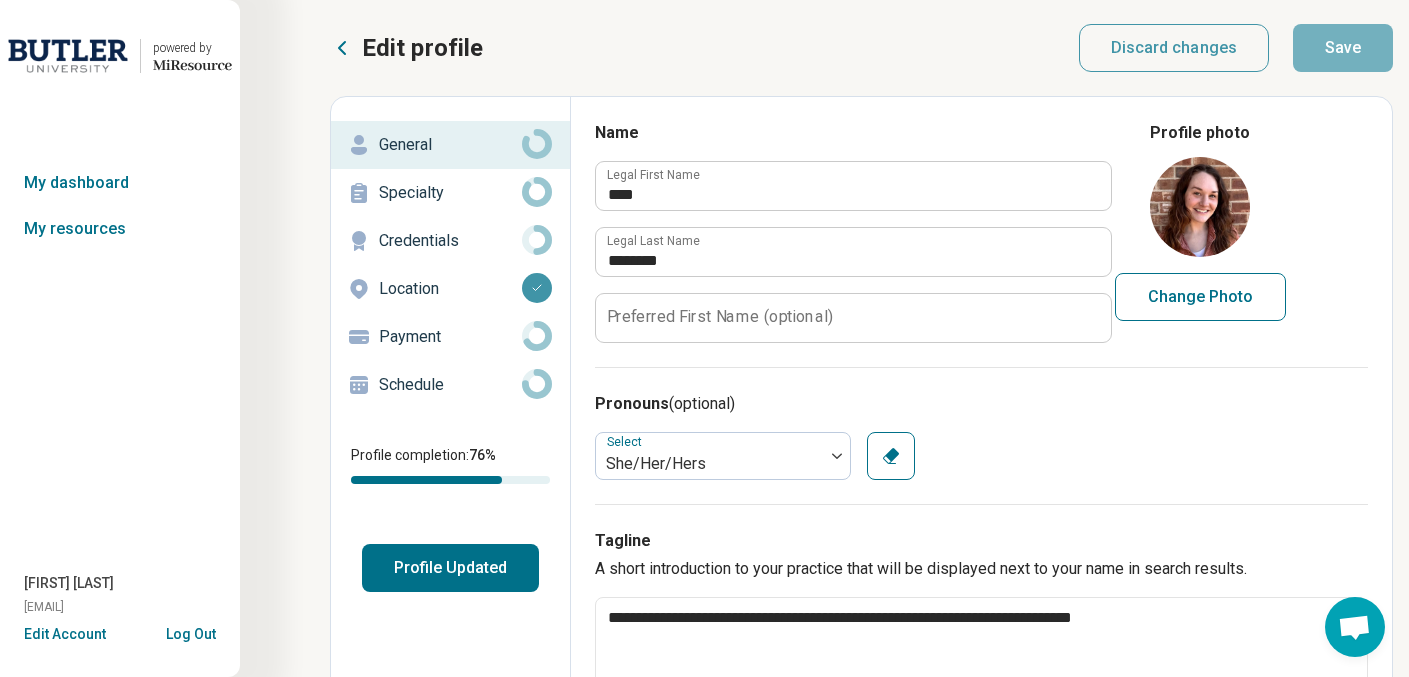 click on "Payment" at bounding box center (450, 337) 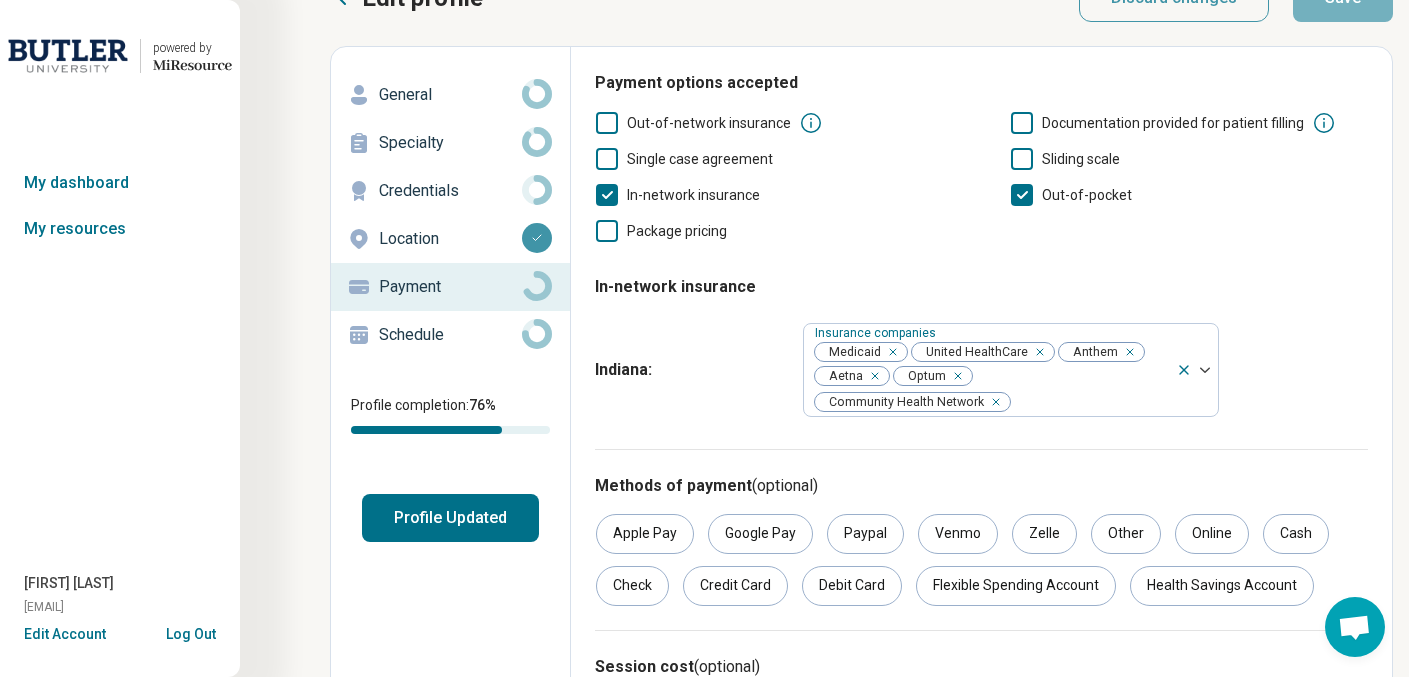 scroll, scrollTop: 190, scrollLeft: 0, axis: vertical 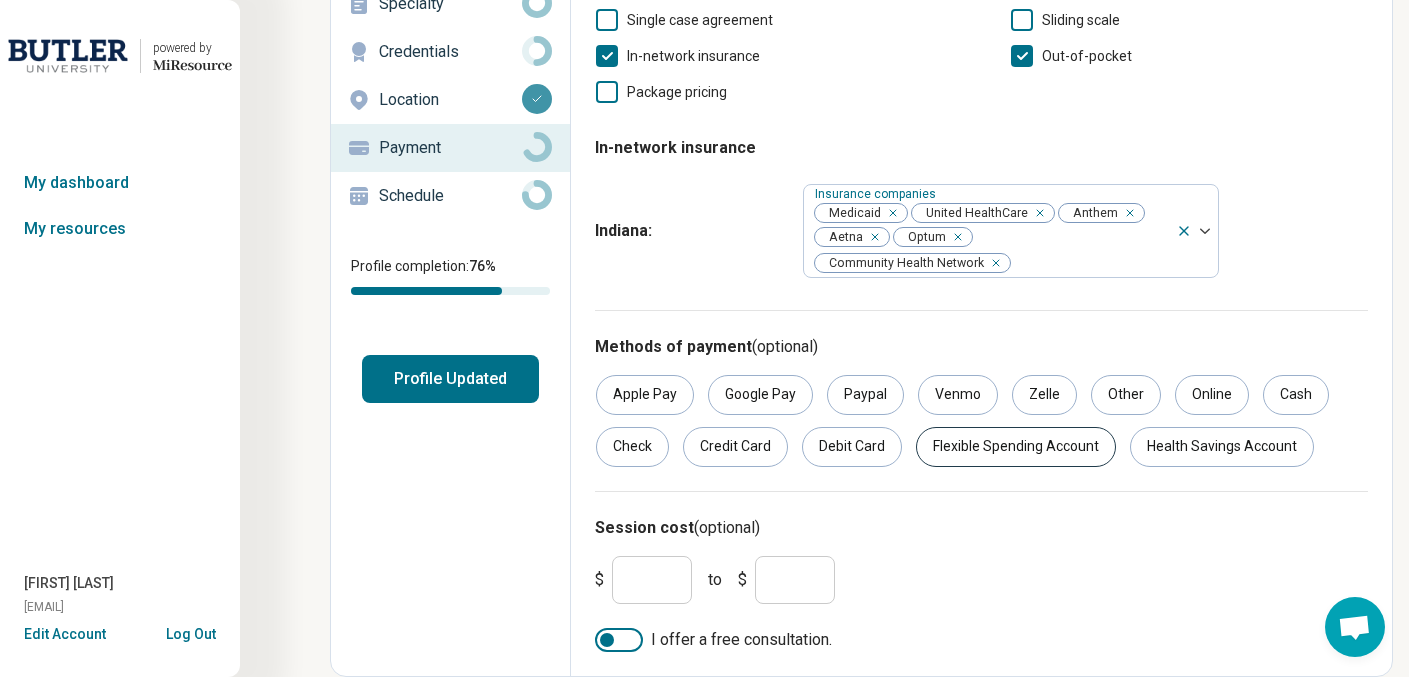 click on "Flexible Spending Account" at bounding box center [1016, 447] 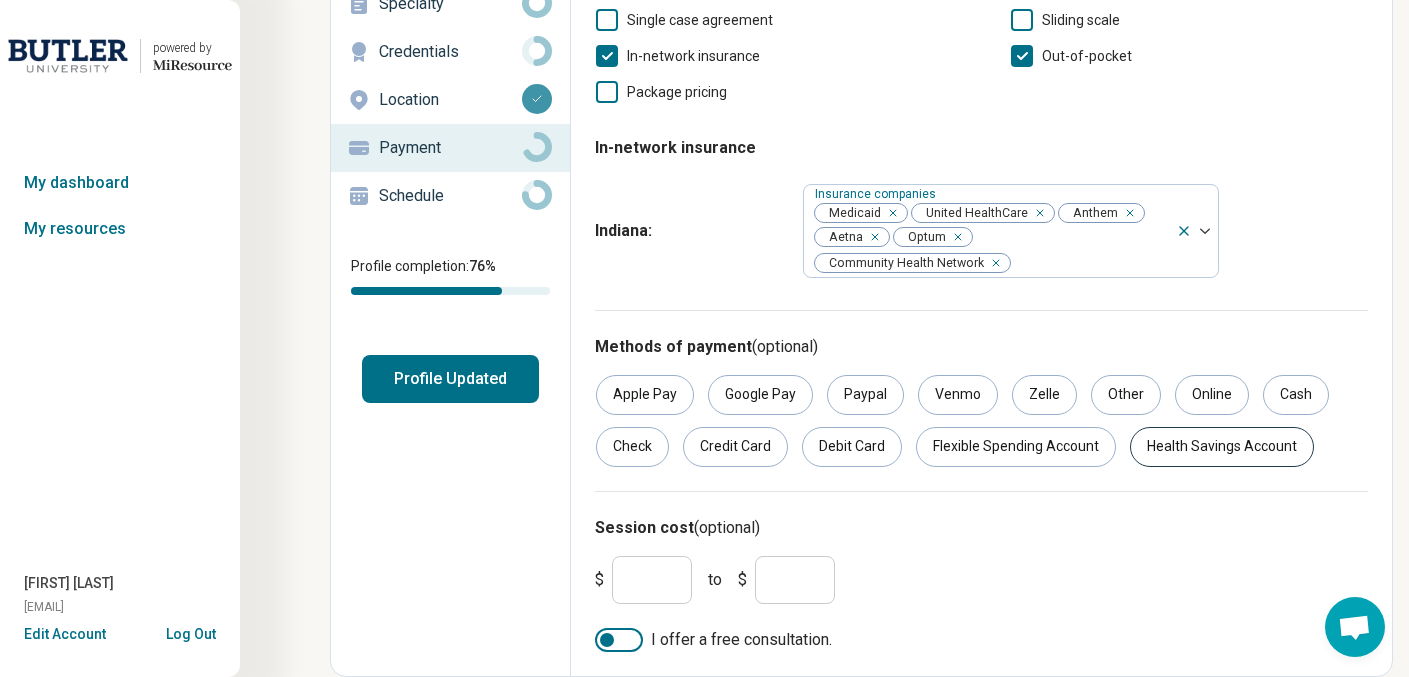 click on "Health Savings Account" at bounding box center [1222, 447] 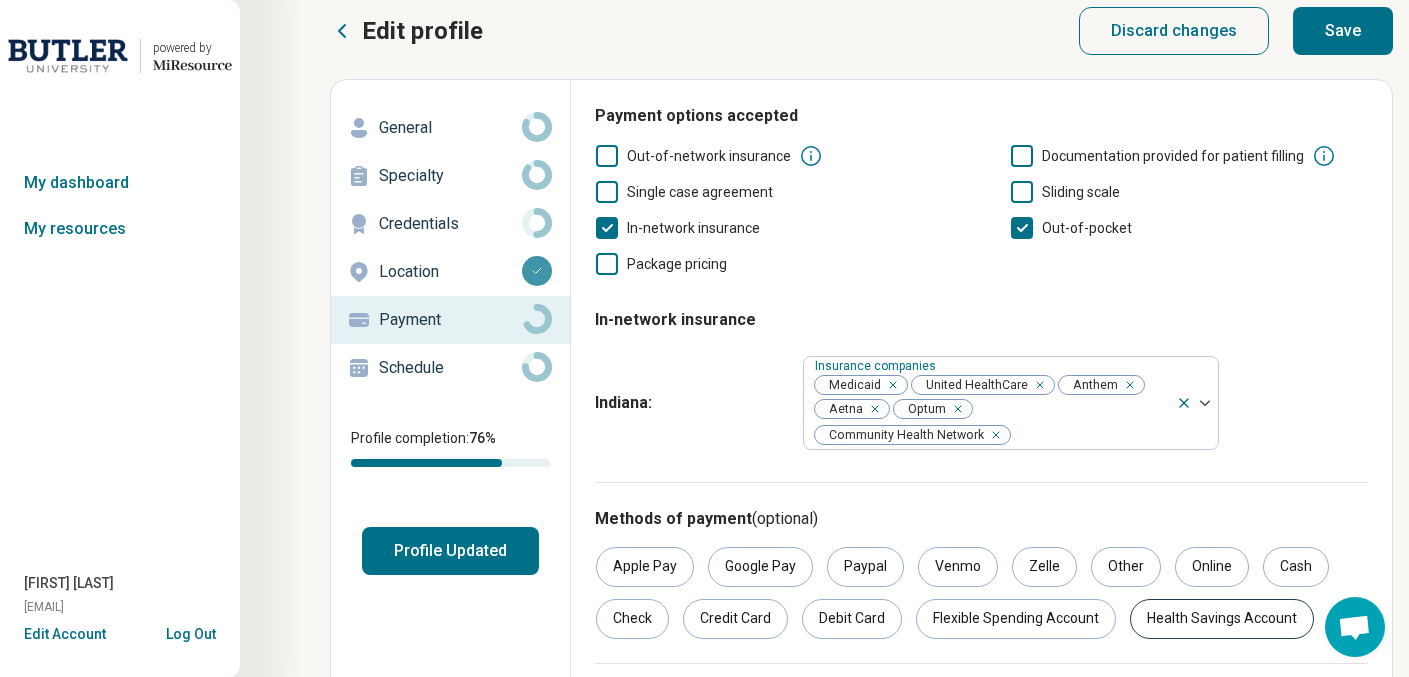 scroll, scrollTop: 0, scrollLeft: 0, axis: both 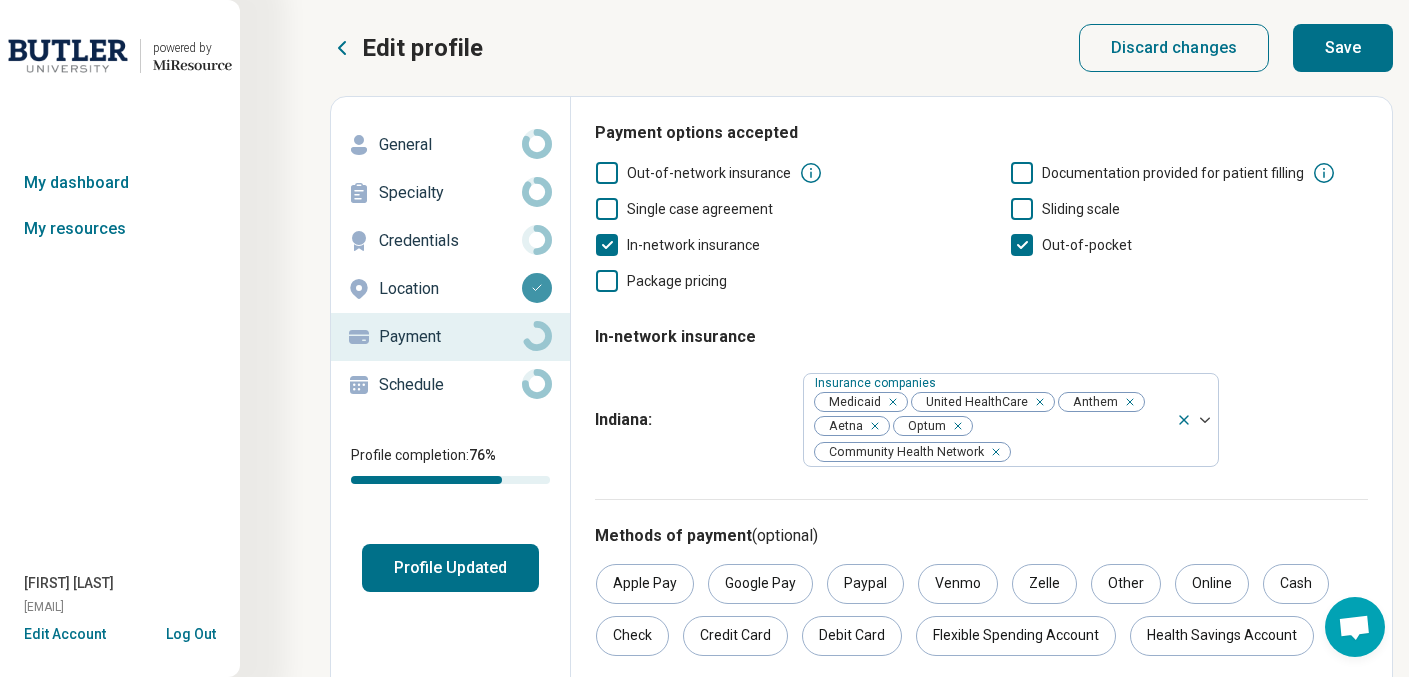 click on "Save" at bounding box center [1343, 48] 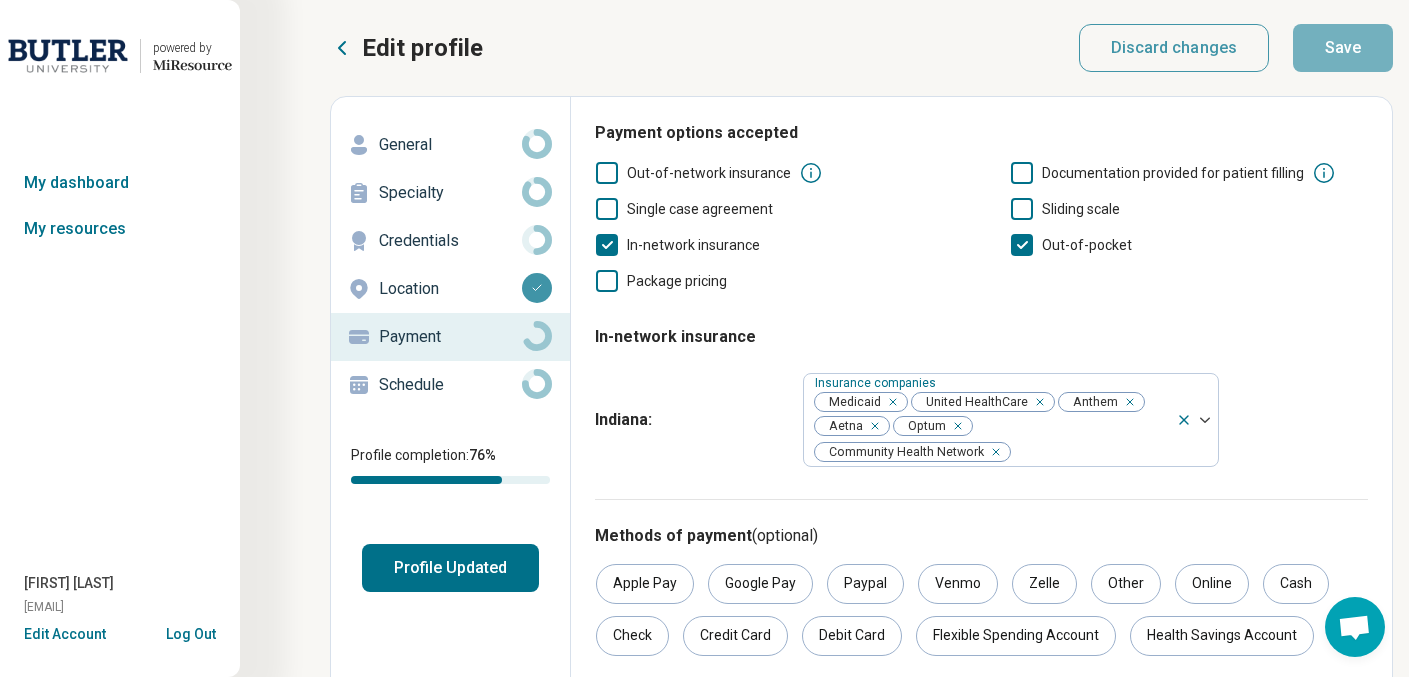 click on "Schedule" at bounding box center (450, 385) 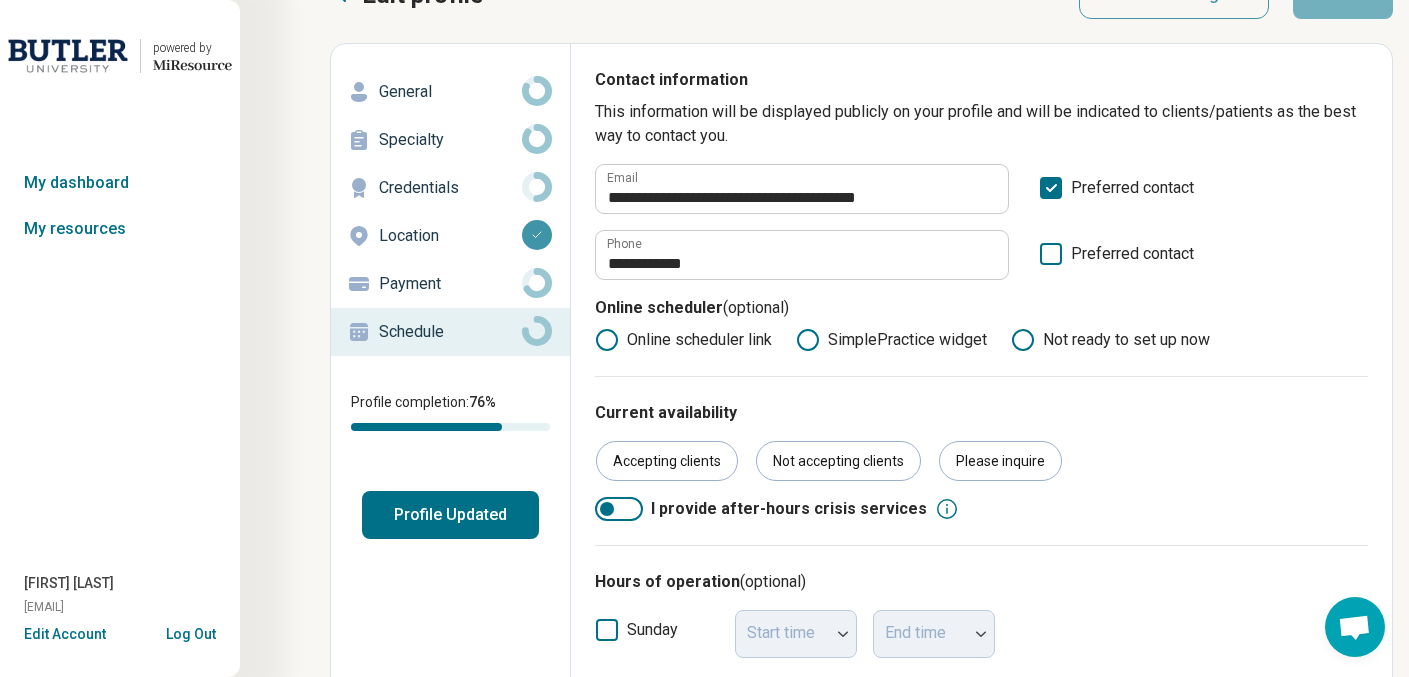 scroll, scrollTop: 0, scrollLeft: 0, axis: both 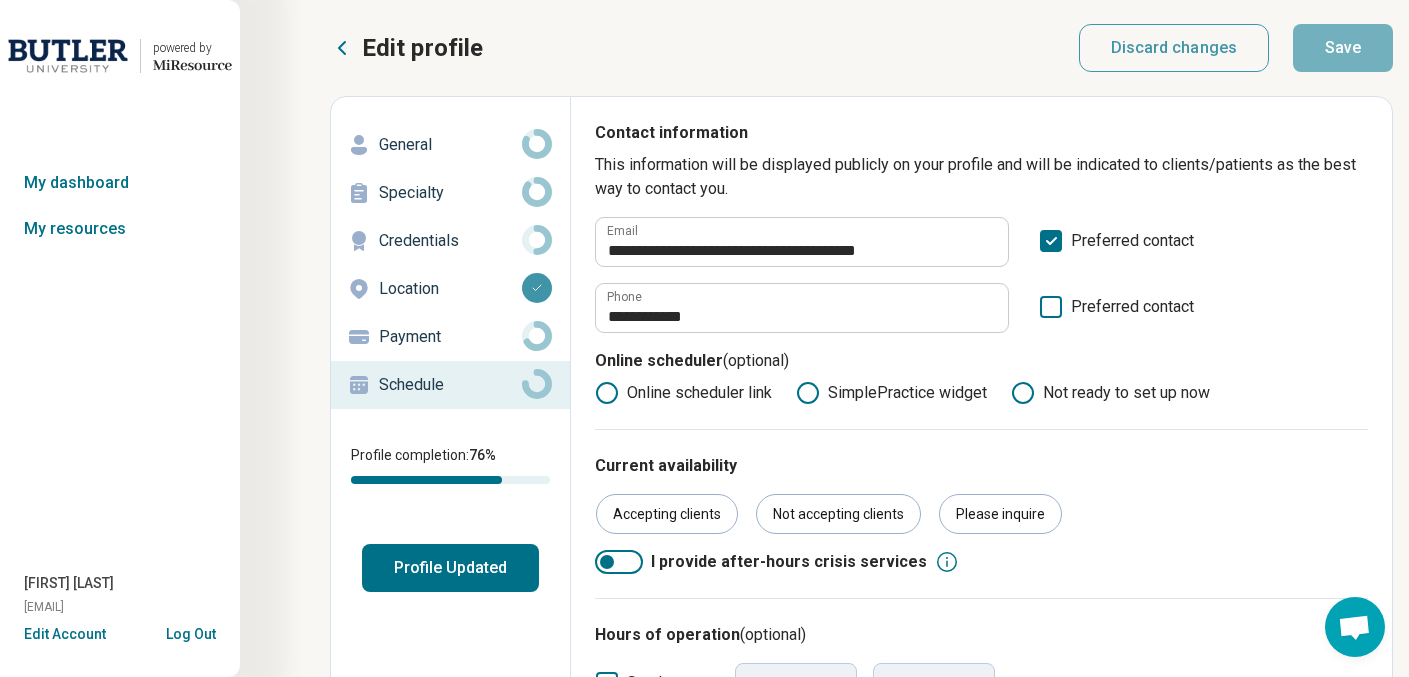 click on "Profile Updated" at bounding box center (450, 568) 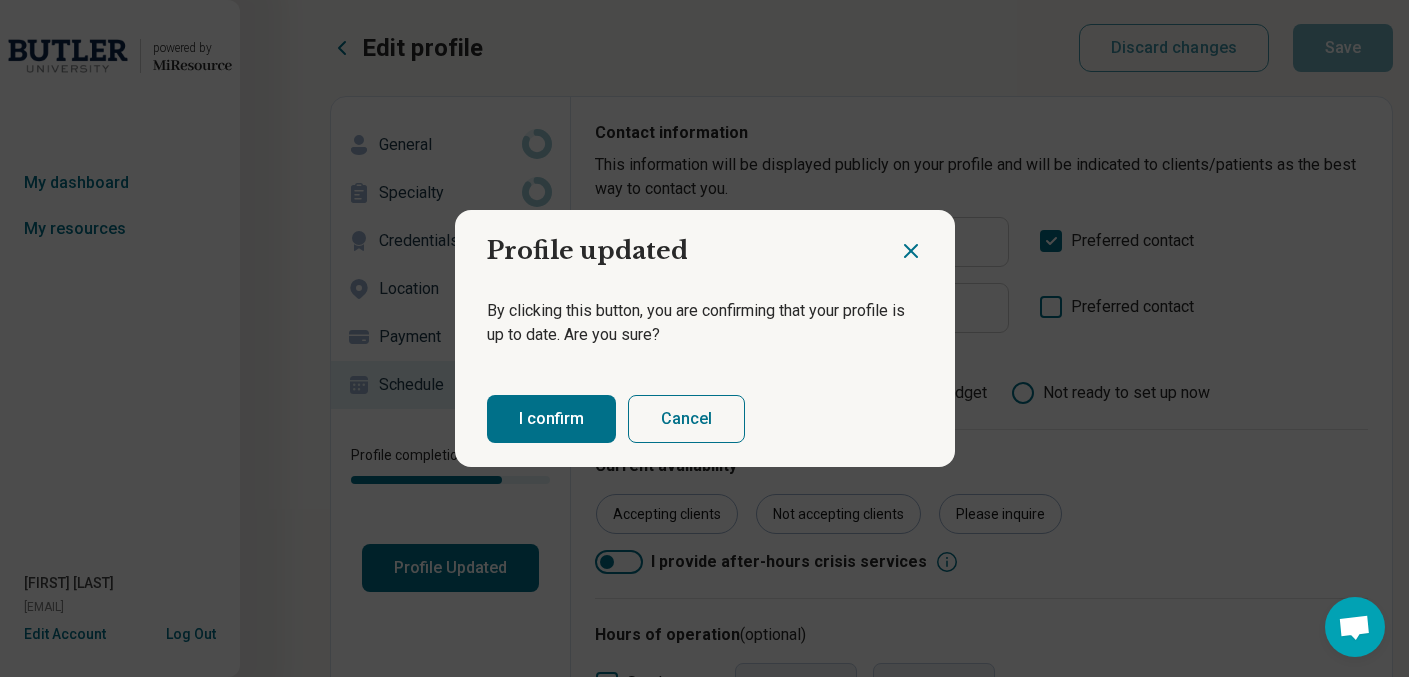 click on "I confirm" at bounding box center [551, 419] 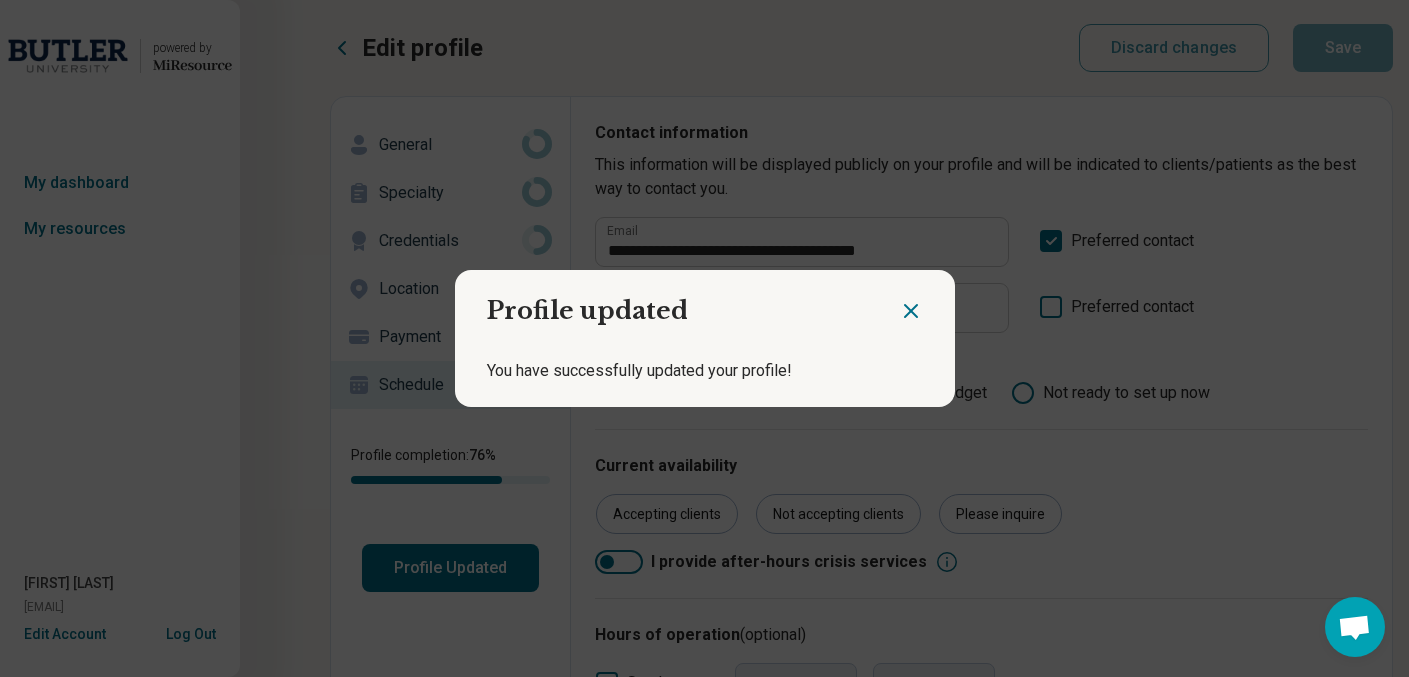 click 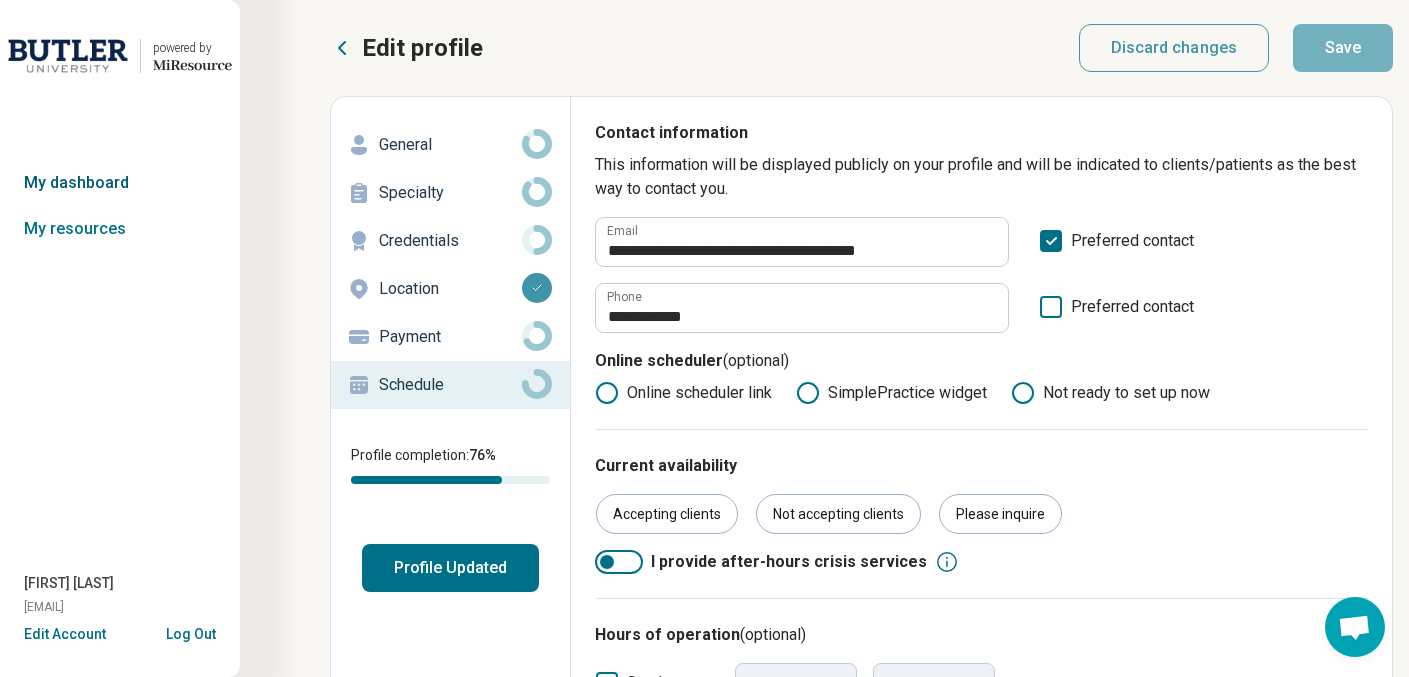 click on "My dashboard" at bounding box center (120, 183) 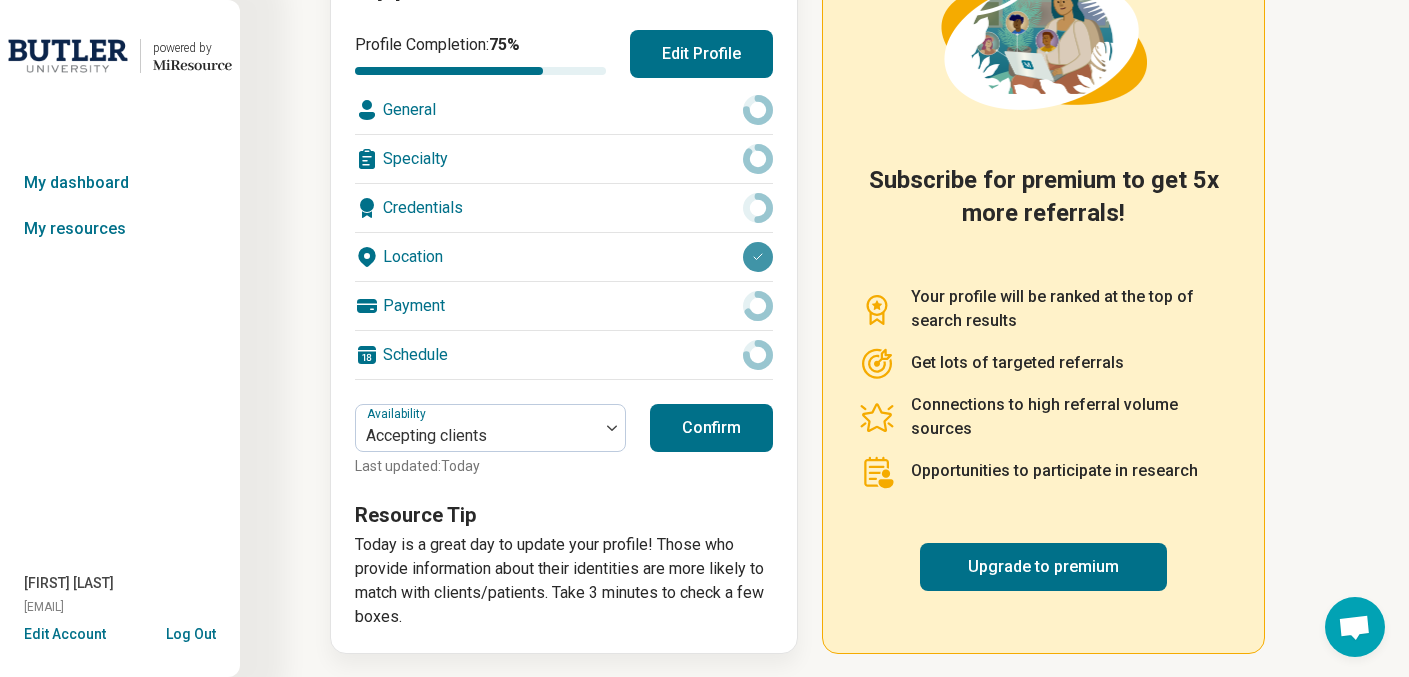 scroll, scrollTop: 290, scrollLeft: 0, axis: vertical 